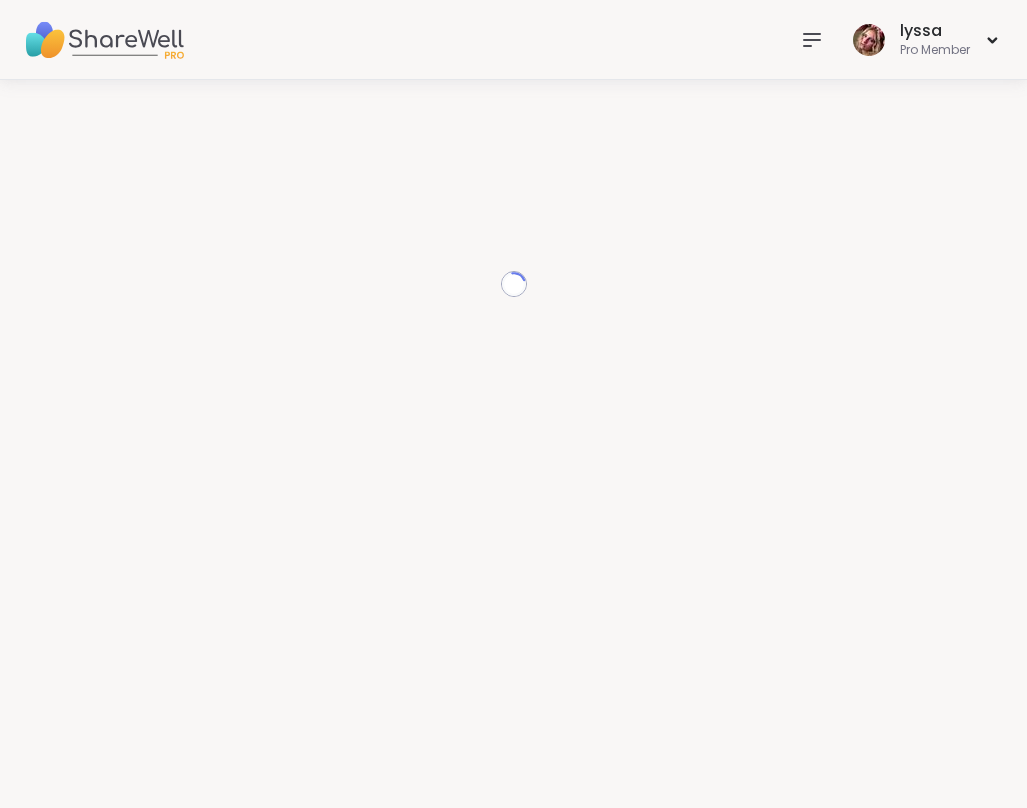 scroll, scrollTop: 0, scrollLeft: 0, axis: both 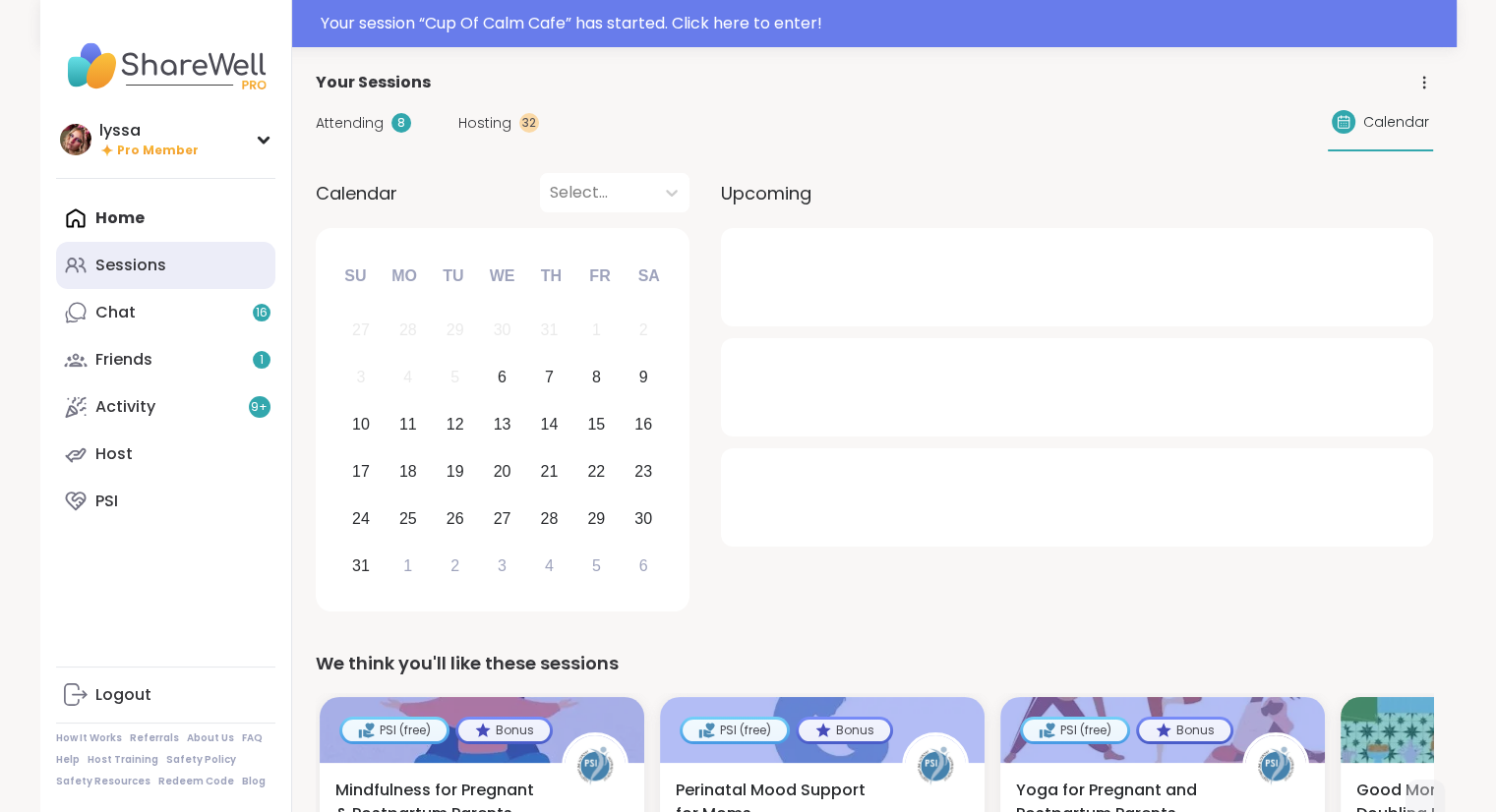click on "Sessions" at bounding box center (165, 265) 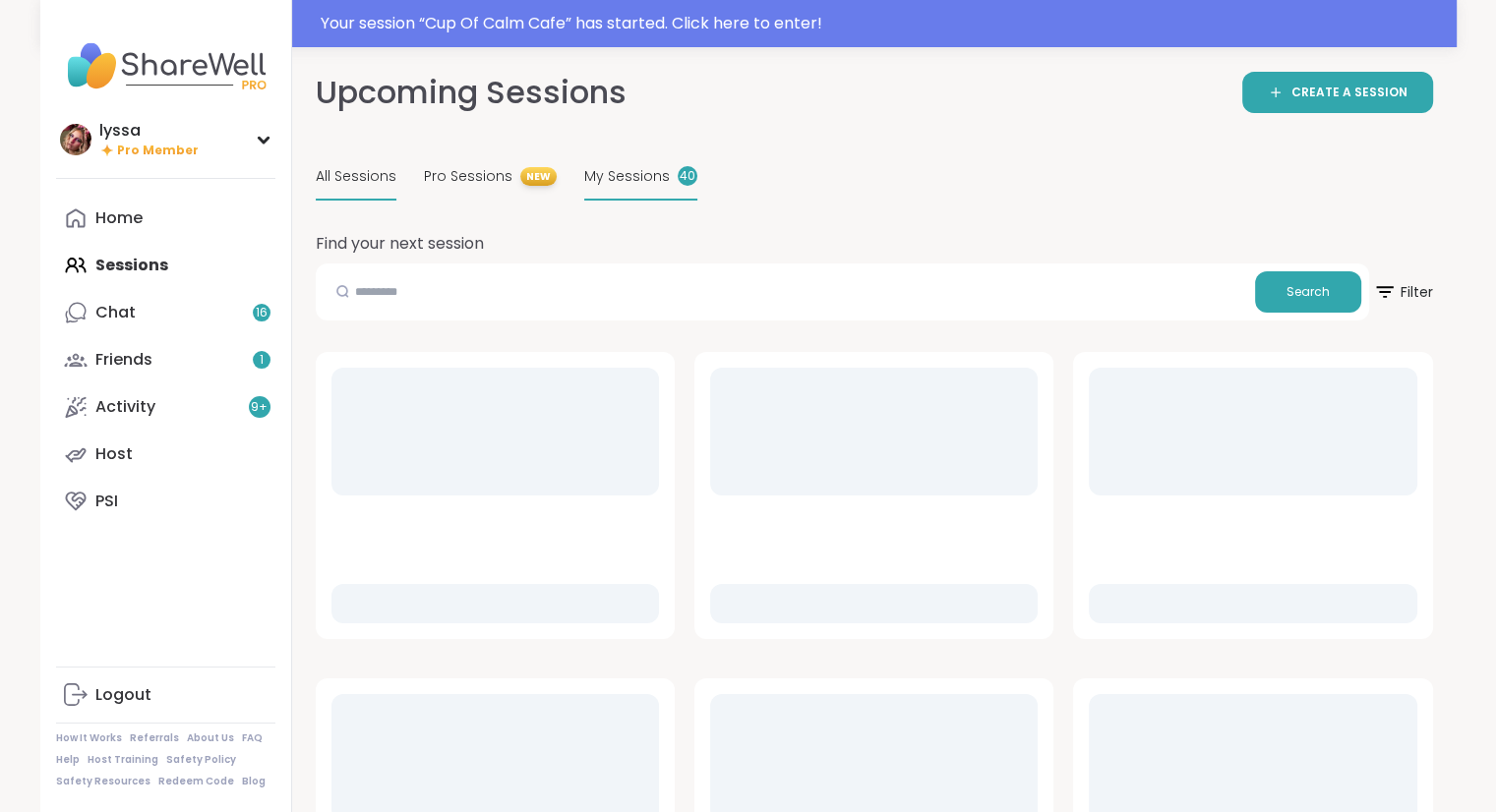 click on "My Sessions 40" at bounding box center (640, 177) 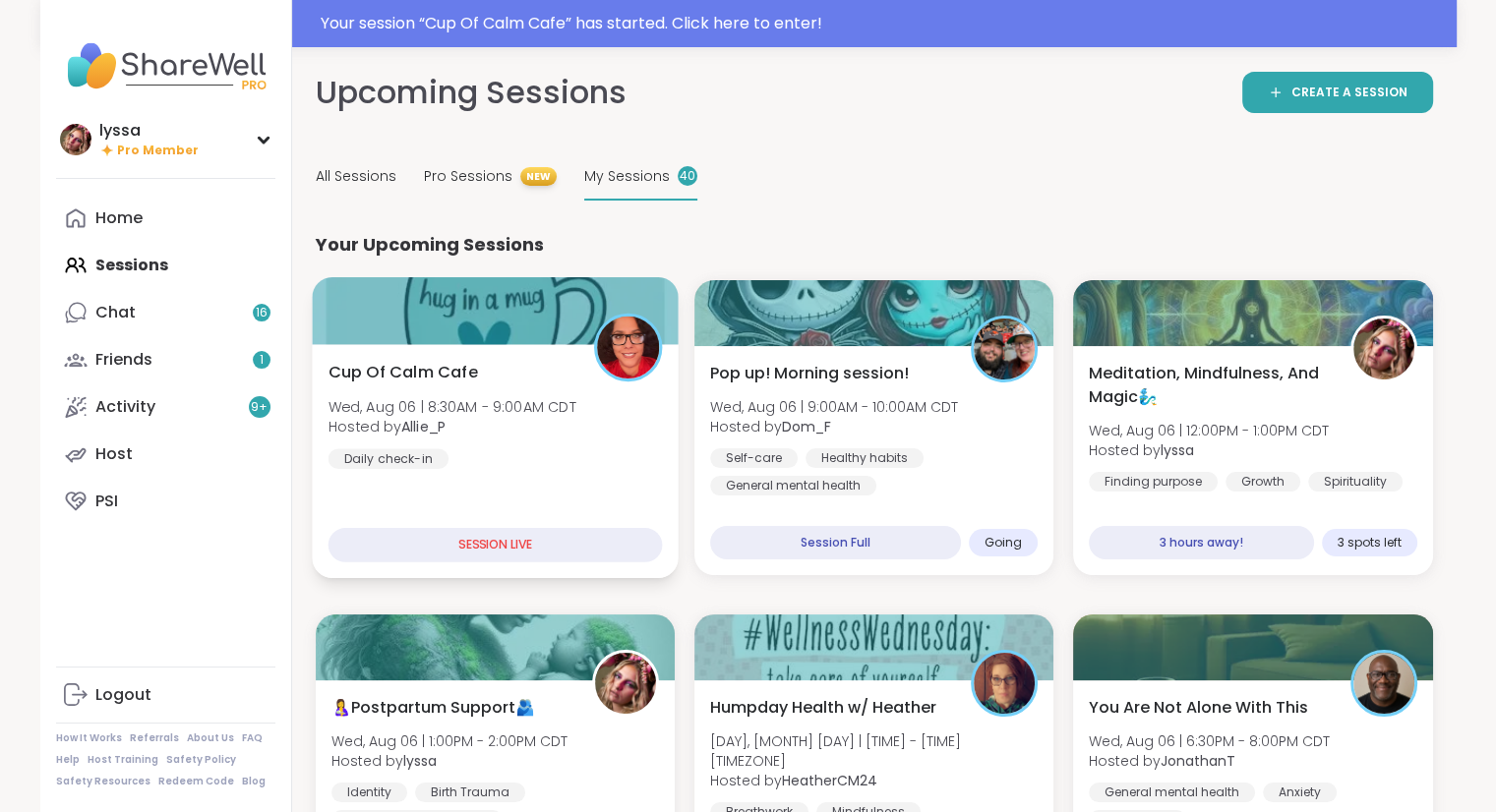 click on "Cup Of Calm Cafe [DAY], [MONTH] [DAY] | [TIME] - [TIME] [TIMEZONE] Hosted by   [PERSON] Daily check-in" at bounding box center [495, 415] 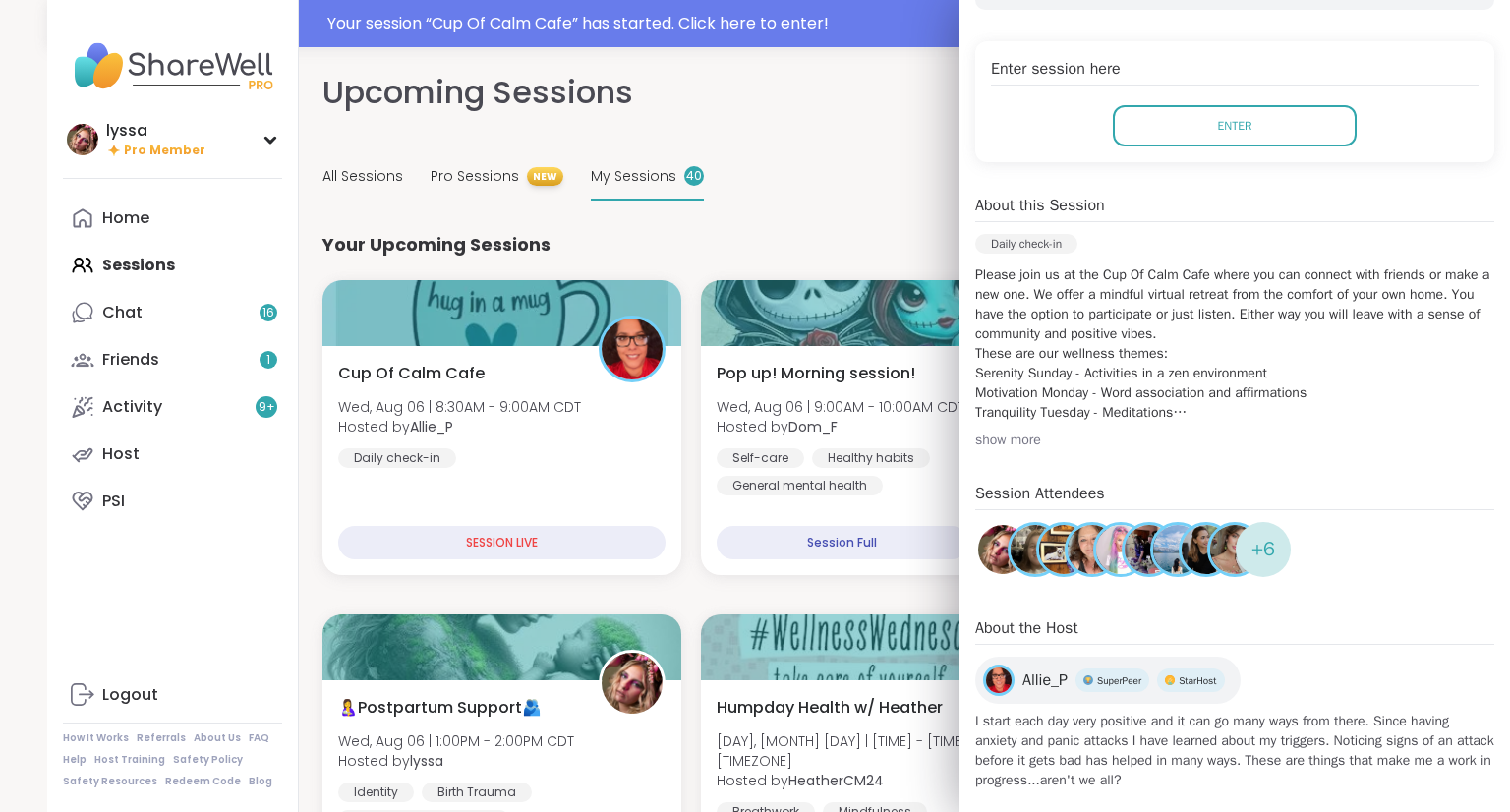 scroll, scrollTop: 311, scrollLeft: 0, axis: vertical 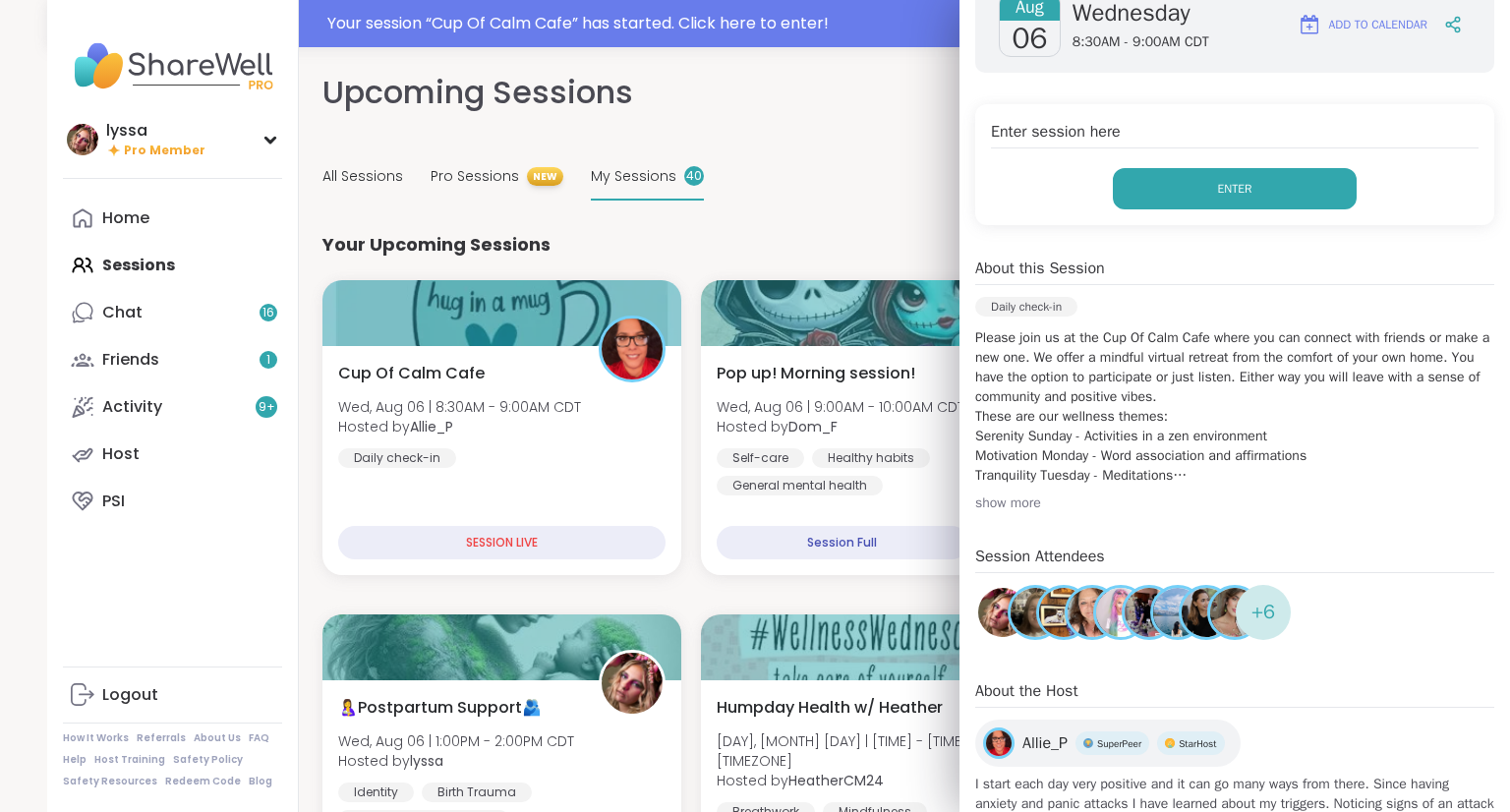 click on "Enter" at bounding box center (1235, 189) 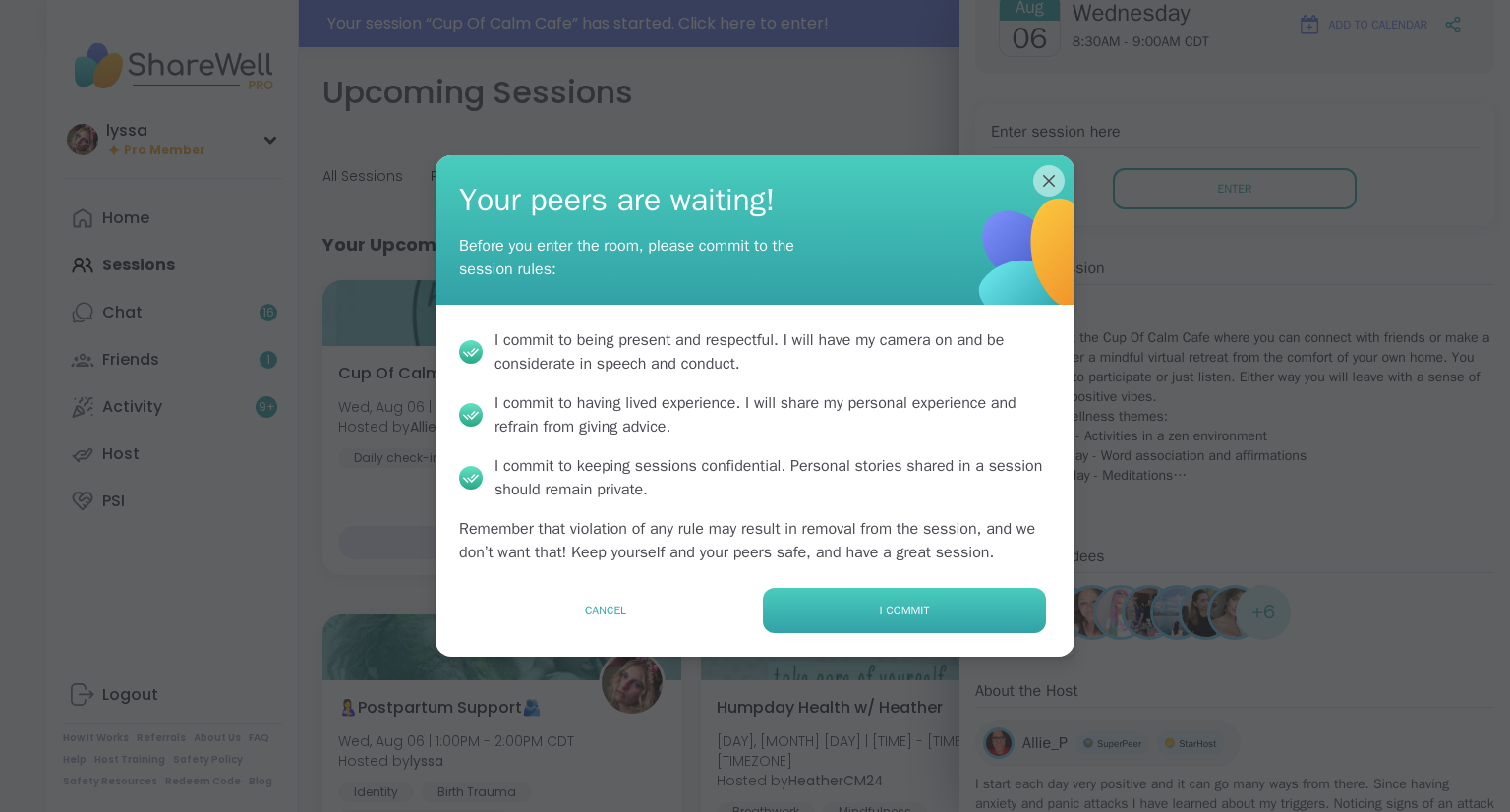 click on "I commit" at bounding box center (904, 610) 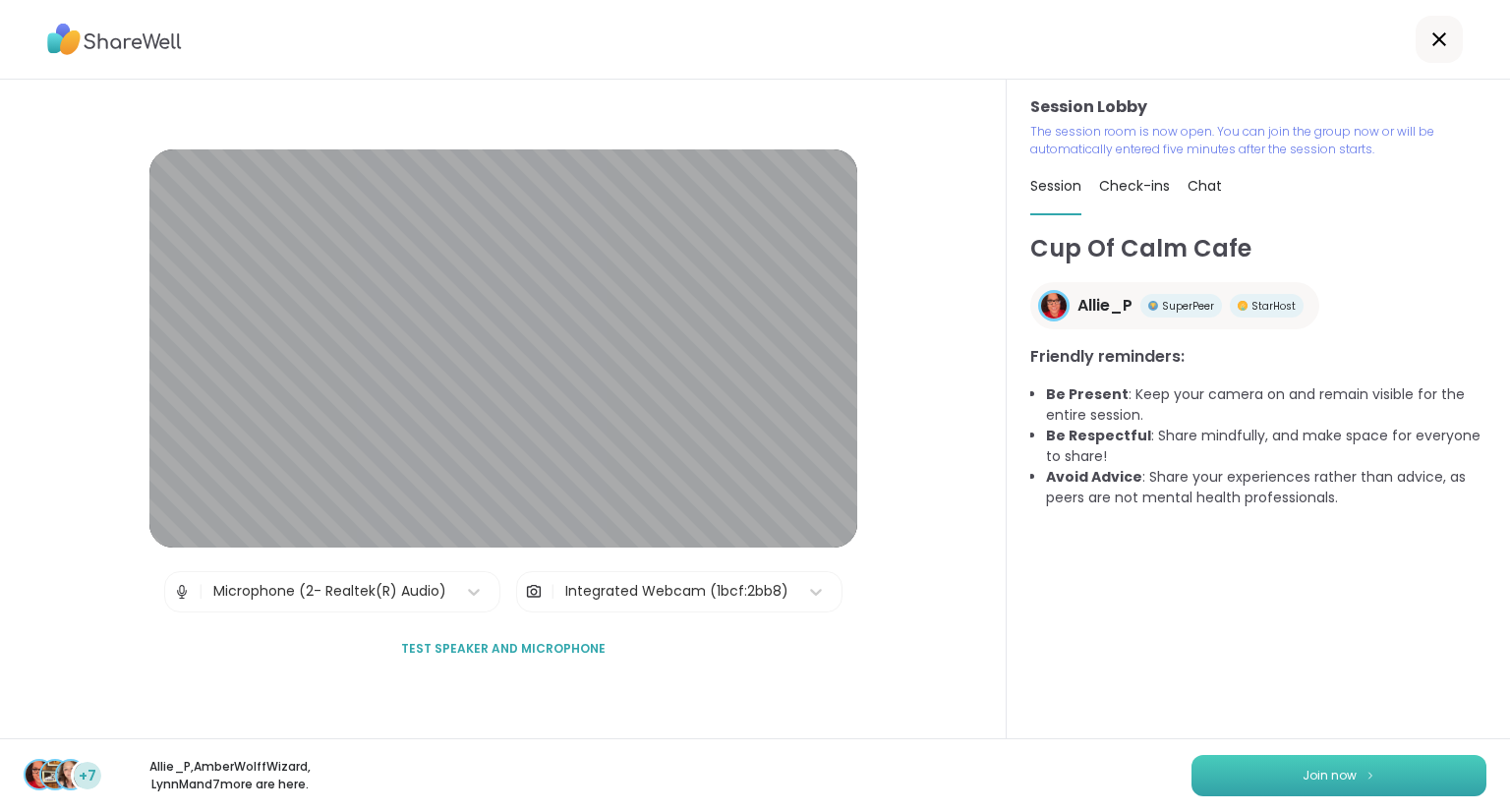 click on "Join now" at bounding box center (1339, 776) 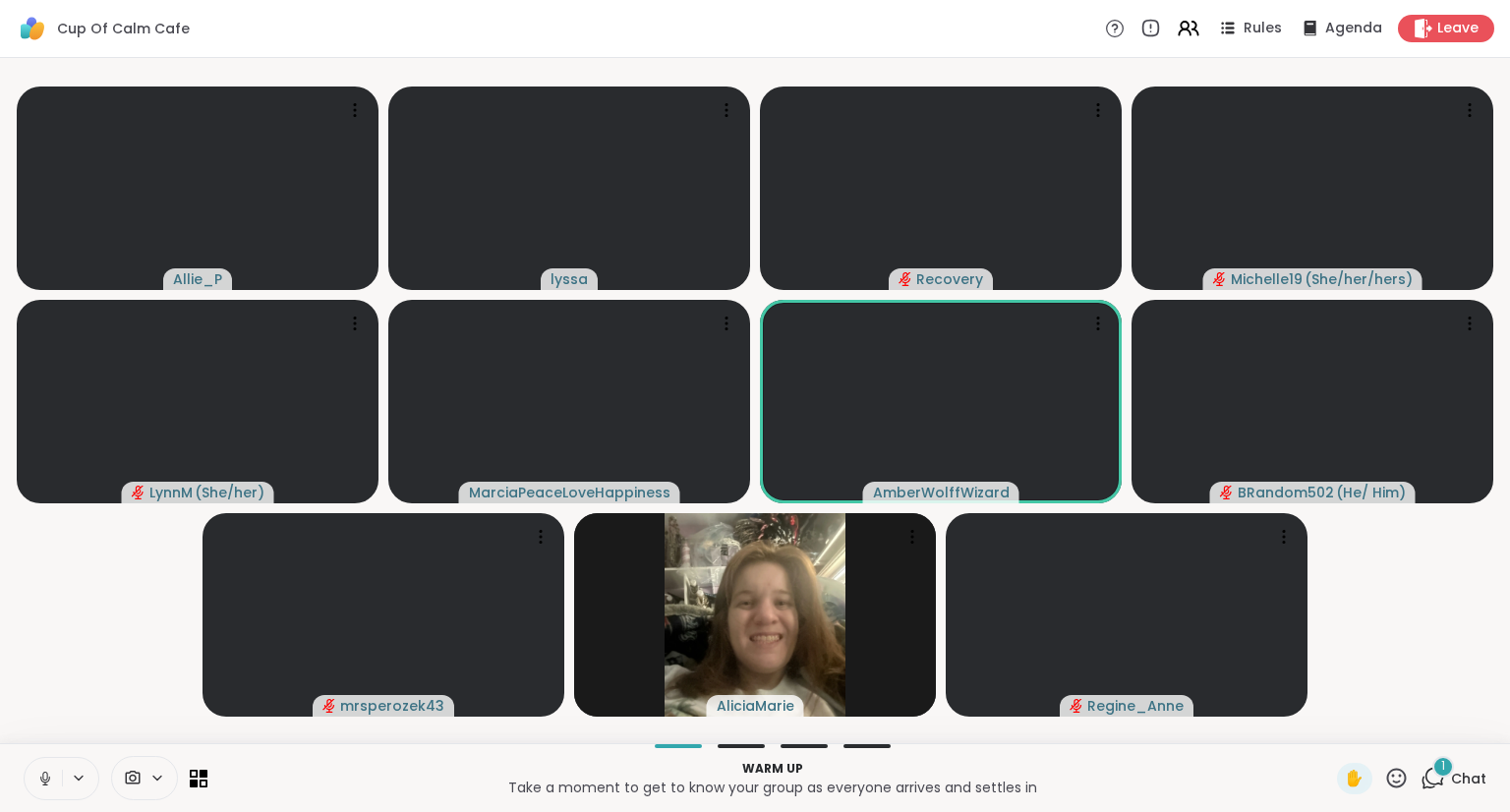 click 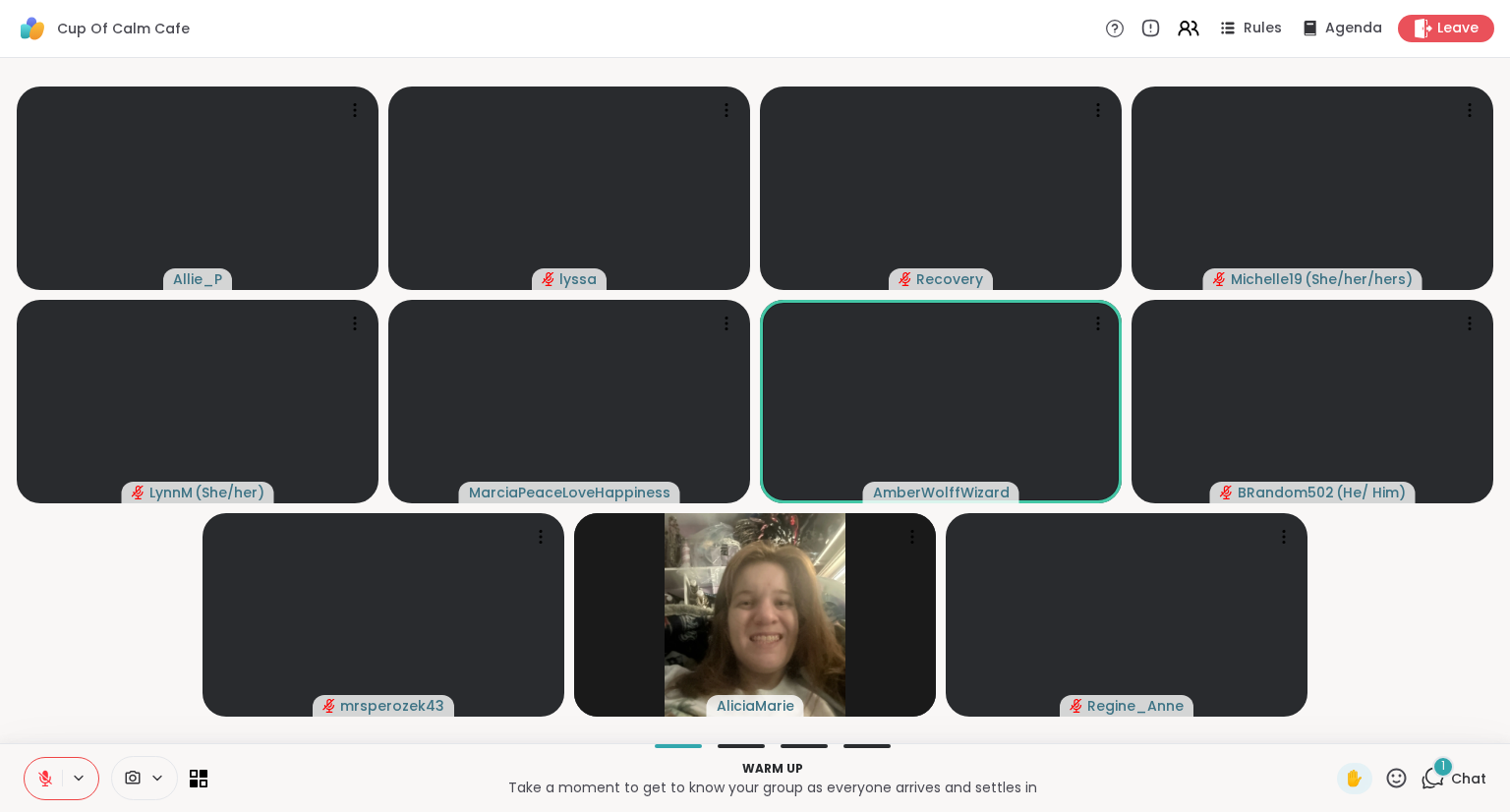 type 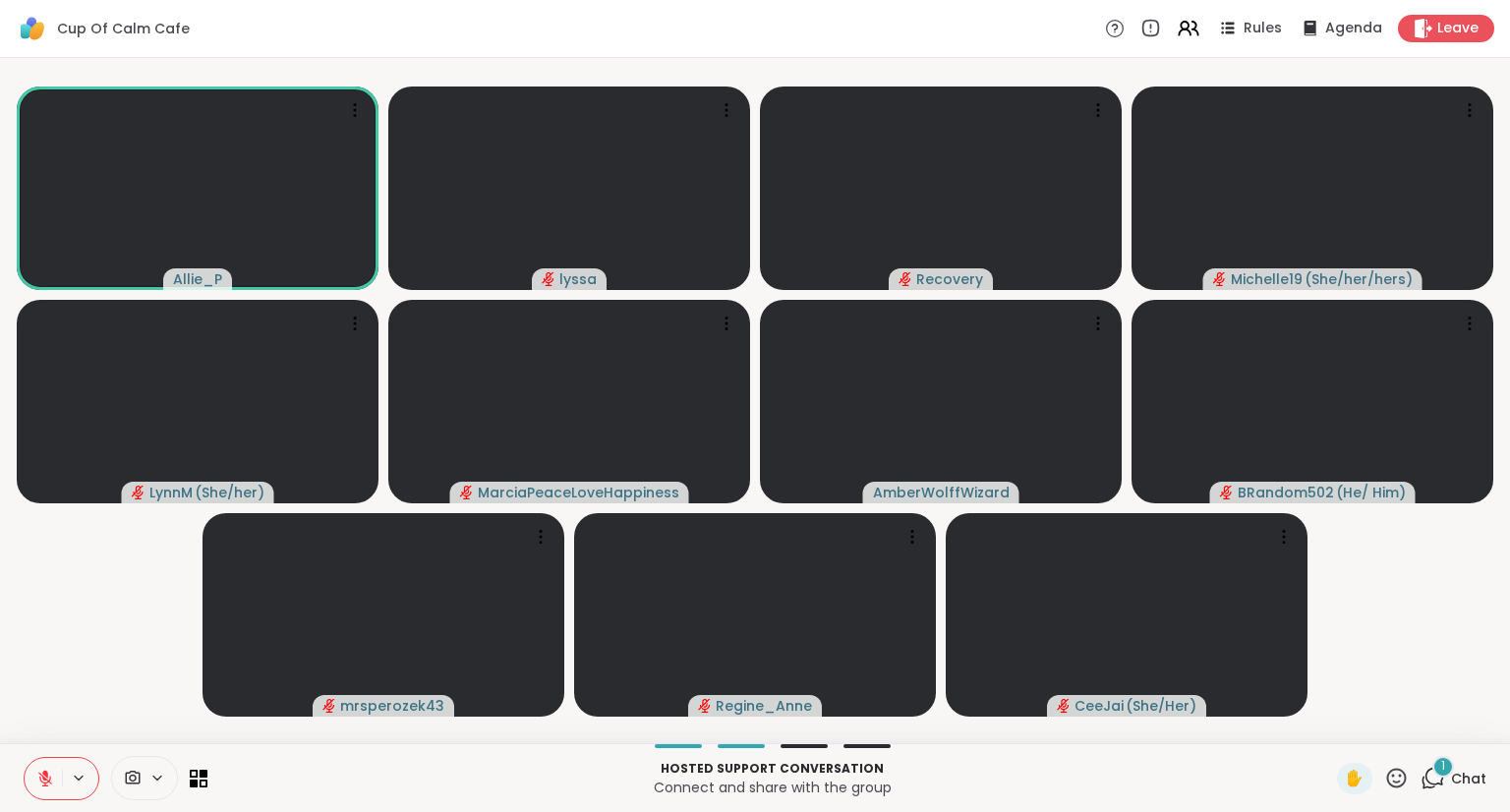 click on "1" at bounding box center (1443, 766) 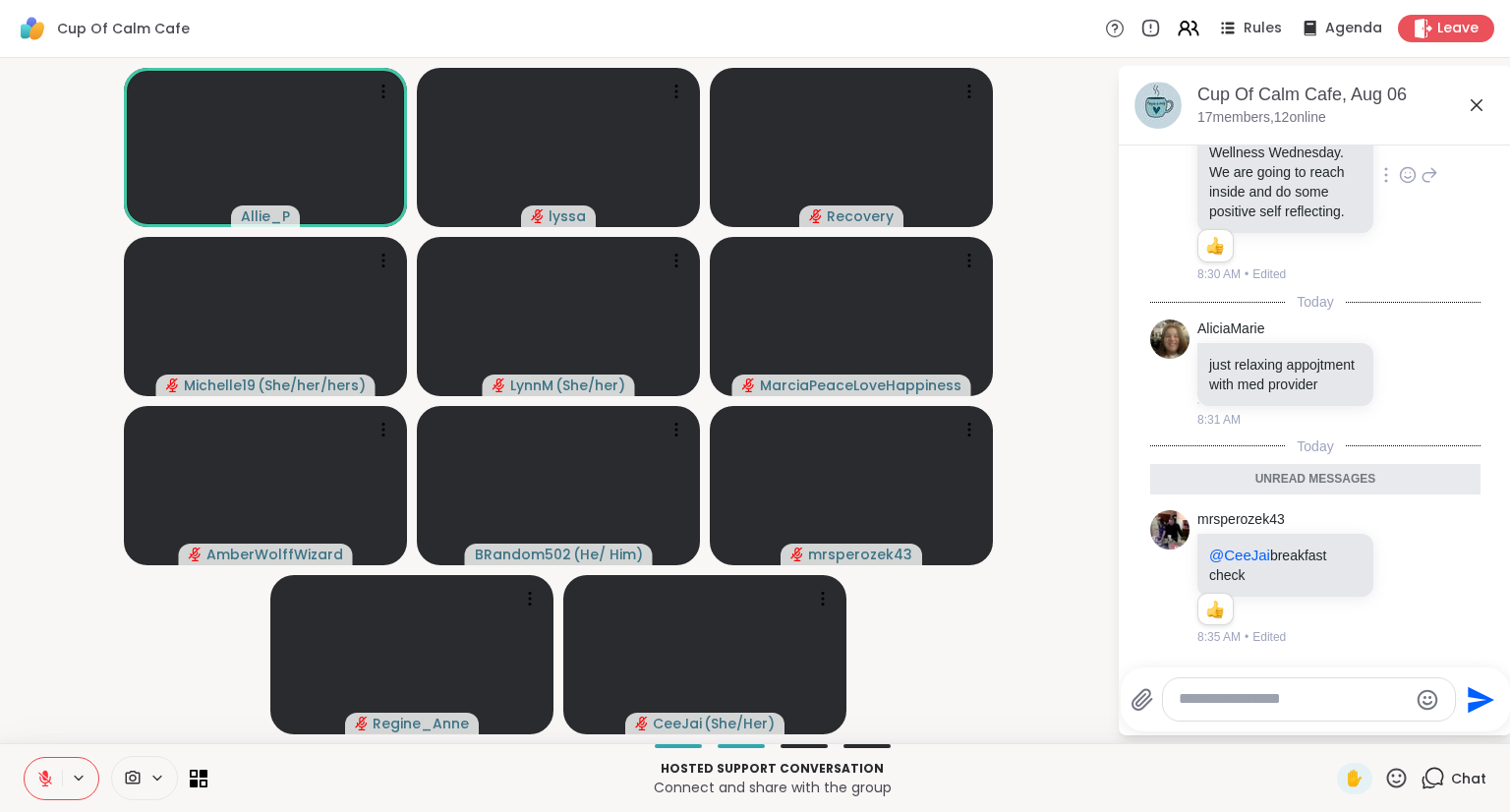 scroll, scrollTop: 0, scrollLeft: 0, axis: both 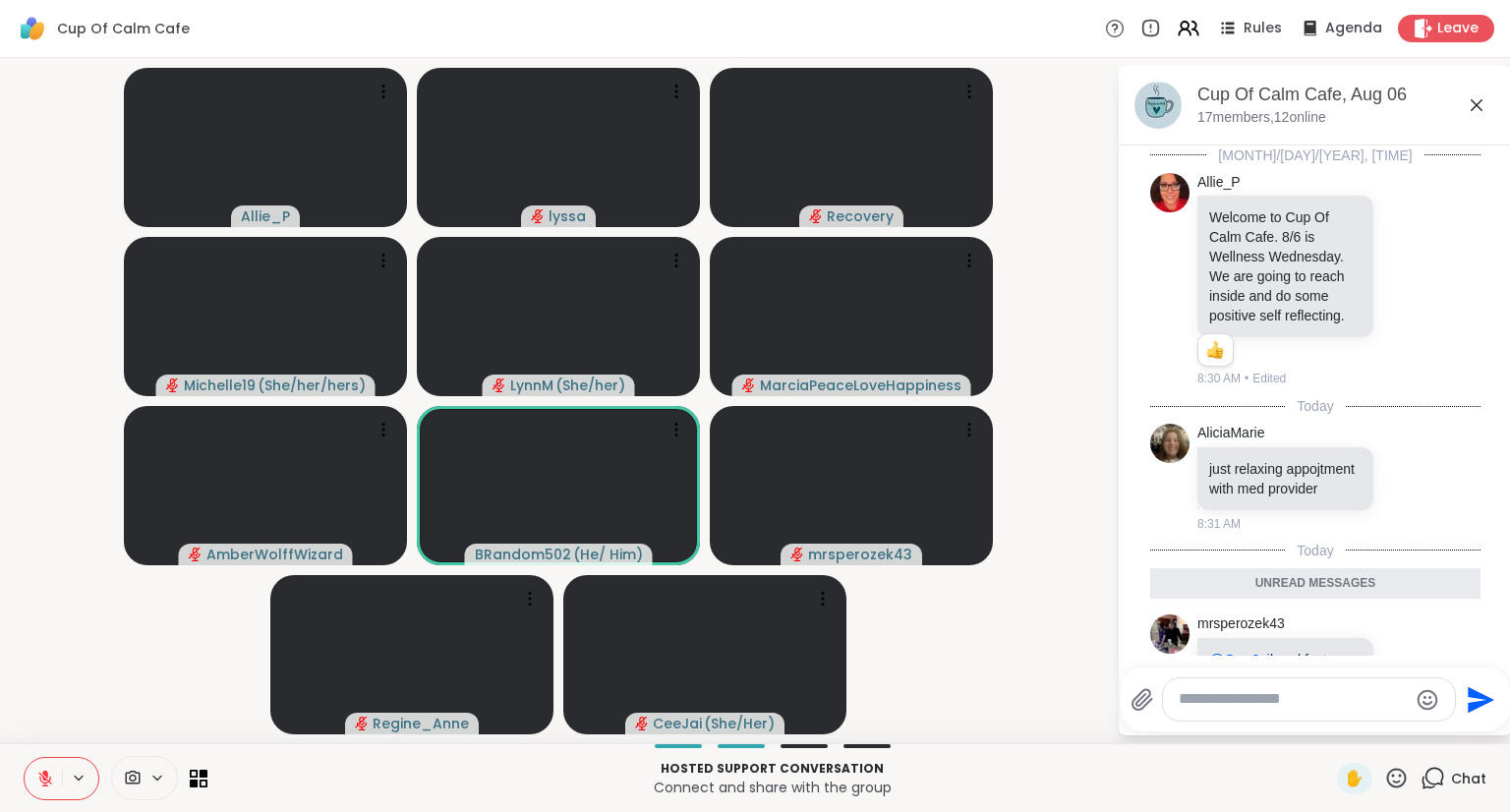 click 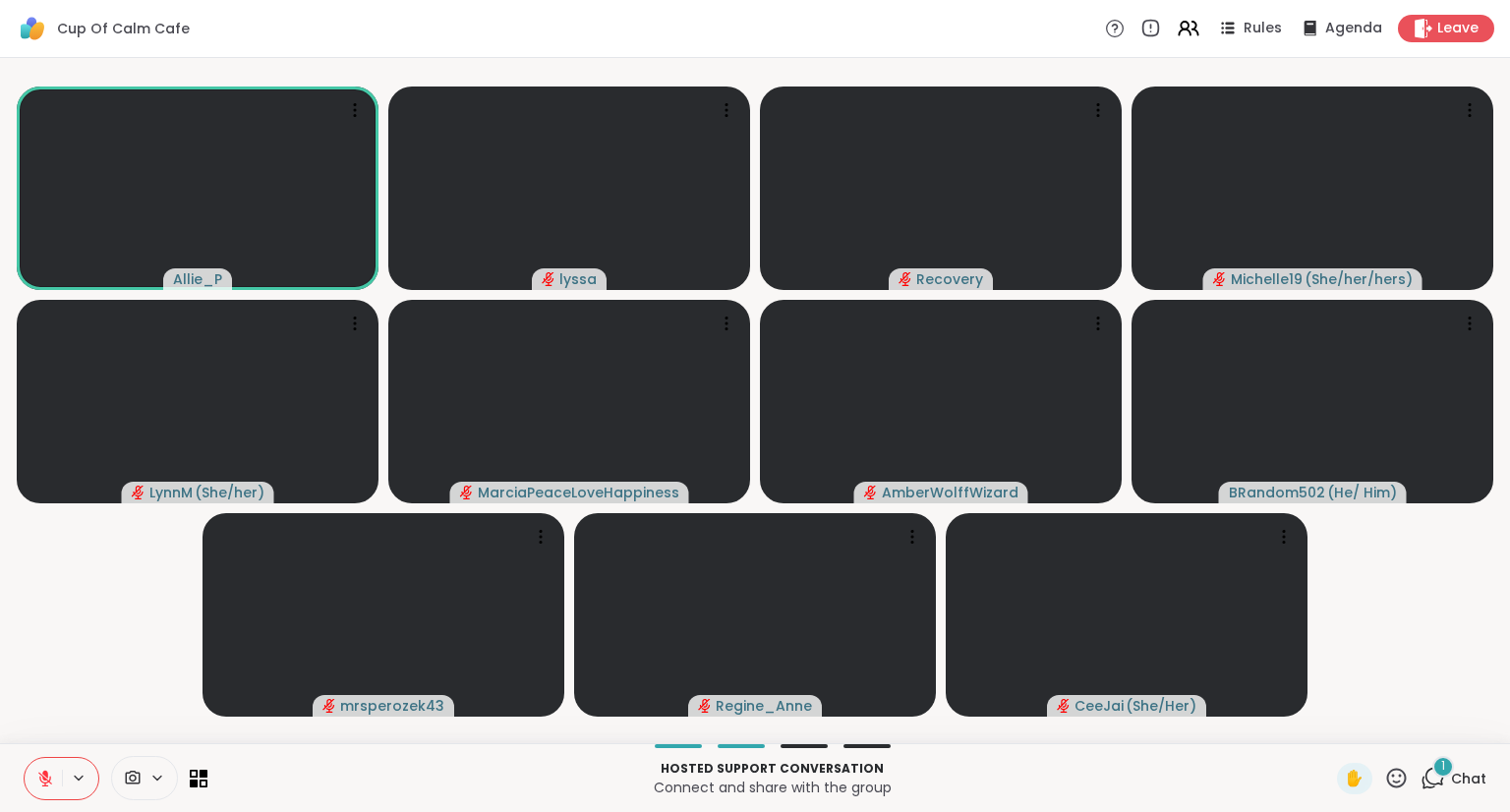 click on "Hosted support conversation Connect and share with the group ✋ 1 Chat" at bounding box center (755, 778) 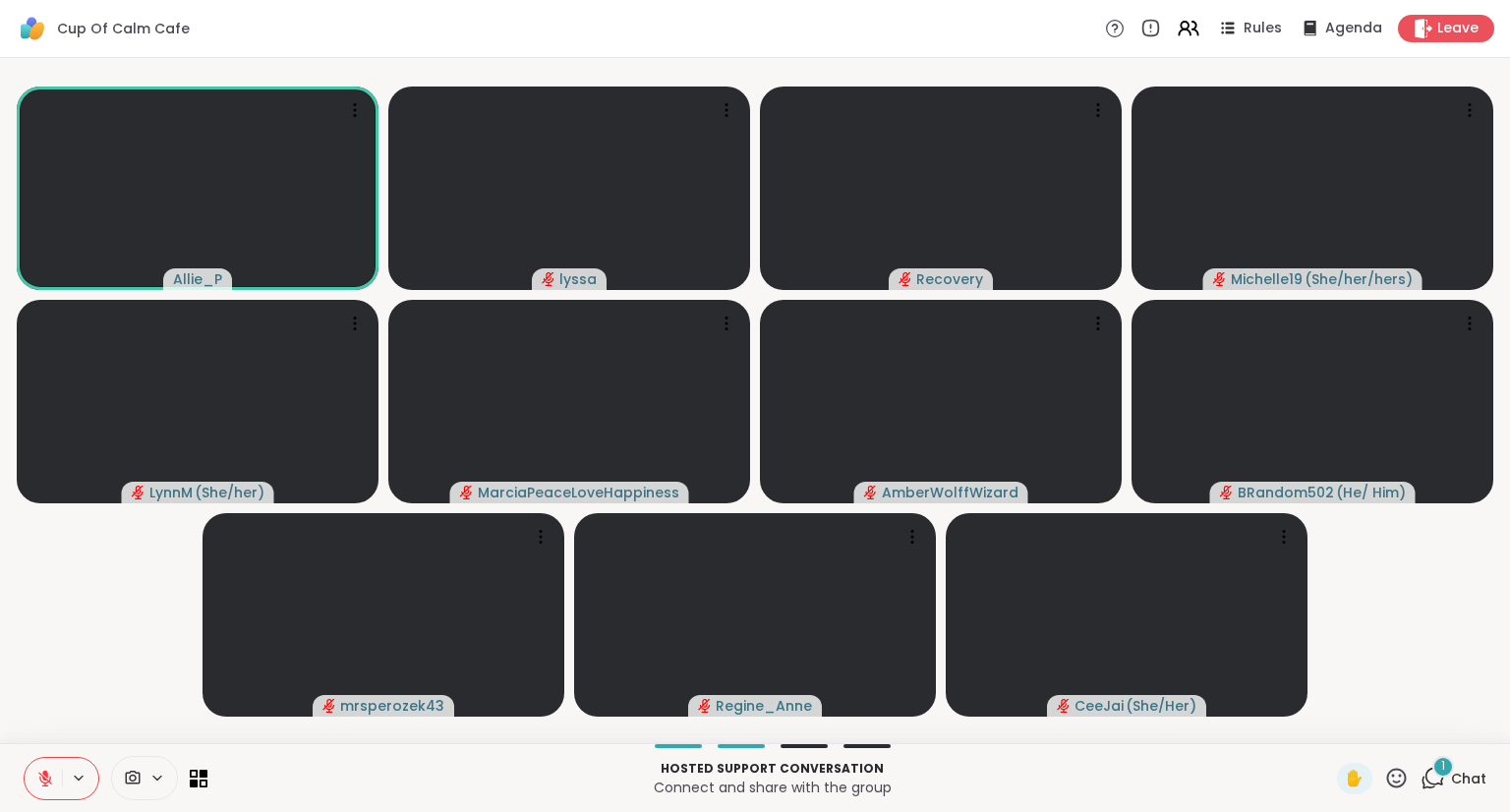 click on "Hosted support conversation Connect and share with the group ✋ 1 Chat" at bounding box center [755, 778] 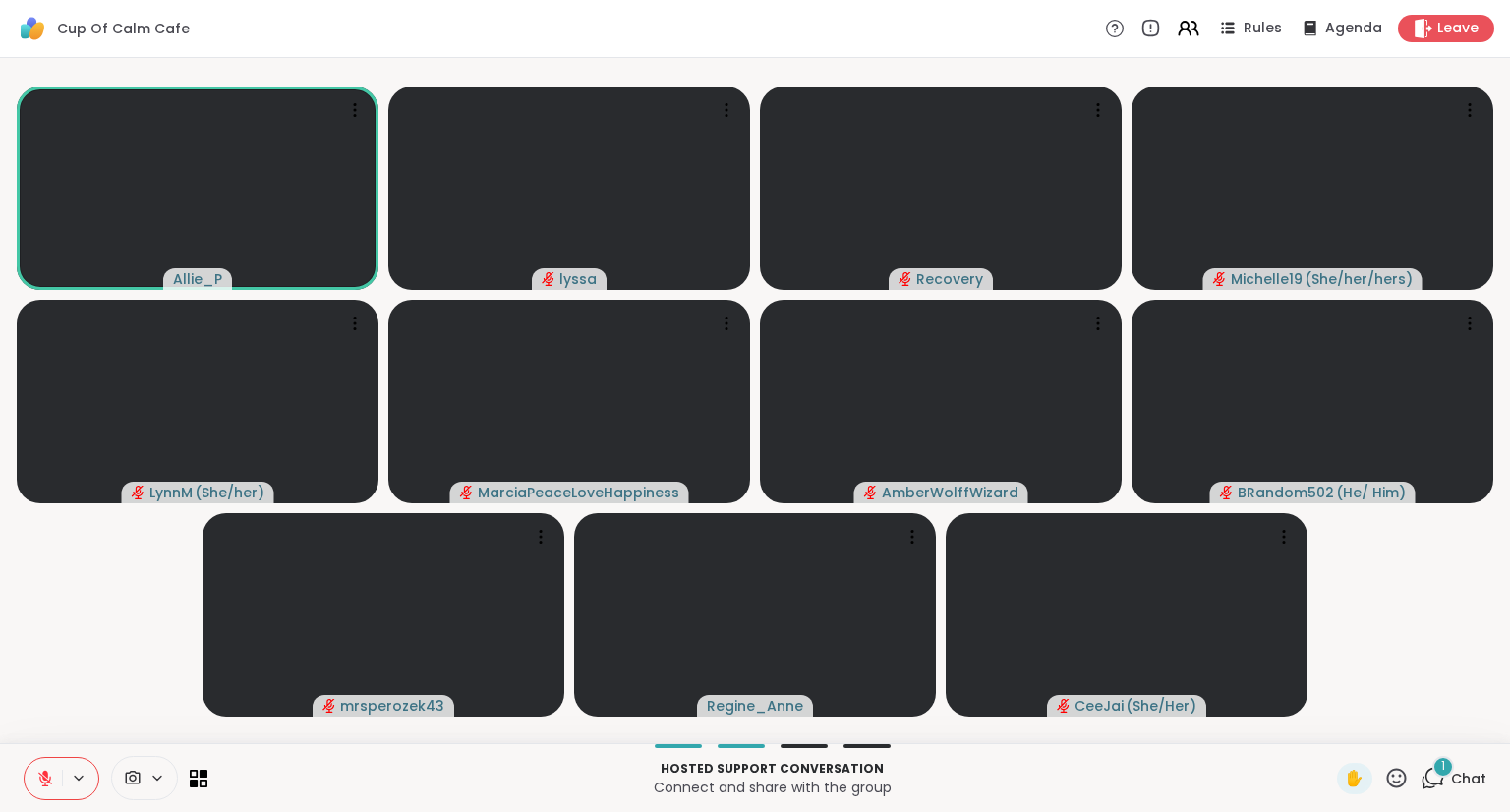 click at bounding box center [43, 779] 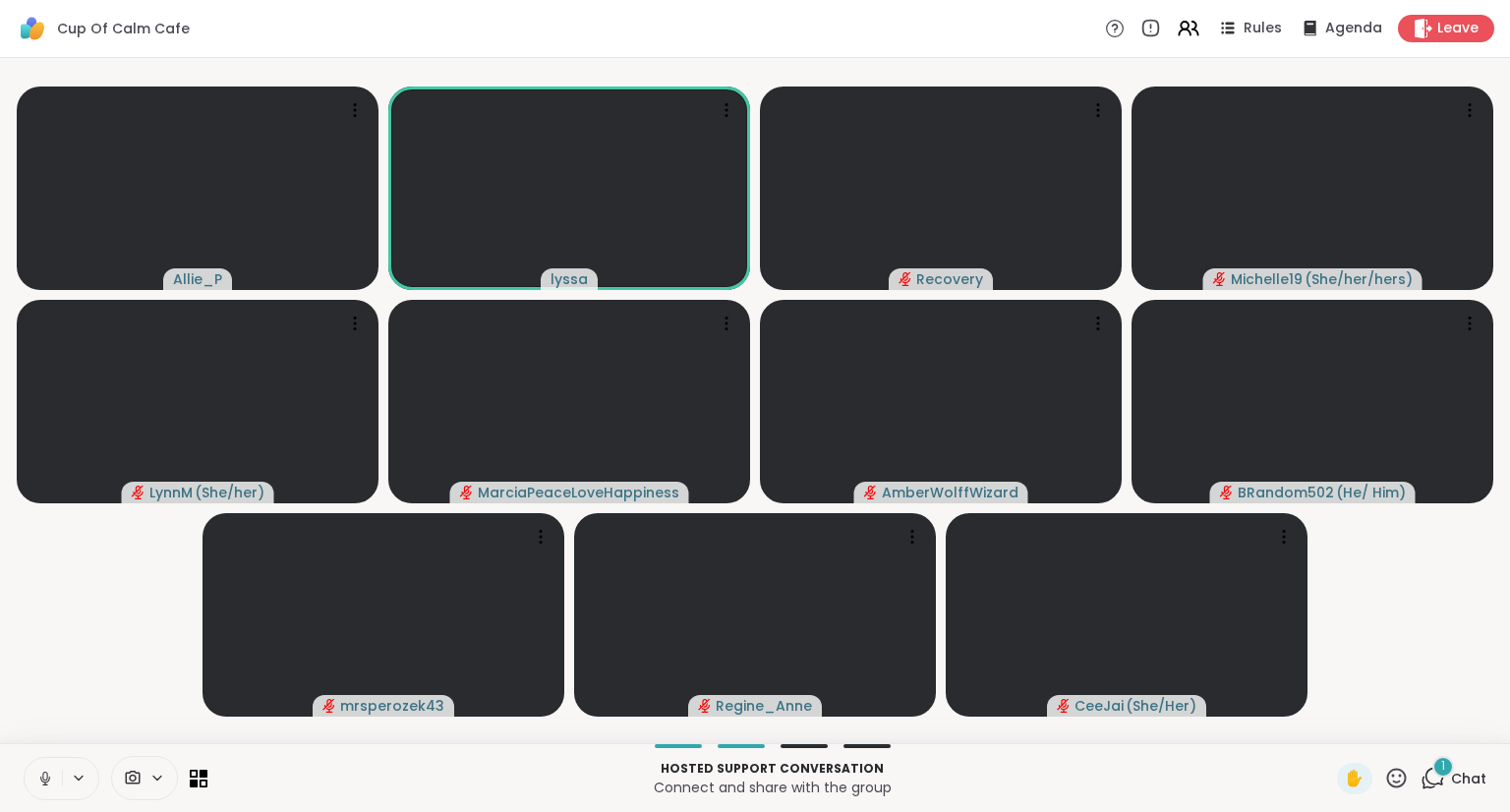 click at bounding box center (43, 779) 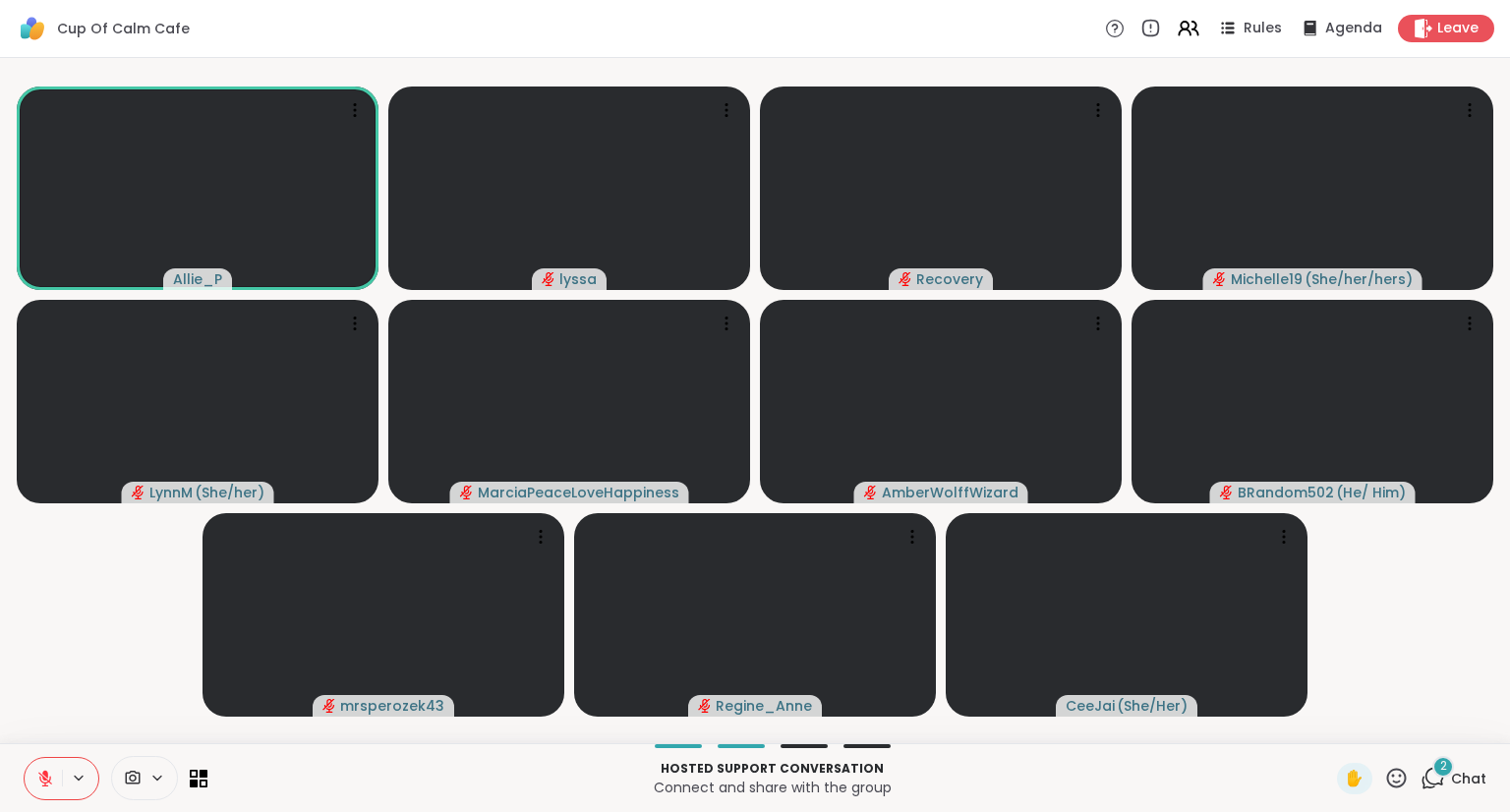 click on "2" at bounding box center [1443, 766] 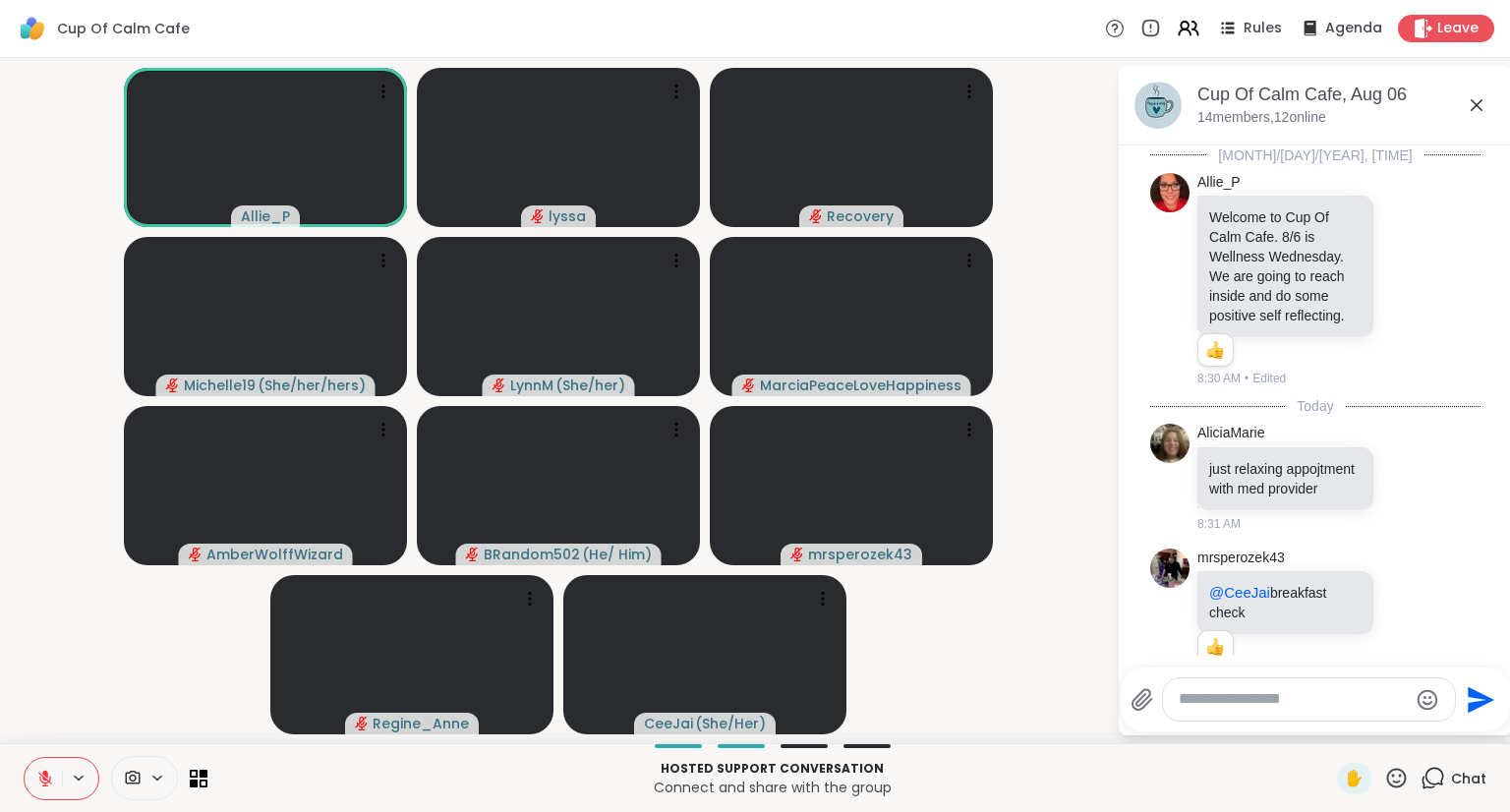 scroll, scrollTop: 590, scrollLeft: 0, axis: vertical 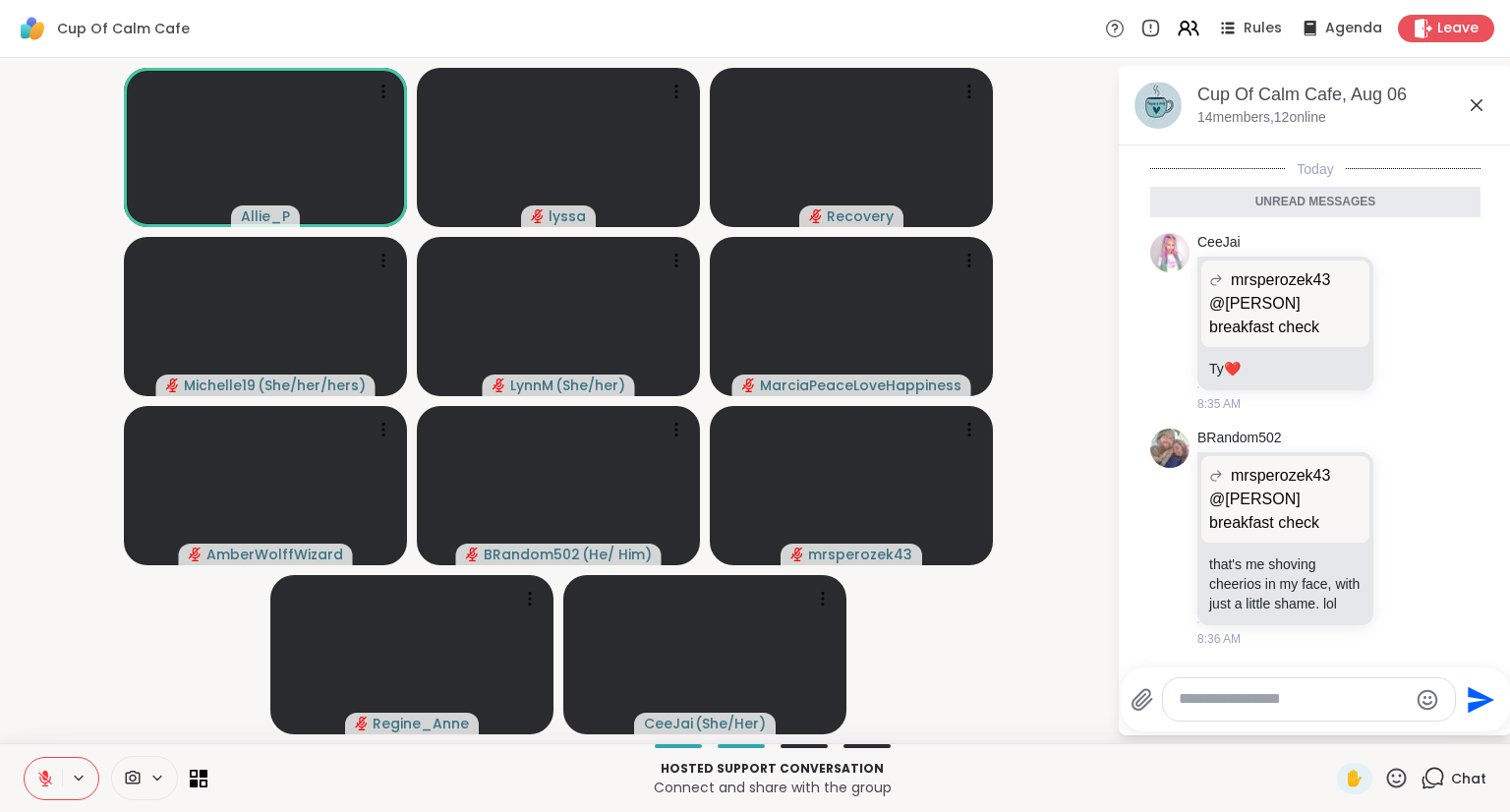 click 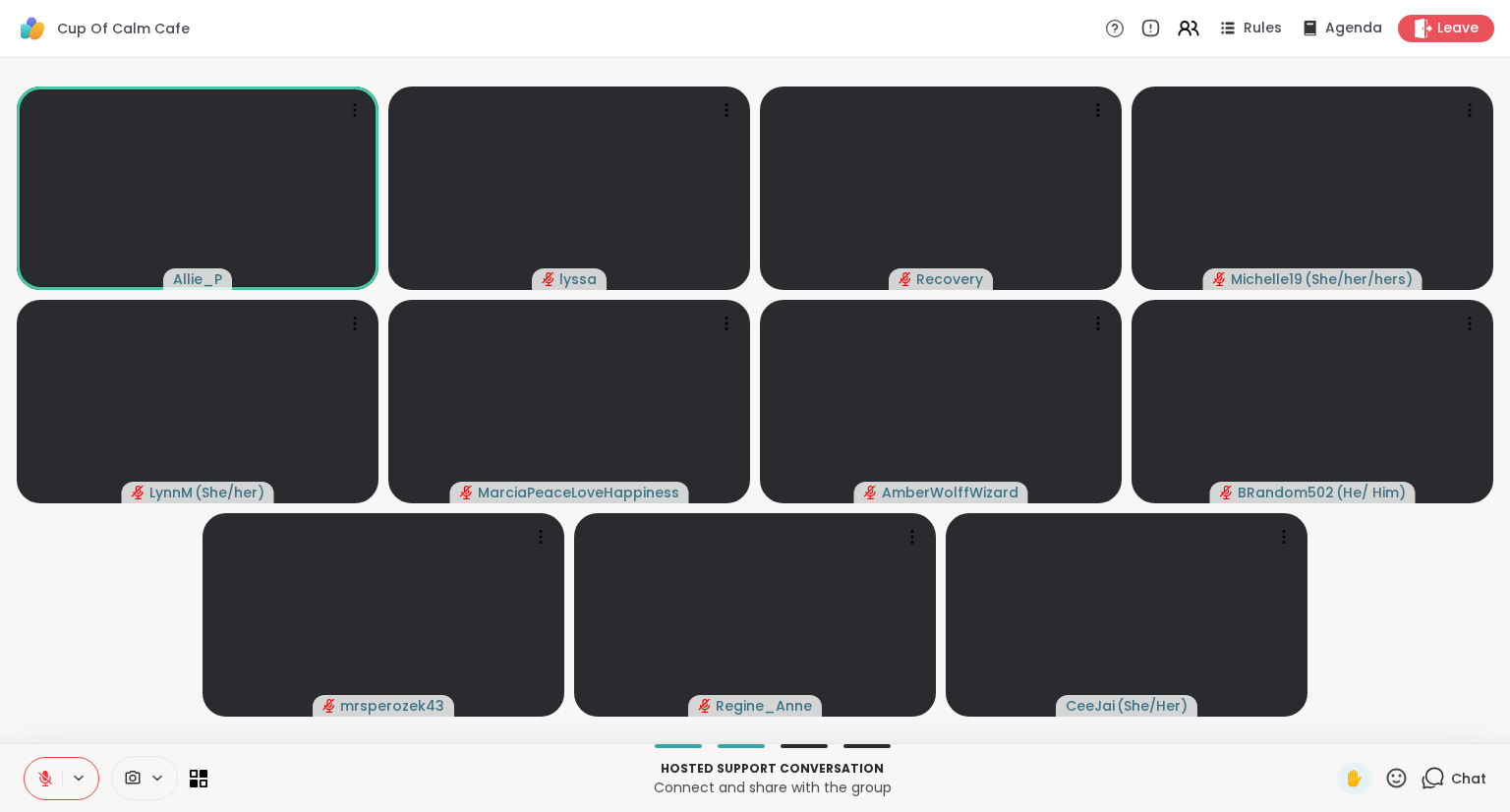 click 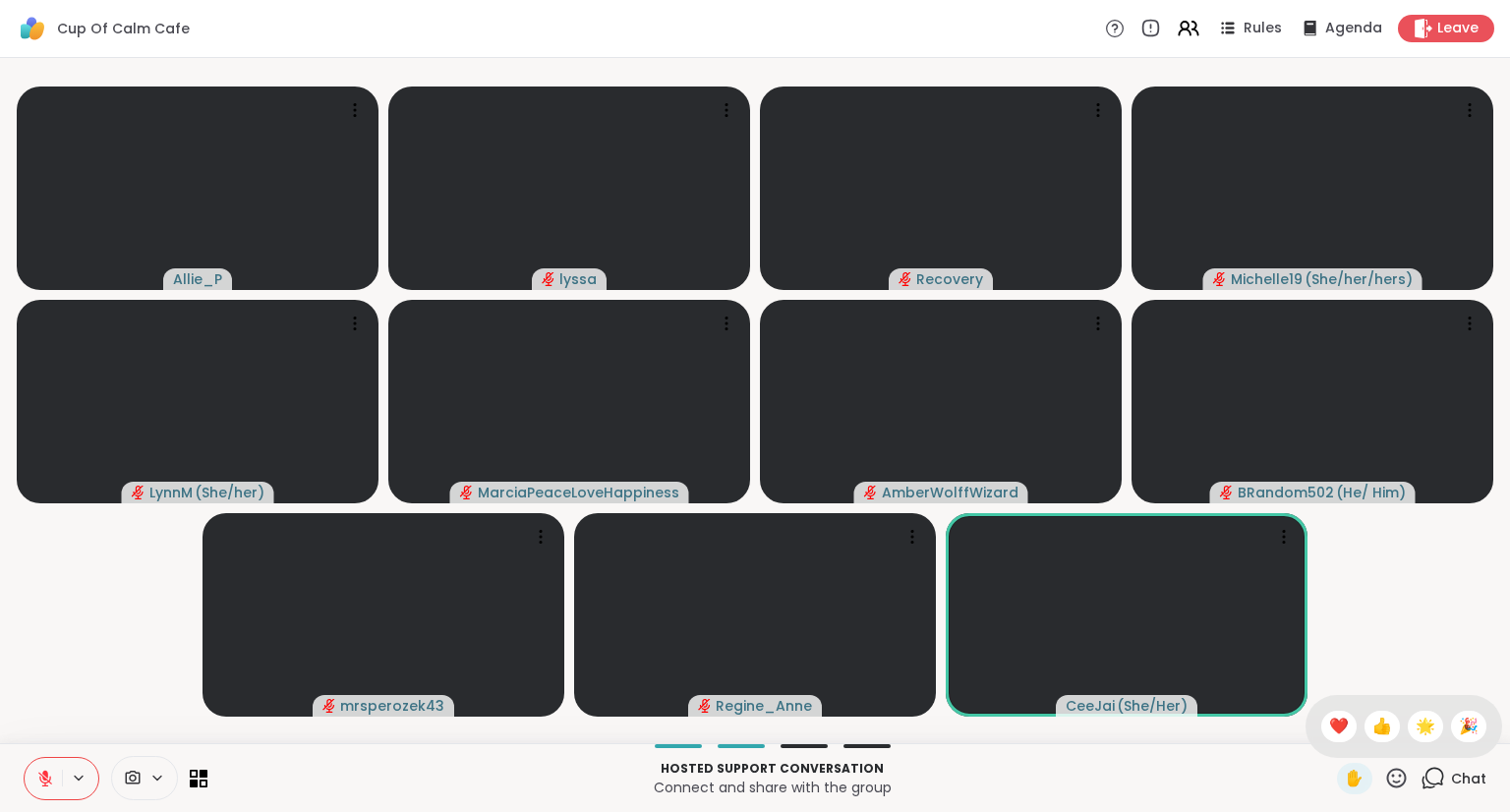 click on "❤️" at bounding box center [1339, 726] 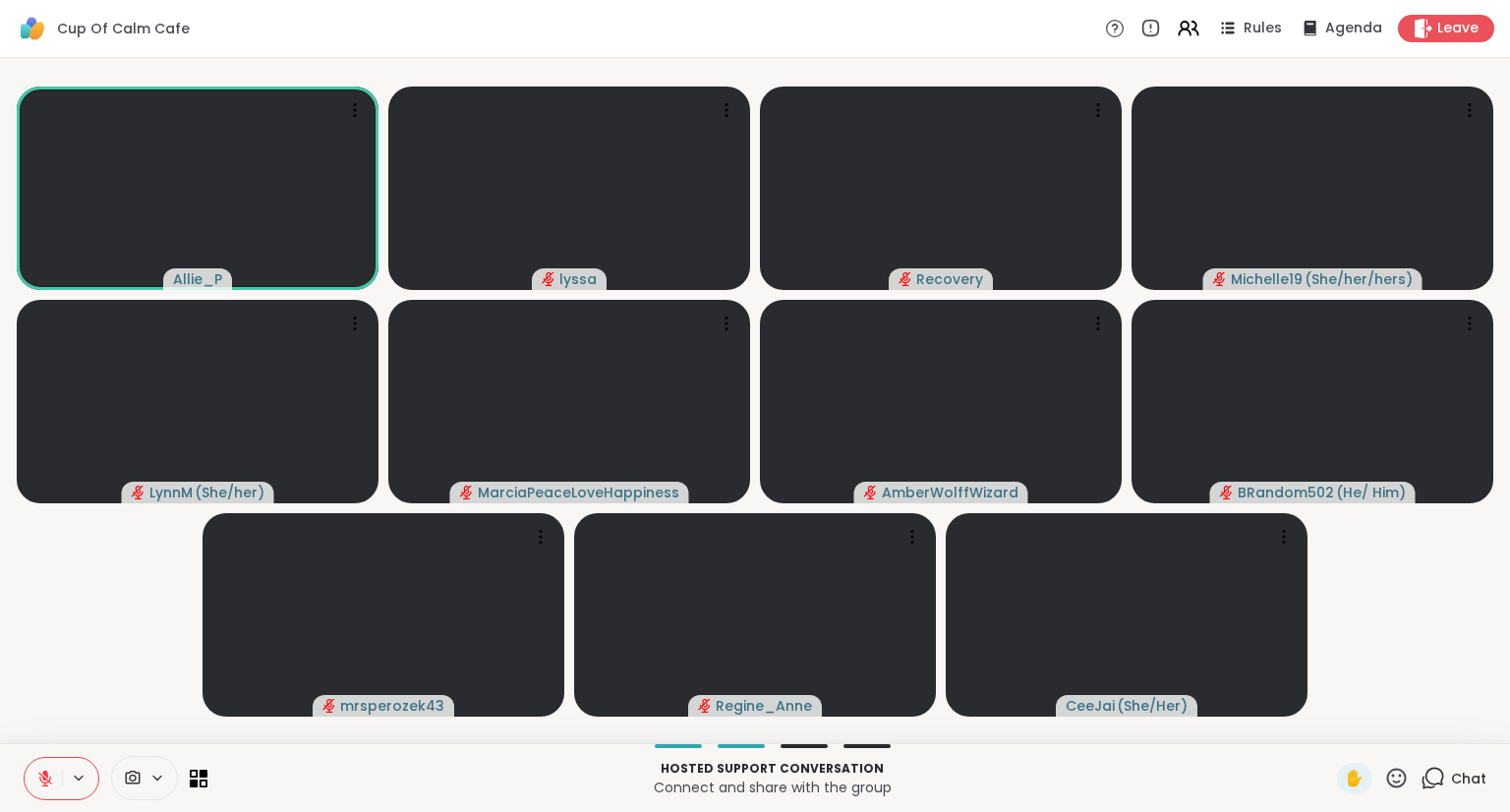 click 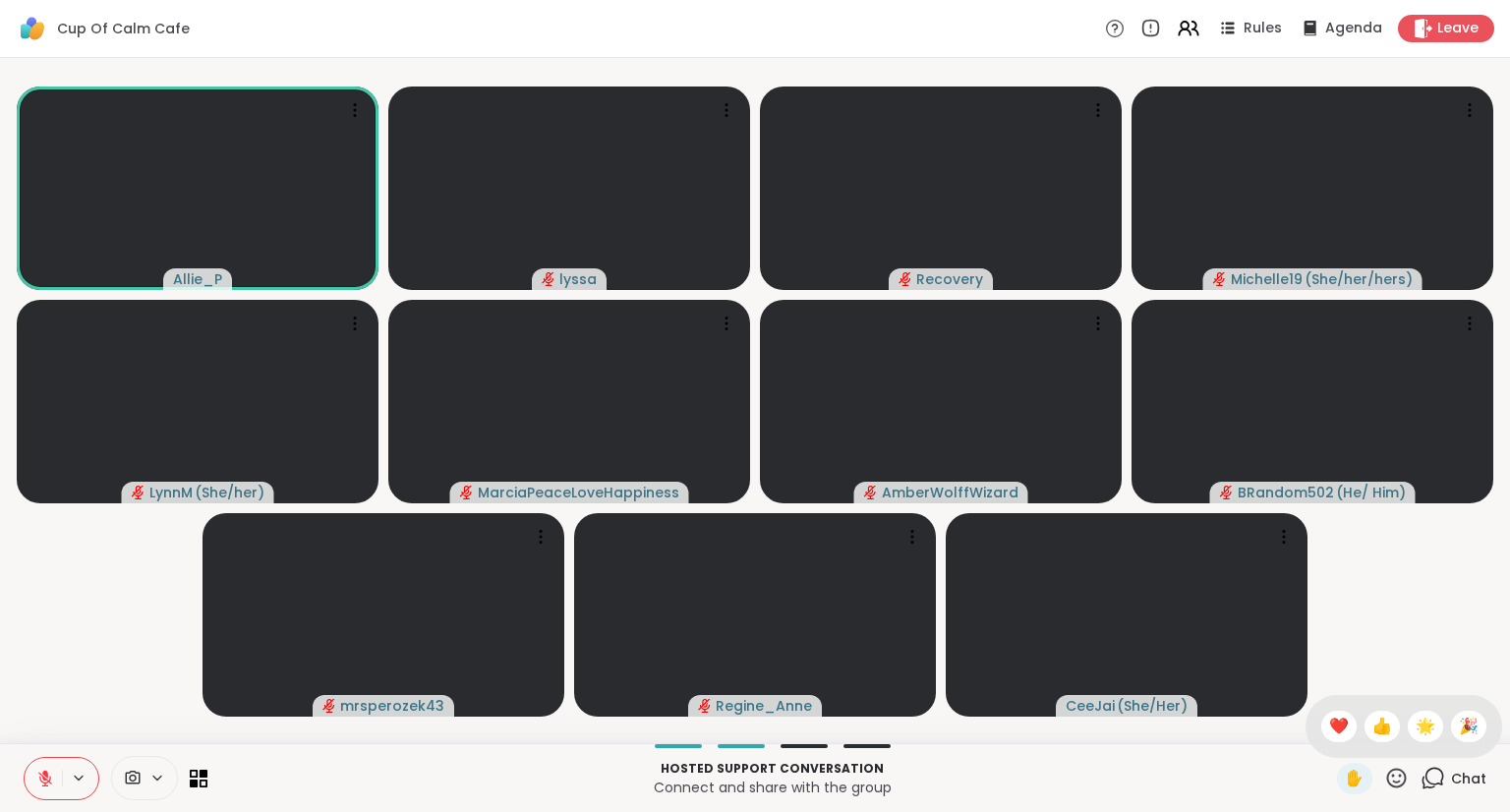 click on "[PERSON] [PERSON] Recovery [PERSON] ( [PRONOUNS] ) [PERSON] ( [PRONOUNS] ) [PERSON] [PERSON] [PERSON] ( [PRONOUNS] ) [PERSON] [PERSON] [PERSON] ( [PRONOUNS] )" at bounding box center (755, 400) 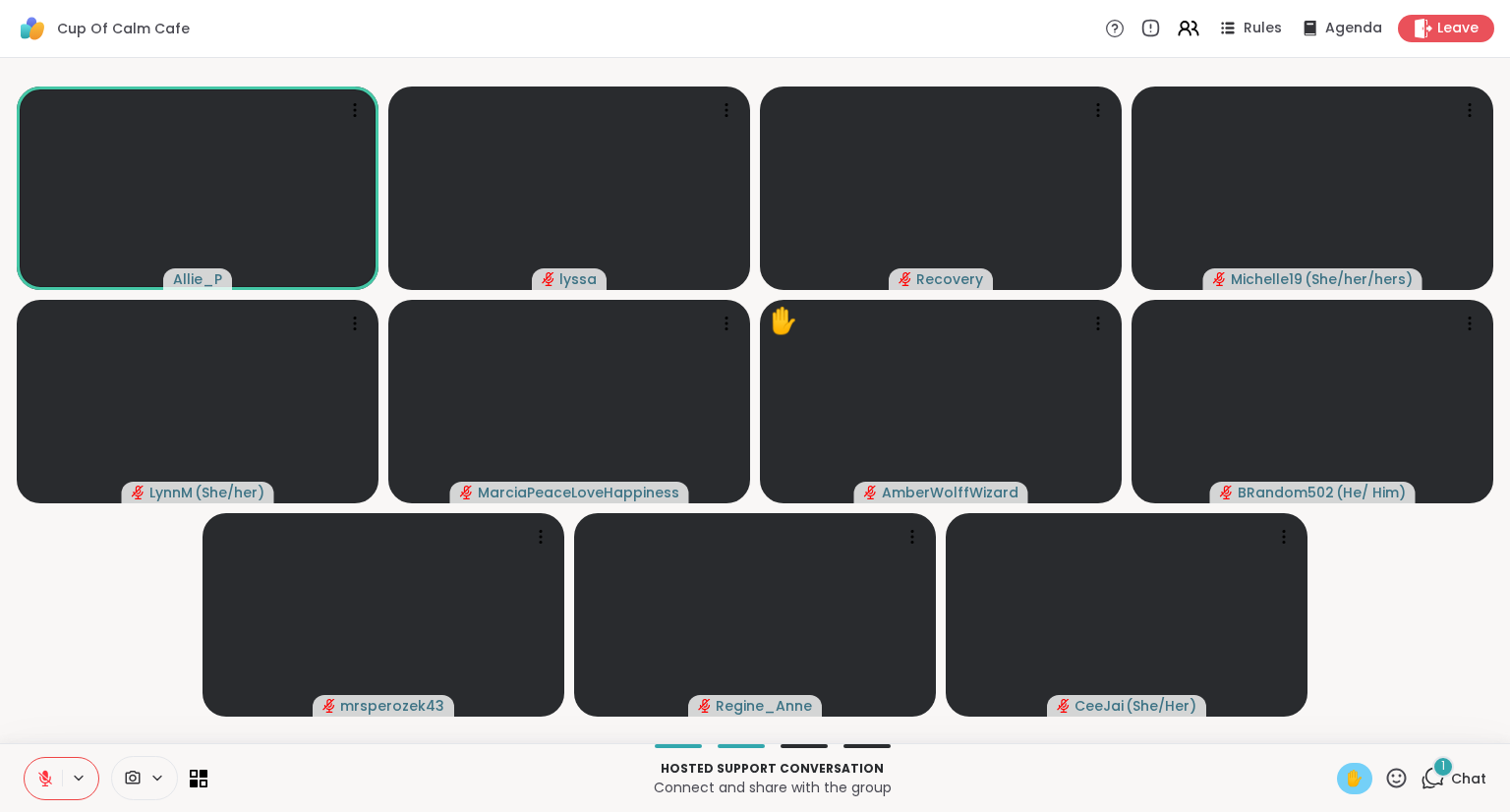 click on "✋" at bounding box center (1355, 779) 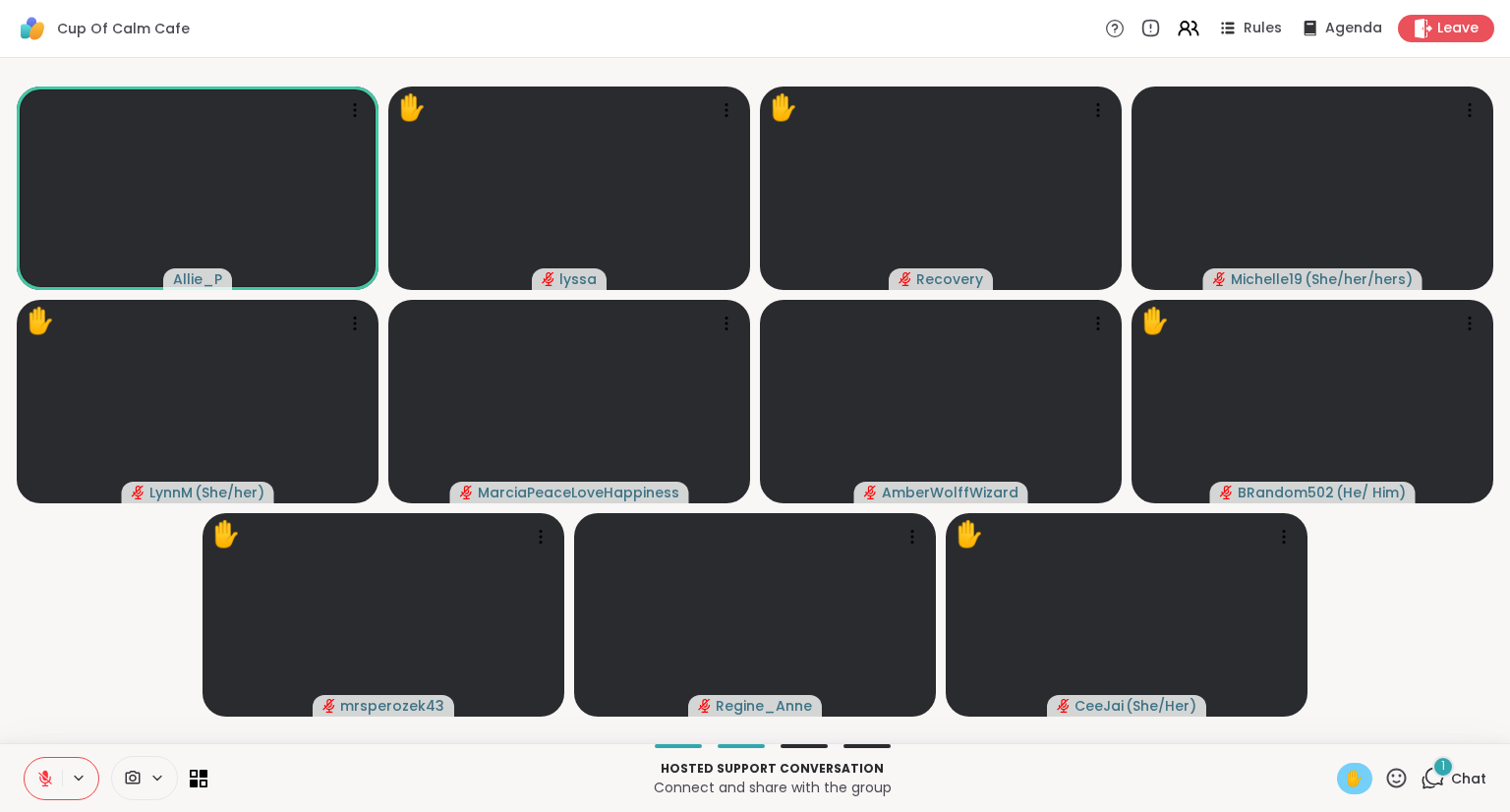 click 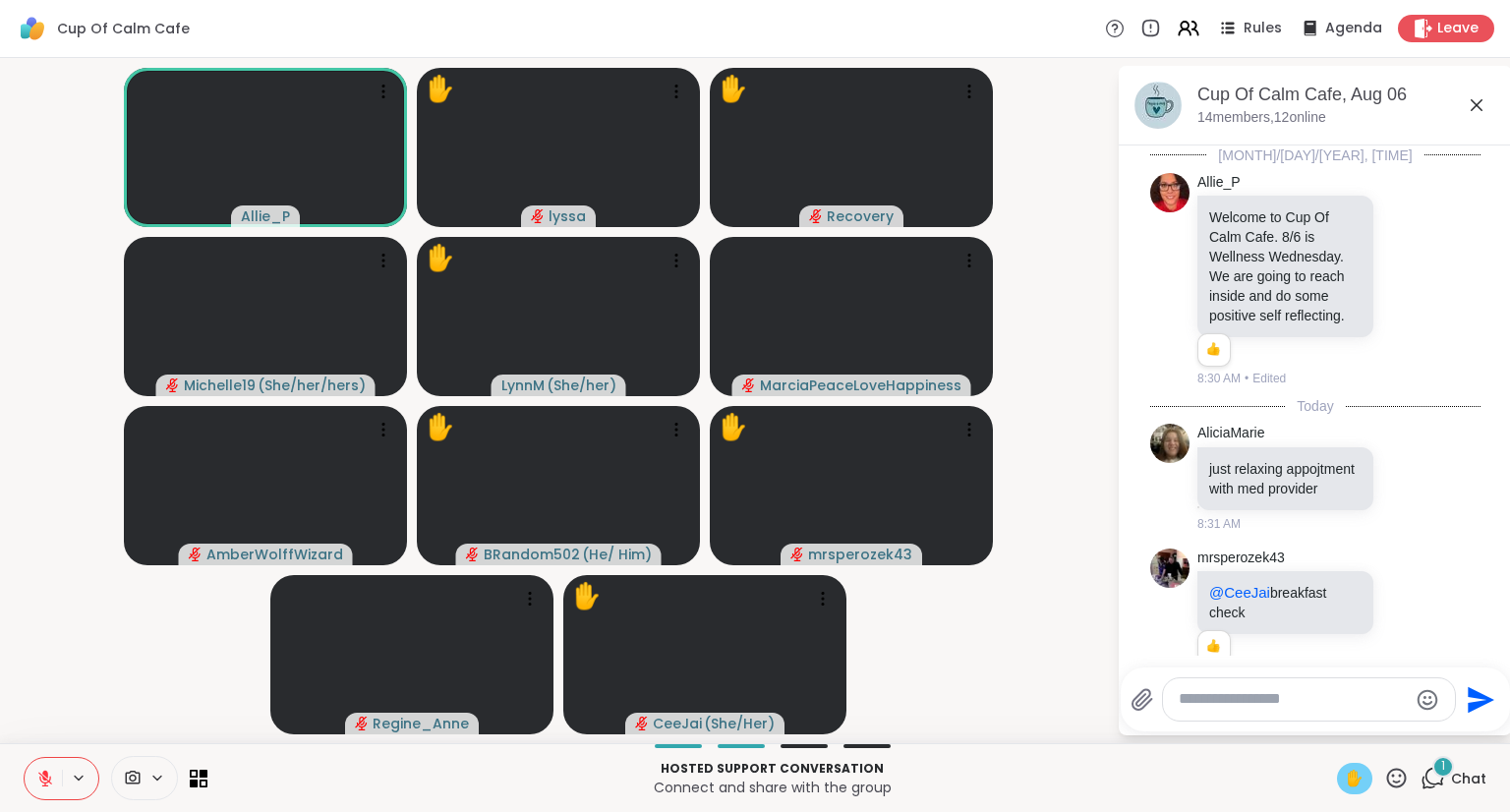 scroll, scrollTop: 733, scrollLeft: 0, axis: vertical 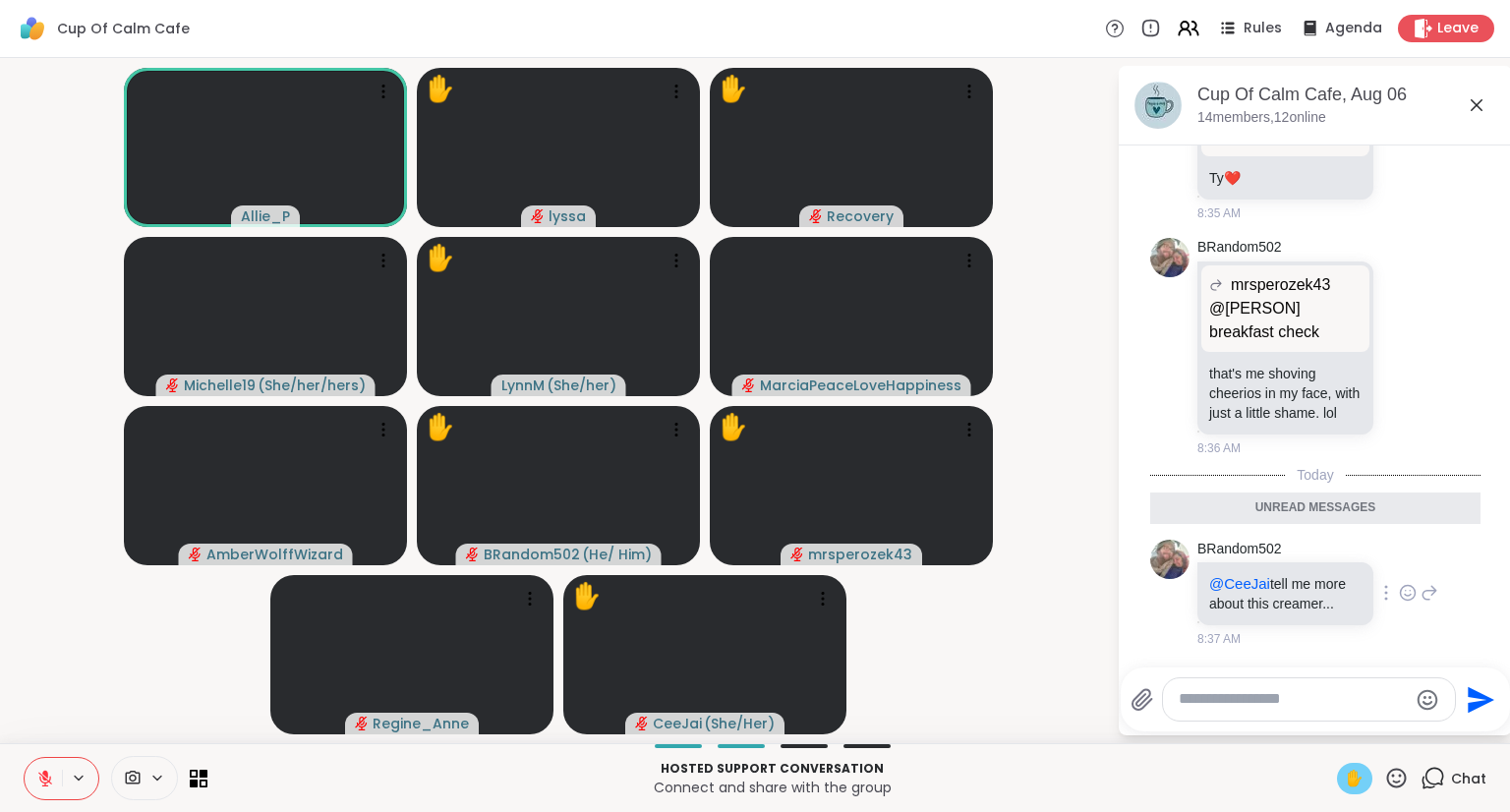 click 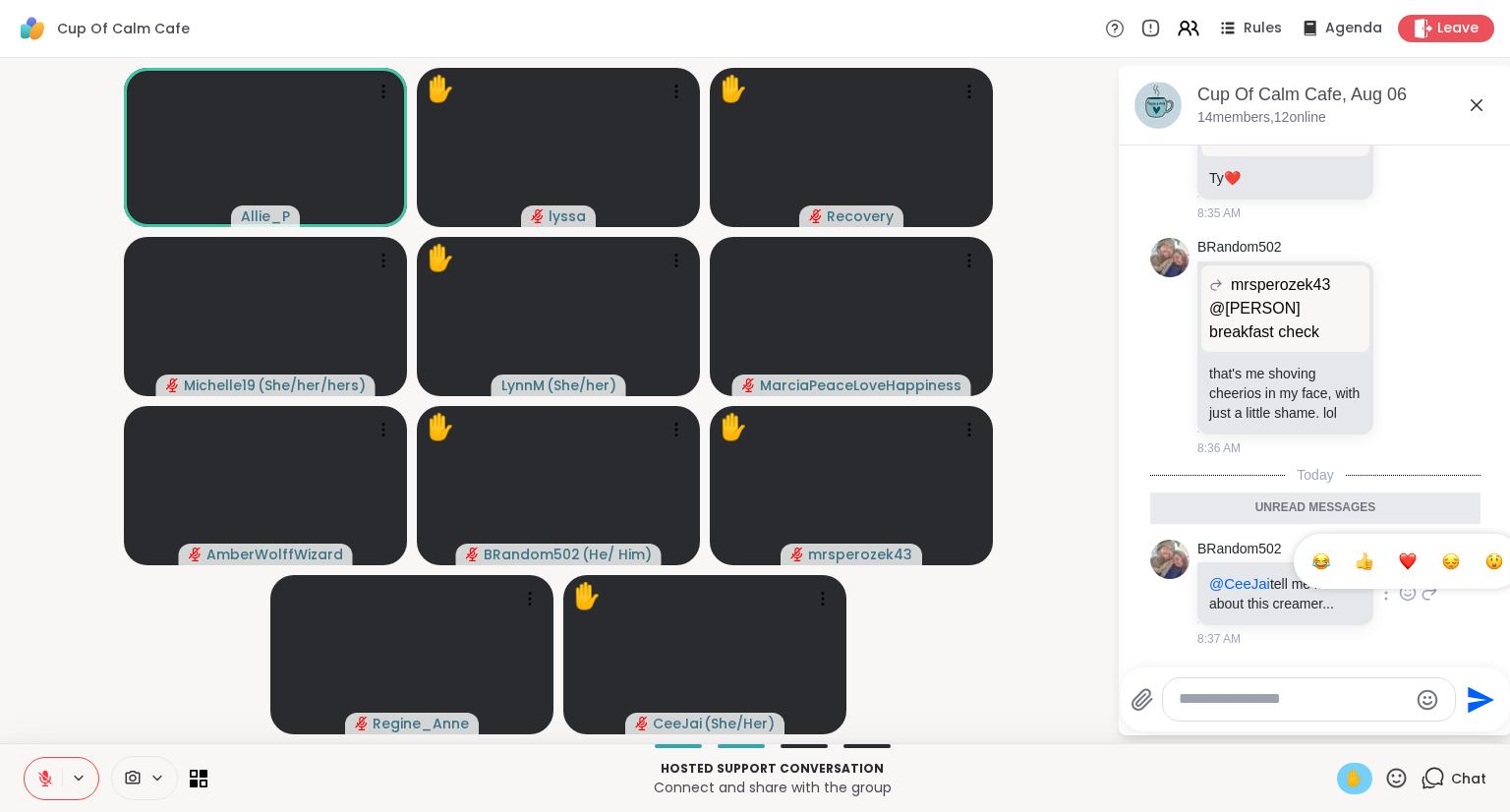 click at bounding box center [1321, 561] 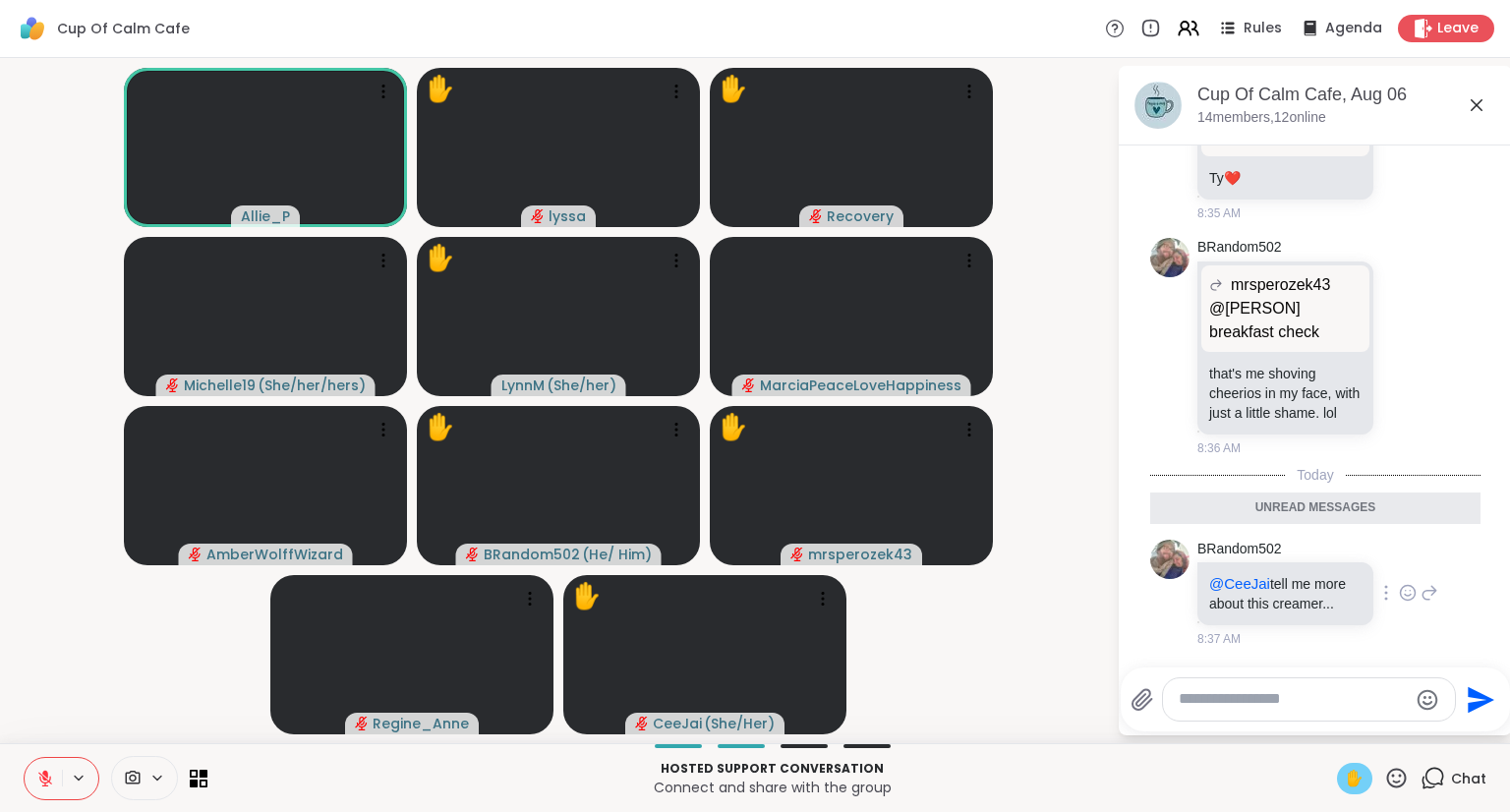 scroll, scrollTop: 761, scrollLeft: 0, axis: vertical 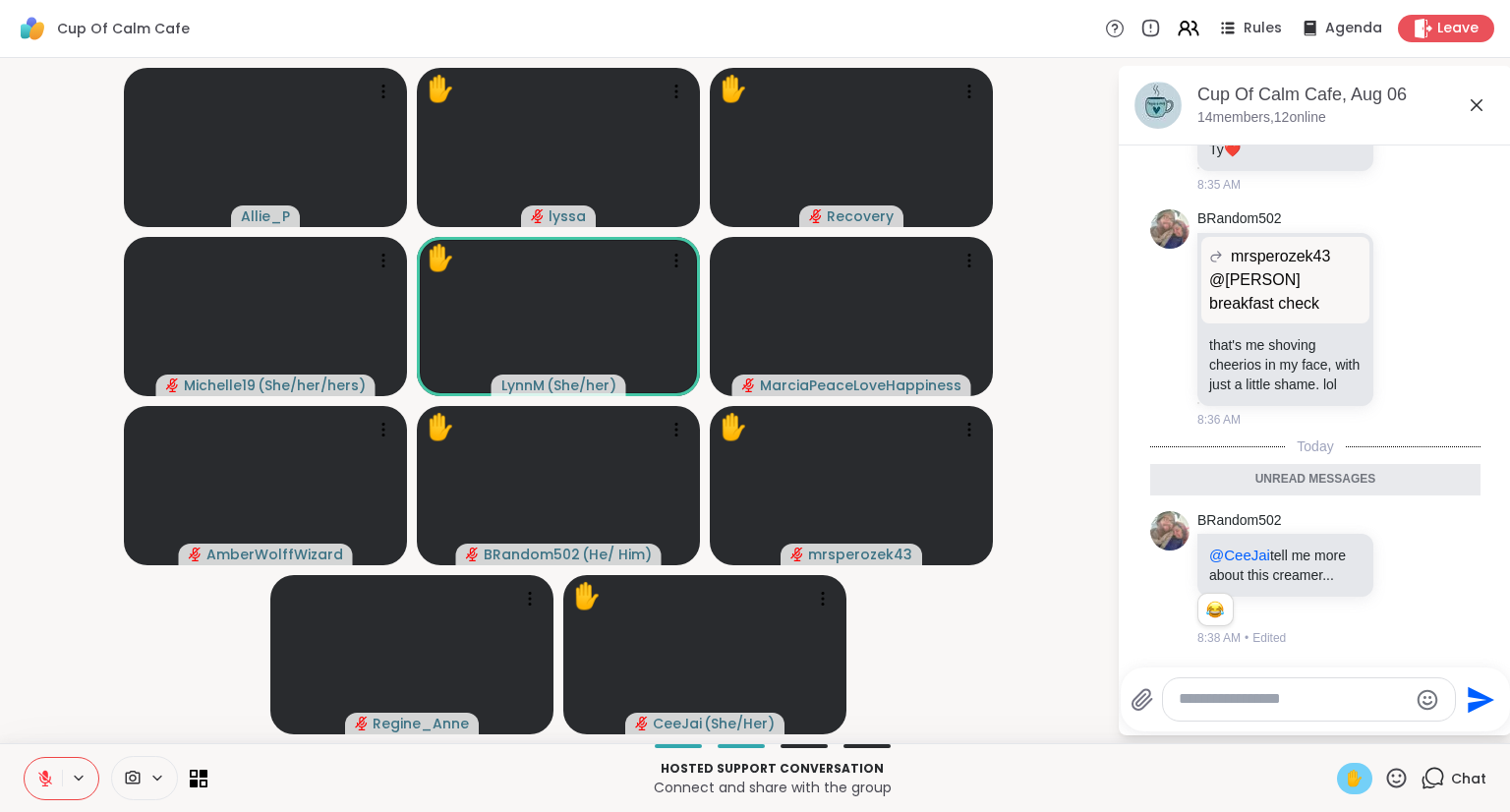 click 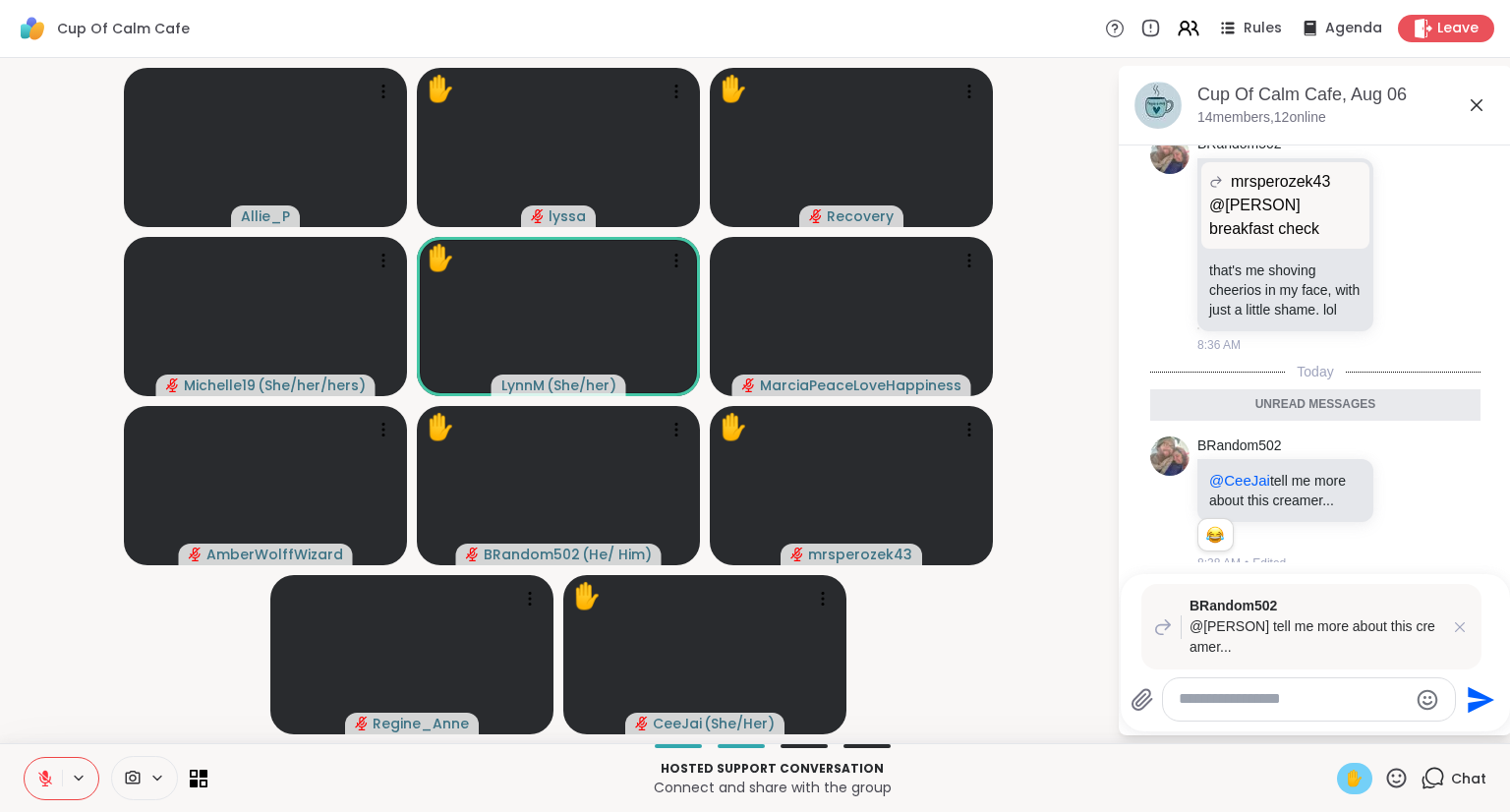 click 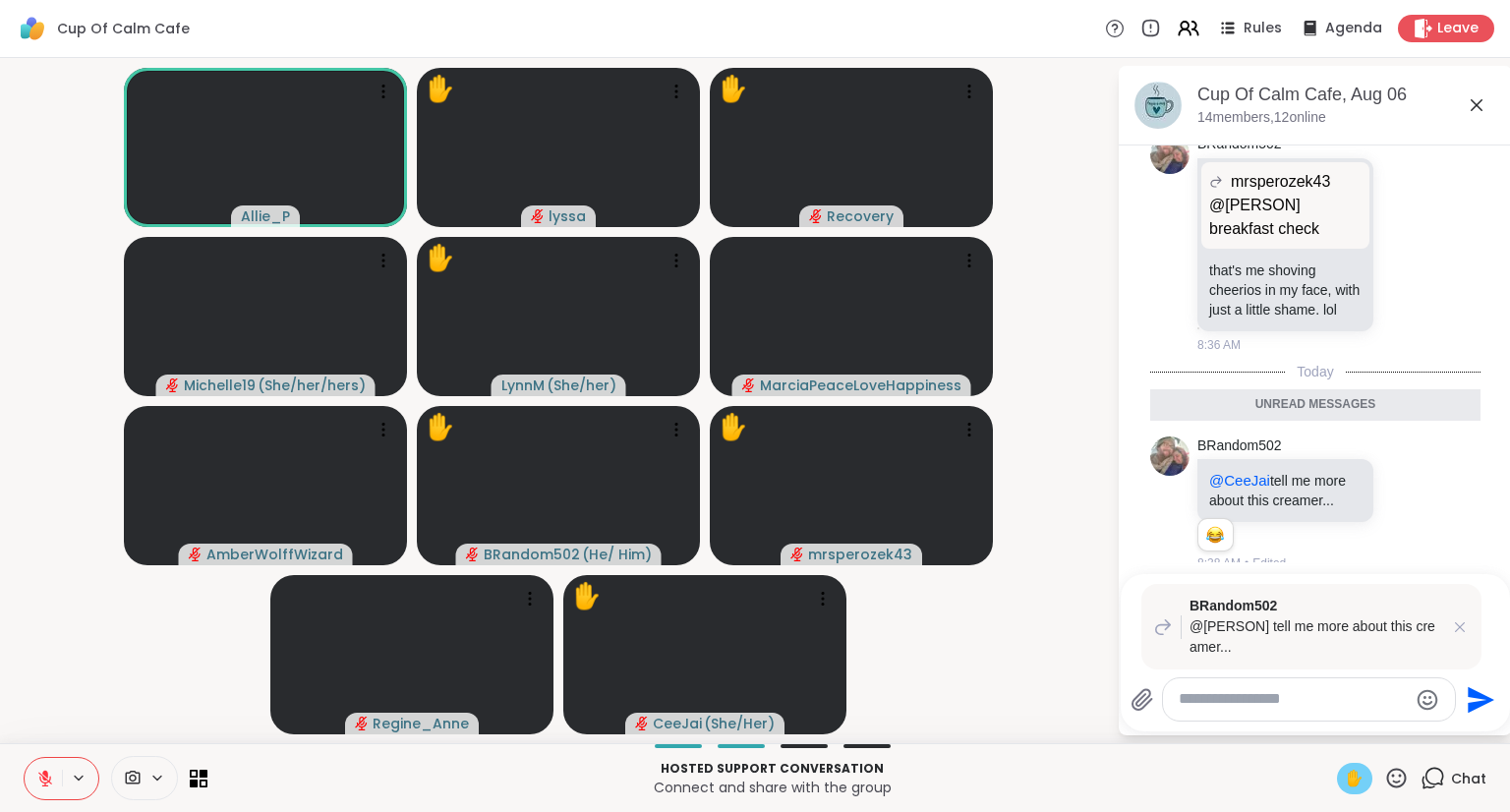 click at bounding box center (1293, 699) 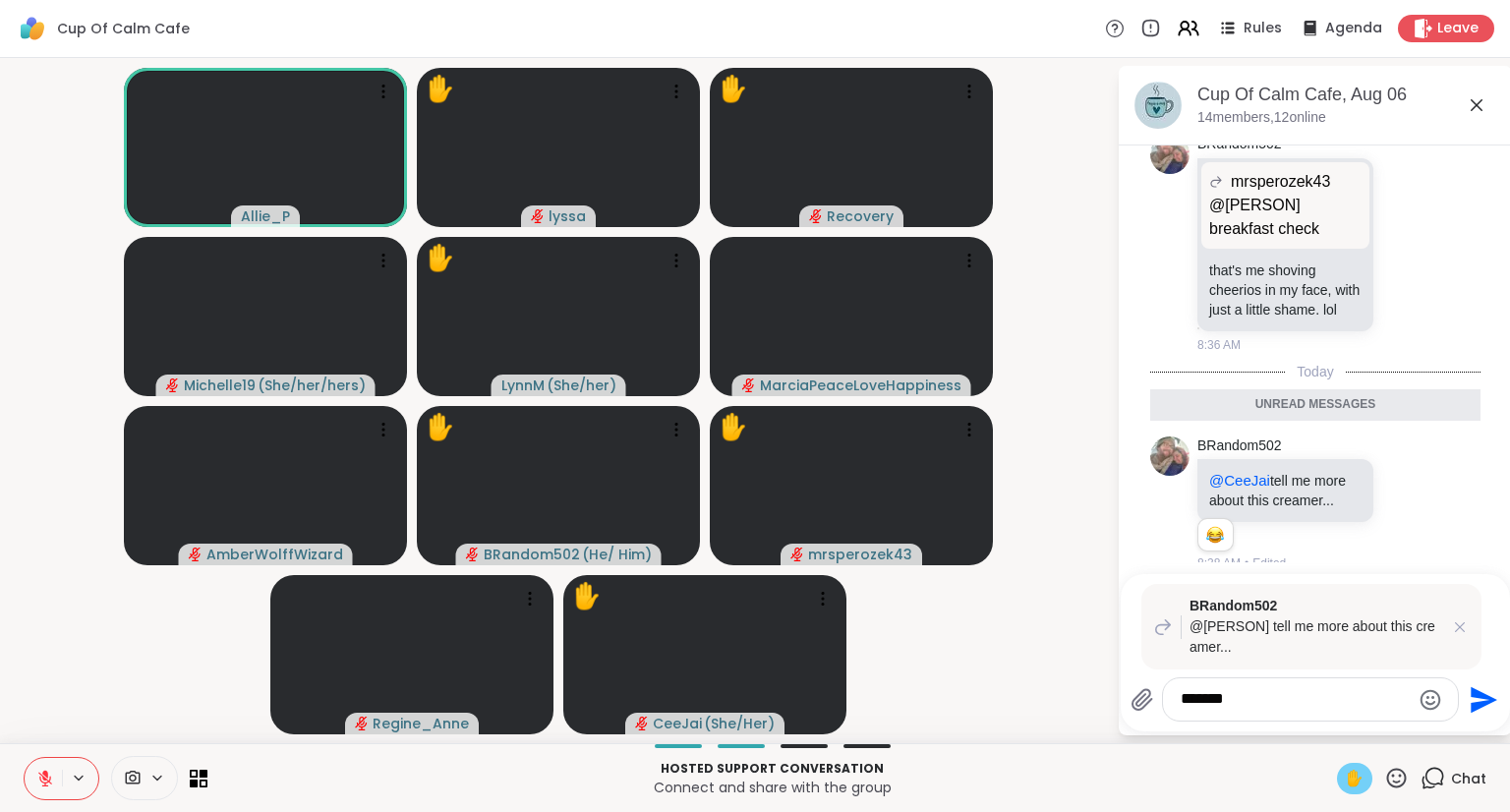 type on "********" 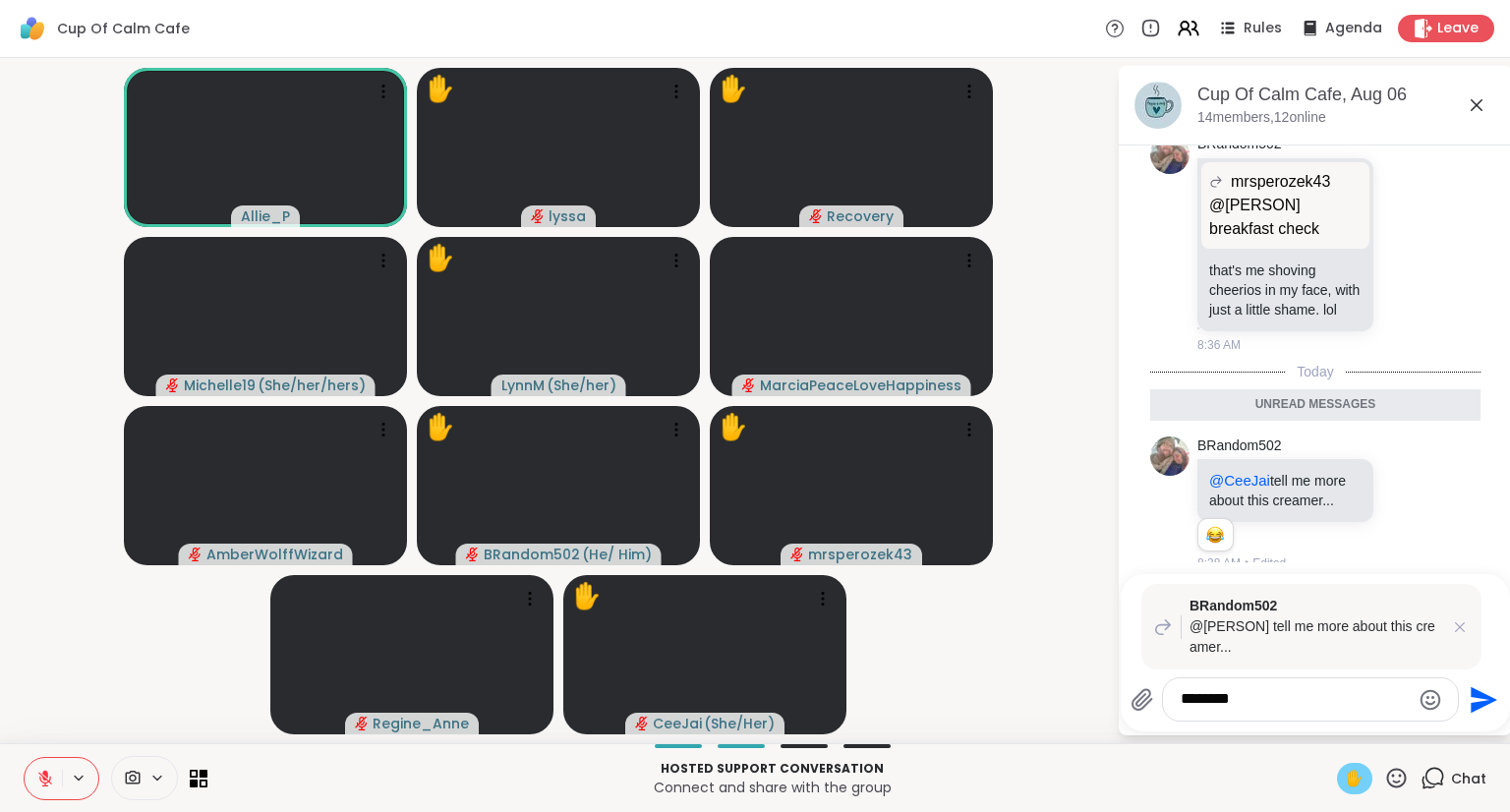 type 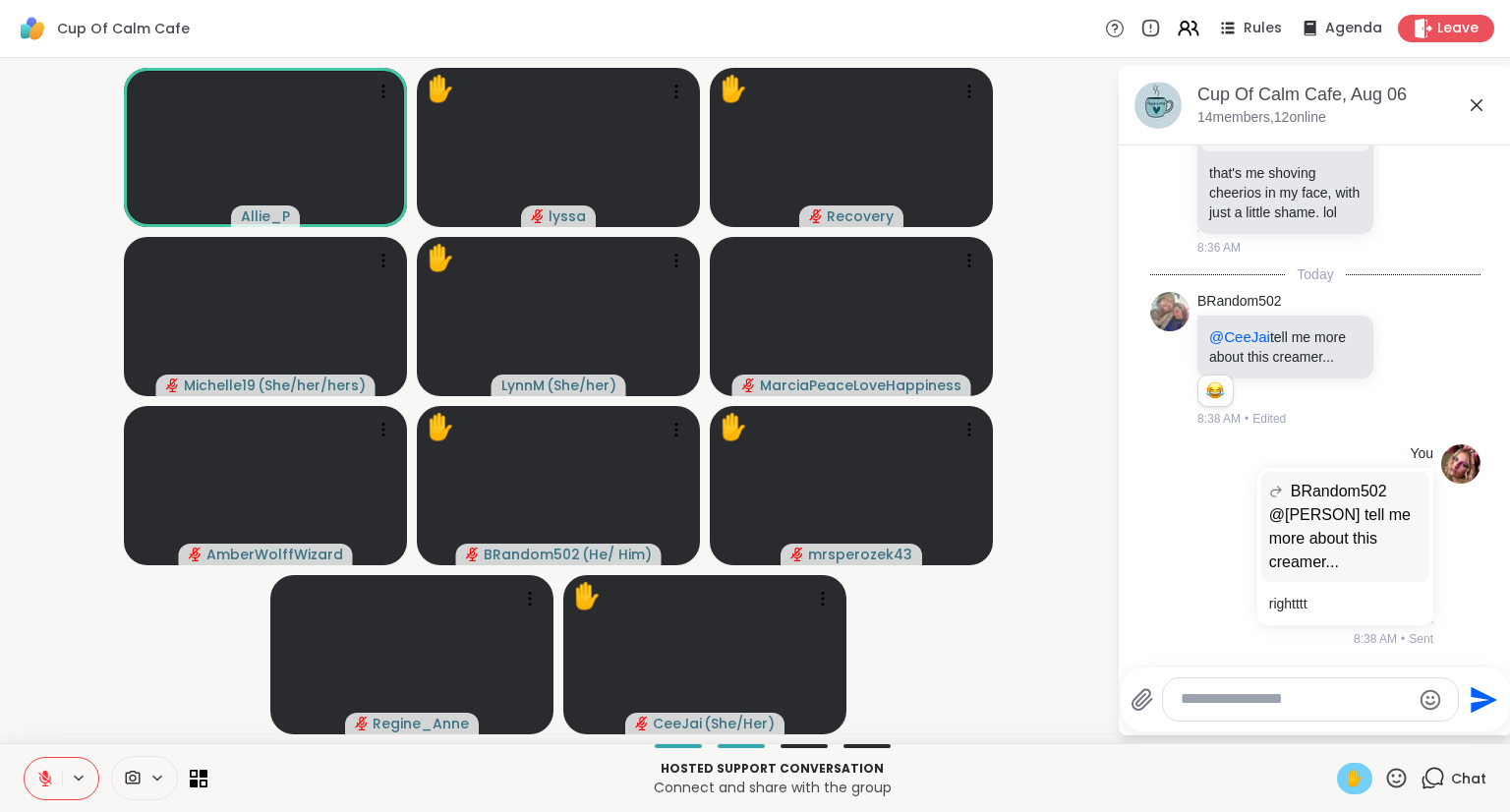 scroll, scrollTop: 933, scrollLeft: 0, axis: vertical 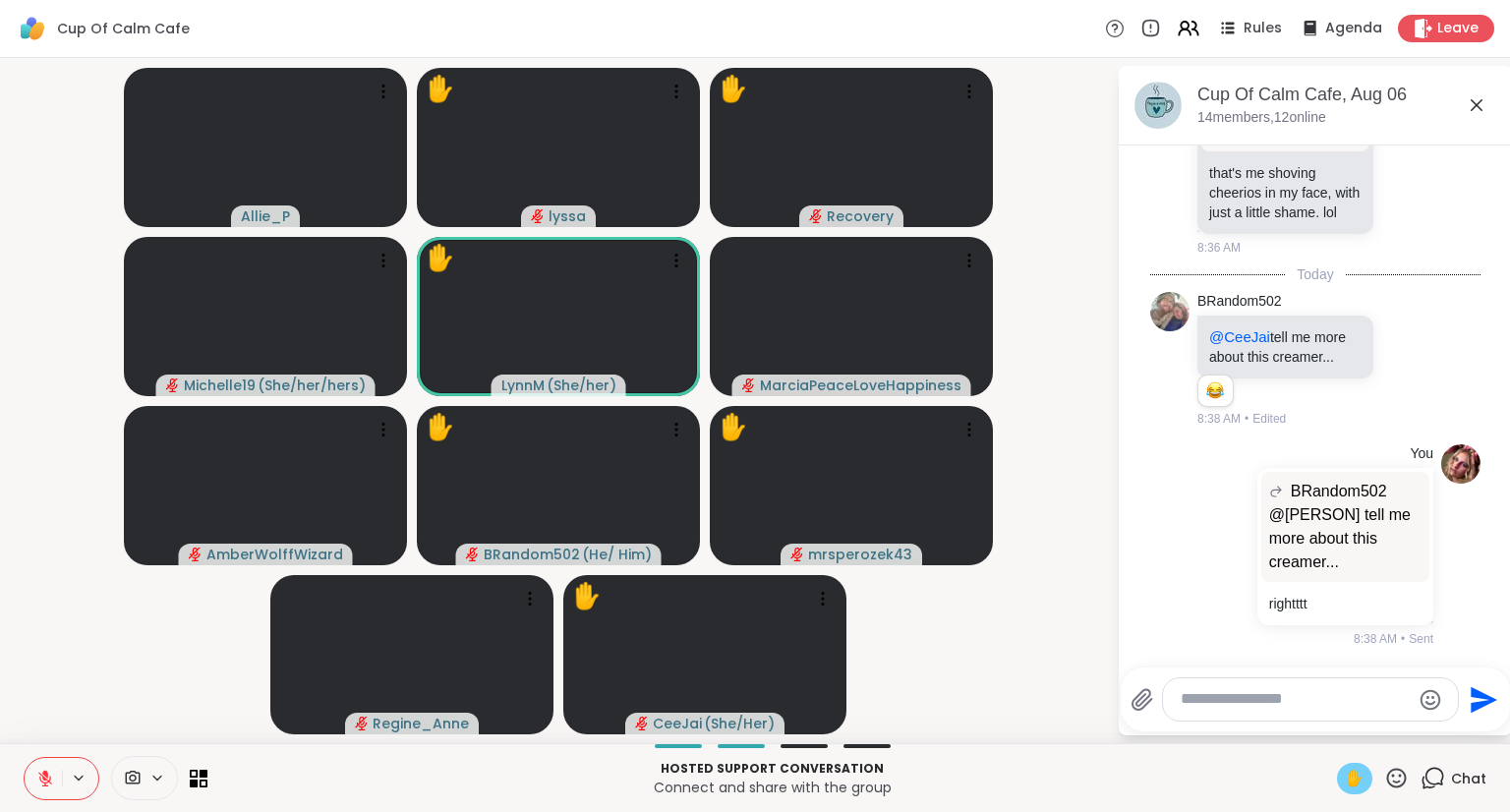 click 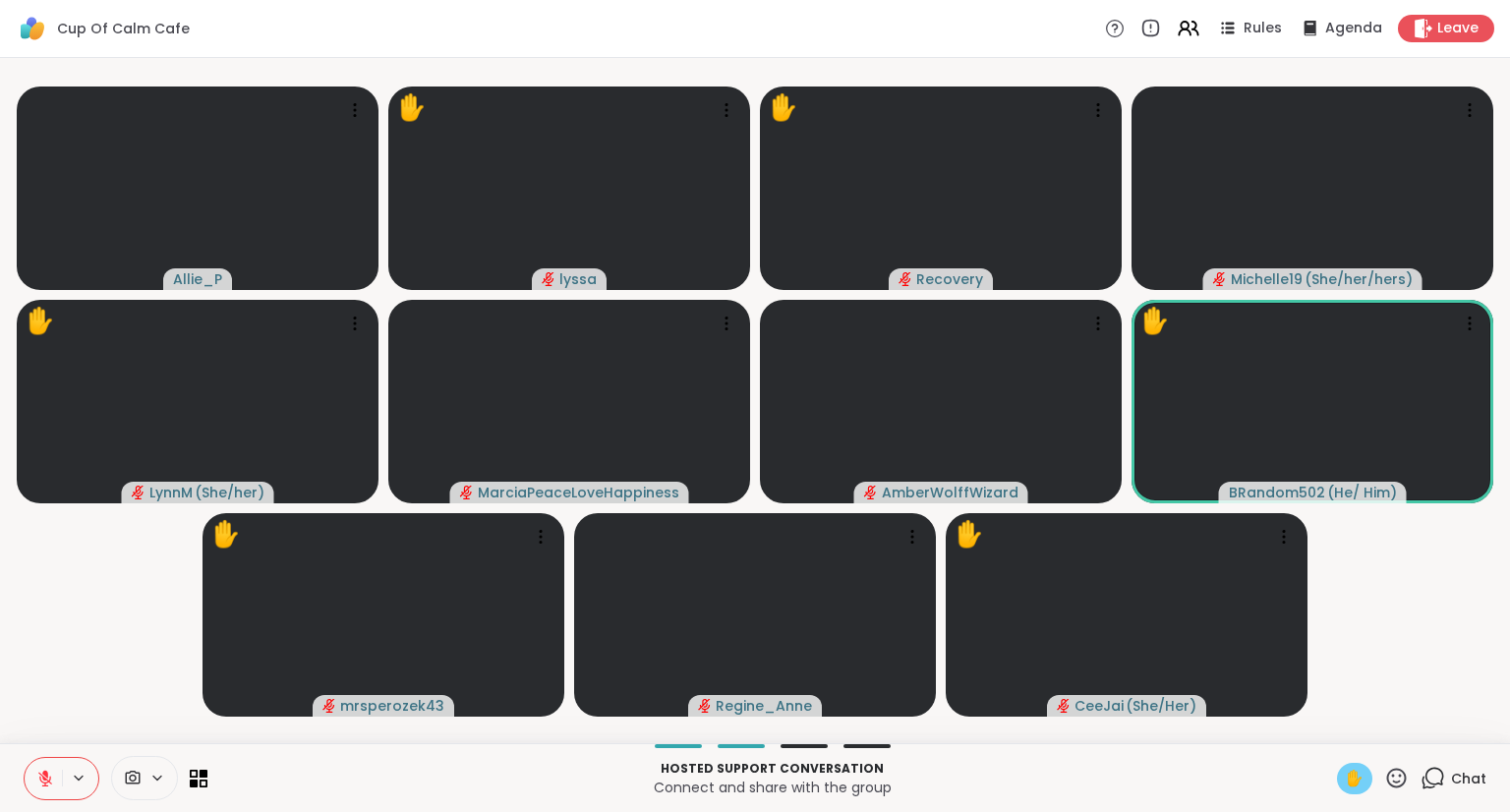 click on "Hosted support conversation Connect and share with the group ✋ Chat" at bounding box center (755, 778) 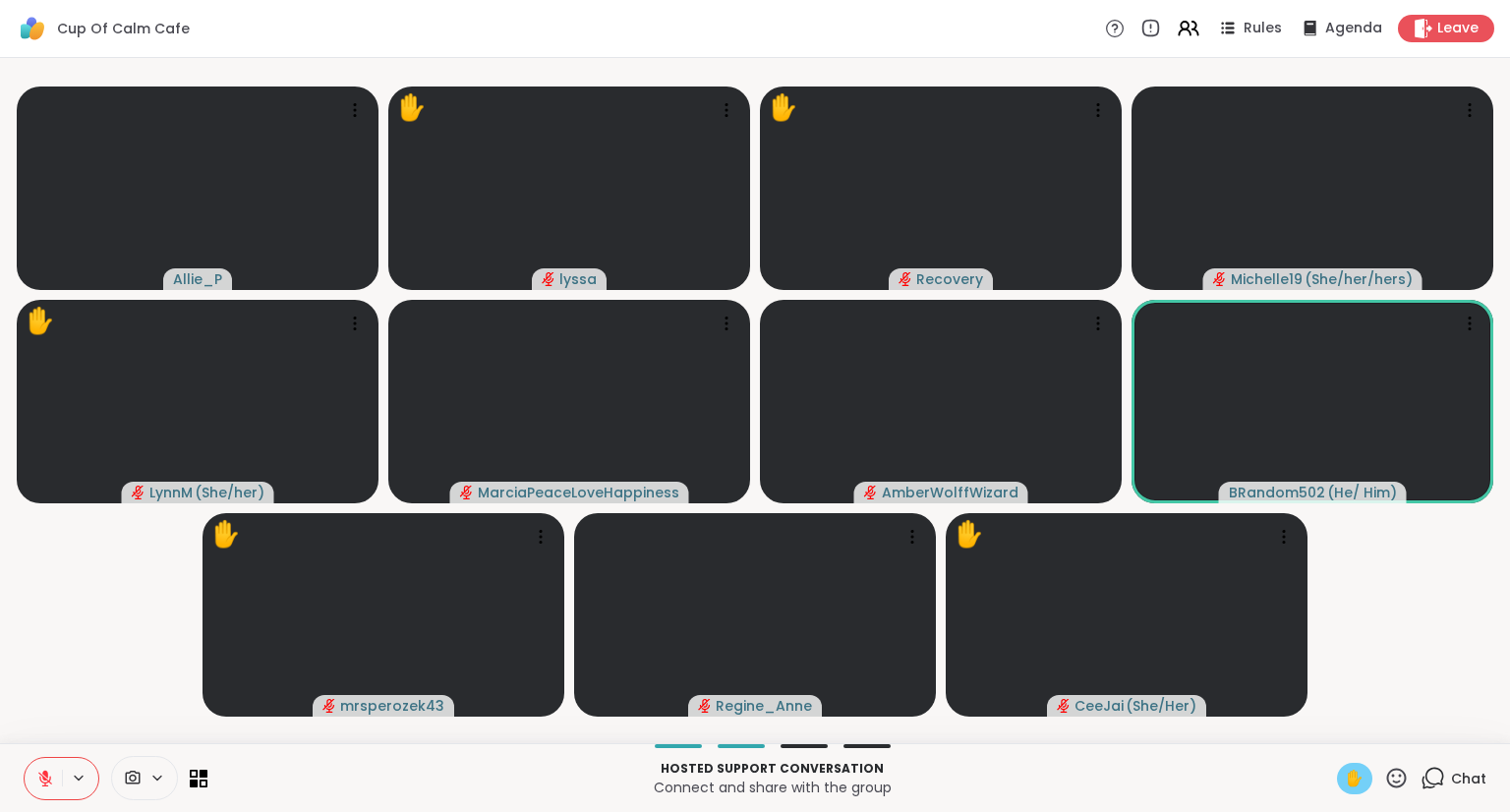 click 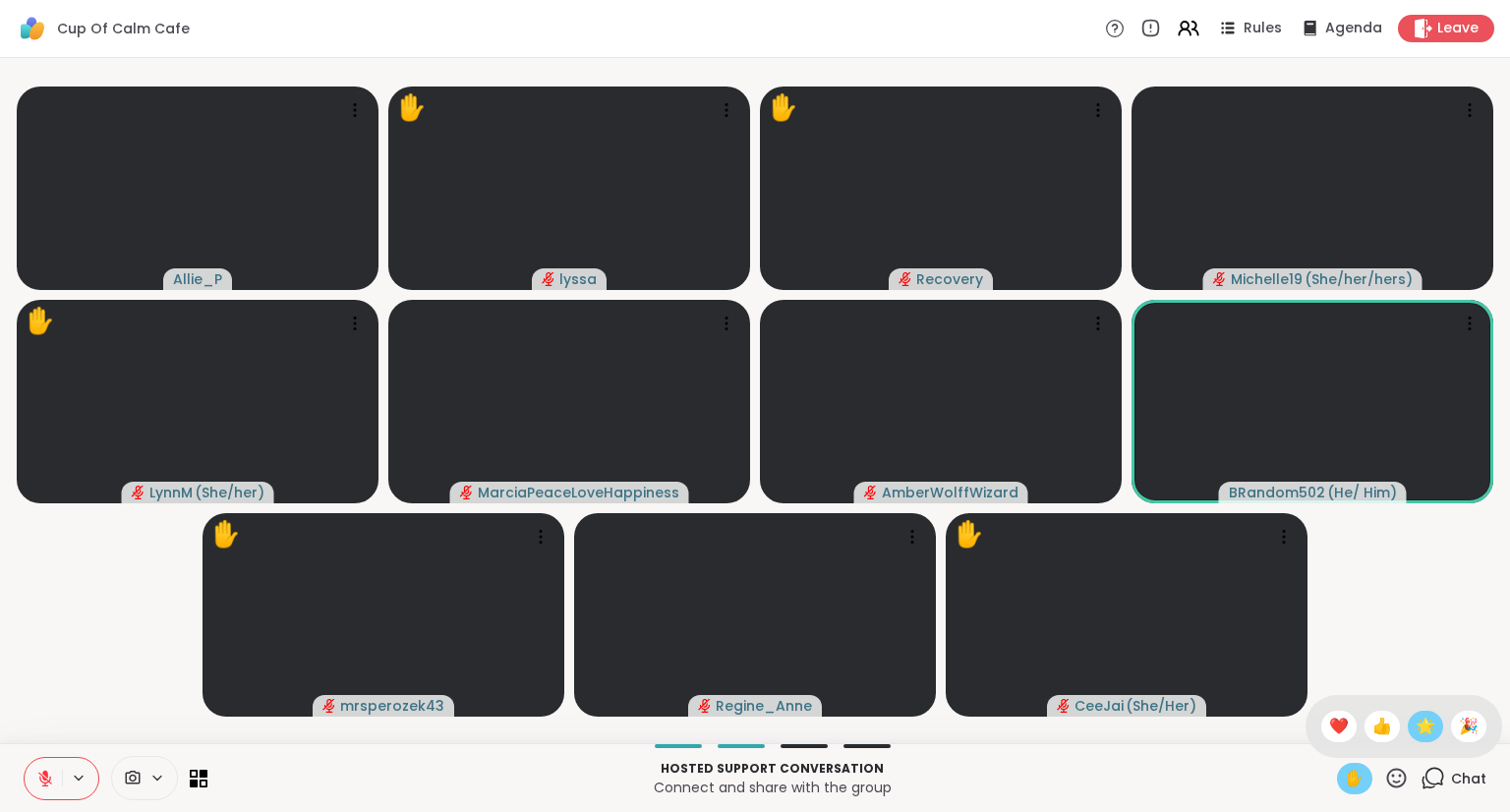 click on "🌟" at bounding box center (1425, 726) 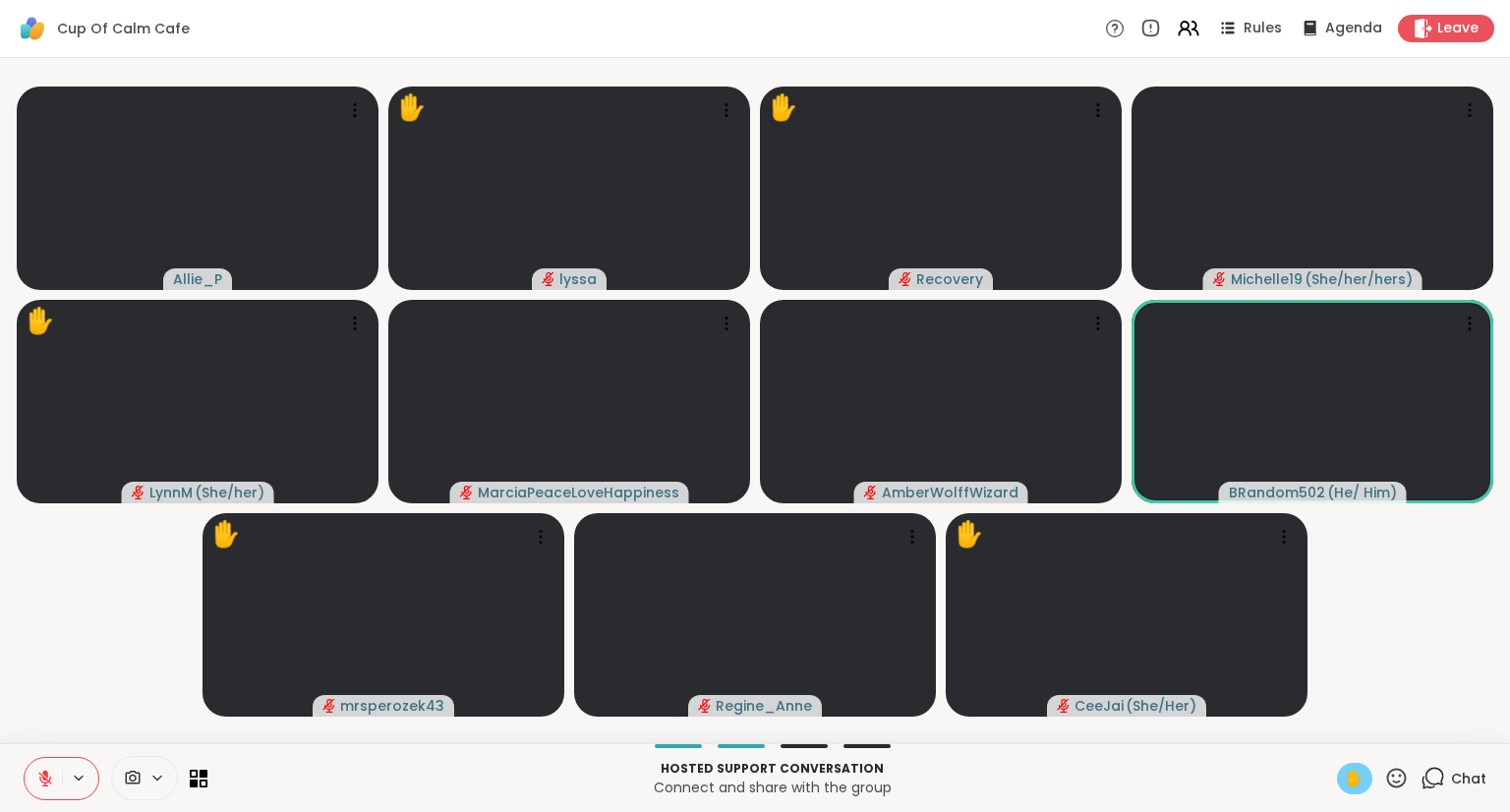 click 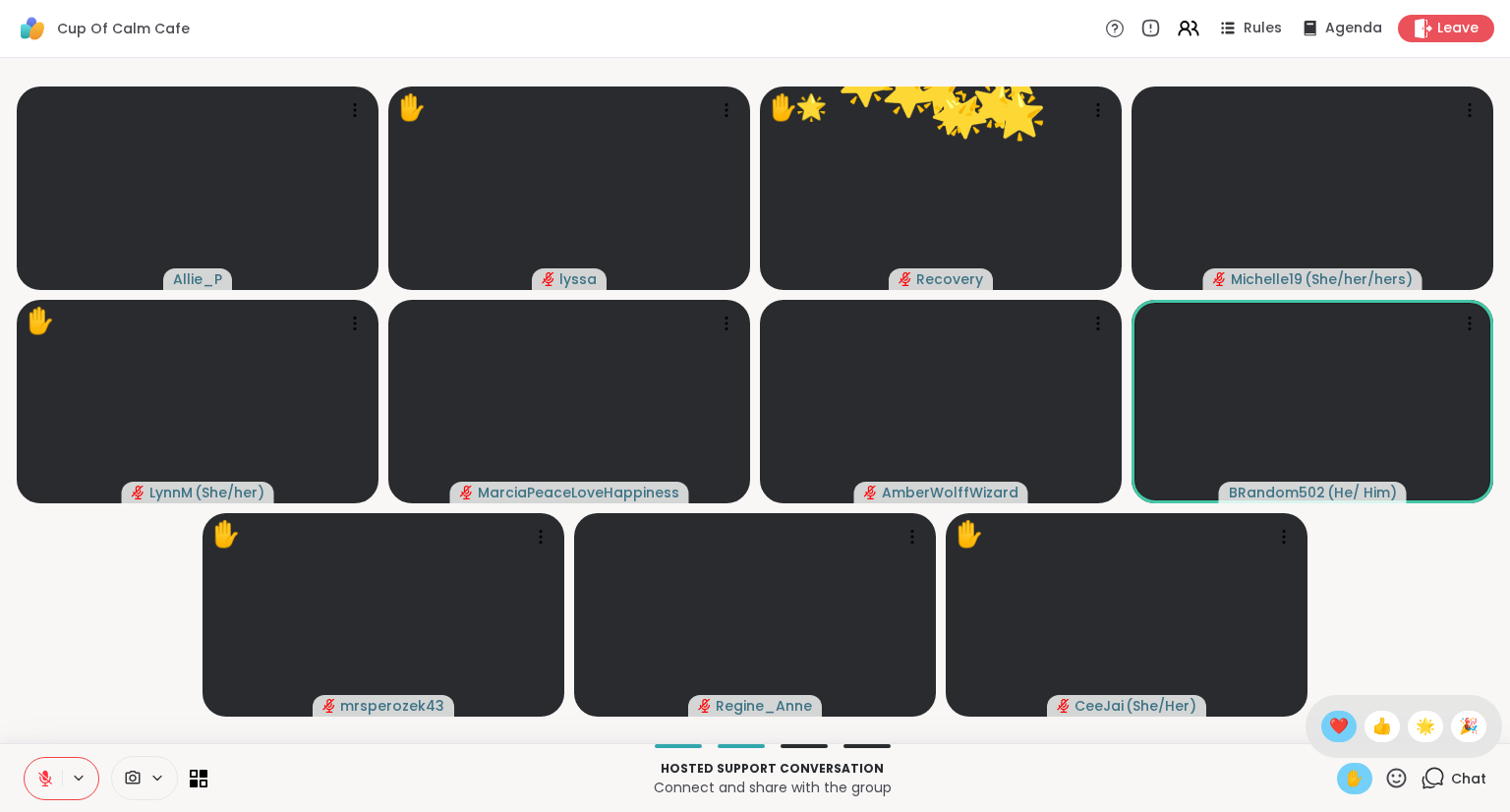 click on "❤️" at bounding box center [1339, 726] 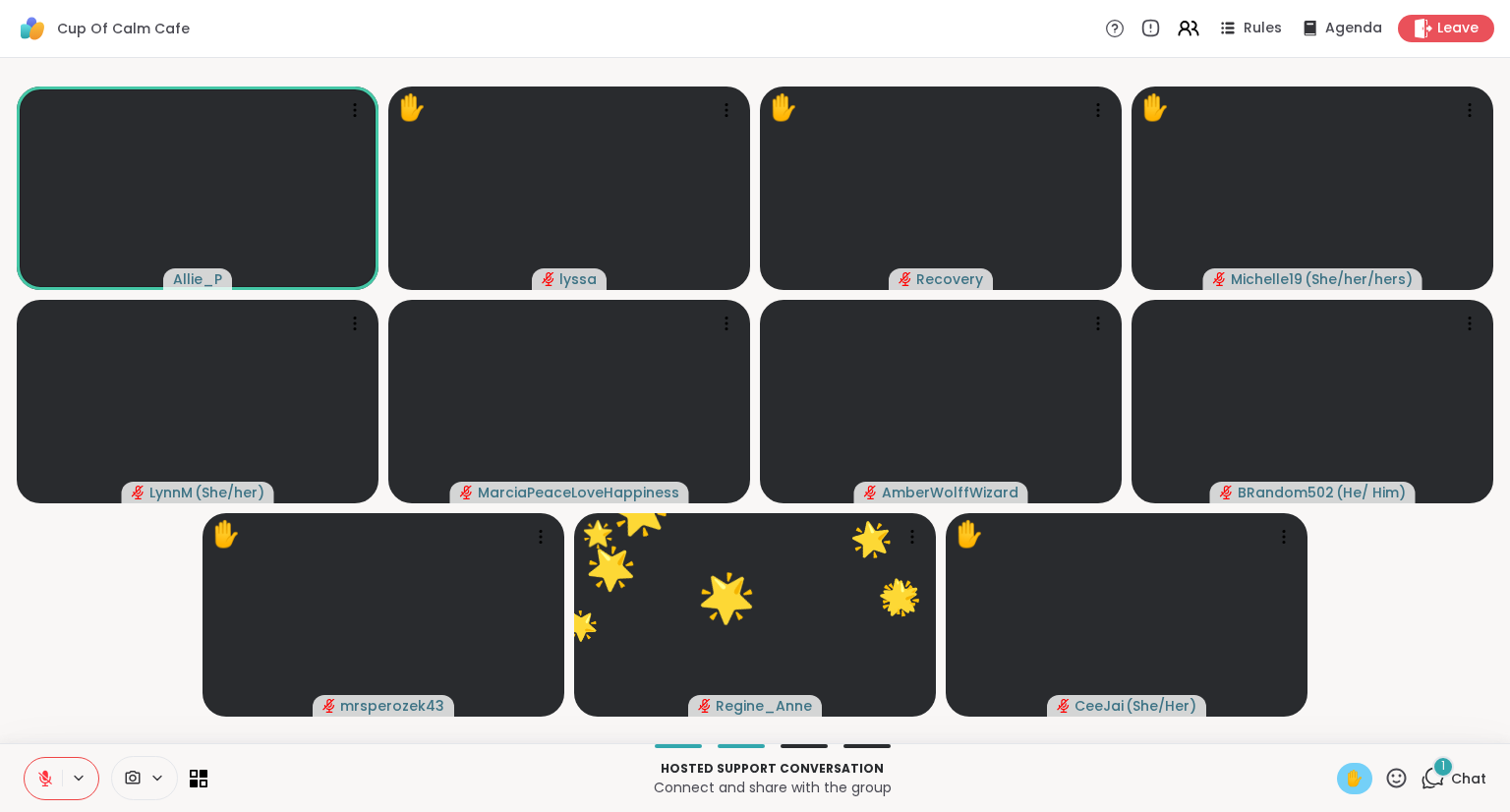 click at bounding box center [43, 779] 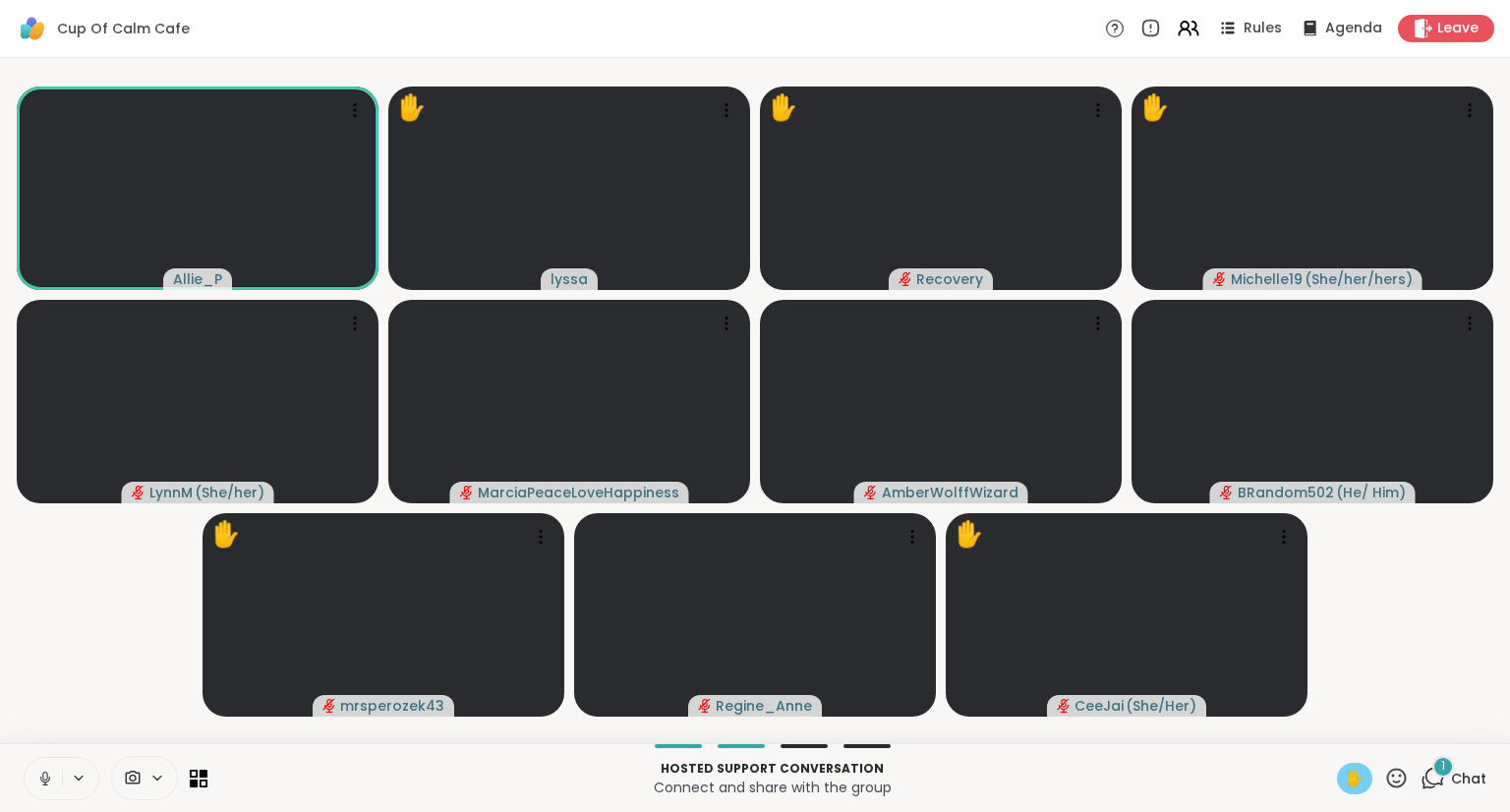 click 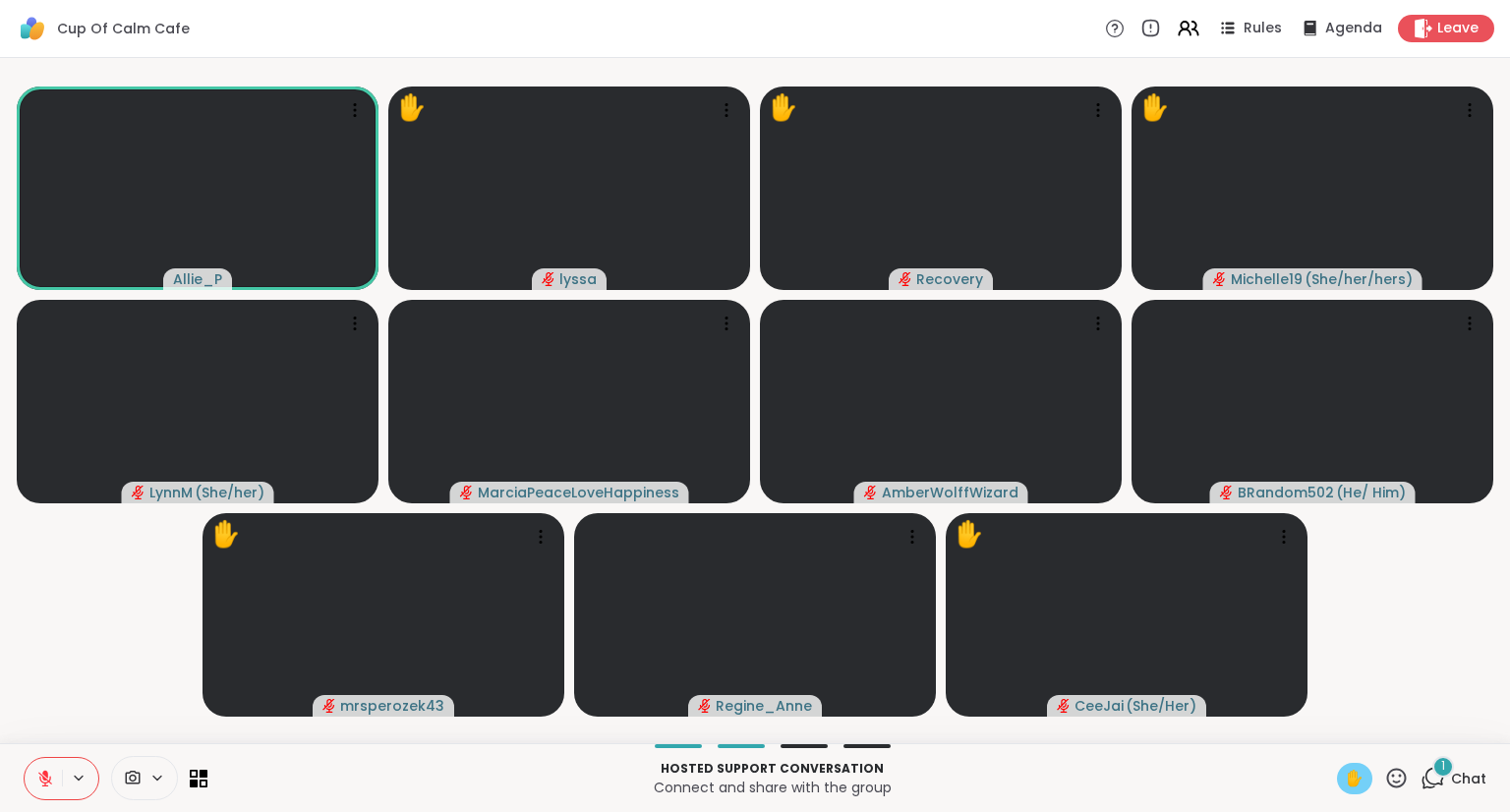 click 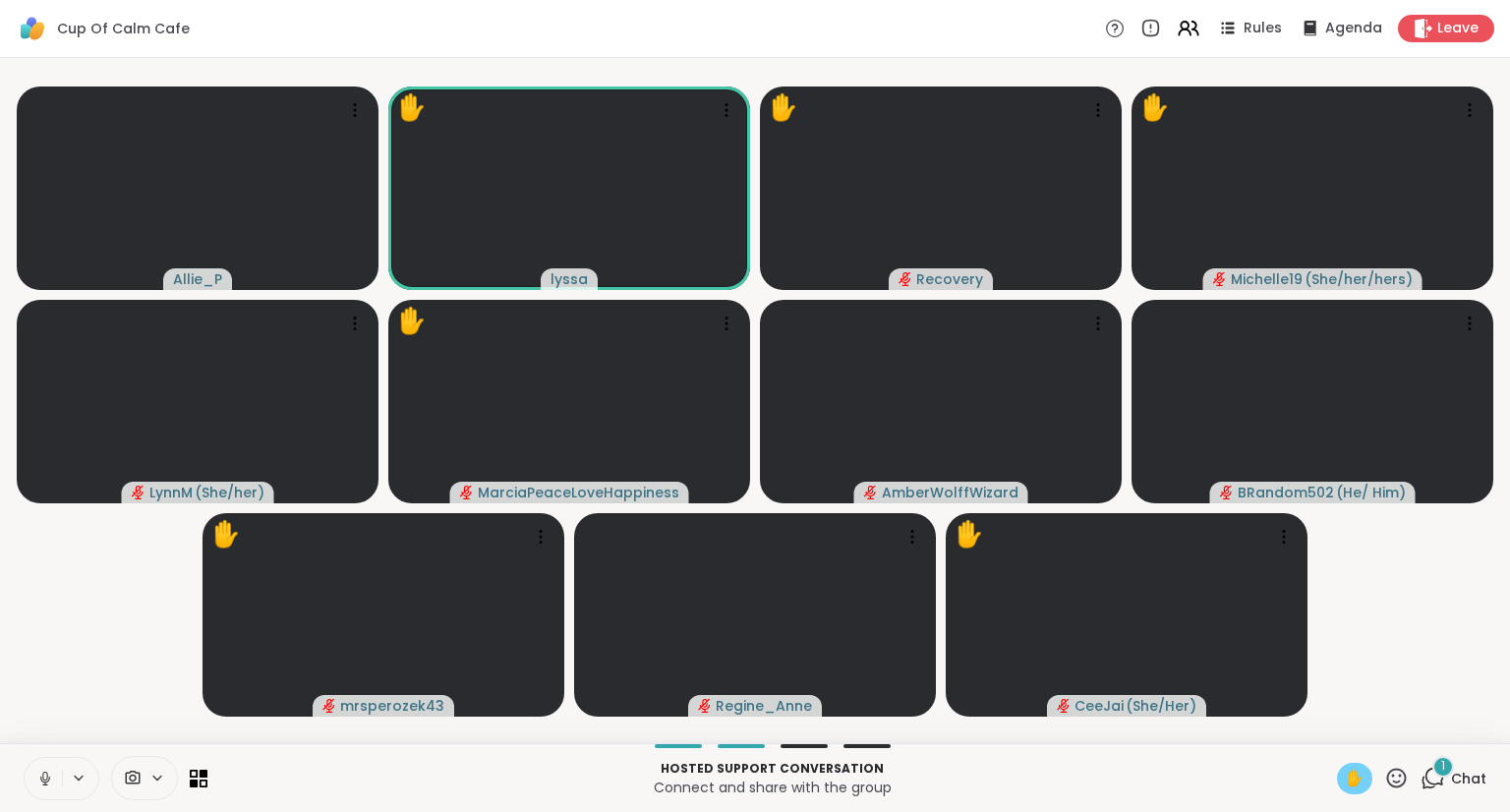 click at bounding box center [43, 779] 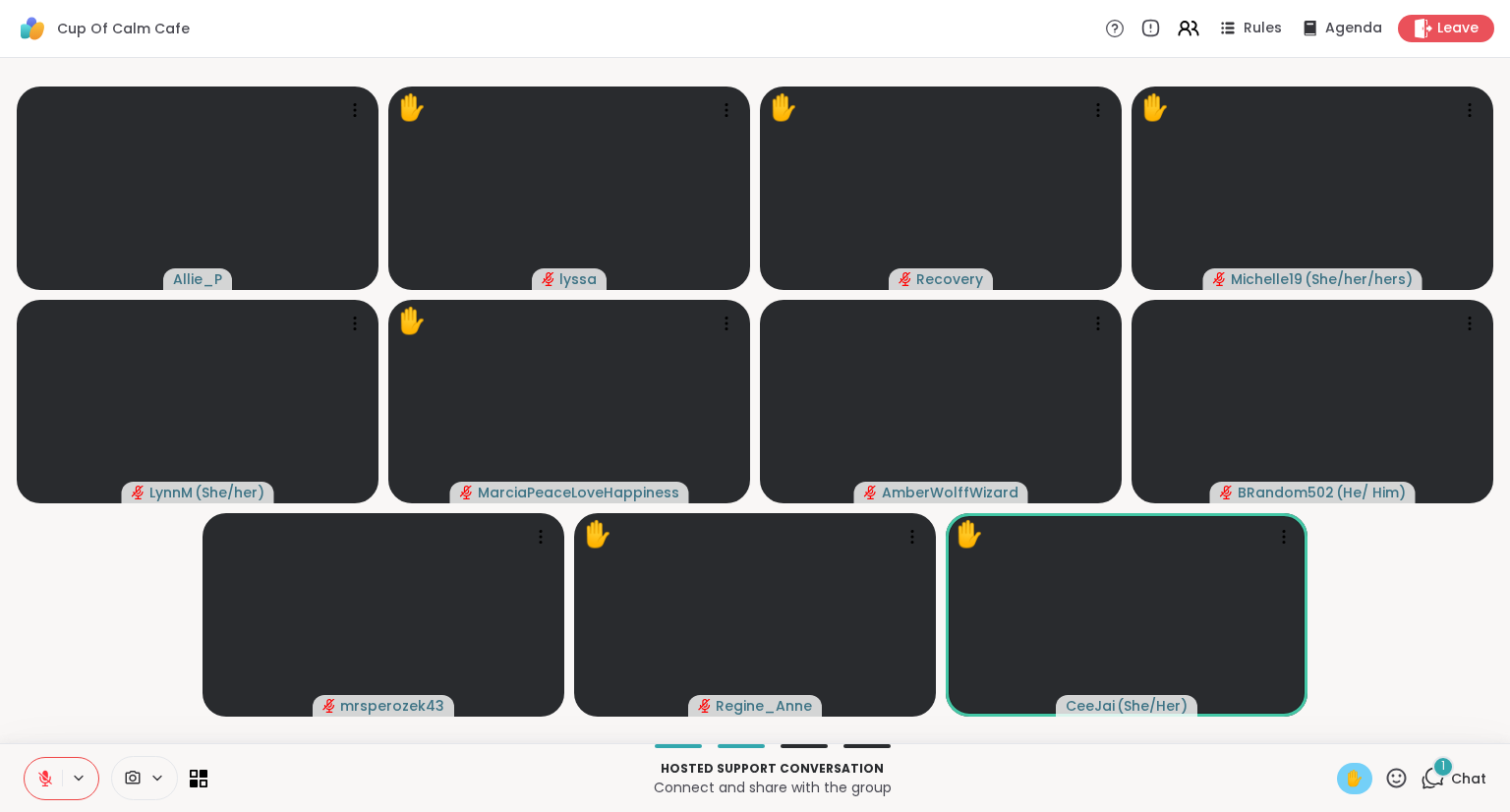 click on "✋" at bounding box center [1355, 779] 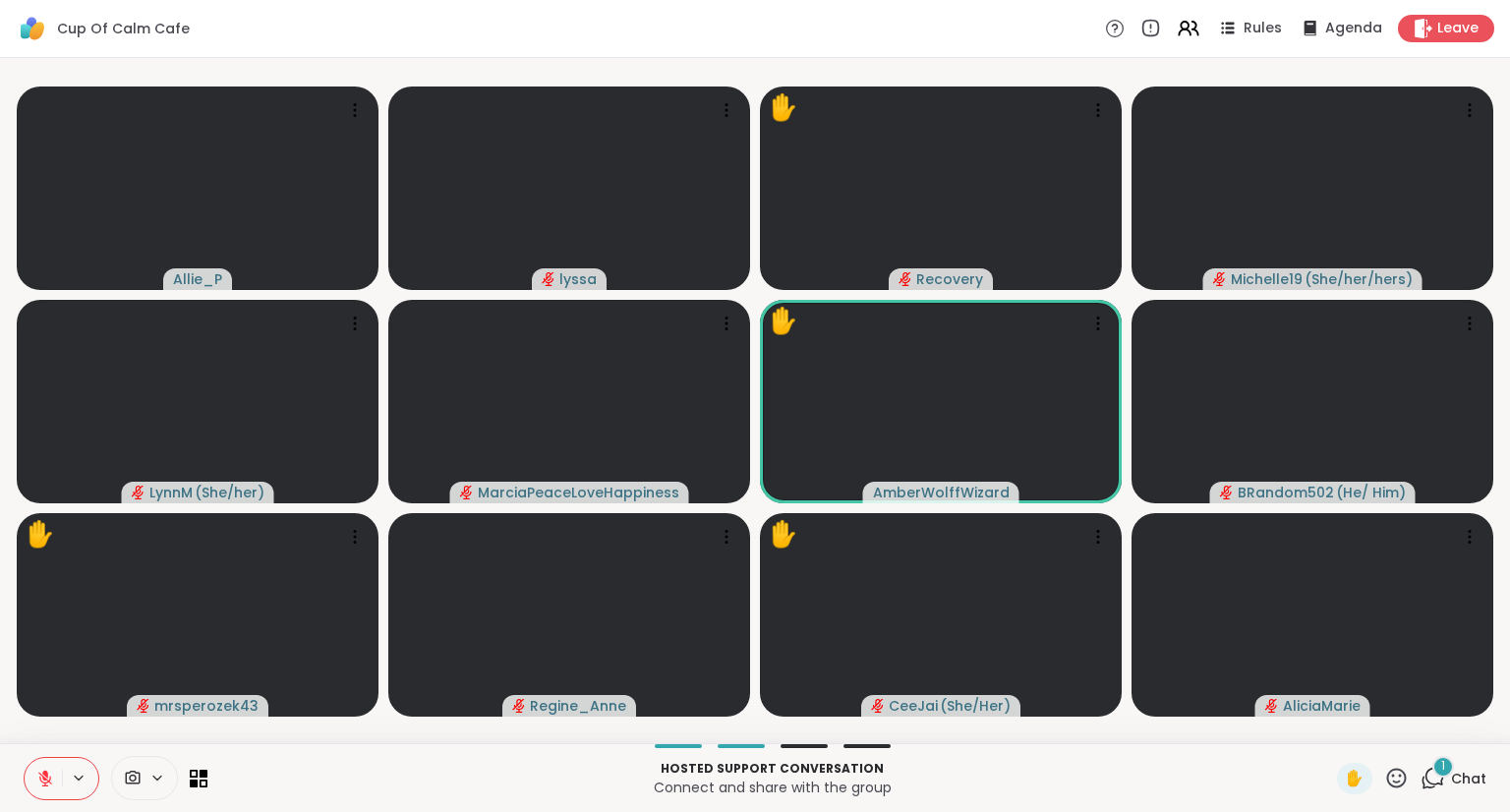 click on "Cup Of Calm Cafe Rules Agenda Leave [PERSON] [PERSON] ✋ Recovery [PERSON] ( [PRONOUNS] ) [PERSON] ( [PRONOUNS] ) [PERSON] ✋ [PERSON] [PERSON] ( [PRONOUNS] ) [PERSON] [PERSON] ✋ [PERSON] ( [PRONOUNS] ) [PERSON] Hosted support conversation Connect and share with the group ✋ 1 Chat ShareWell | Session Room *" at bounding box center (755, 406) 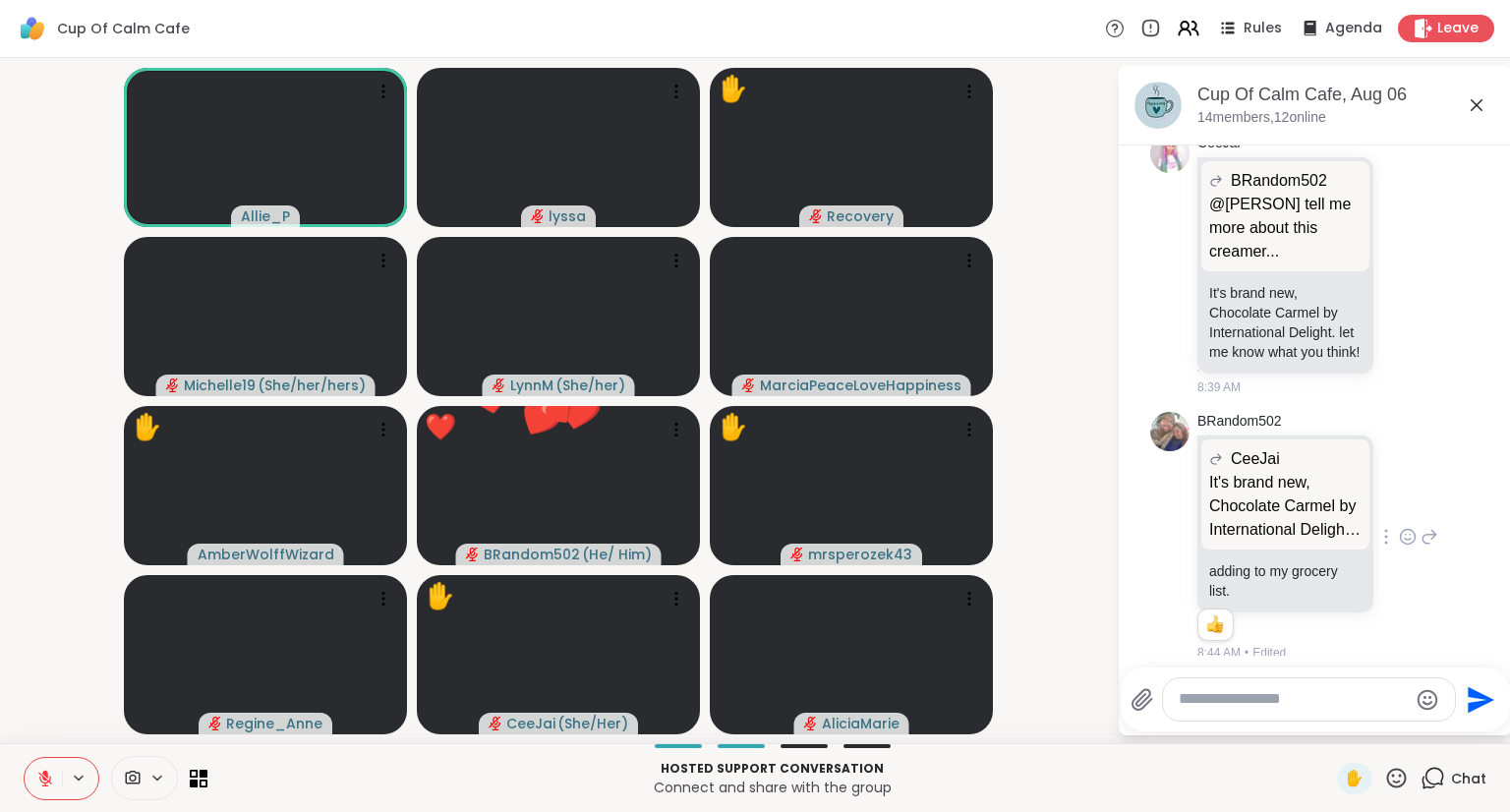 scroll, scrollTop: 1675, scrollLeft: 0, axis: vertical 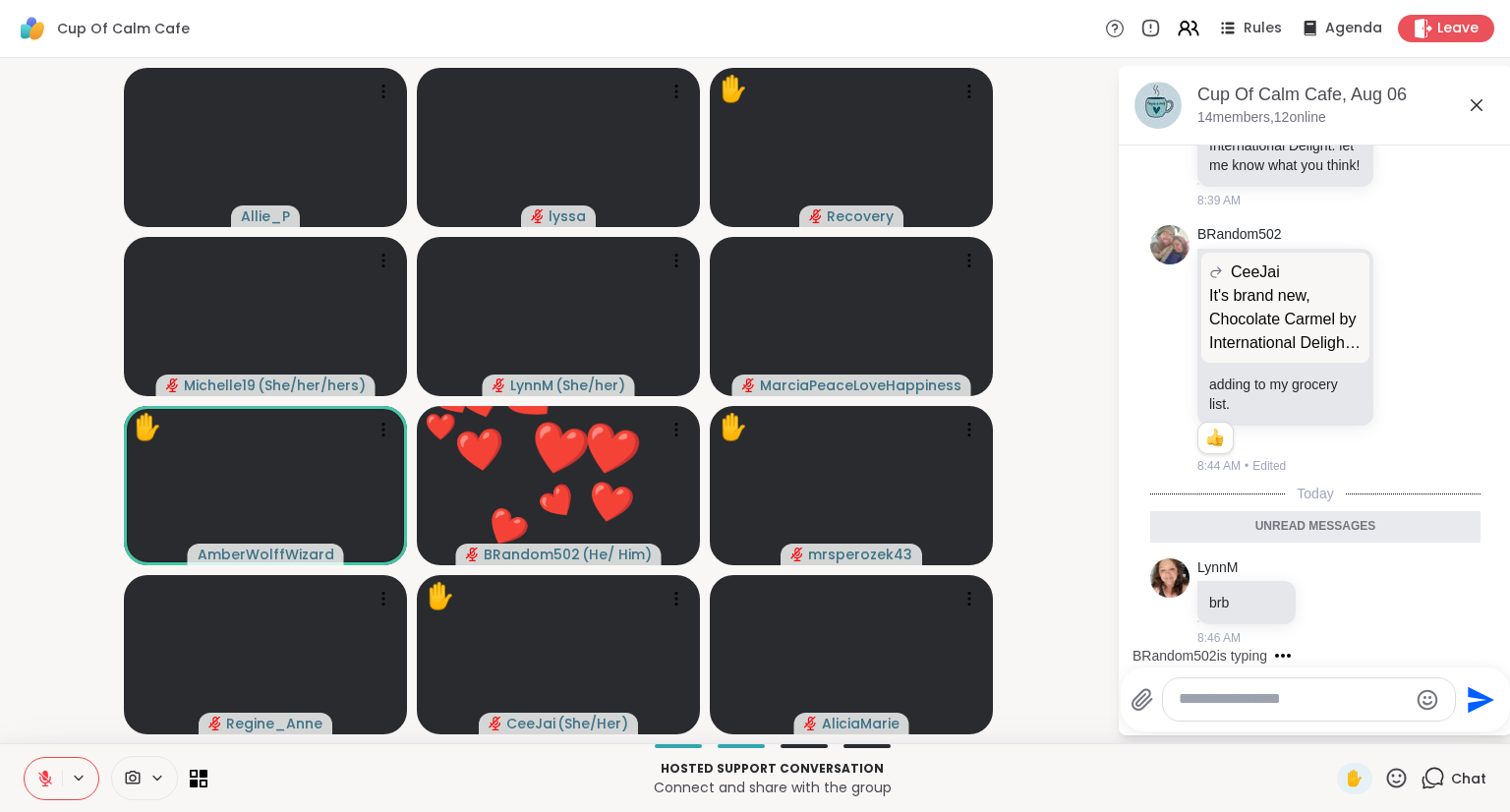 click 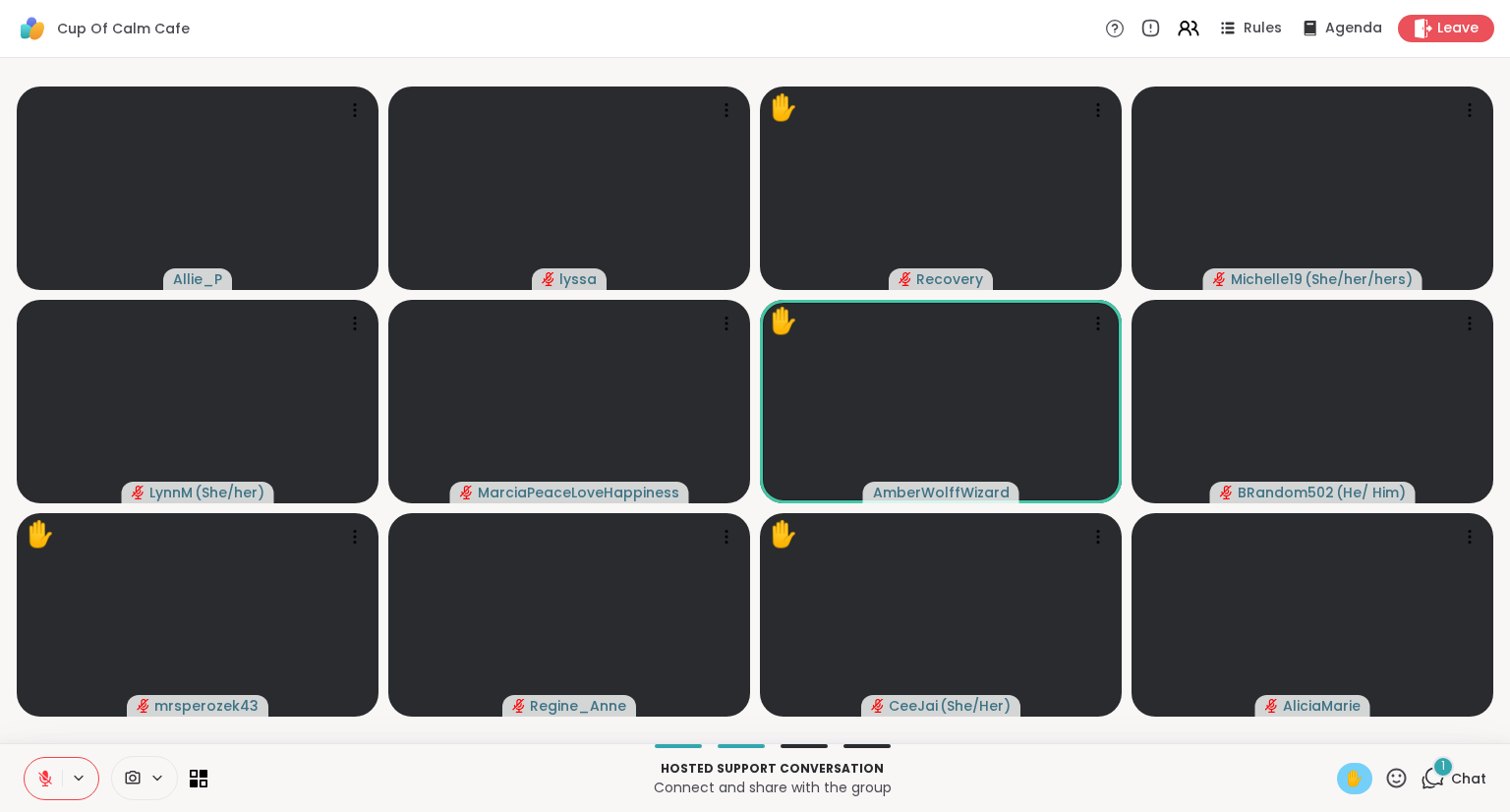 click on "✋" at bounding box center (1355, 779) 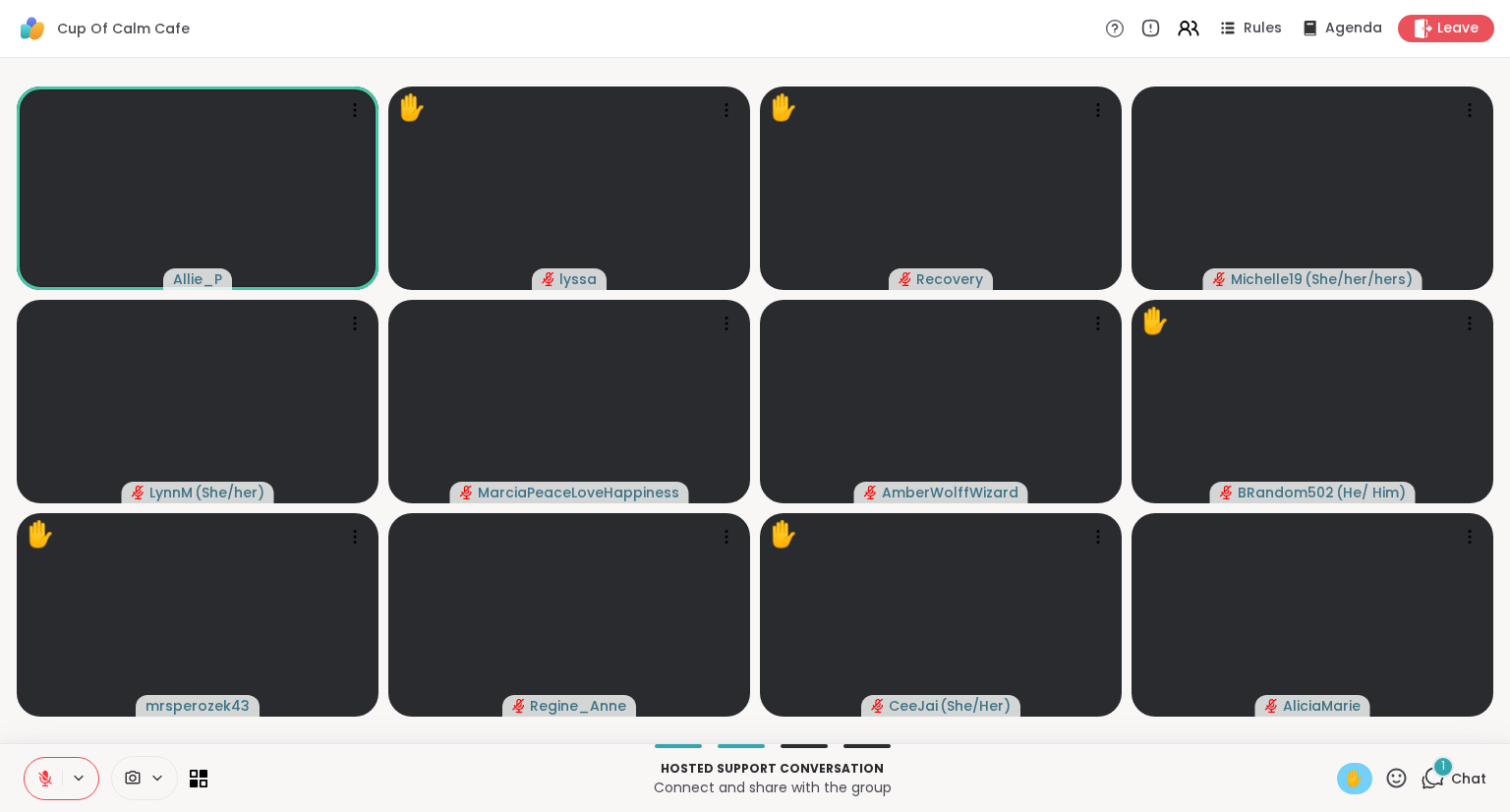 click on "[PERSON] ✋ [PERSON] ✋ Recovery [PERSON] ( [PRONOUNS] ) [PERSON] ( [PRONOUNS] ) [PERSON] [PERSON] [PERSON] ( [PRONOUNS] ) [PERSON] [PERSON] ✋ [PERSON] ( [PRONOUNS] ) [PERSON]" at bounding box center (755, 400) 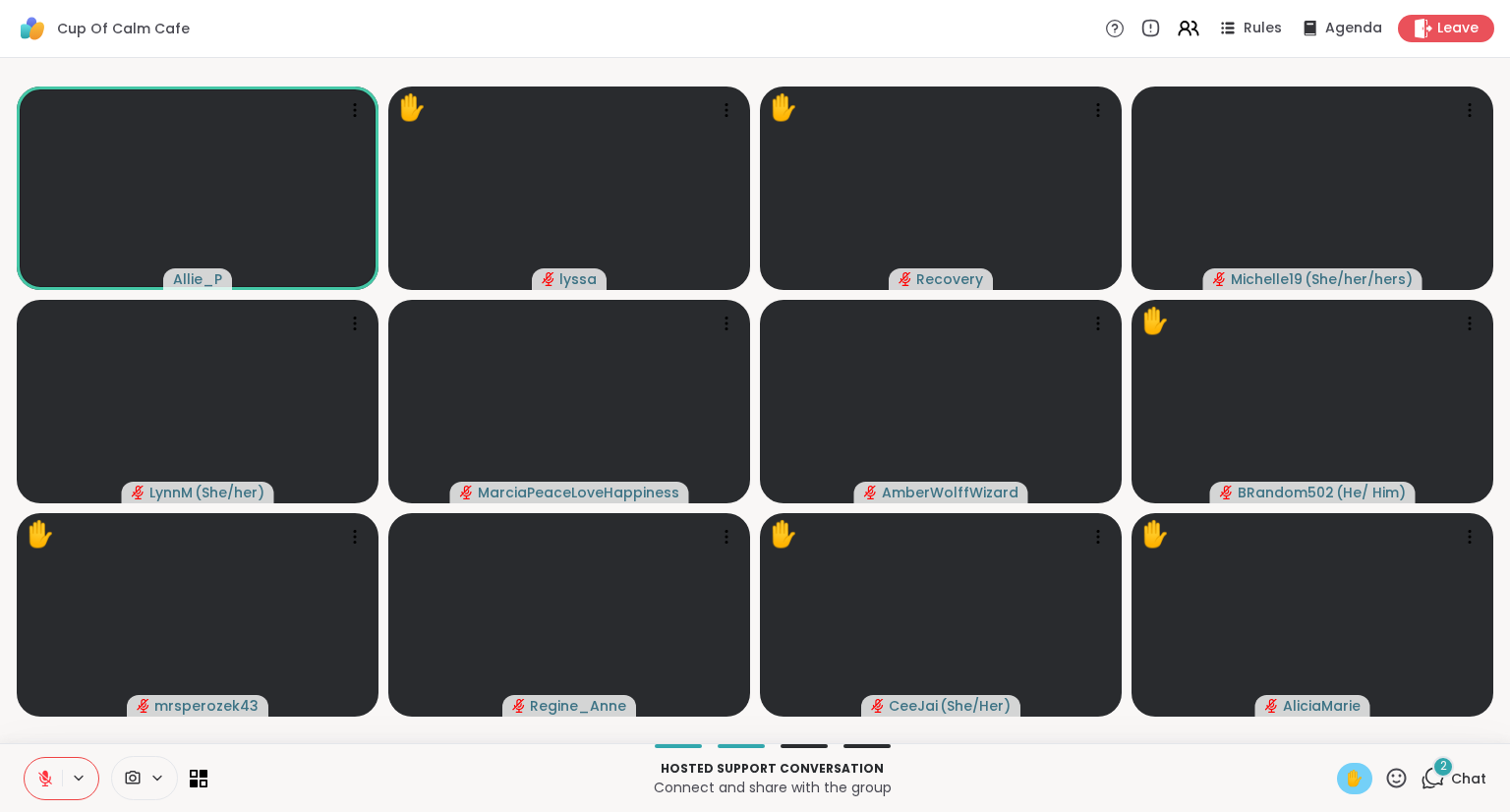 click 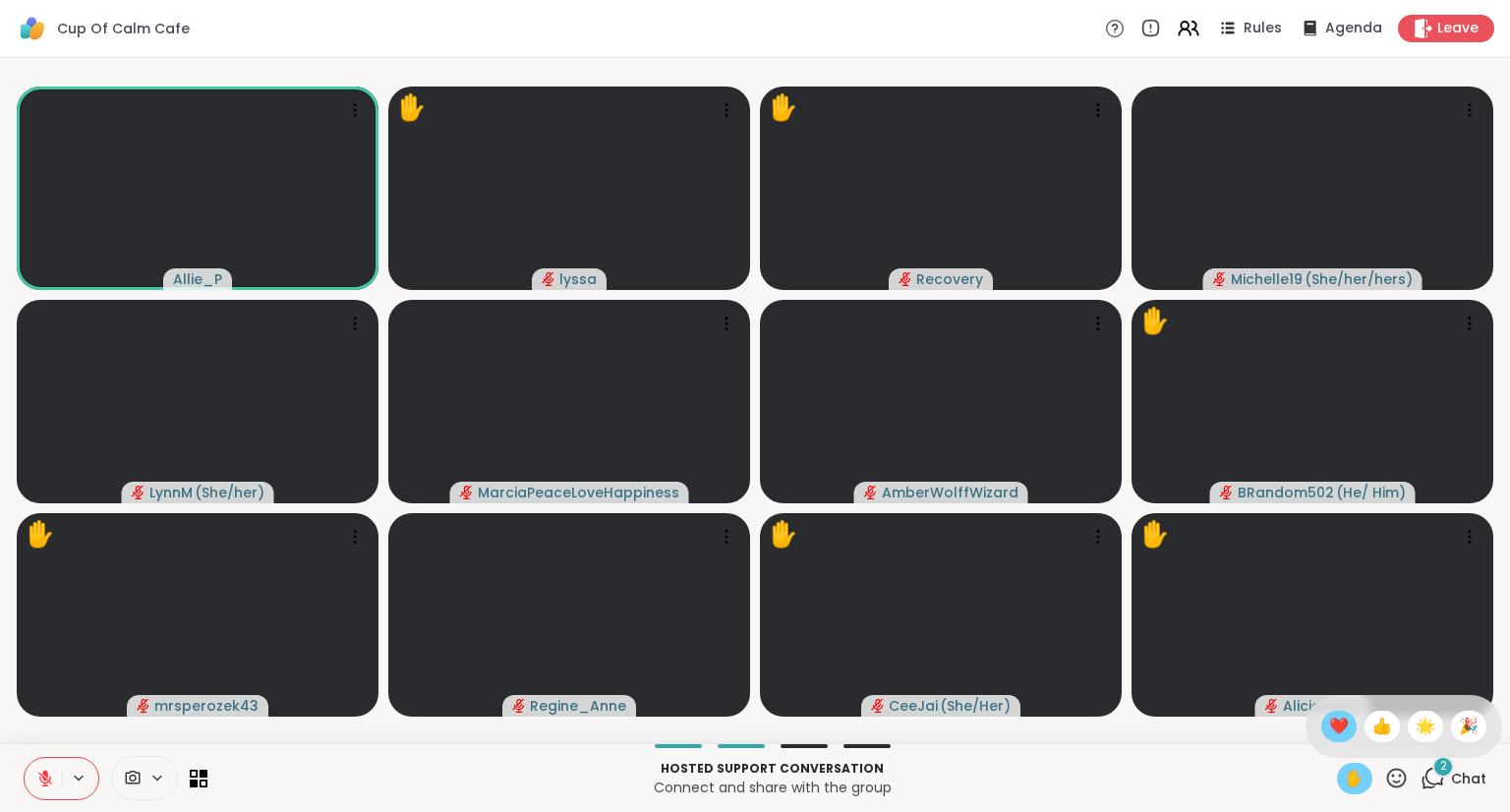 click on "❤️" at bounding box center [1339, 726] 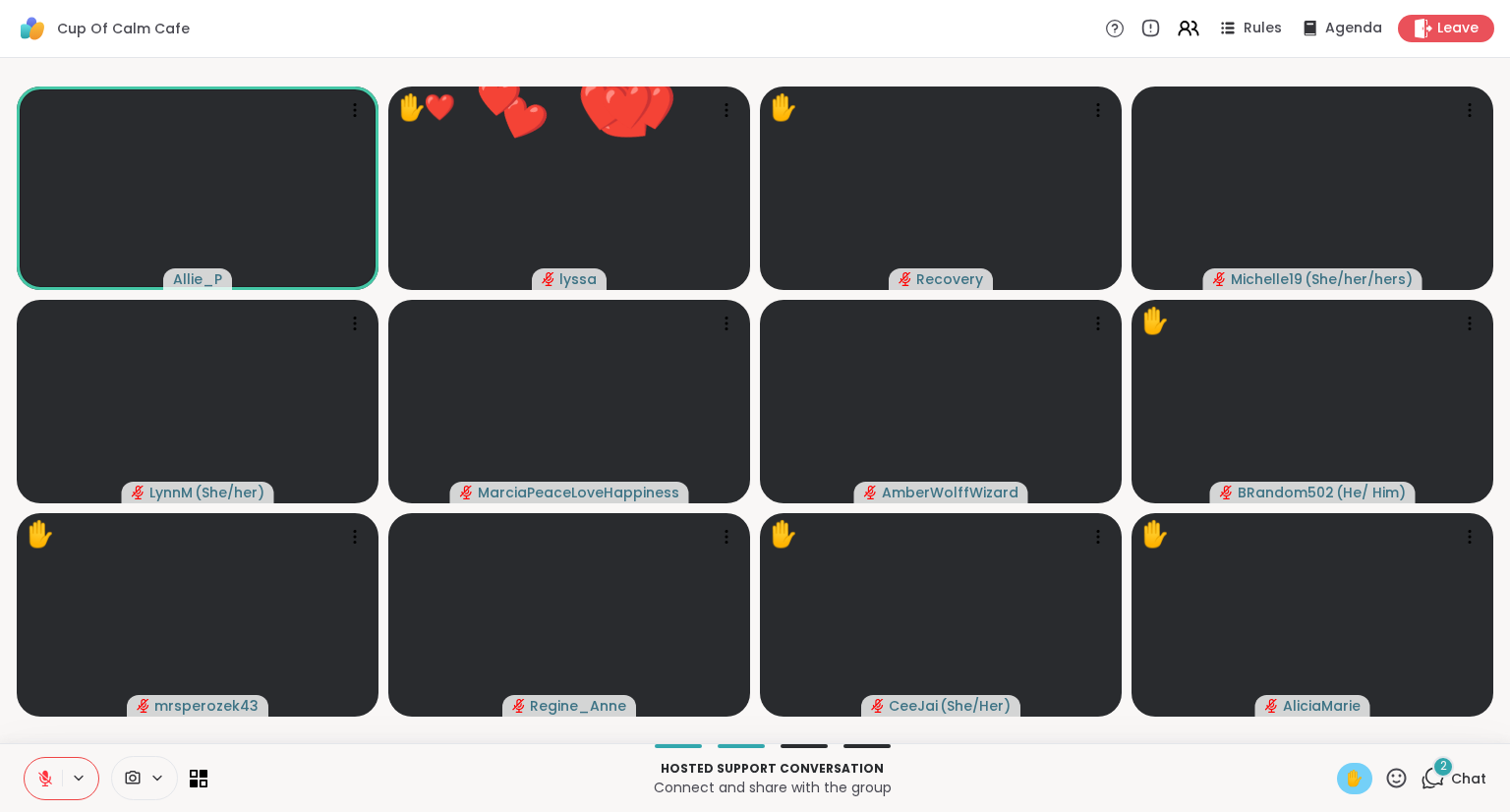 click on "Chat" at bounding box center (1469, 779) 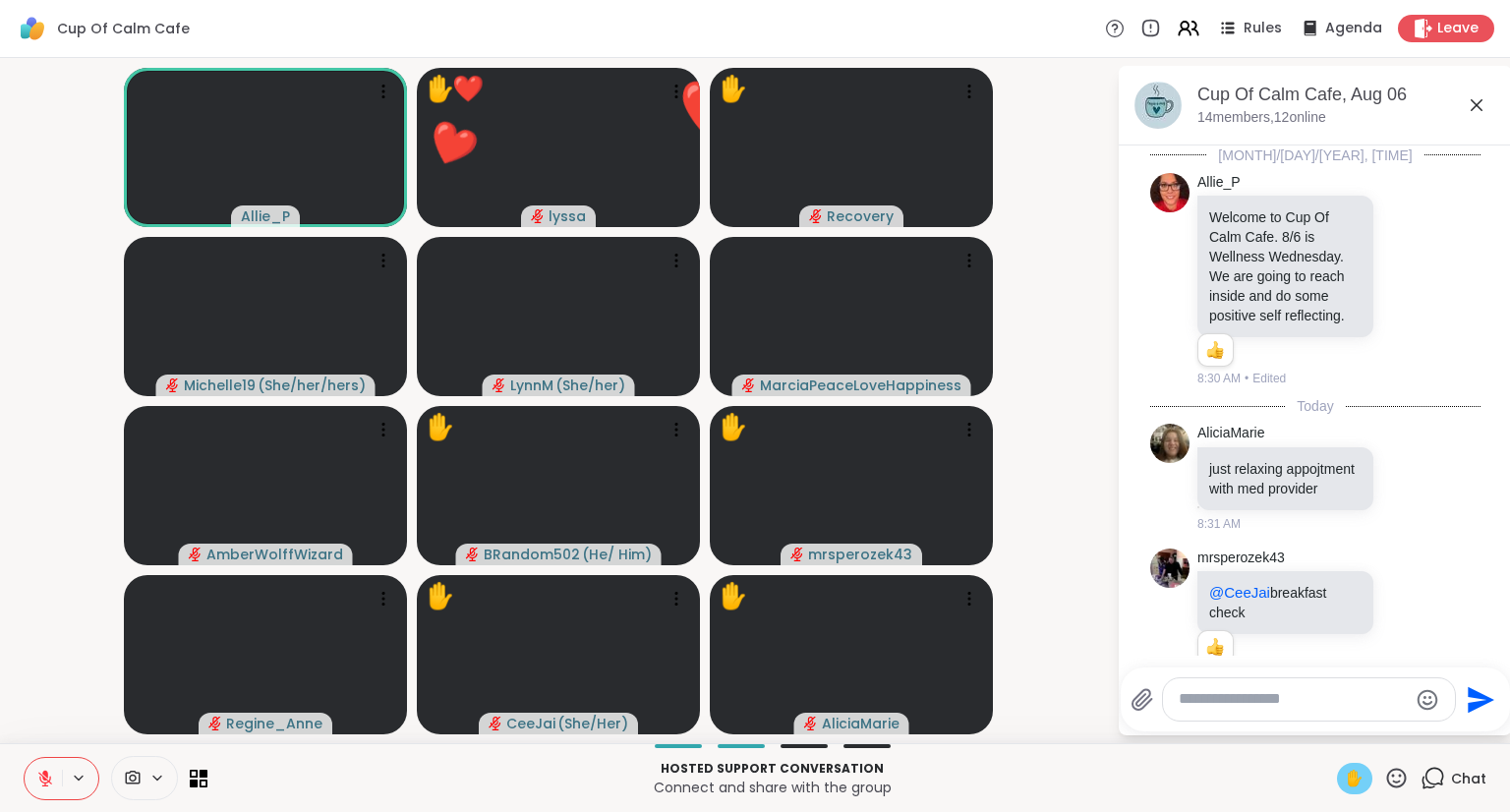 scroll, scrollTop: 1932, scrollLeft: 0, axis: vertical 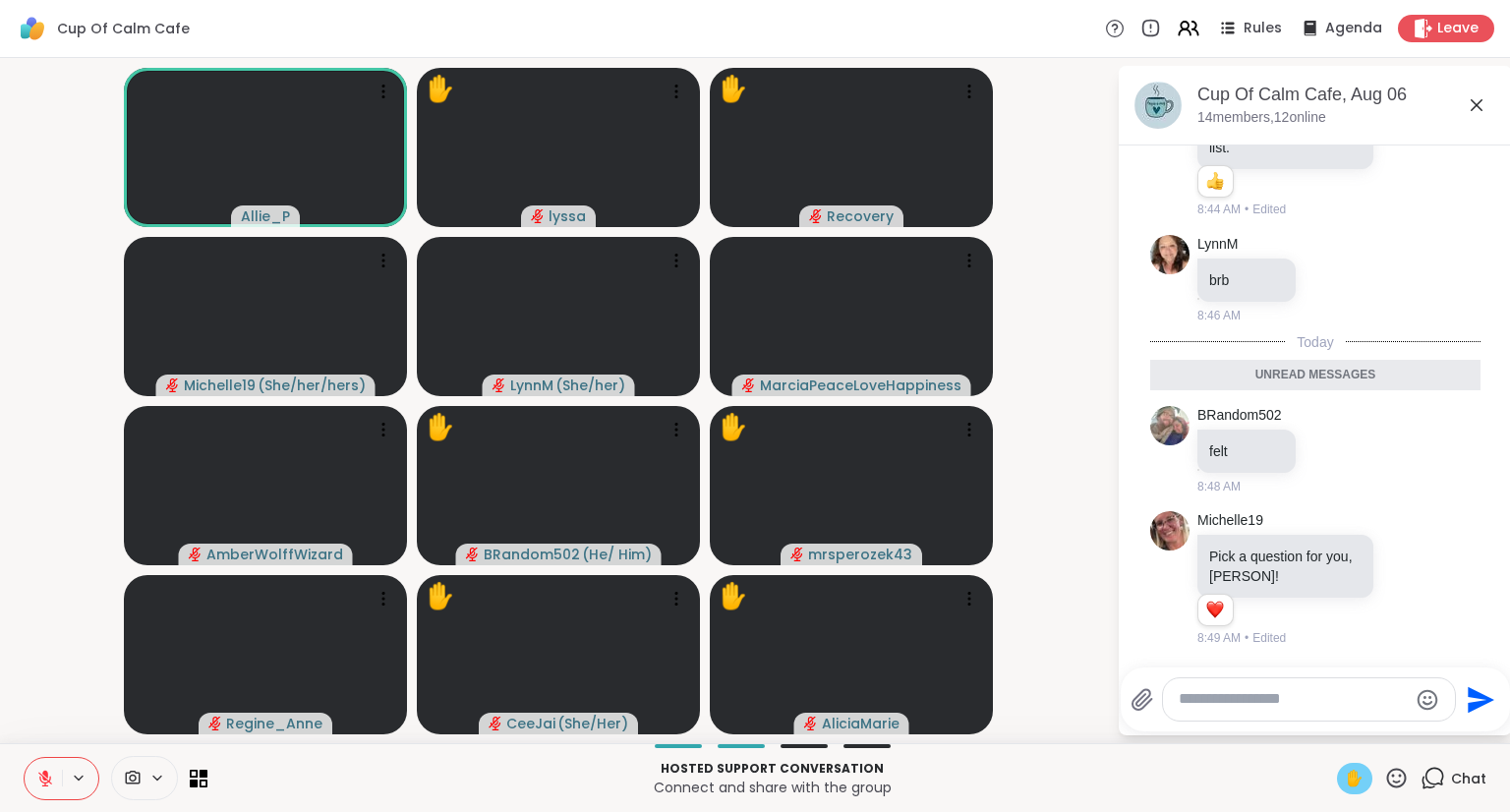 click 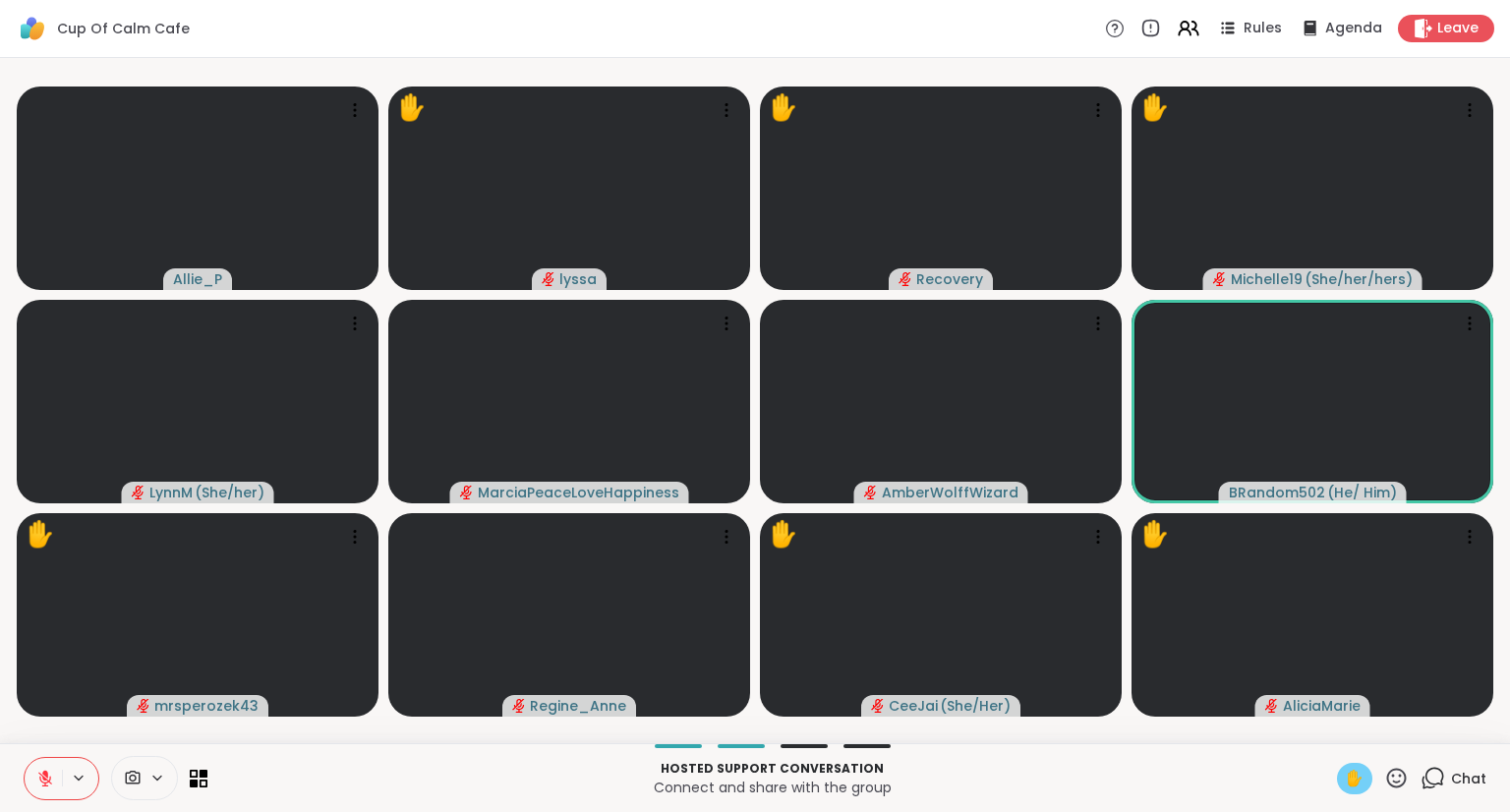 click on "[PERSON] ✋ [PERSON] ✋ Recovery ✋ [PERSON] ( [PRONOUNS] ) [PERSON] ( [PRONOUNS] ) [PERSON] [PERSON] [PERSON] ( [PRONOUNS] ) [PERSON] [PERSON] ✋ [PERSON] ( [PRONOUNS] ) [PERSON]" at bounding box center [755, 400] 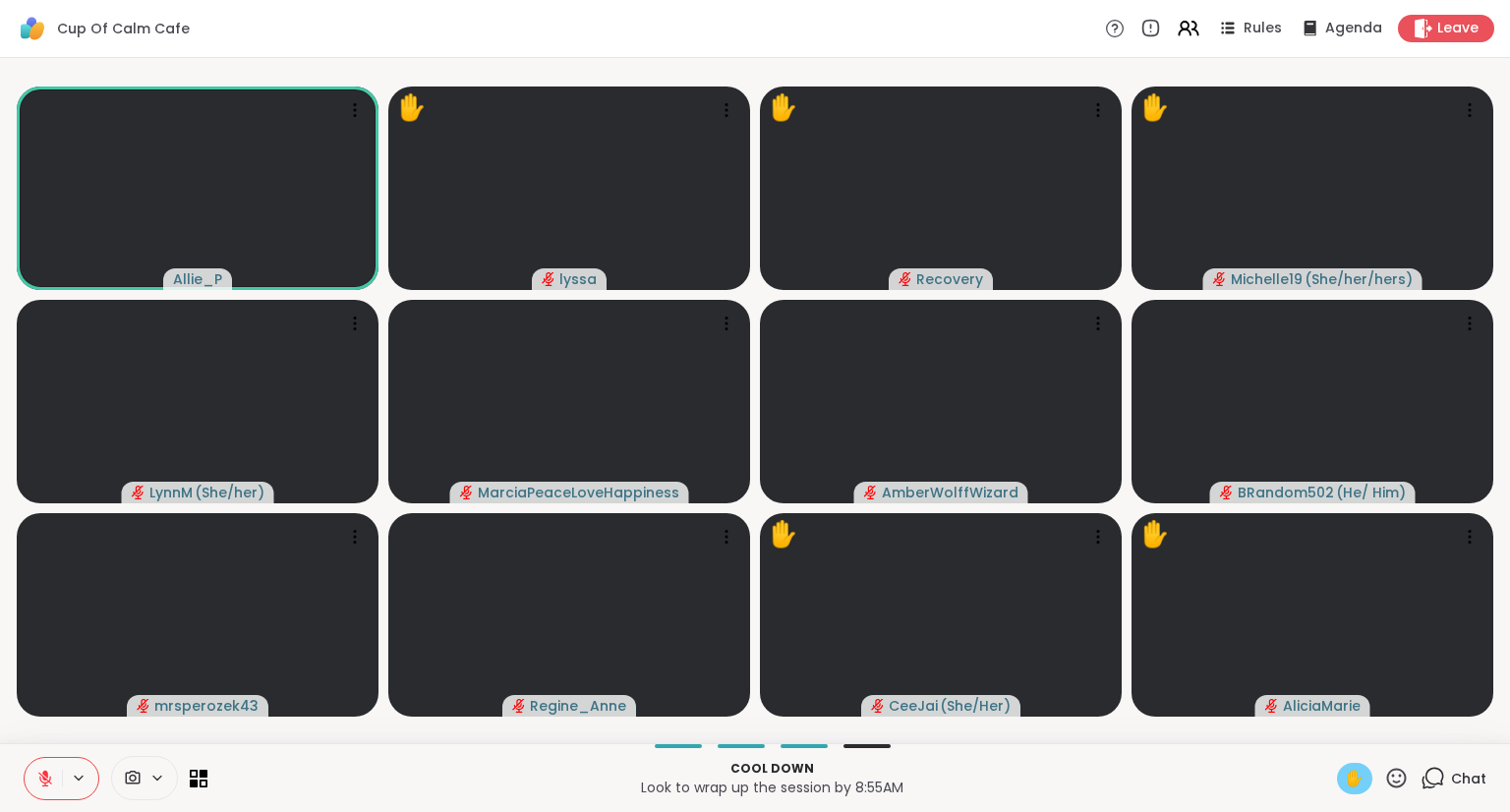 click on "[PERSON] ✋ [PERSON] ✋ Recovery ✋ [PERSON] ( [PRONOUNS] ) [PERSON] ( [PRONOUNS] ) [PERSON] [PERSON] [PERSON] ( [PRONOUNS] ) [PERSON] [PERSON] ✋ [PERSON] ( [PRONOUNS] ) [PERSON]" at bounding box center [755, 400] 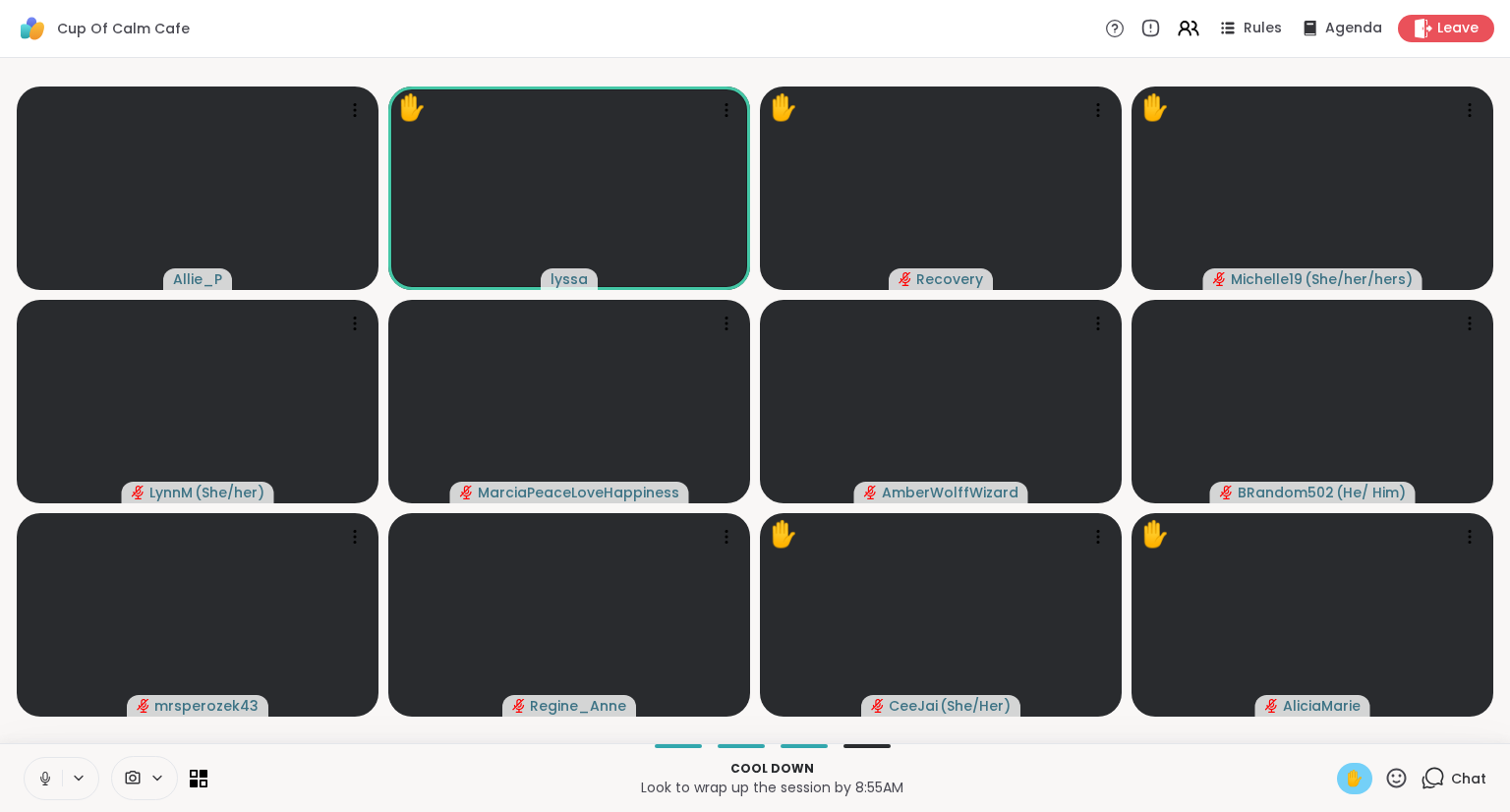 click 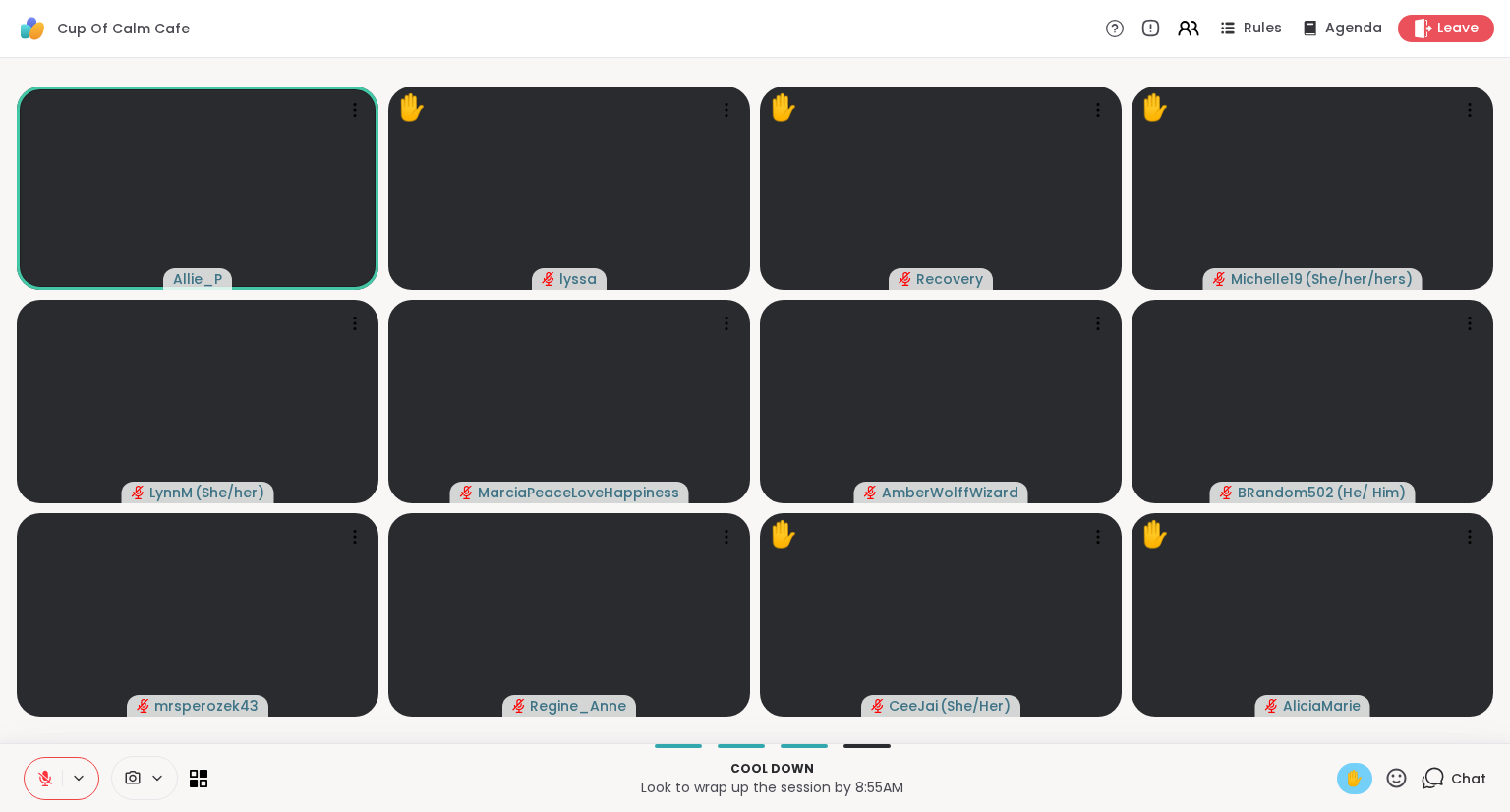 click 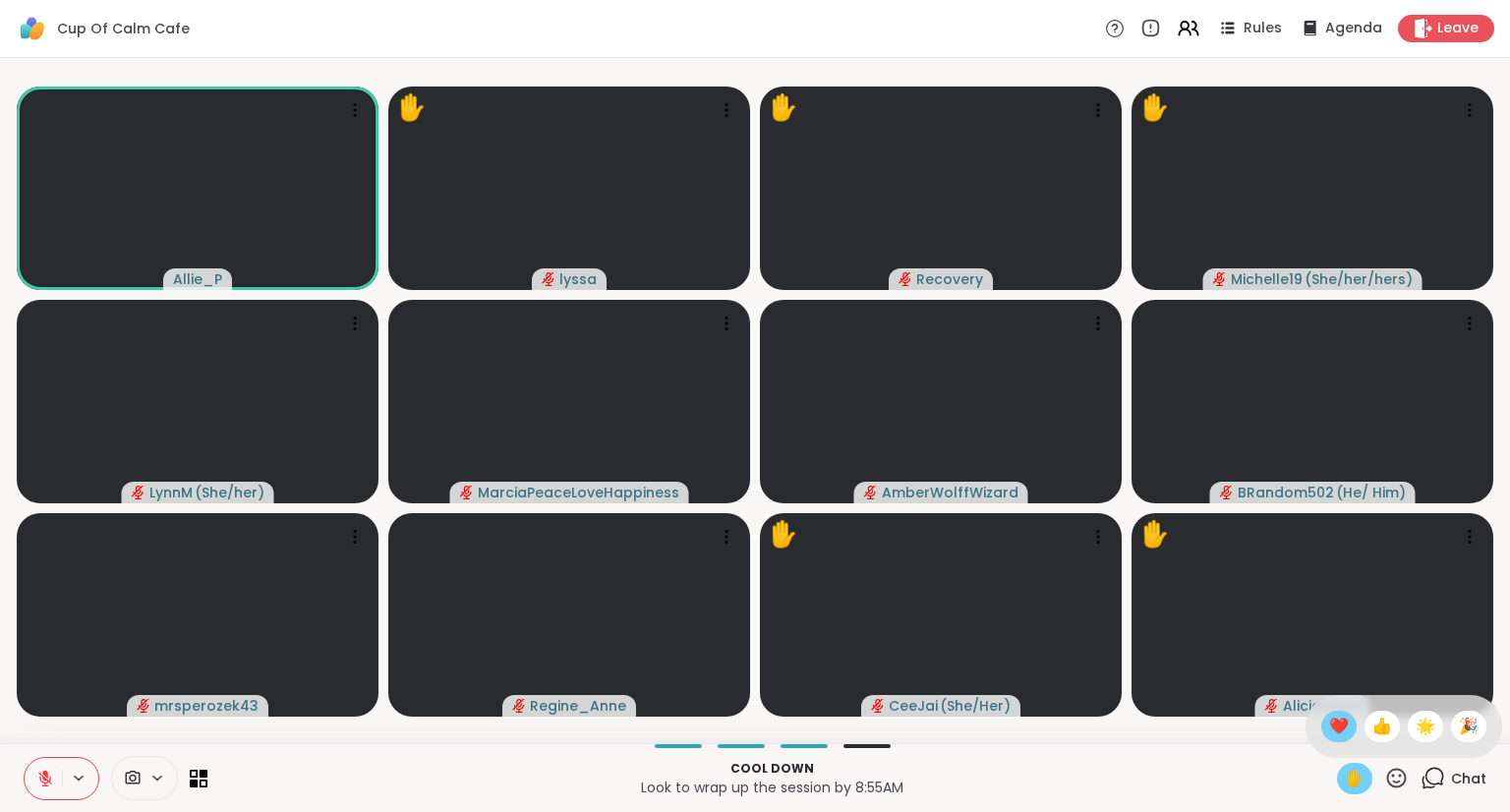 click on "❤️" at bounding box center (1339, 726) 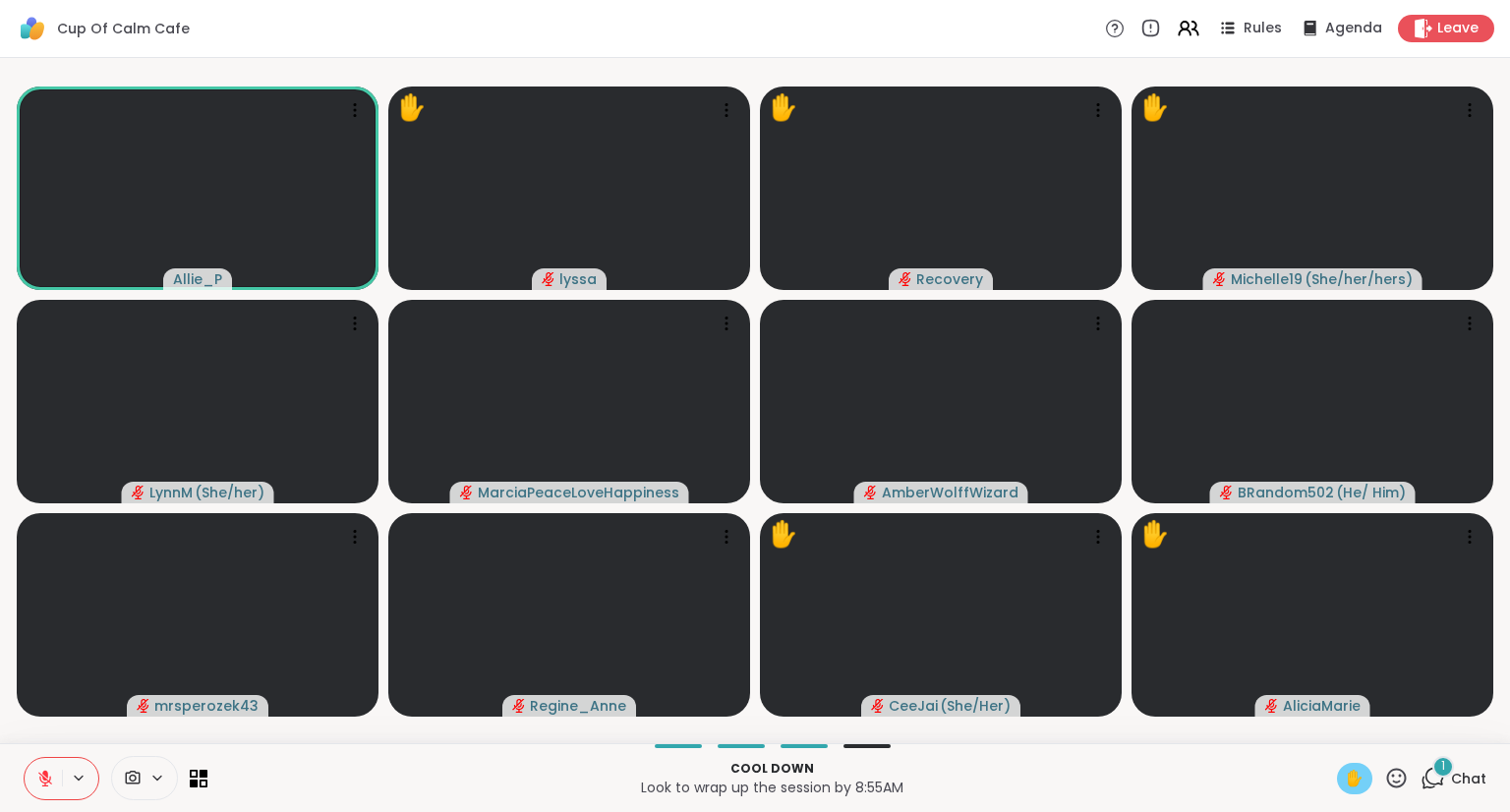 click on "✋" at bounding box center (1355, 779) 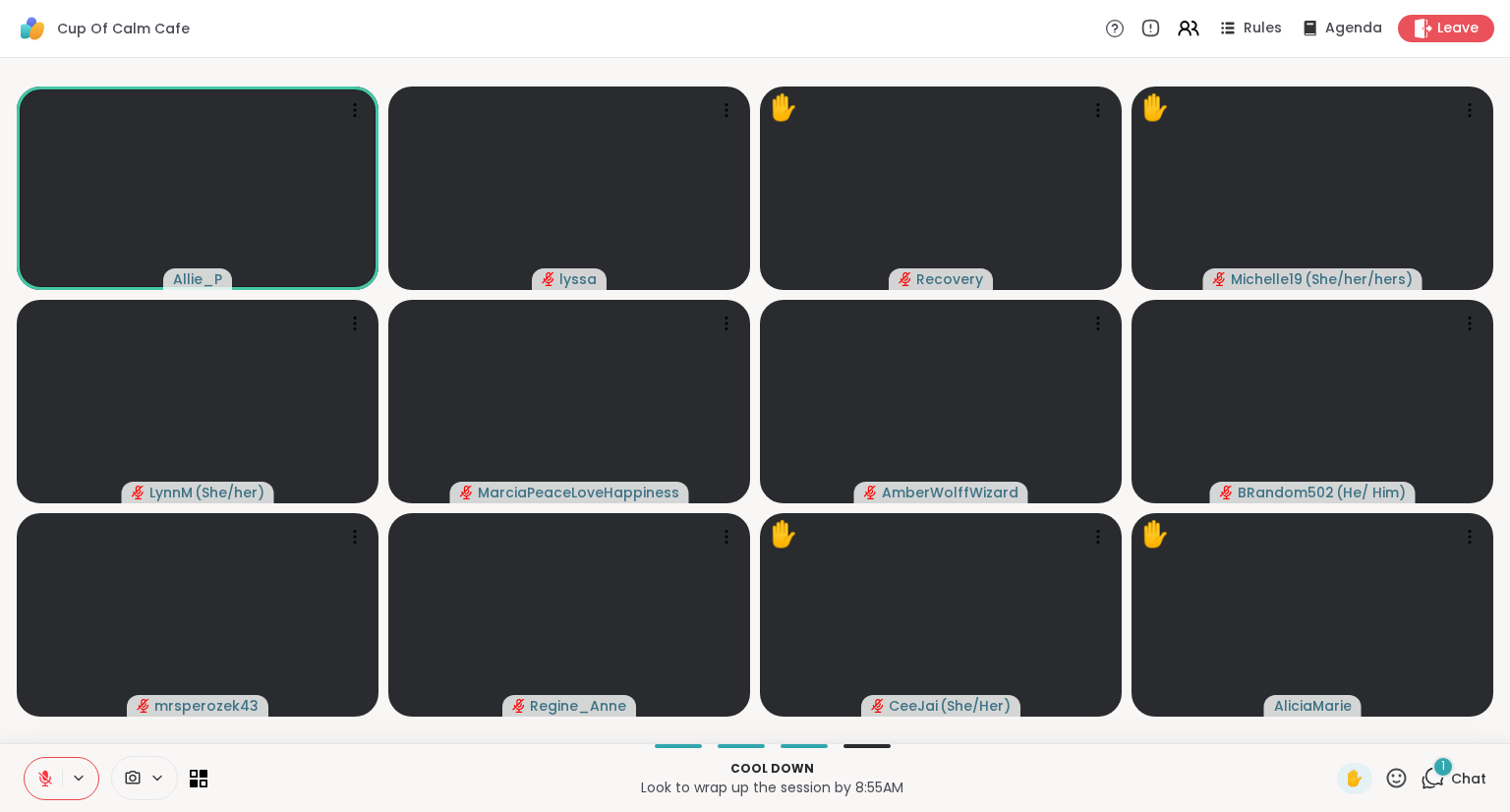 click on "[PERSON] [PERSON] ✋ Recovery ✋ [PERSON] ( [PRONOUNS] ) [PERSON] ( [PRONOUNS] ) [PERSON] [PERSON] [PERSON] ( [PRONOUNS] ) [PERSON] [PERSON] ✋ [PERSON] ( [PRONOUNS] ) [PERSON]" at bounding box center [755, 400] 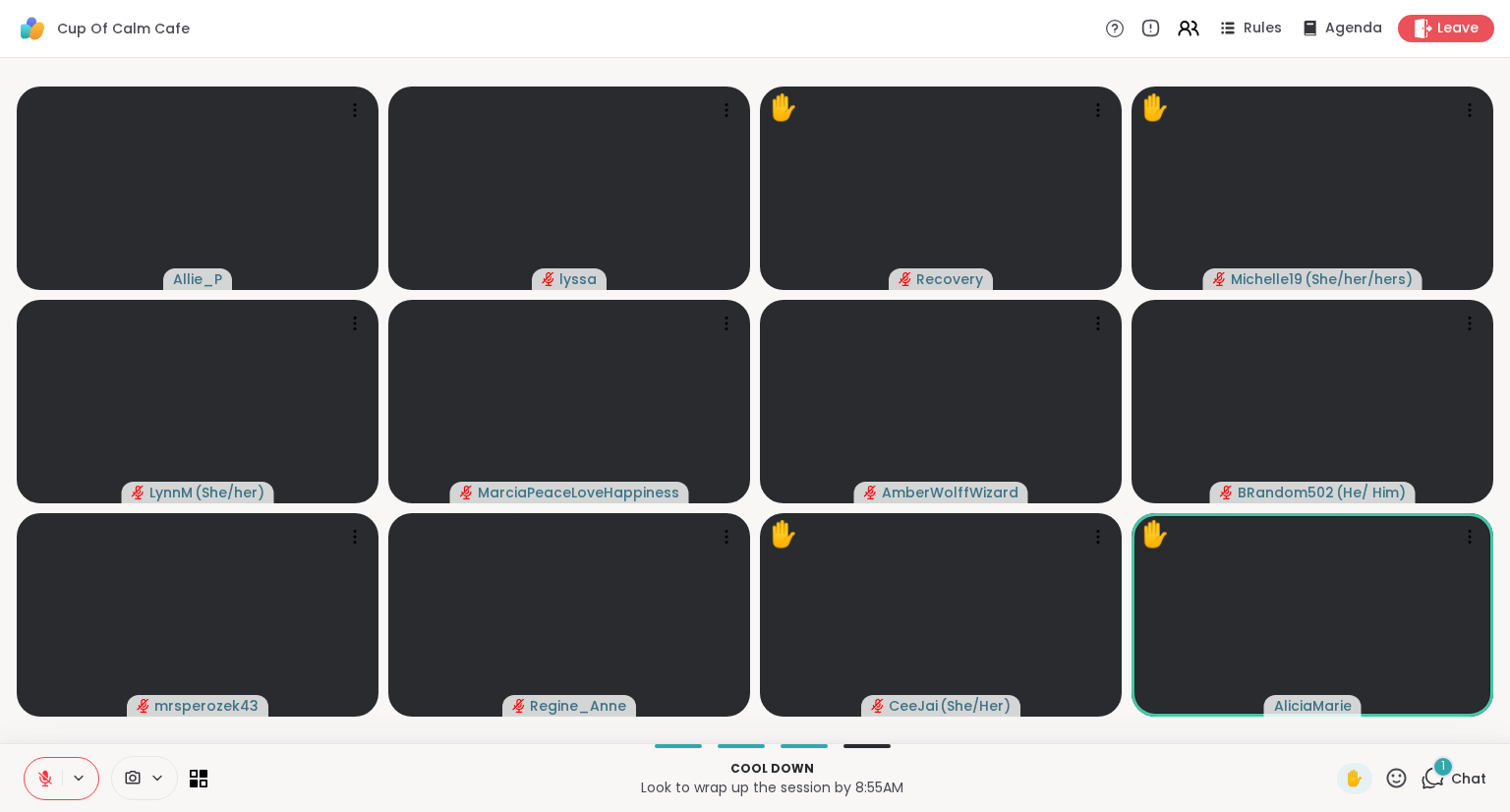 click 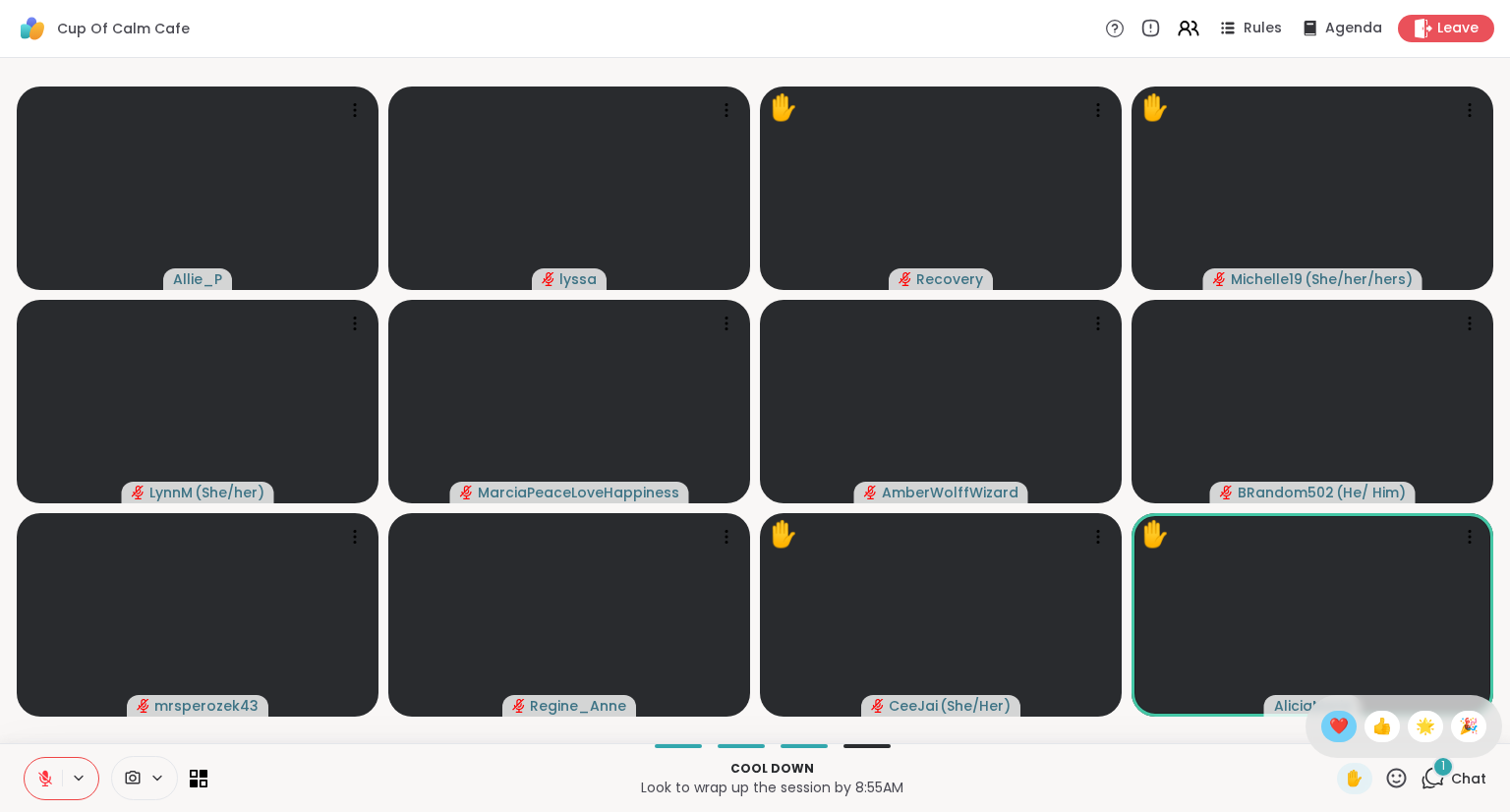 click on "❤️" at bounding box center (1339, 726) 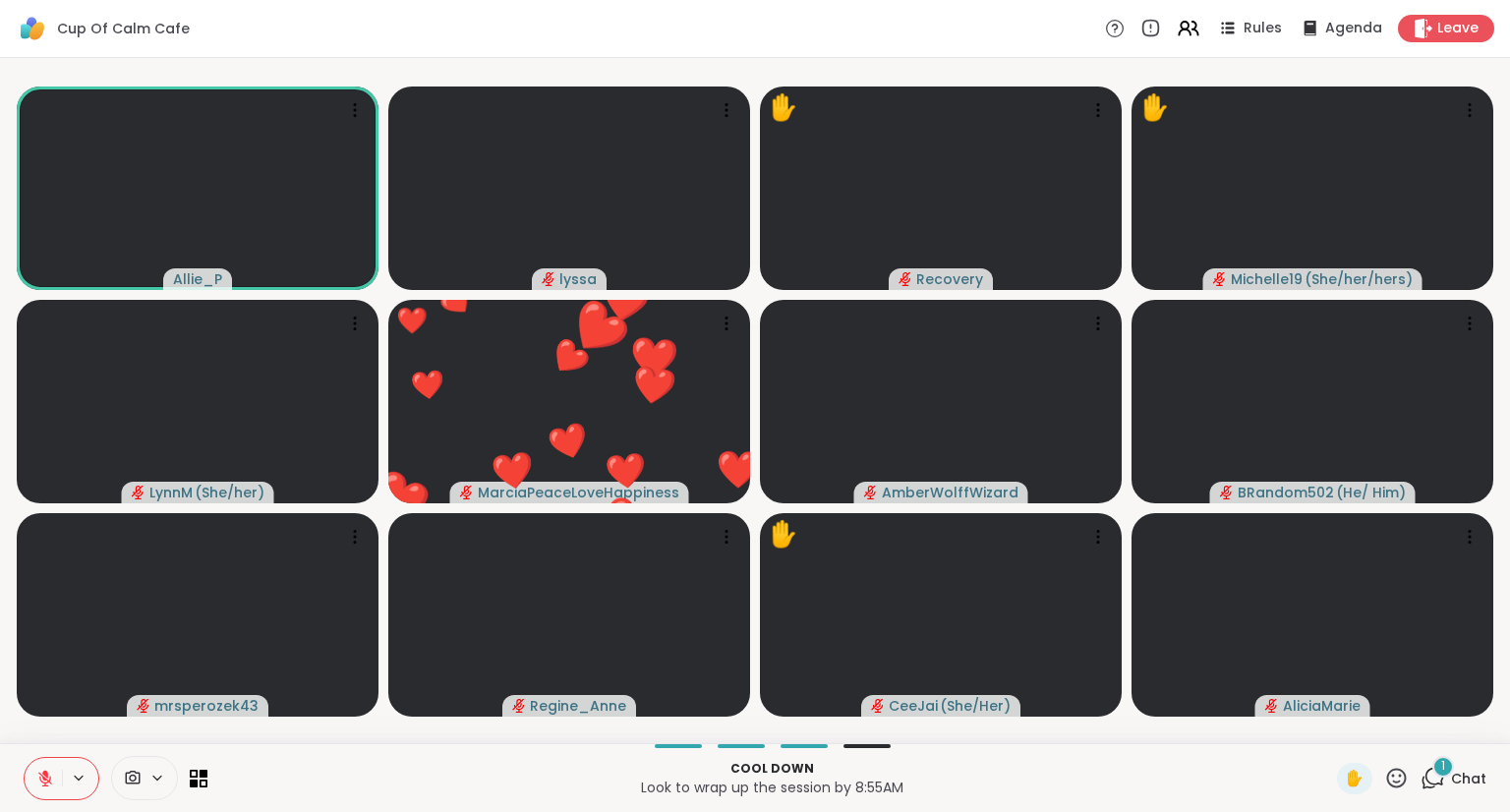 click on "Cool down Look to wrap up the session by [TIME] ✋ 1 Chat" at bounding box center (755, 778) 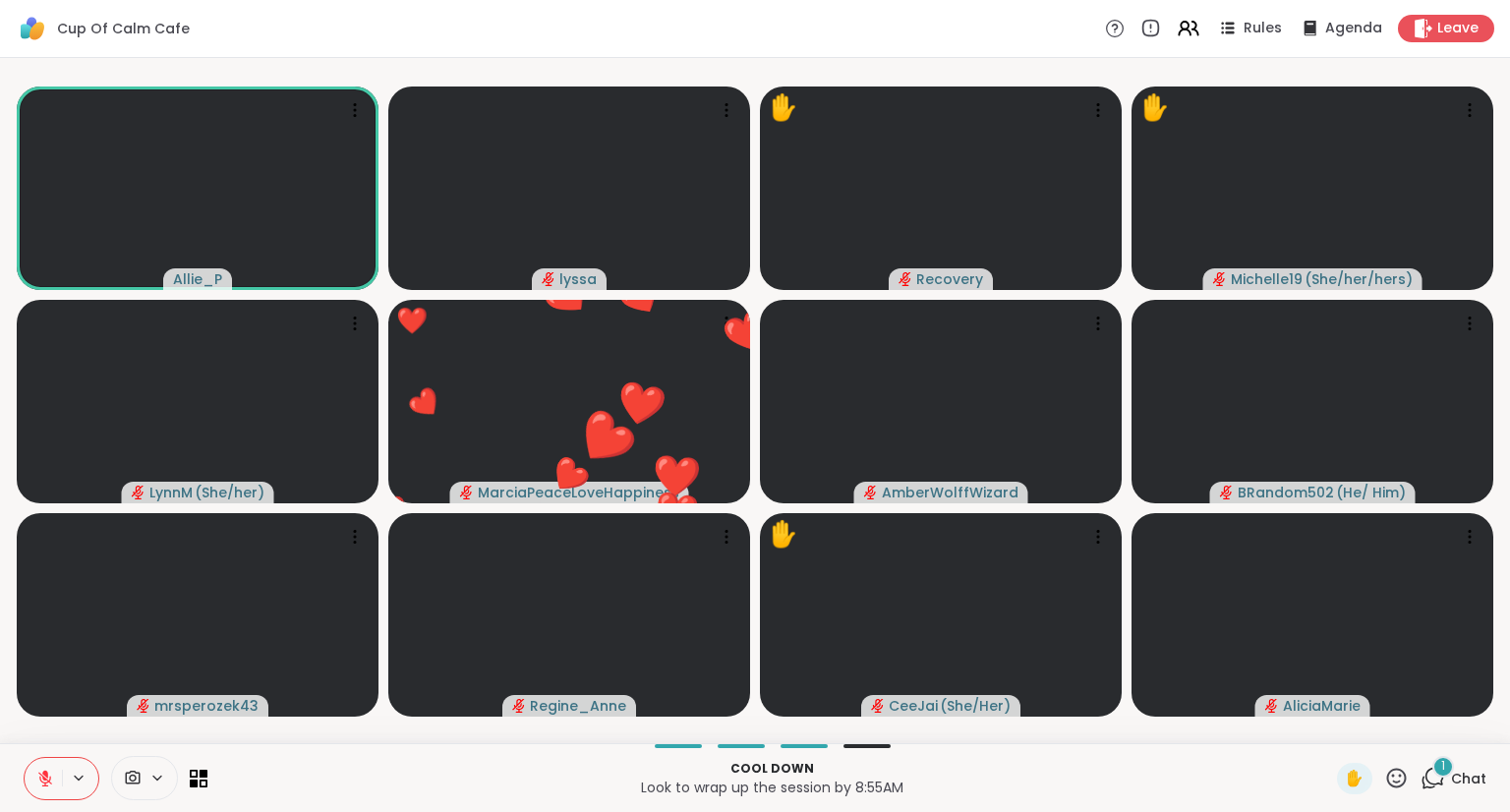 click 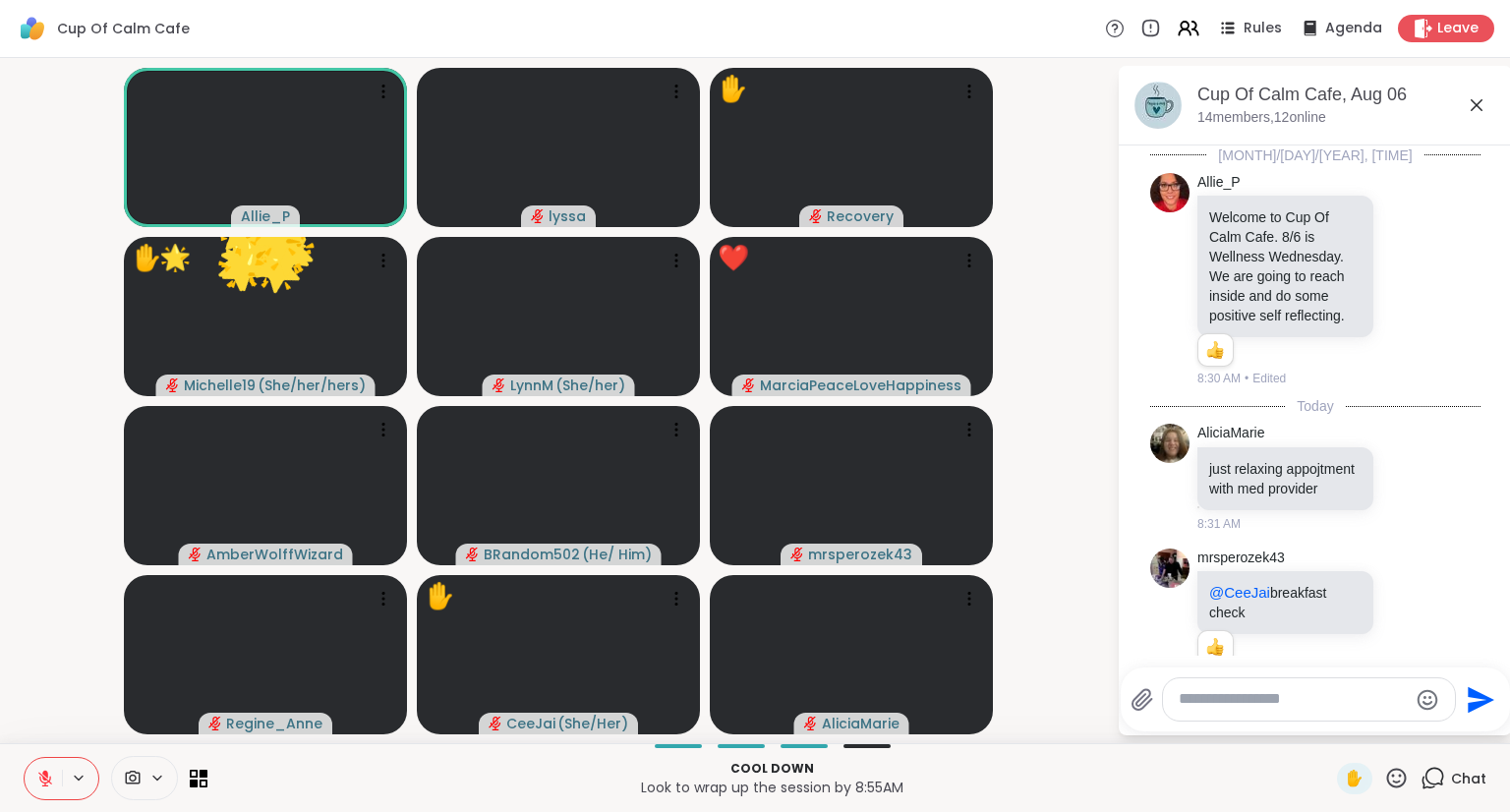 scroll, scrollTop: 2084, scrollLeft: 0, axis: vertical 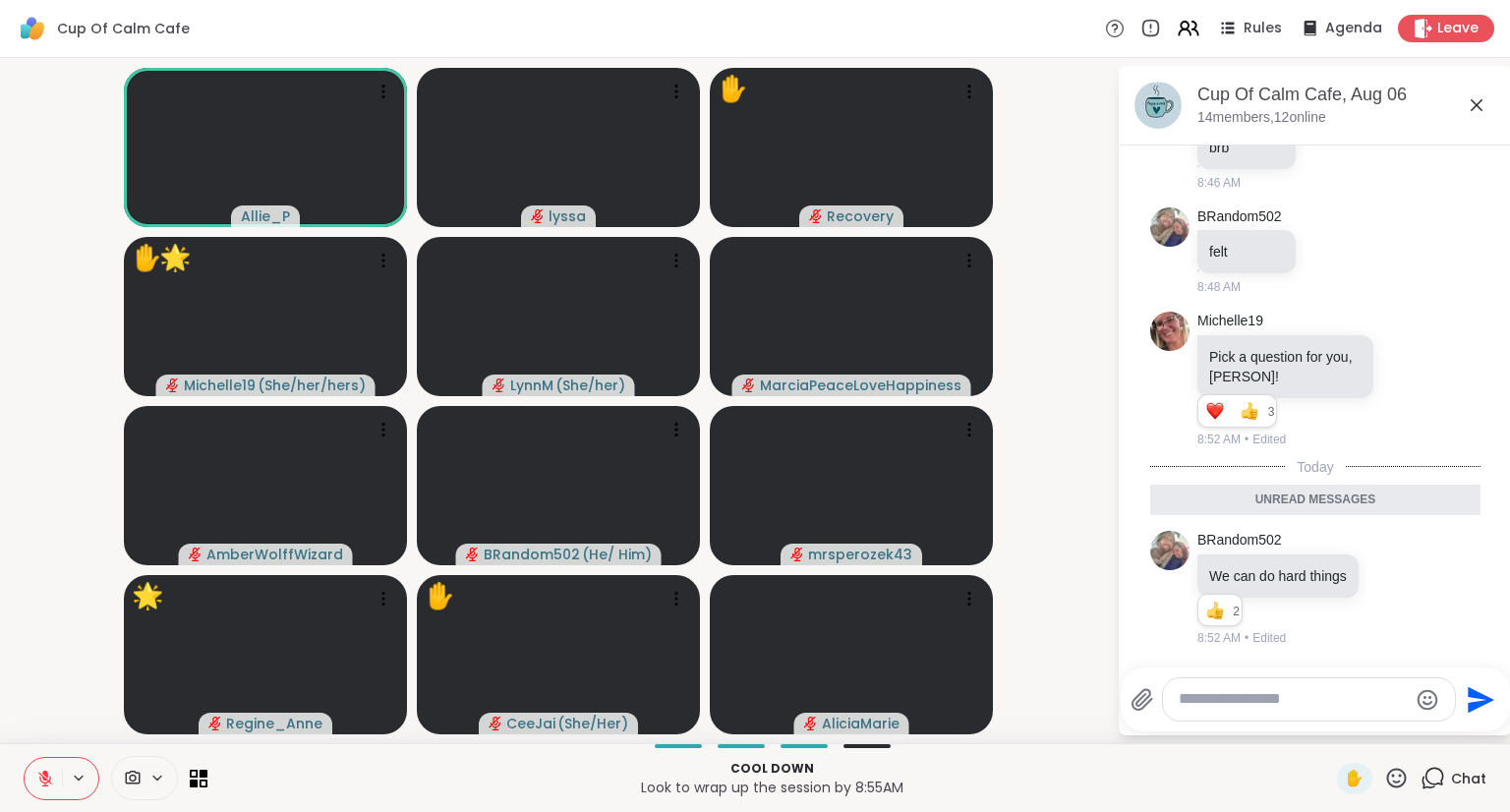click 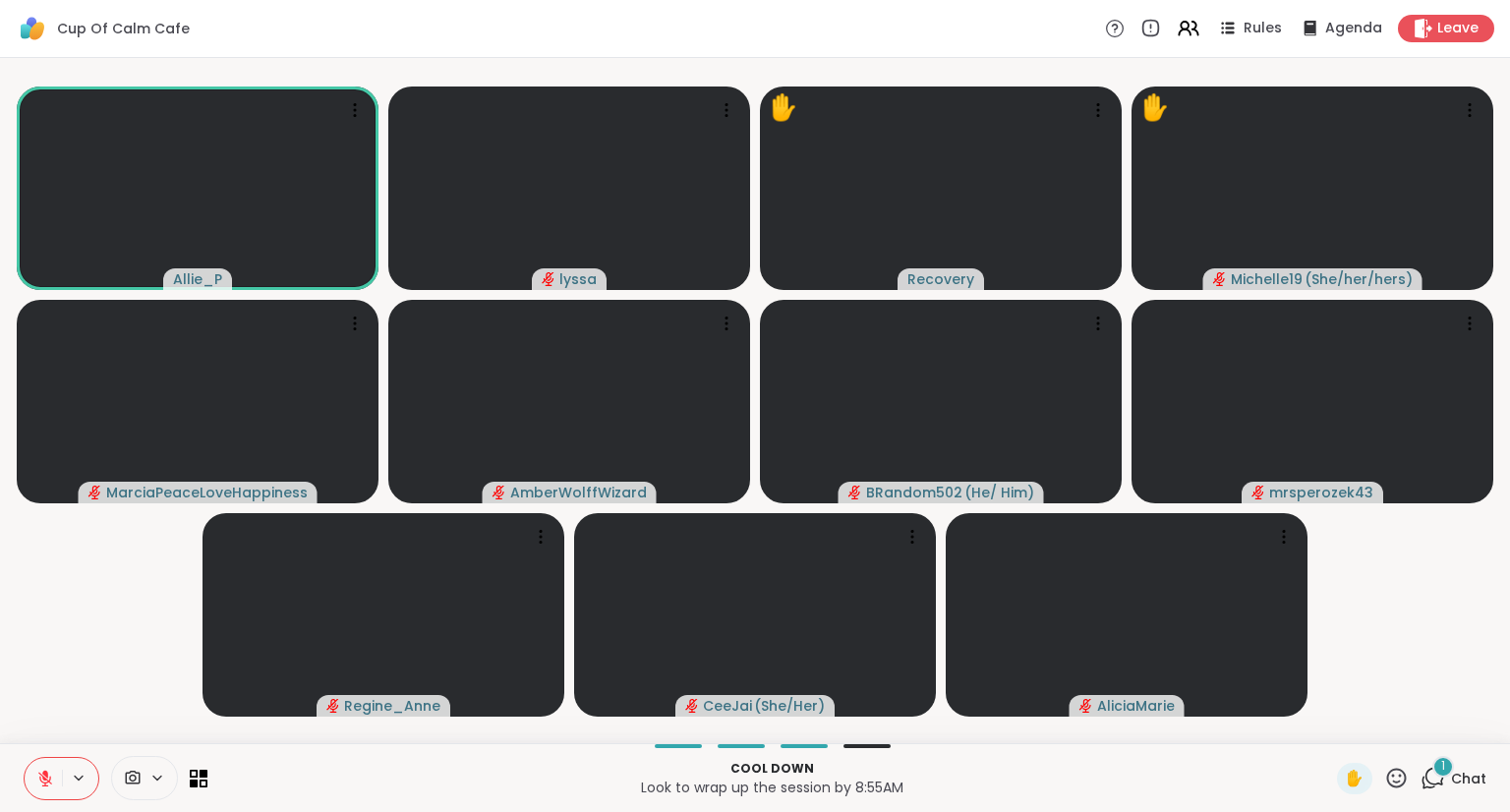 click 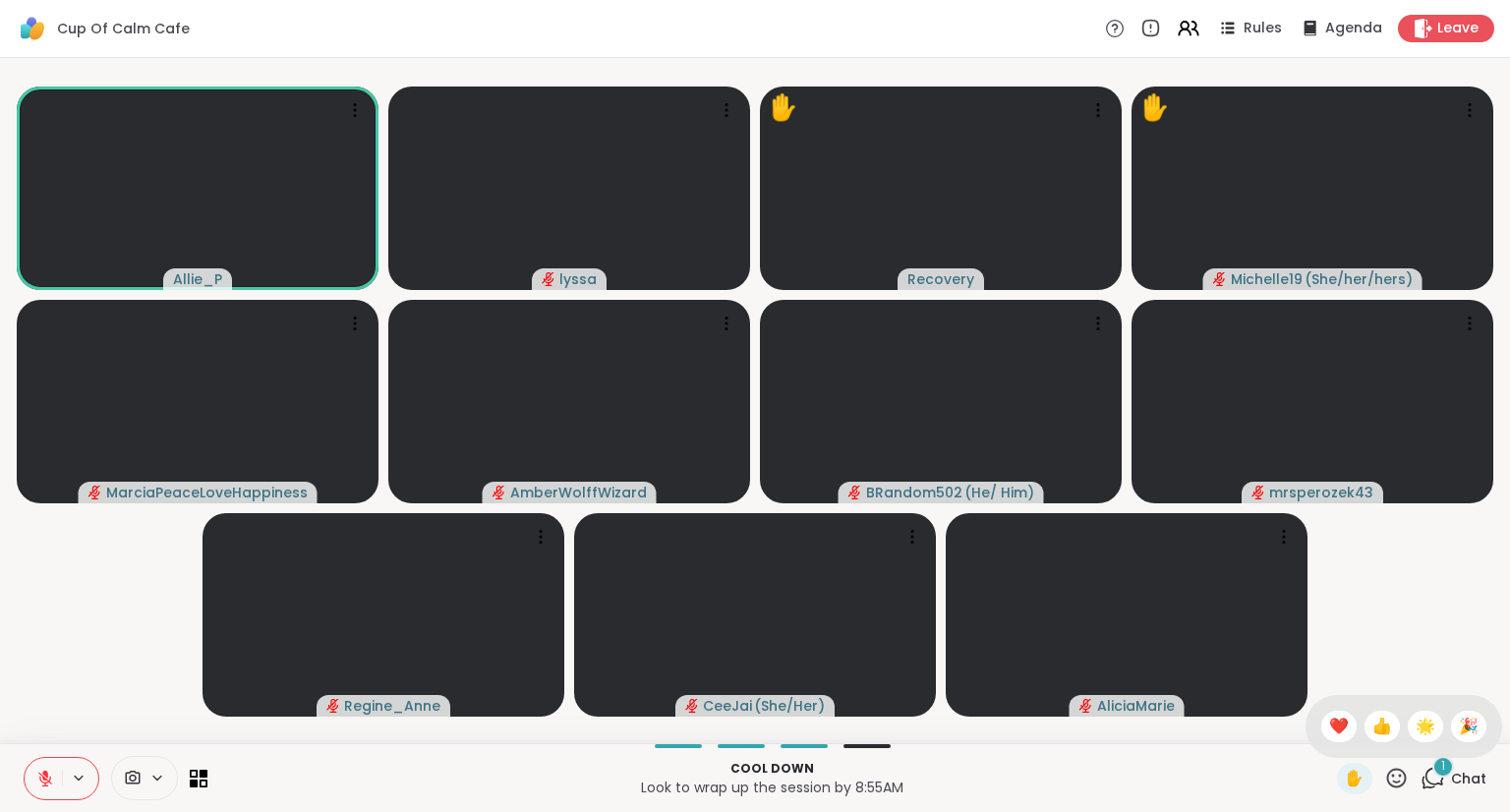 click 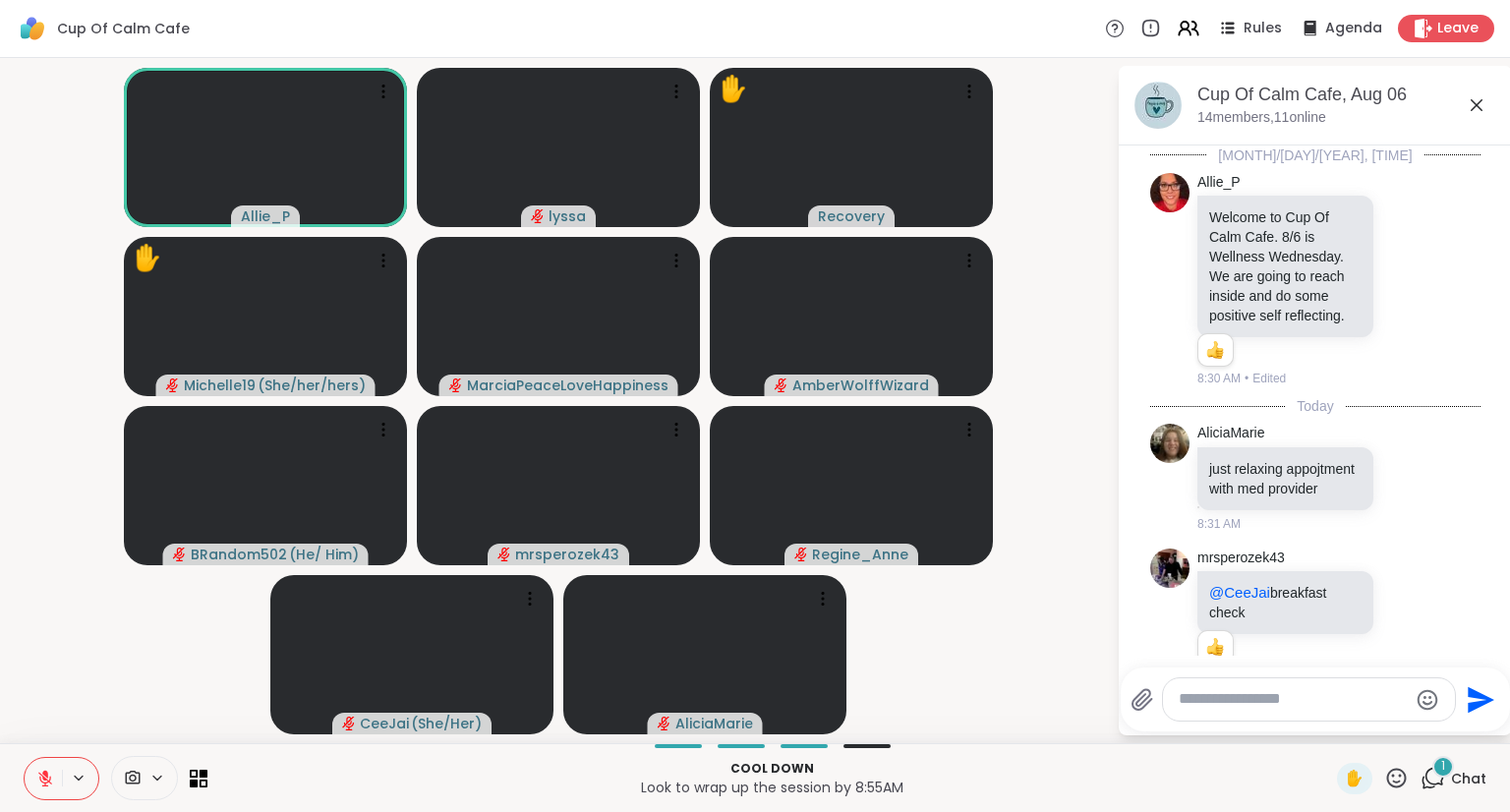 scroll, scrollTop: 2217, scrollLeft: 0, axis: vertical 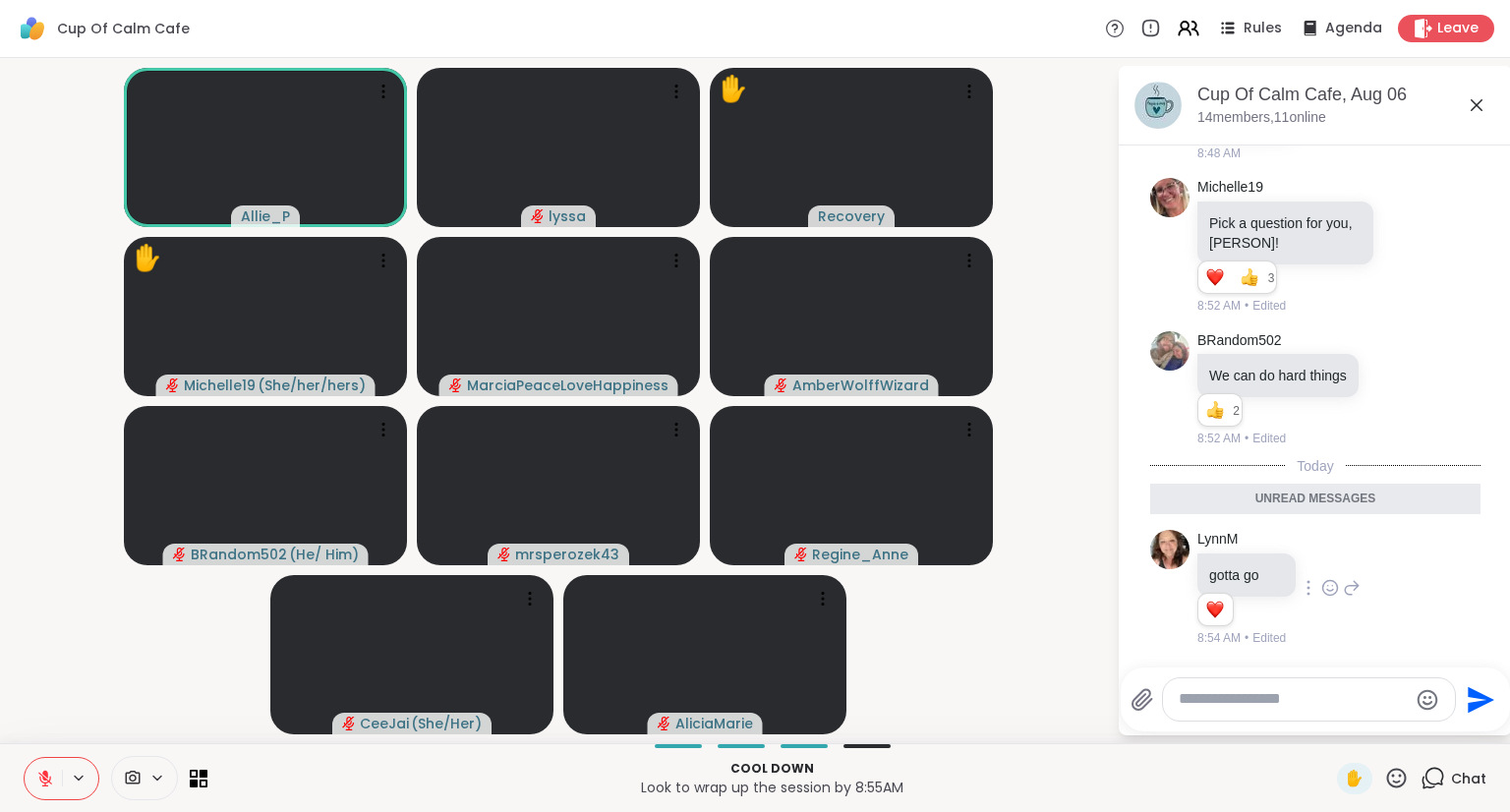 click 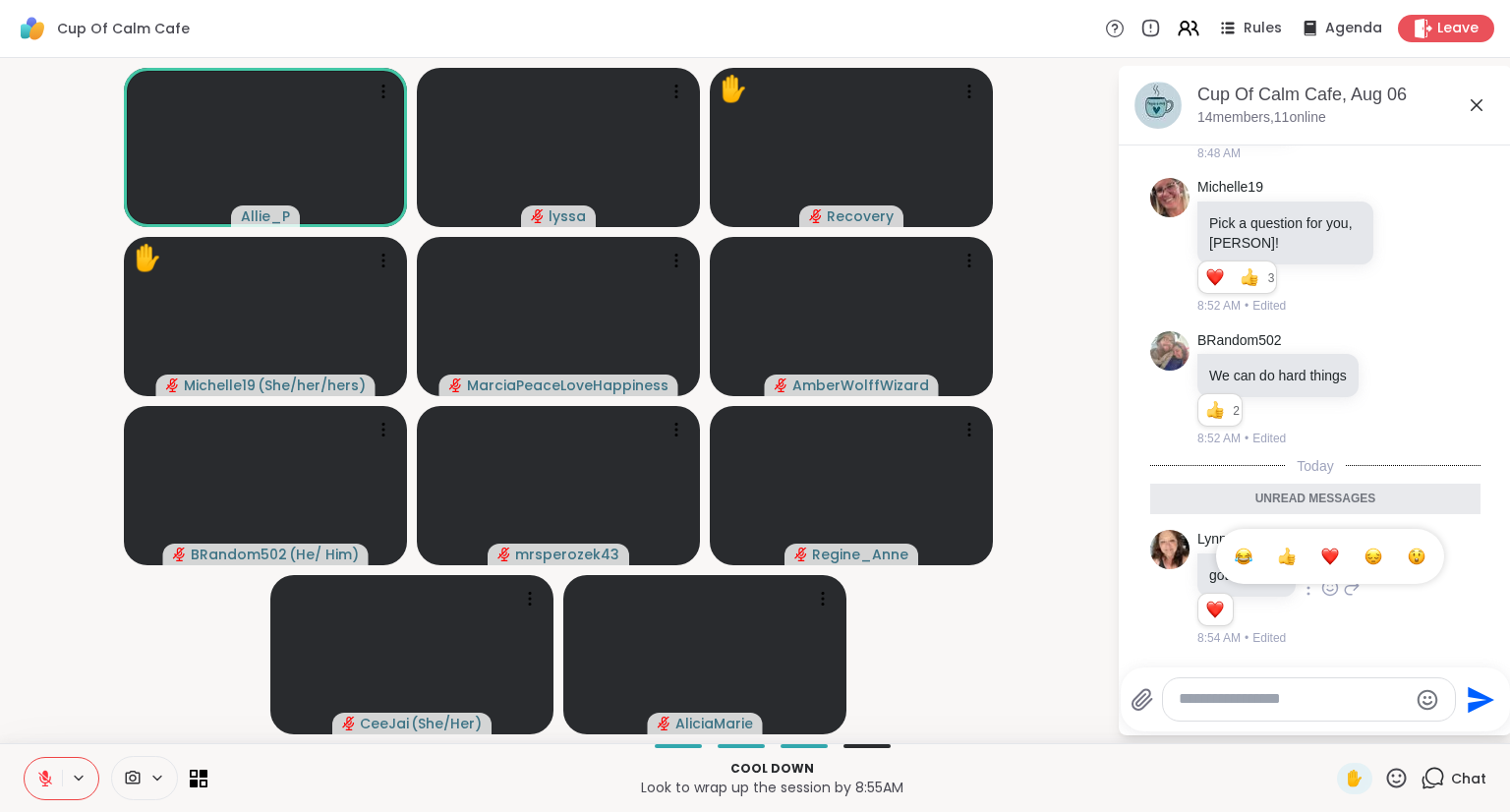 click at bounding box center (1330, 556) 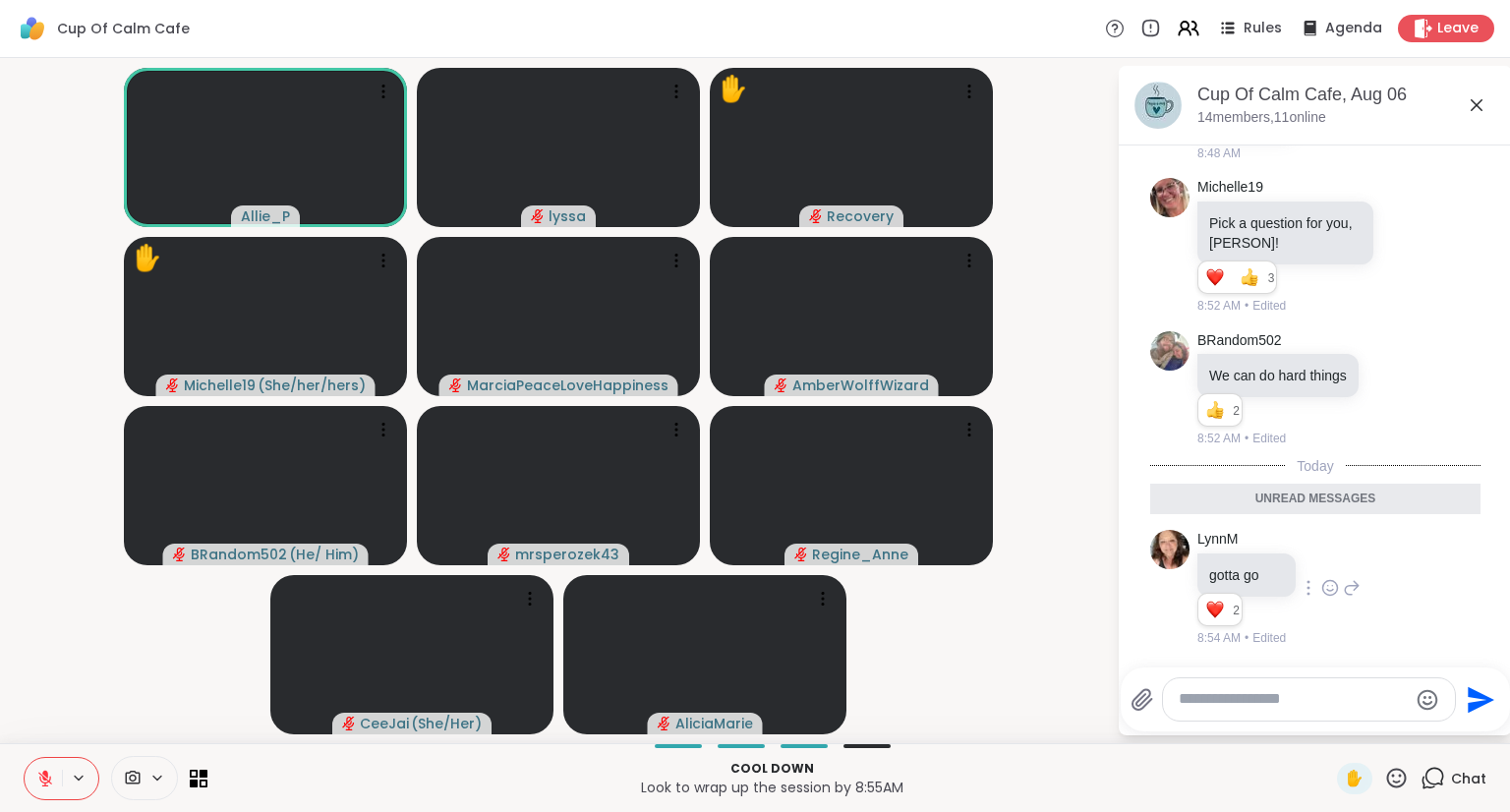 click 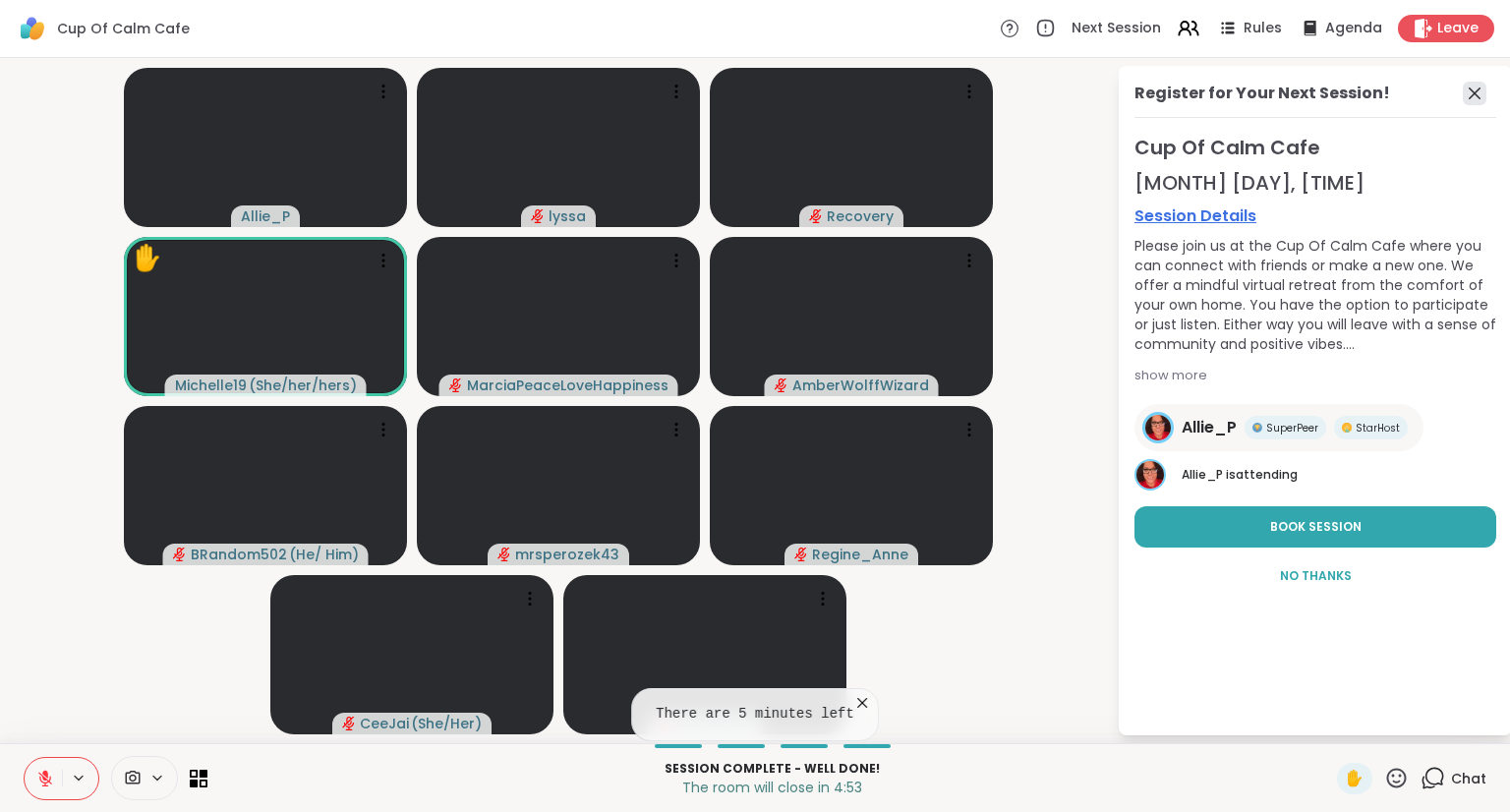 click 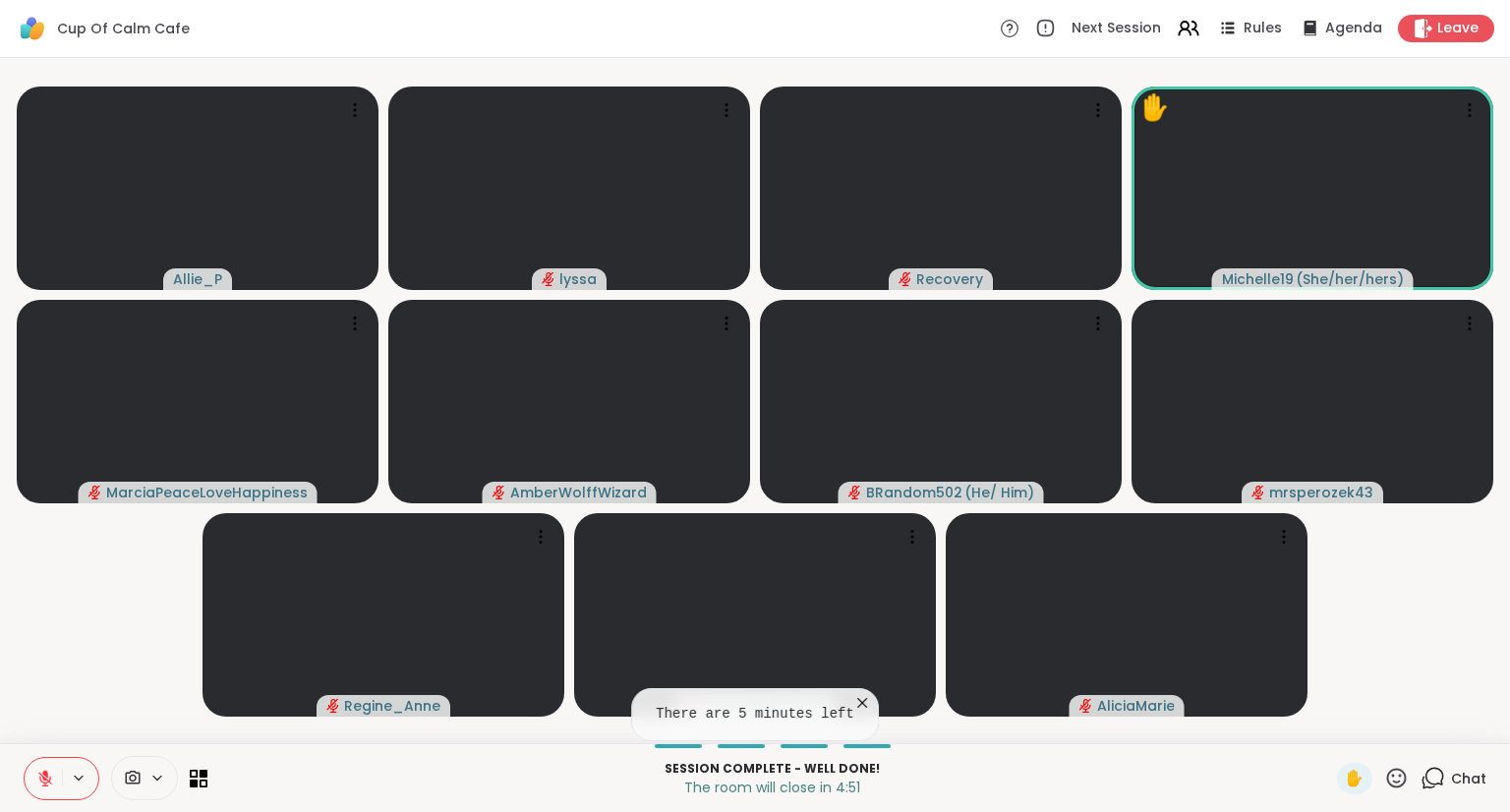 click 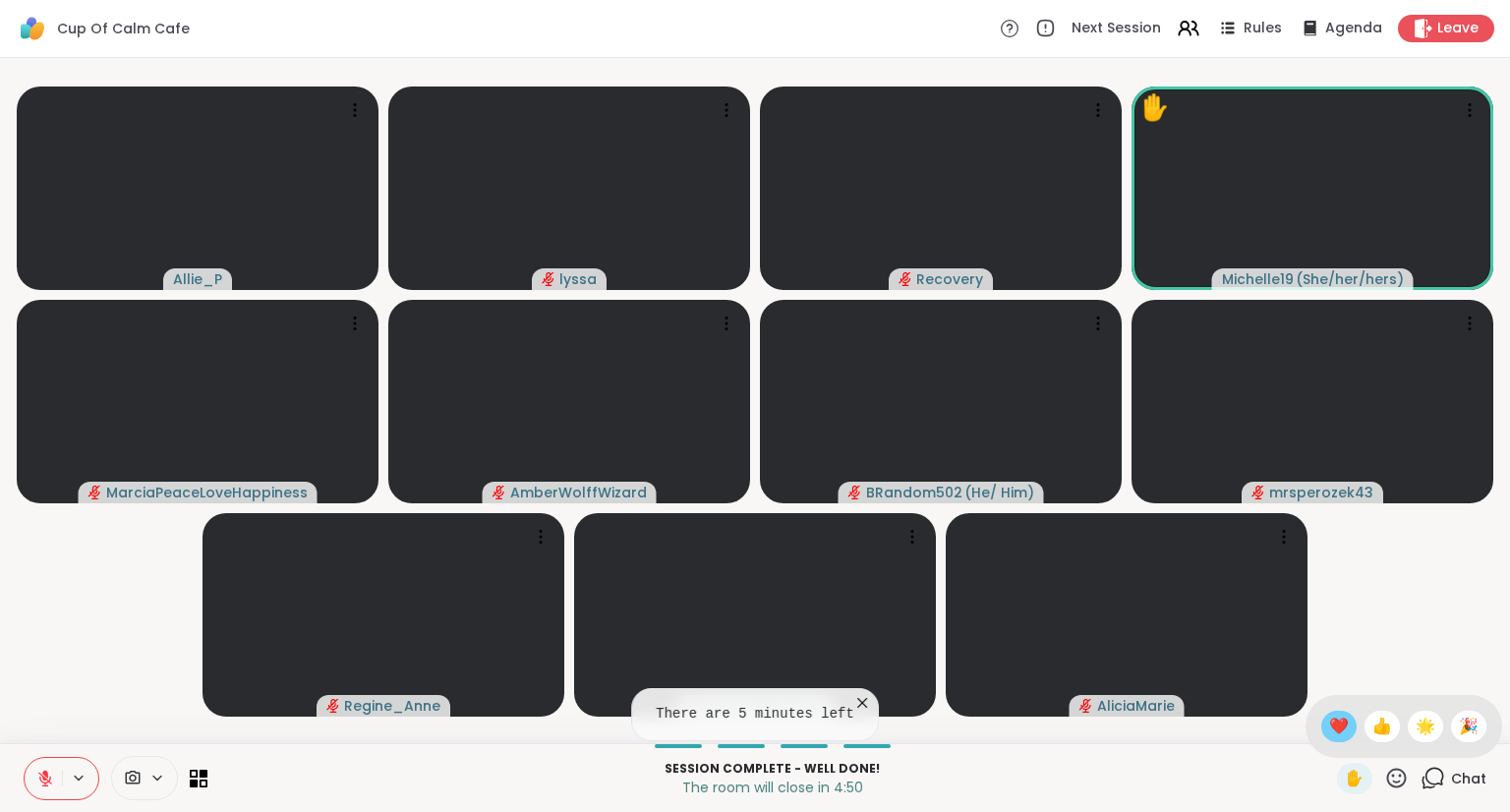 click on "❤️" at bounding box center (1339, 726) 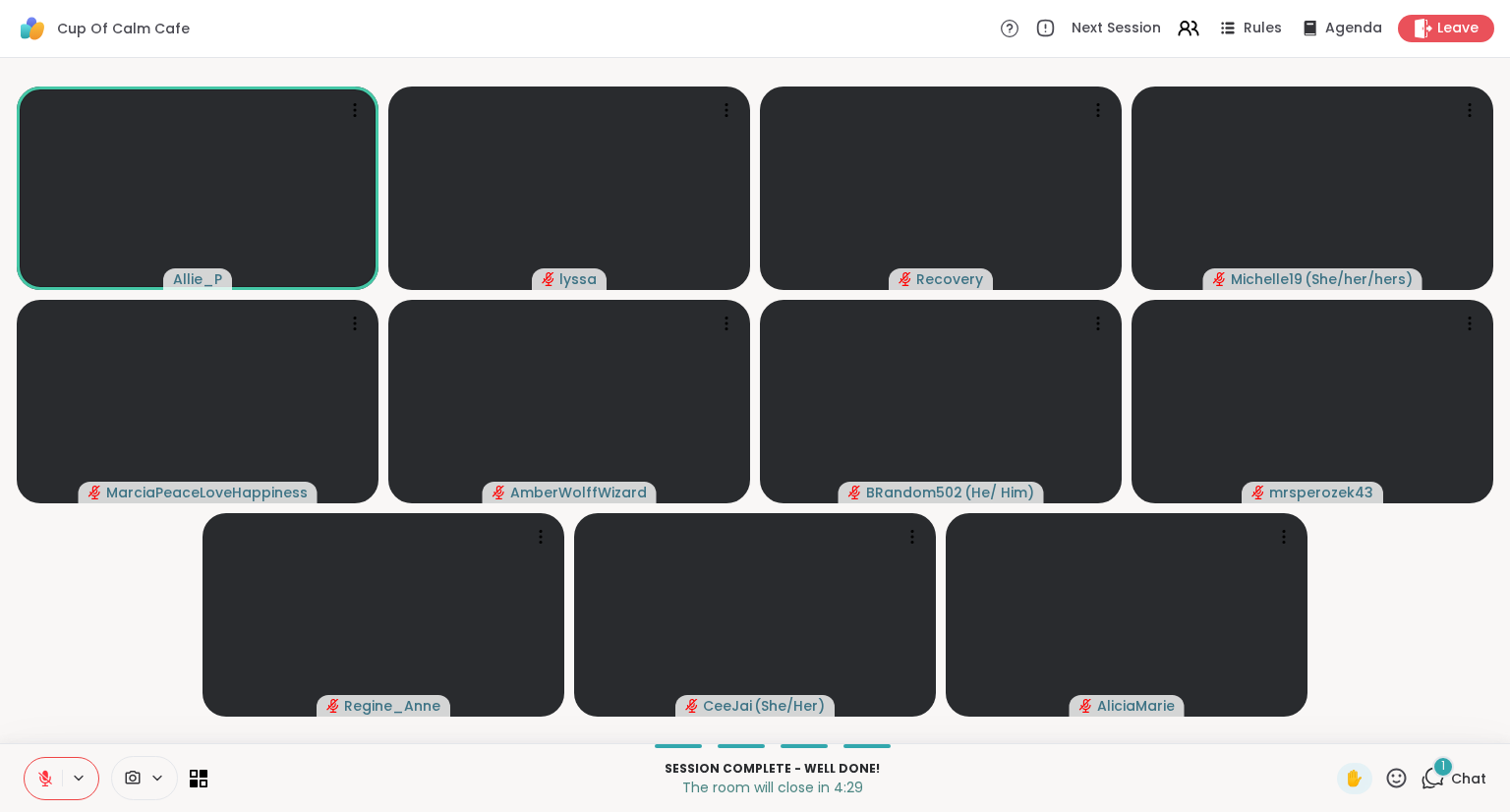 click on "1" at bounding box center (1443, 767) 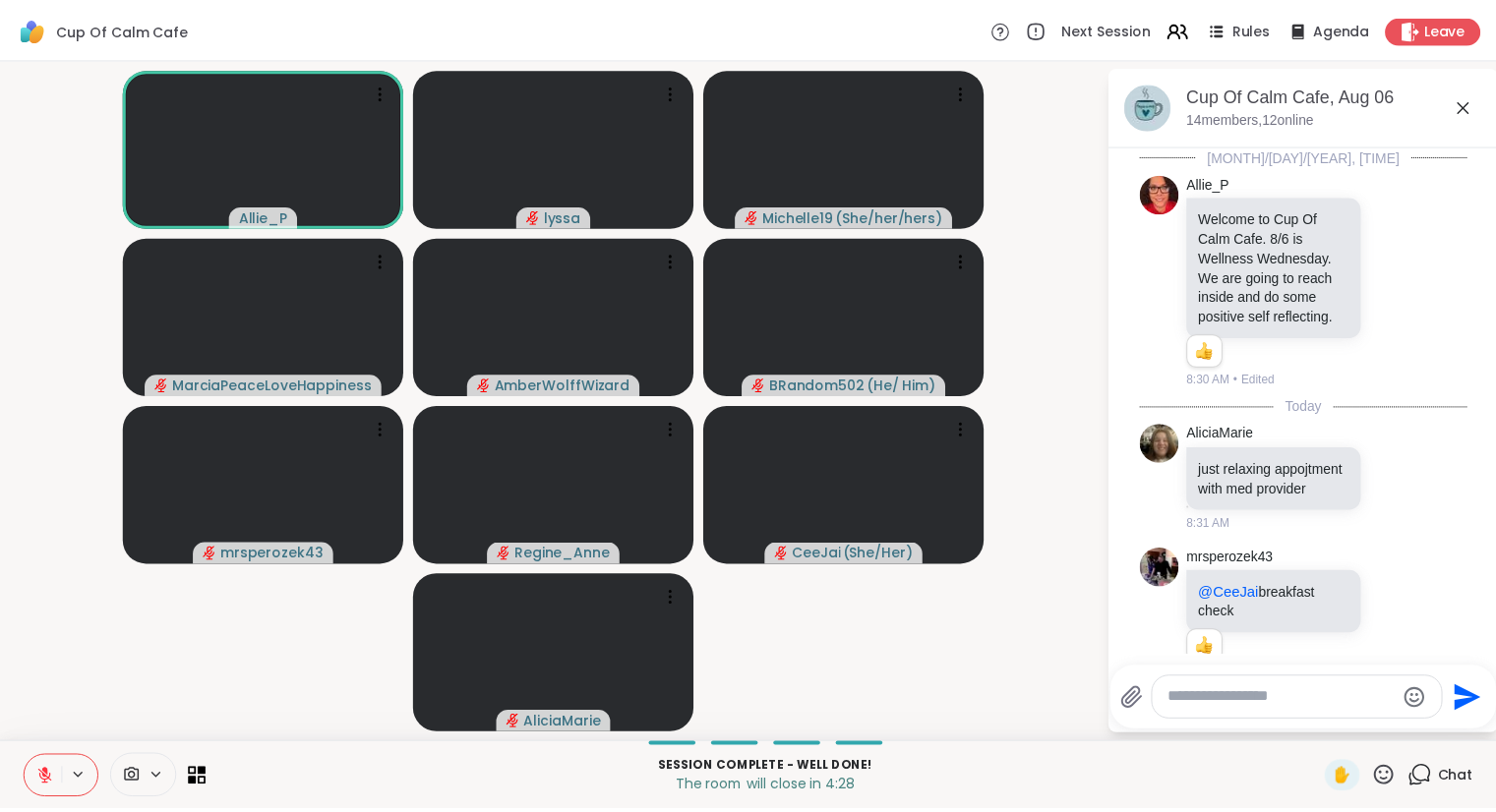 scroll, scrollTop: 2321, scrollLeft: 0, axis: vertical 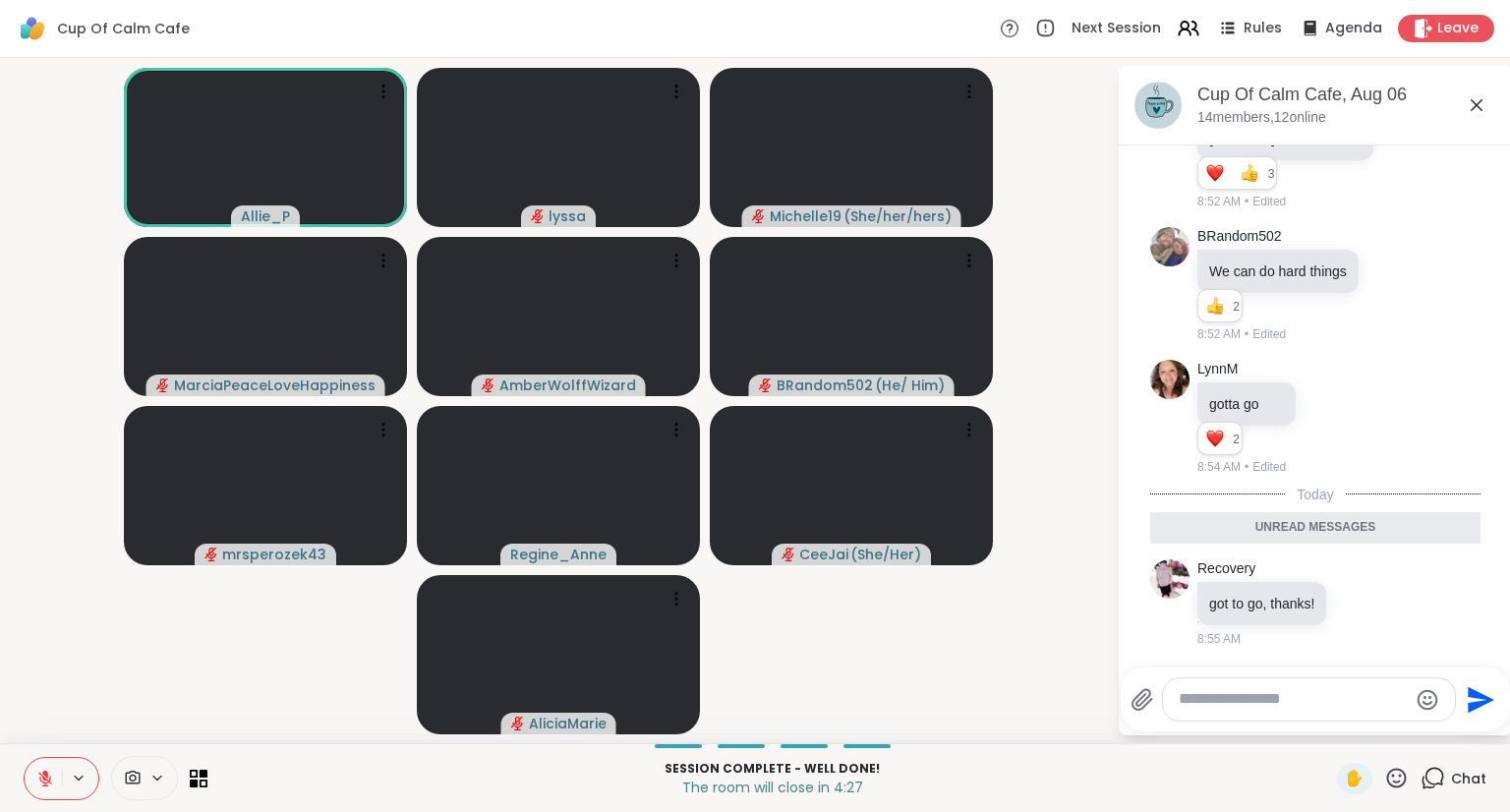 click 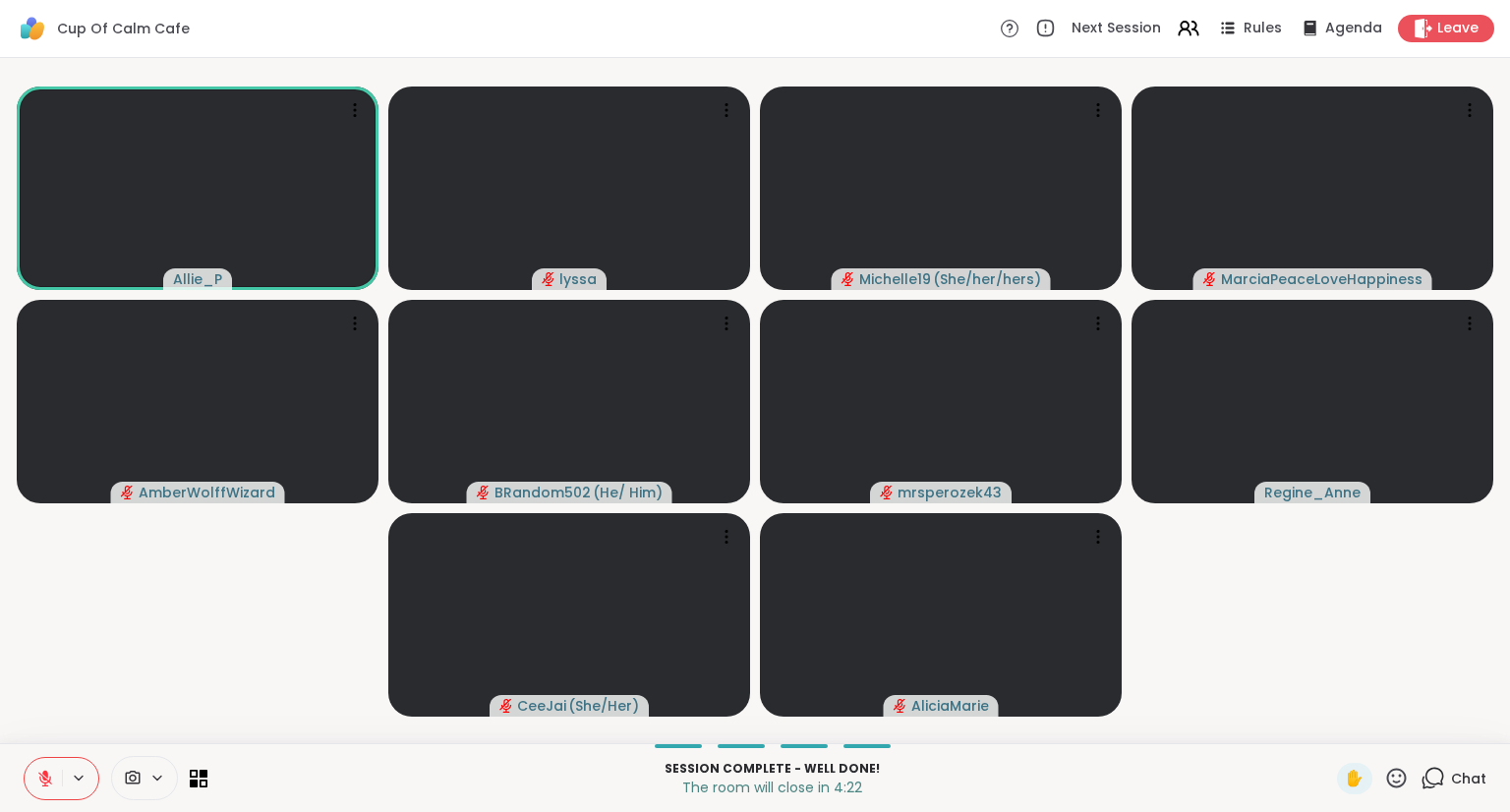 click on "Session Complete - well done! The room will close in [TIME] ✋ Chat" at bounding box center [755, 778] 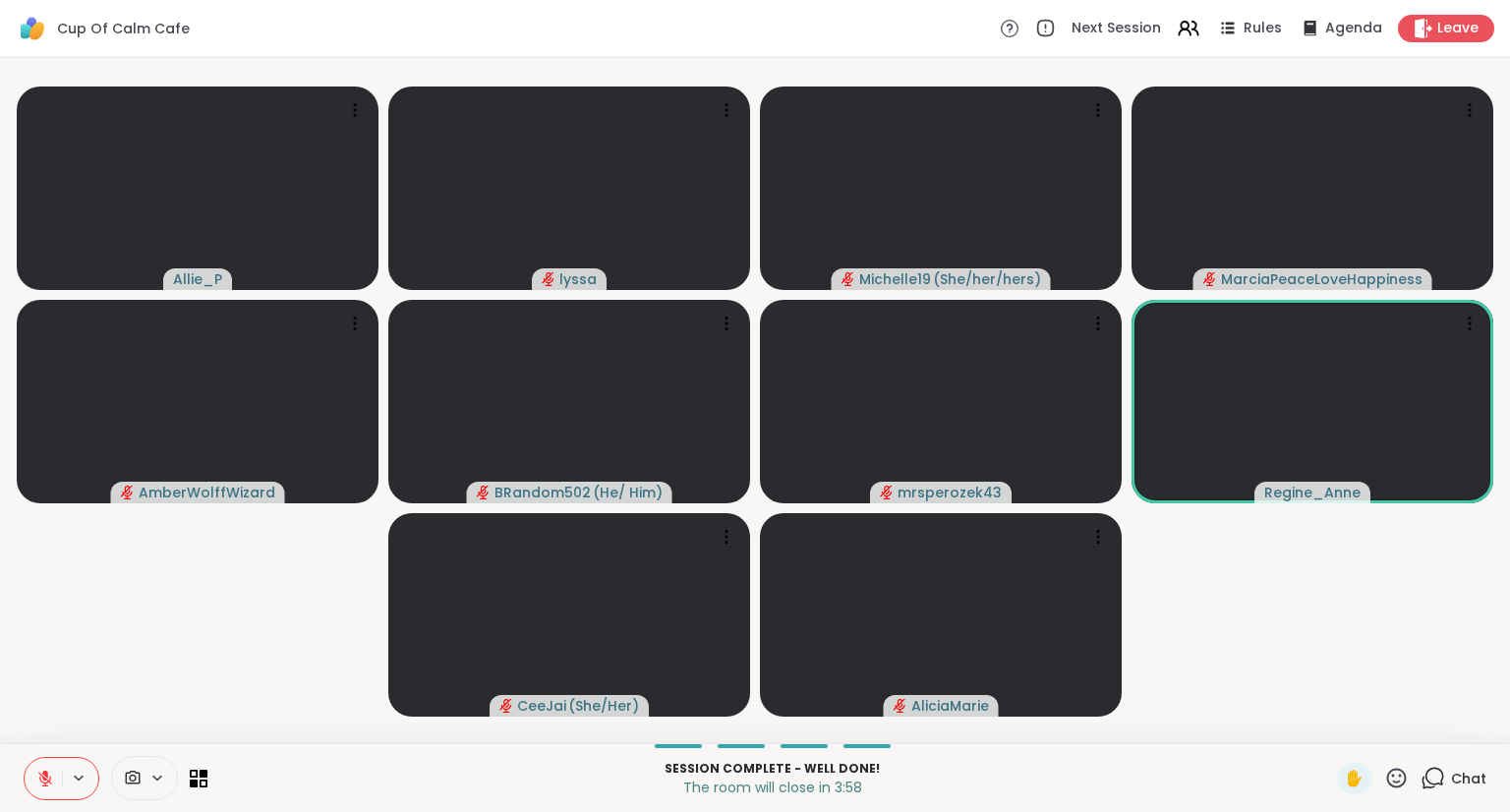 click 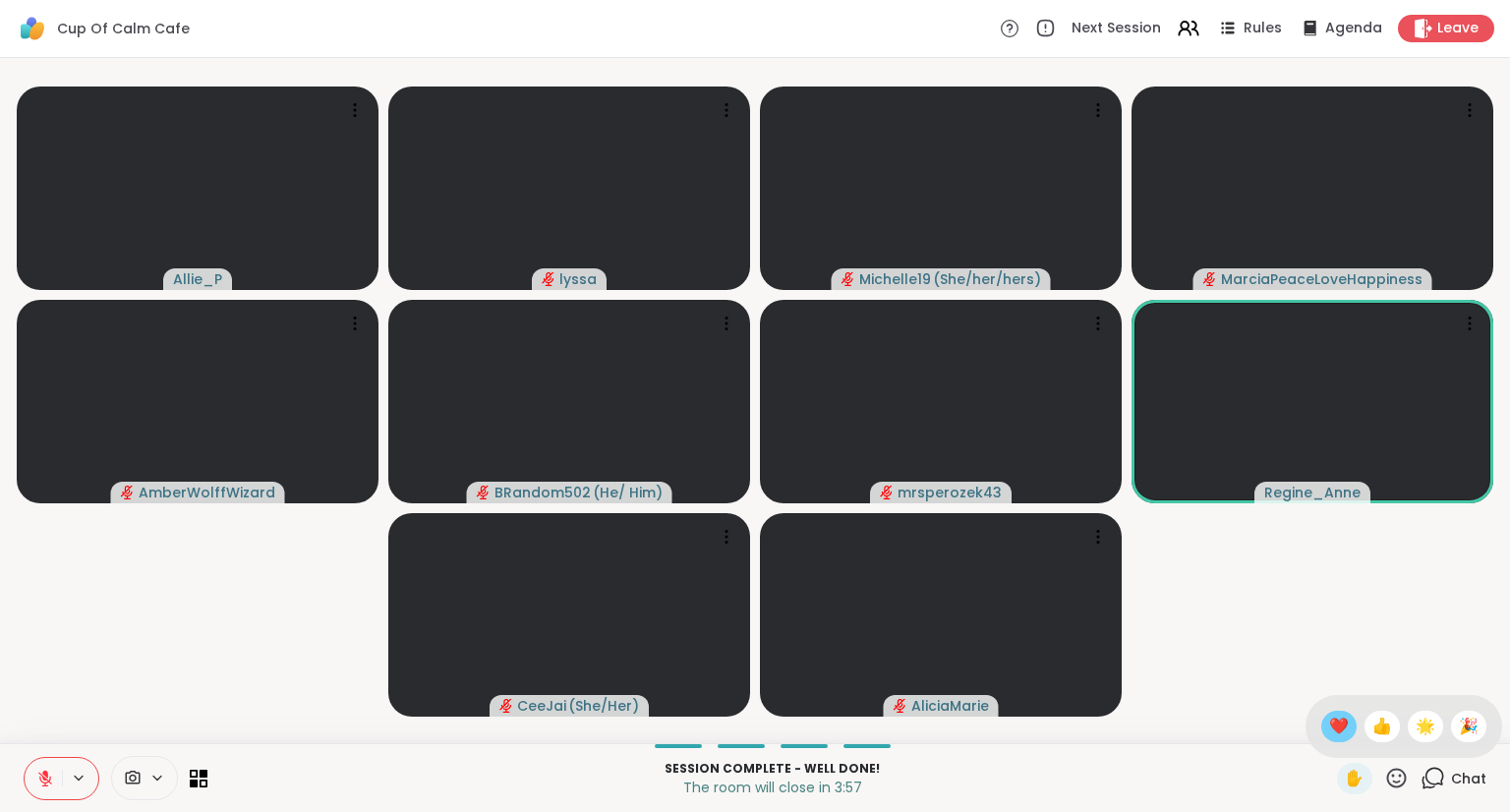 click on "❤️" at bounding box center [1339, 726] 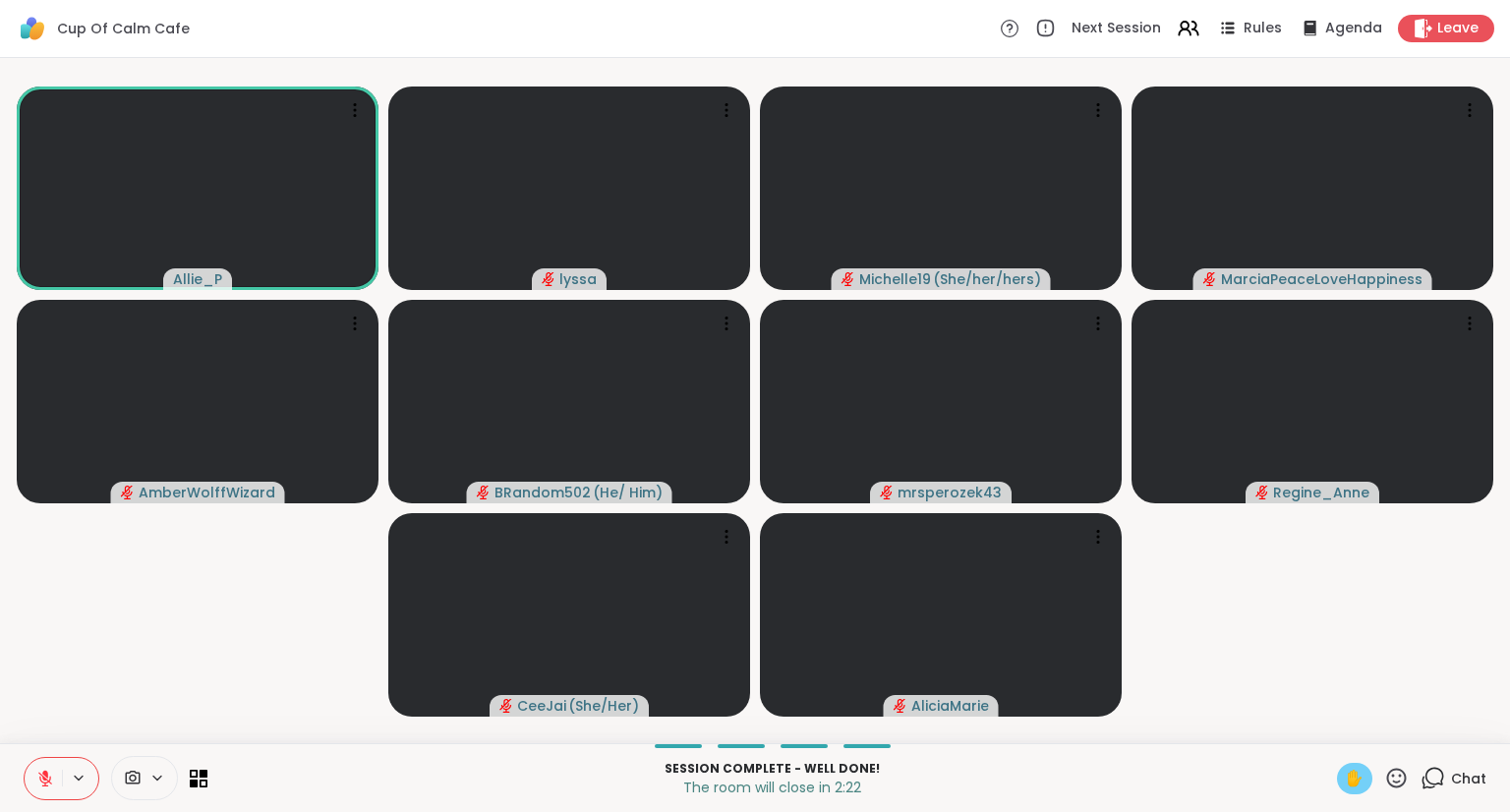 click on "✋" at bounding box center (1355, 779) 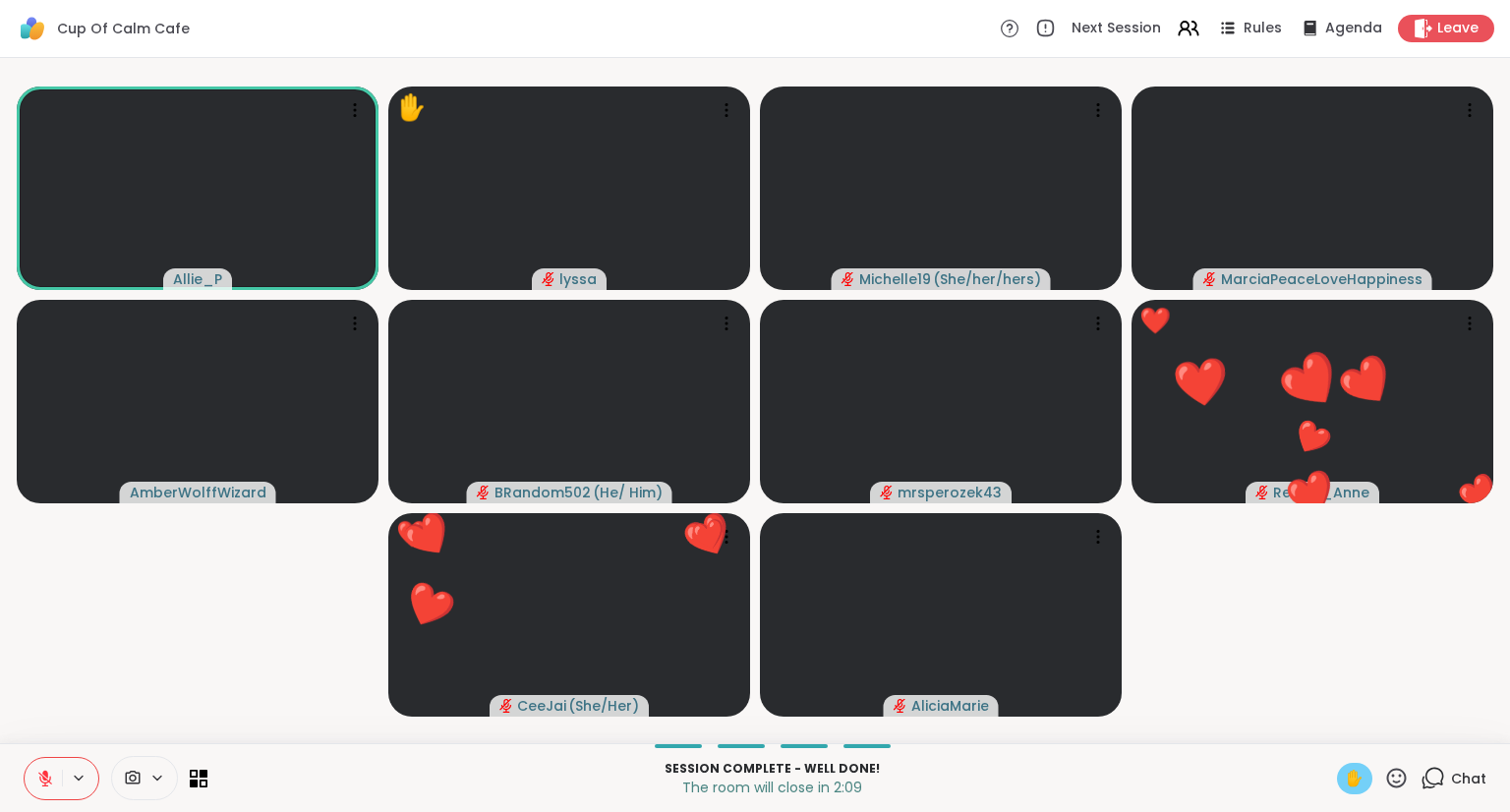 click at bounding box center [43, 779] 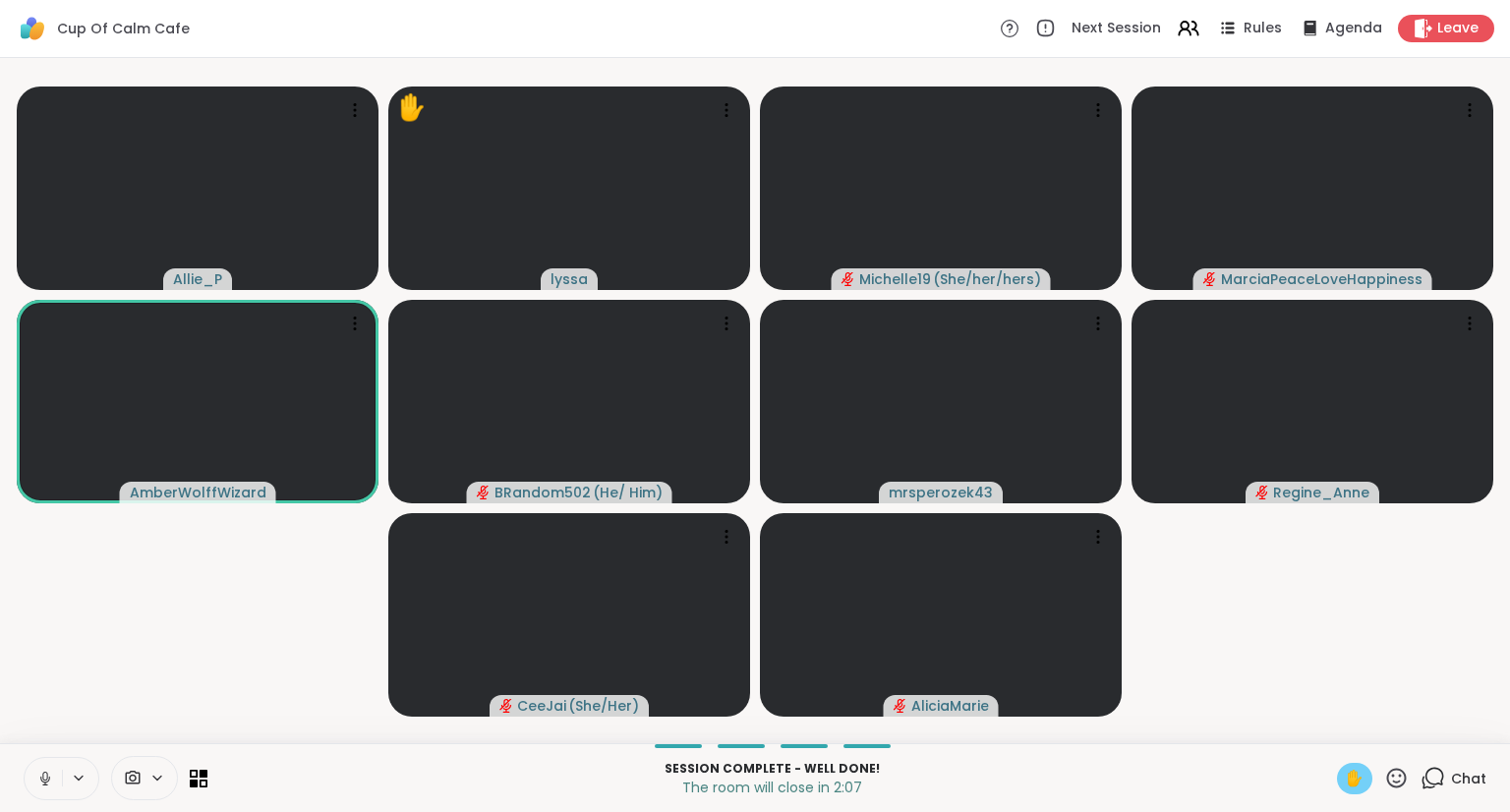 click on "✋" at bounding box center (1355, 779) 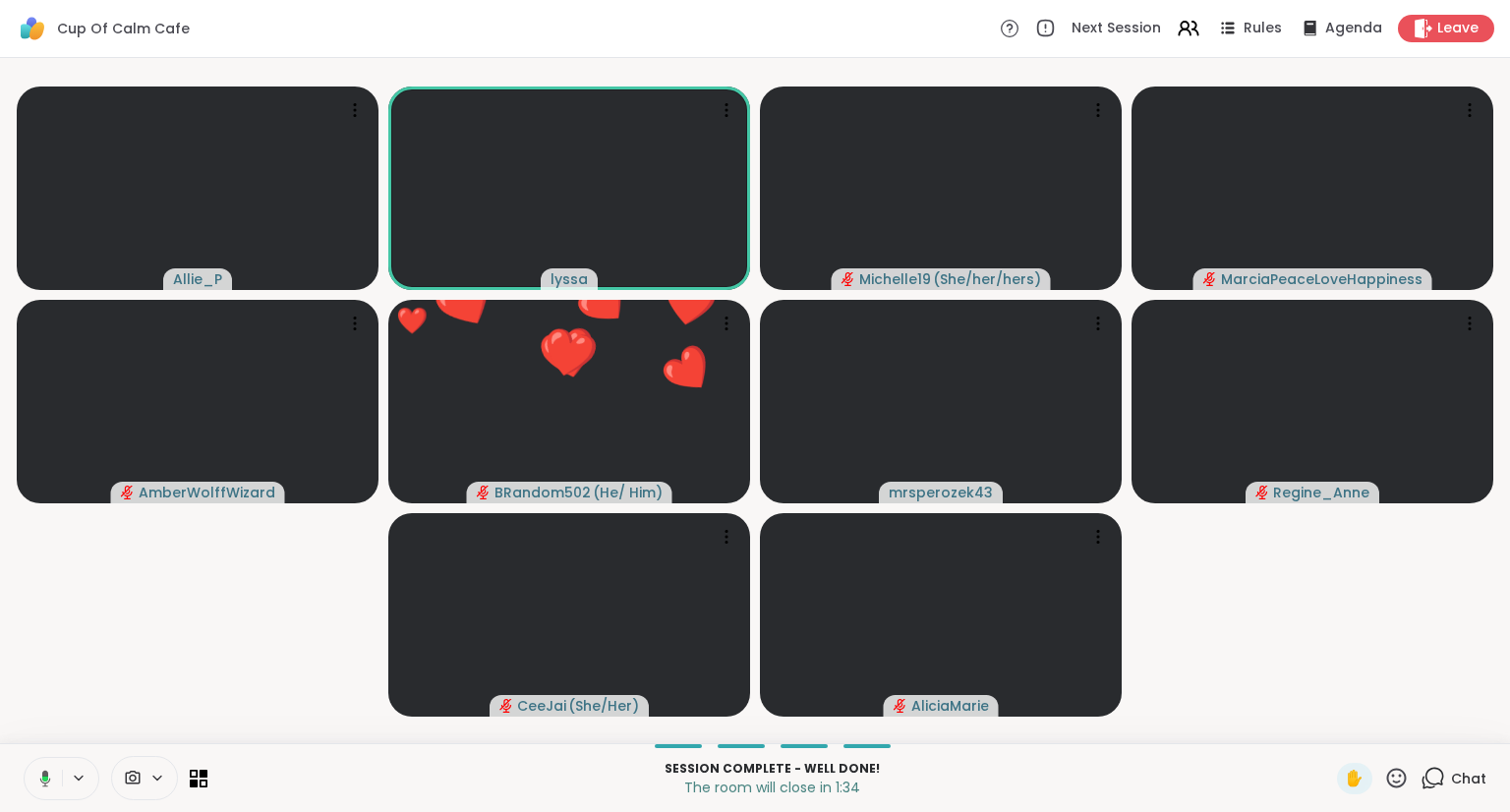 click 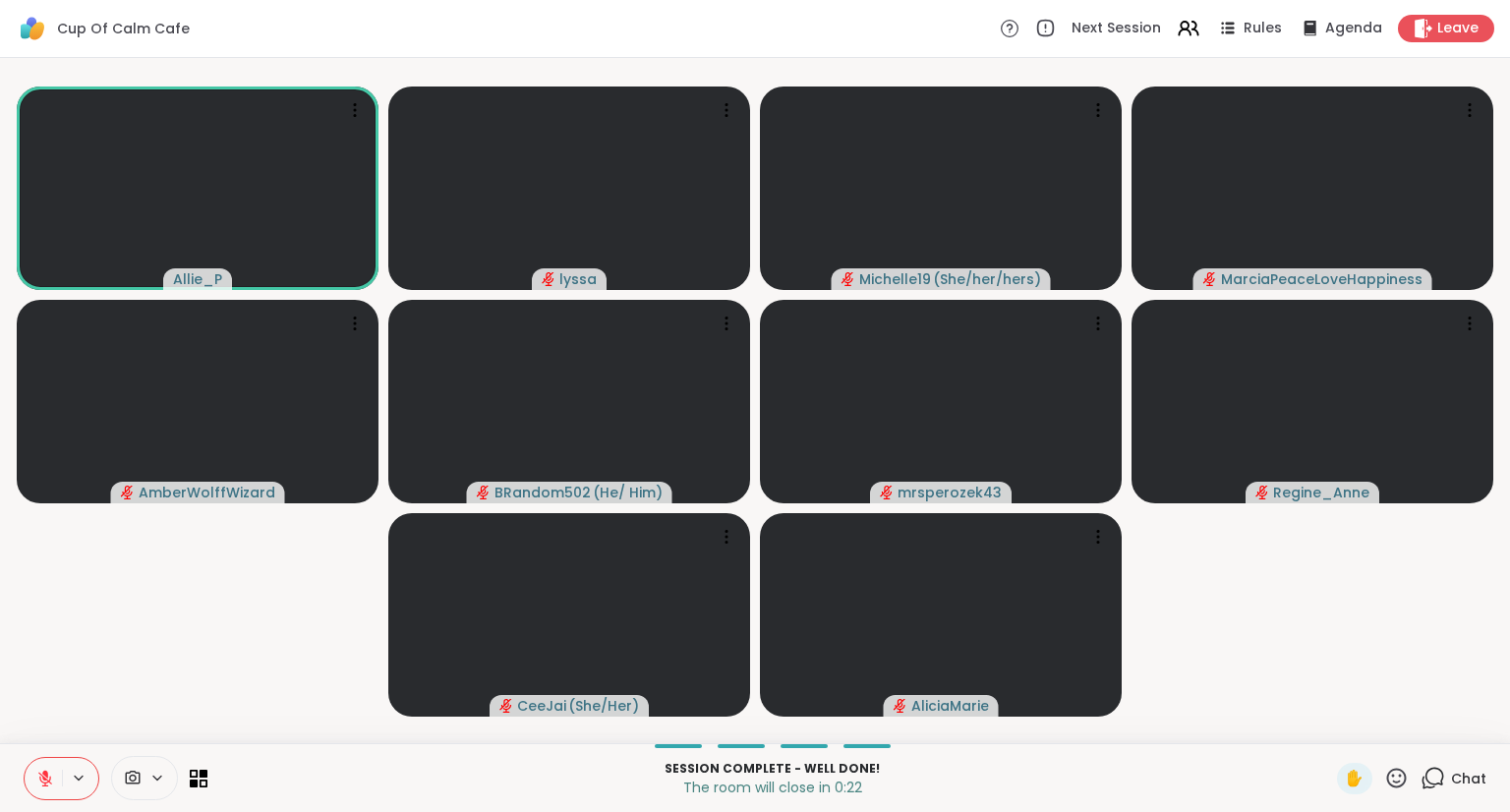 click 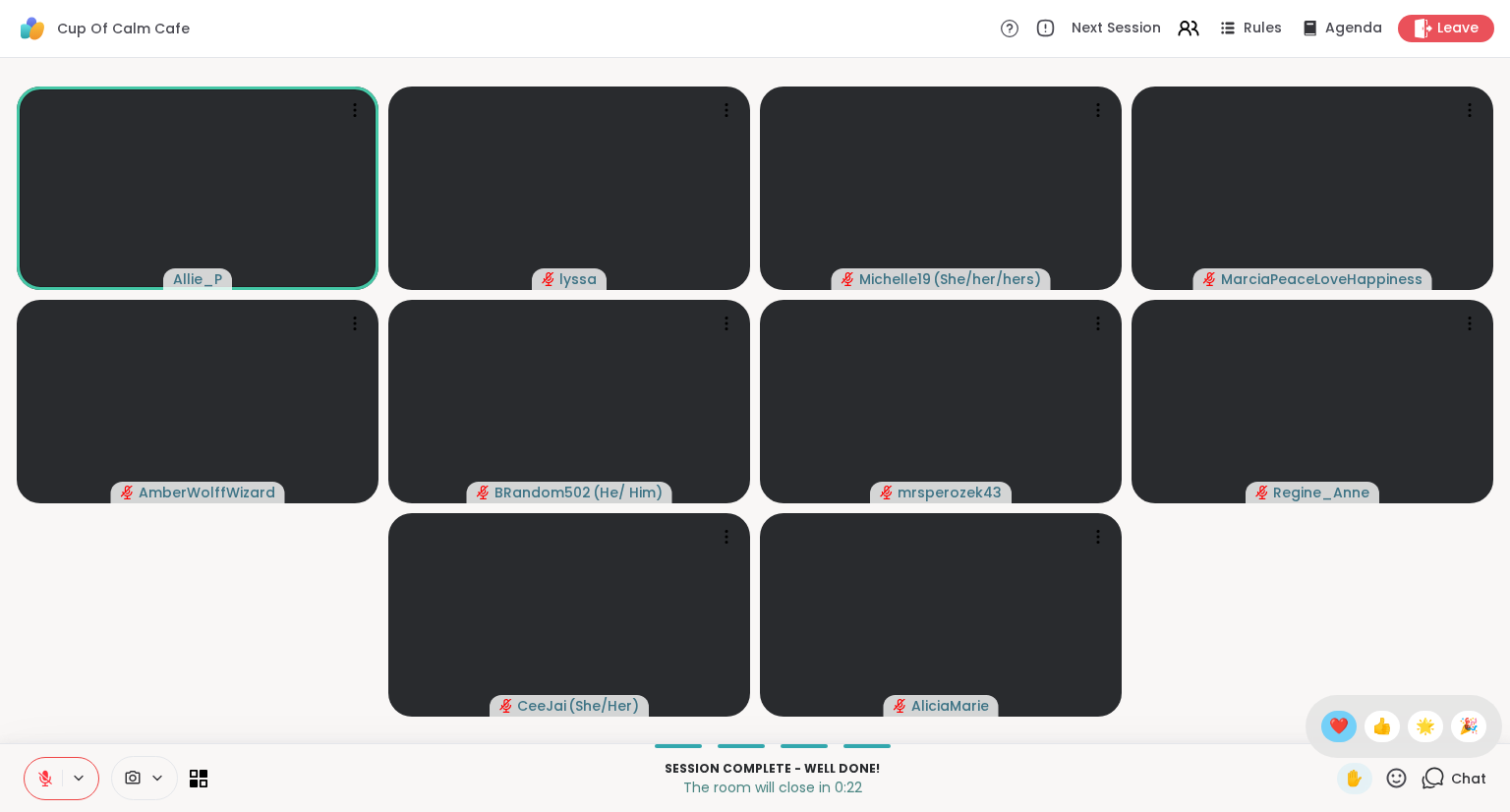 click on "❤️" at bounding box center (1339, 726) 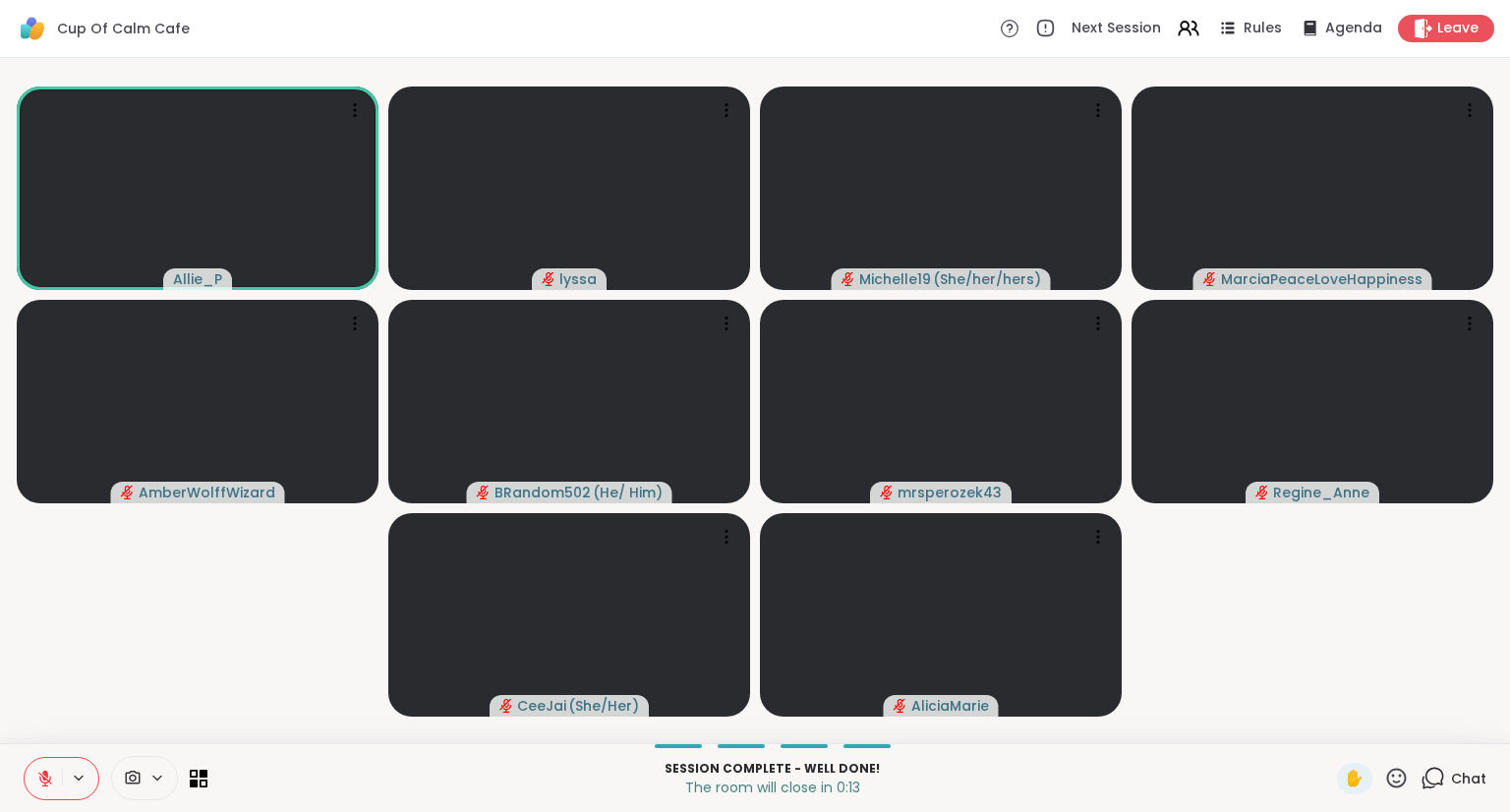 click on "Cup Of Calm Cafe Next Session Rules Agenda Leave" at bounding box center [755, 29] 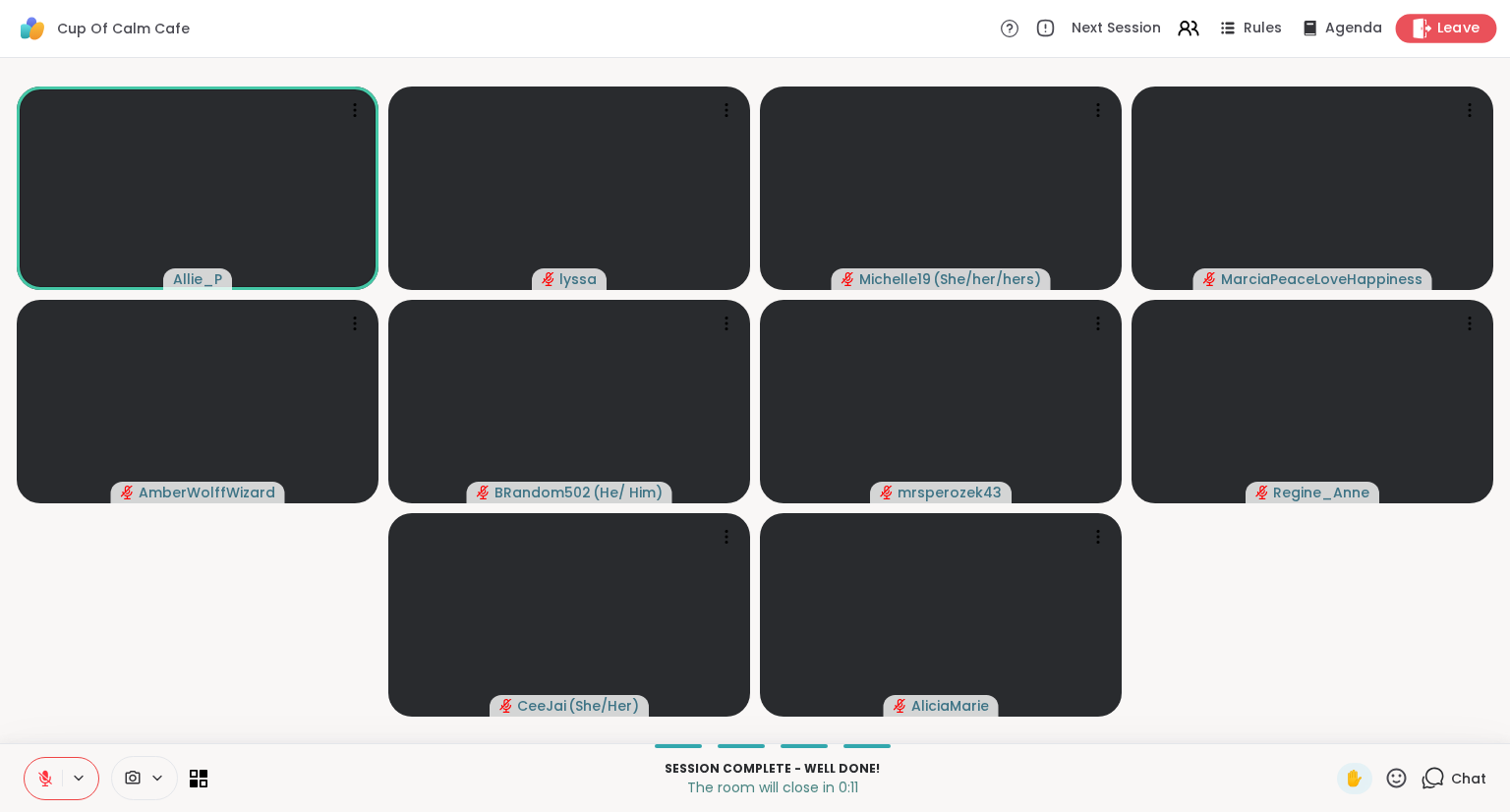 click on "Leave" at bounding box center (1446, 28) 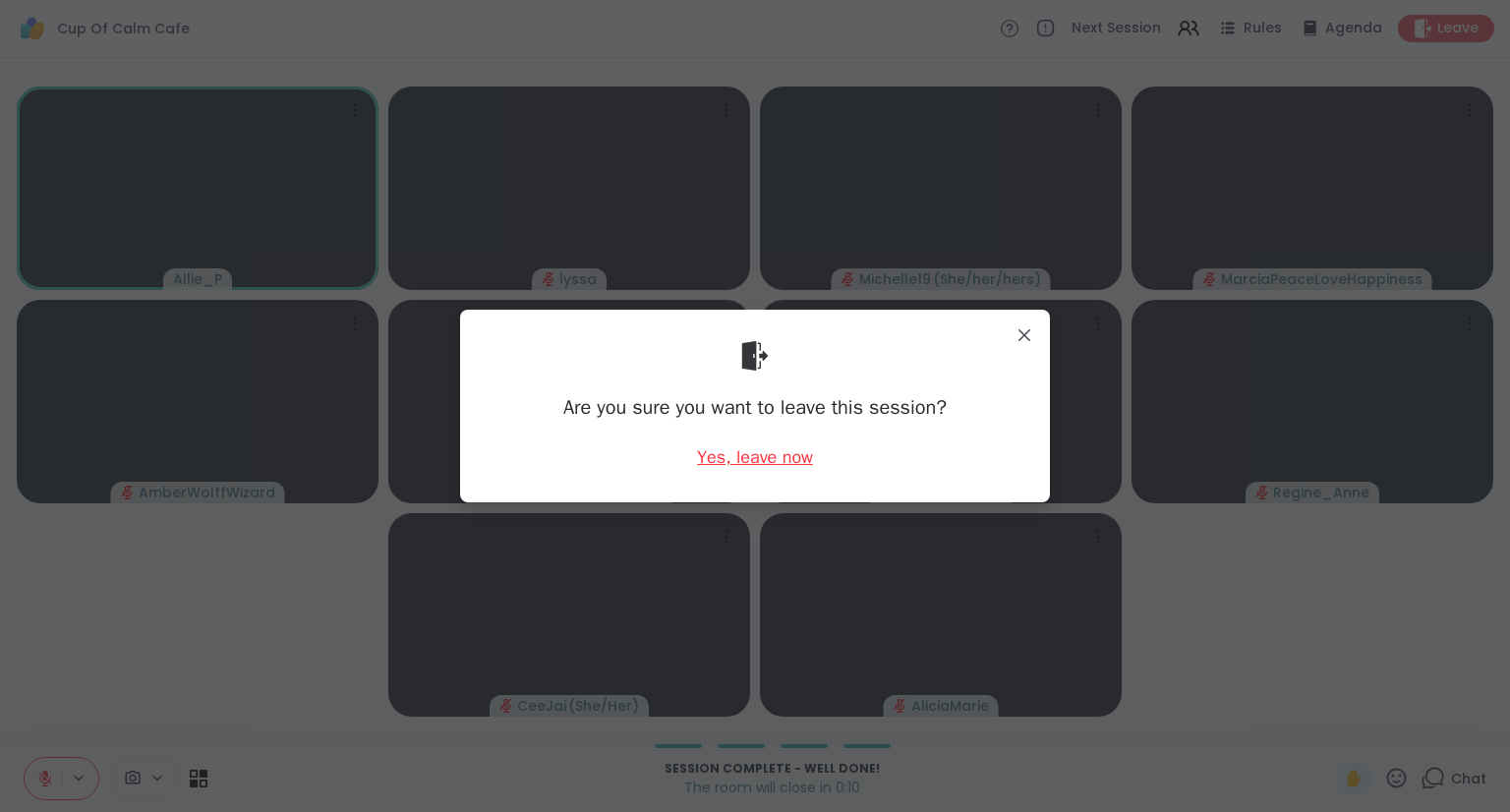 click on "Yes, leave now" at bounding box center [755, 457] 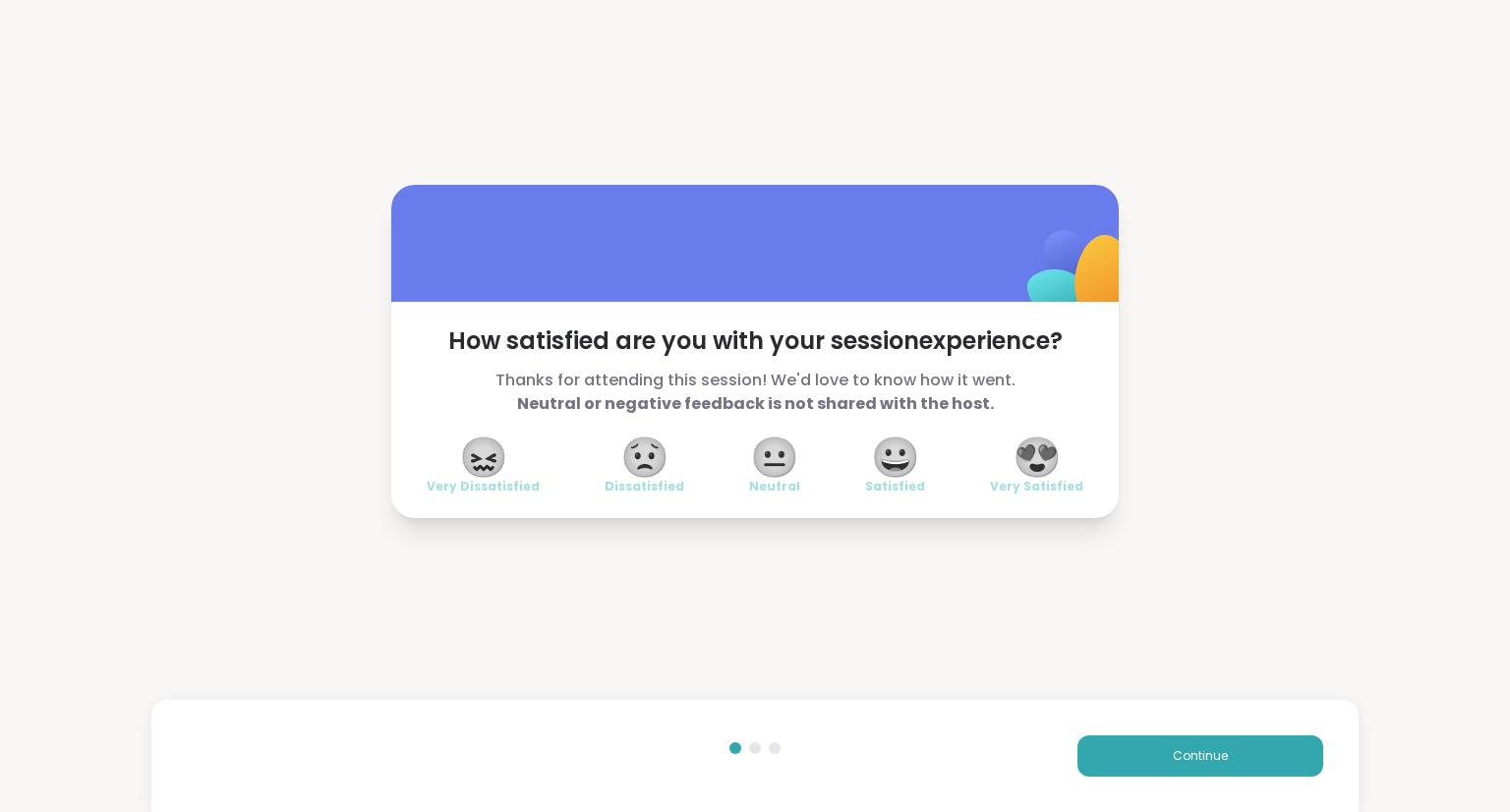click on "😍" at bounding box center (1037, 457) 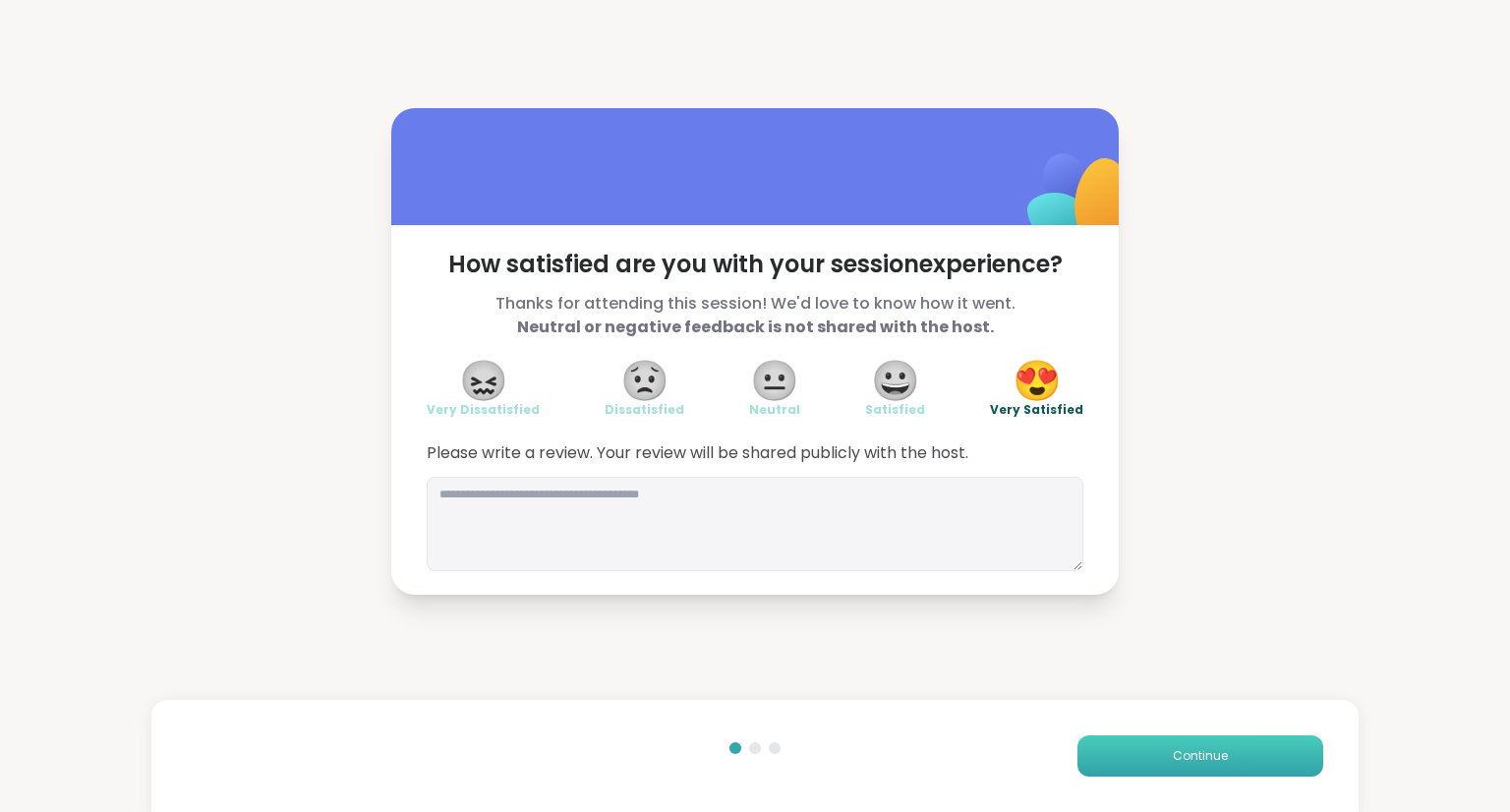 click on "Continue" at bounding box center [1200, 756] 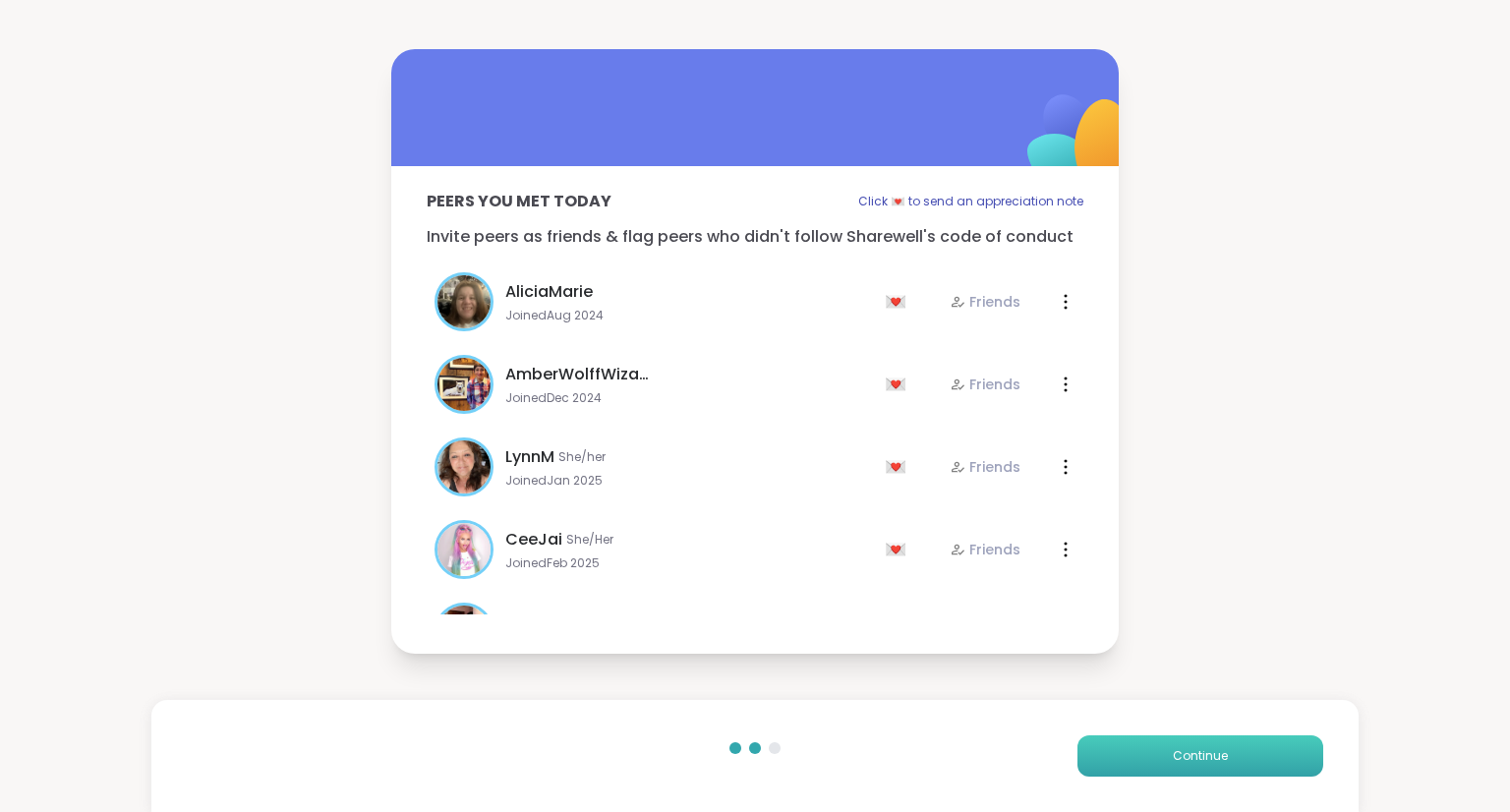 click on "Continue" at bounding box center [1200, 756] 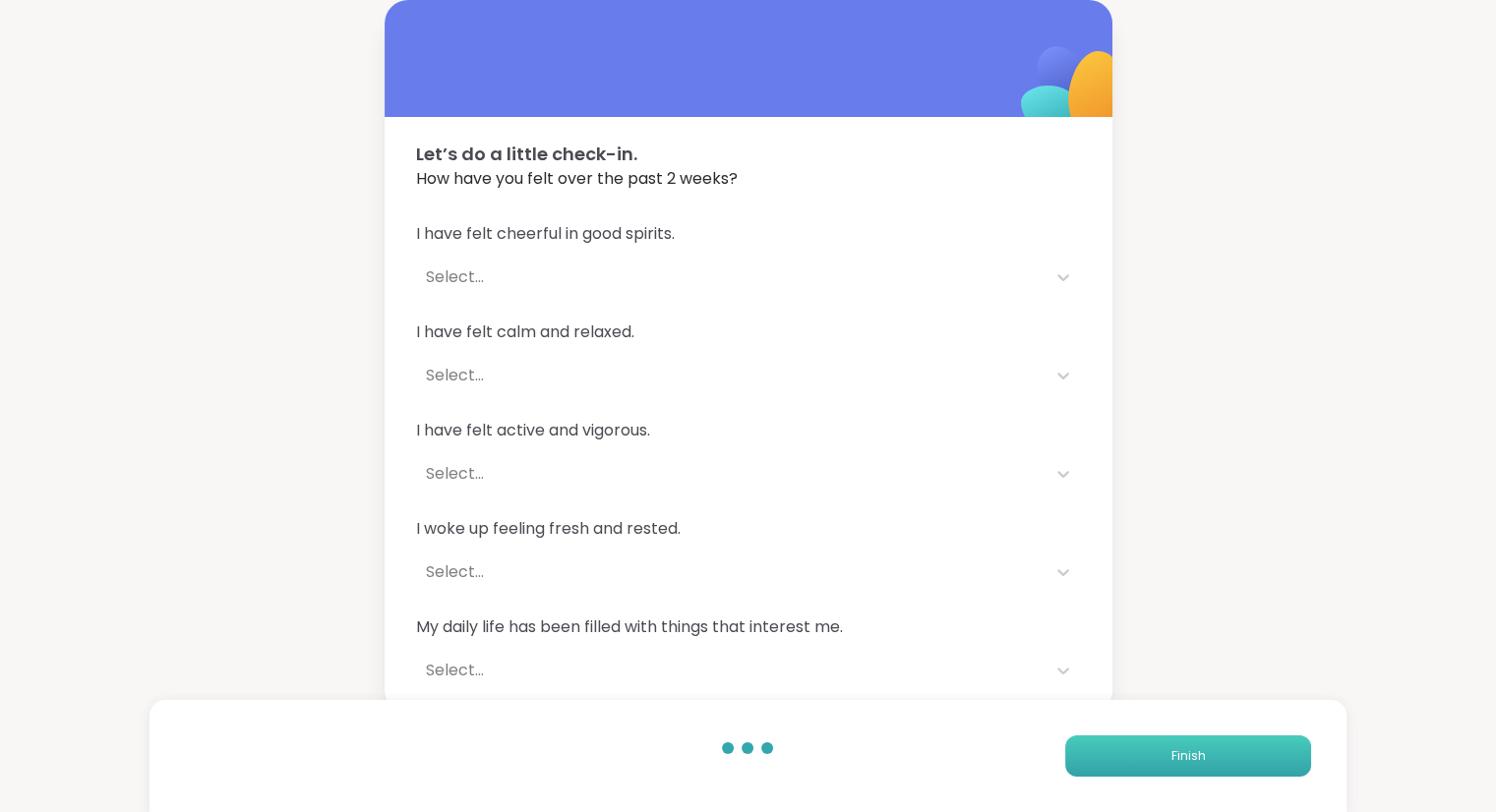 click on "Finish" at bounding box center (1188, 756) 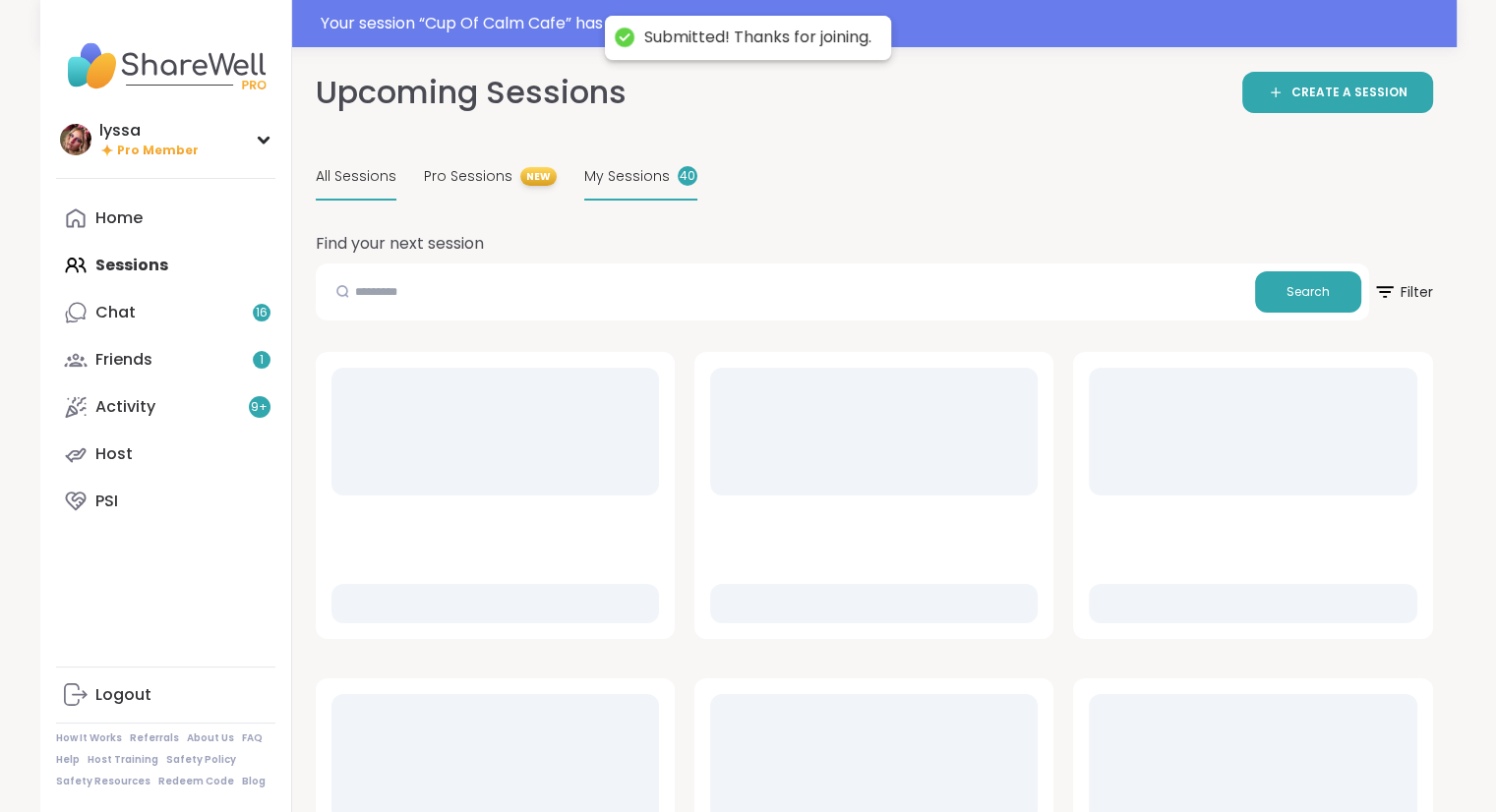 click on "My Sessions" at bounding box center (627, 176) 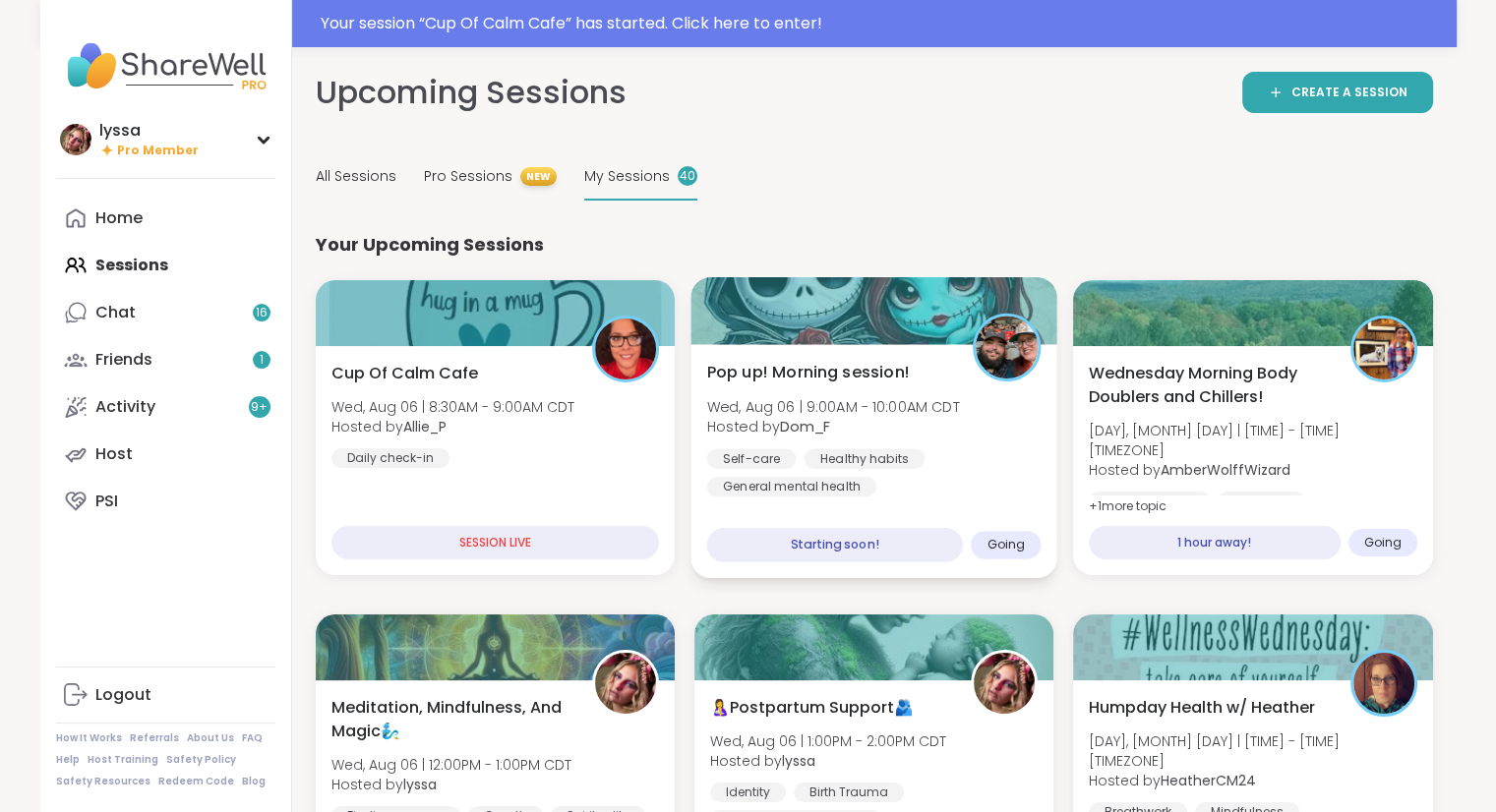 click on "Pop up! Morning session! [DAY], [MONTH] [DAY] | [TIME] - [TIME] [TIMEZONE] Hosted by   [PERSON] Self-care Healthy habits General mental health" at bounding box center [873, 429] 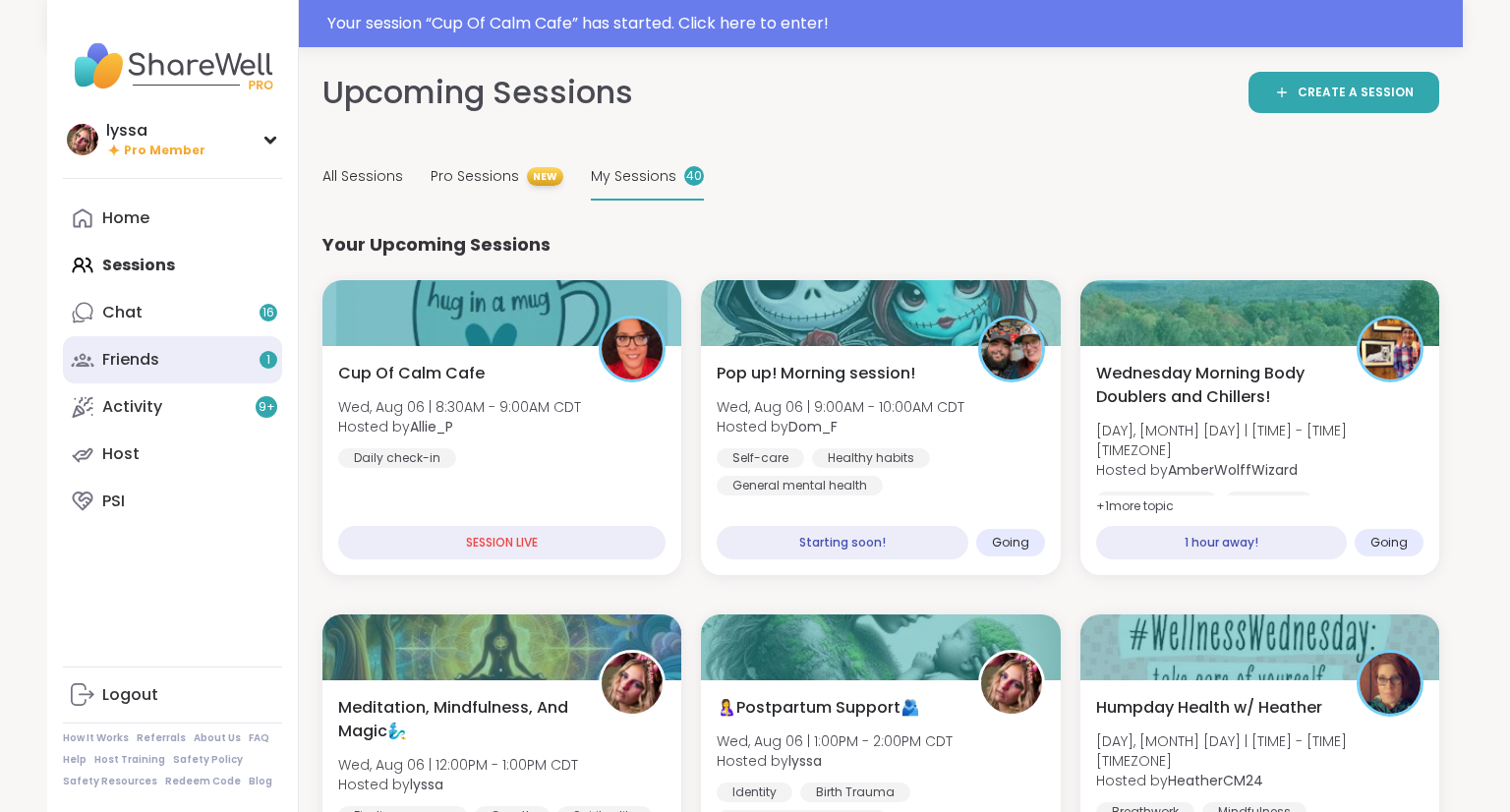 click on "Friends 1" at bounding box center [131, 360] 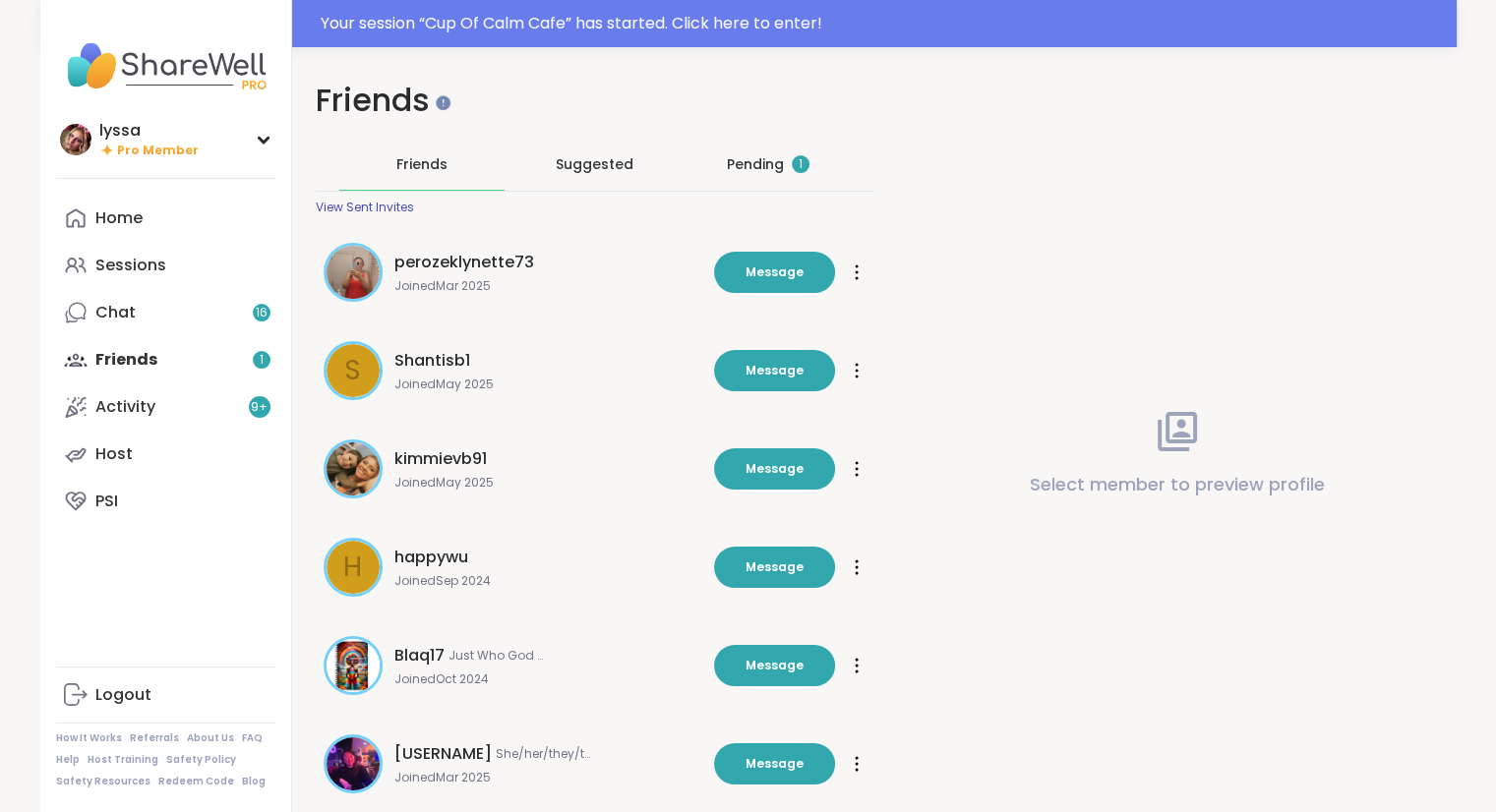 scroll, scrollTop: 0, scrollLeft: 0, axis: both 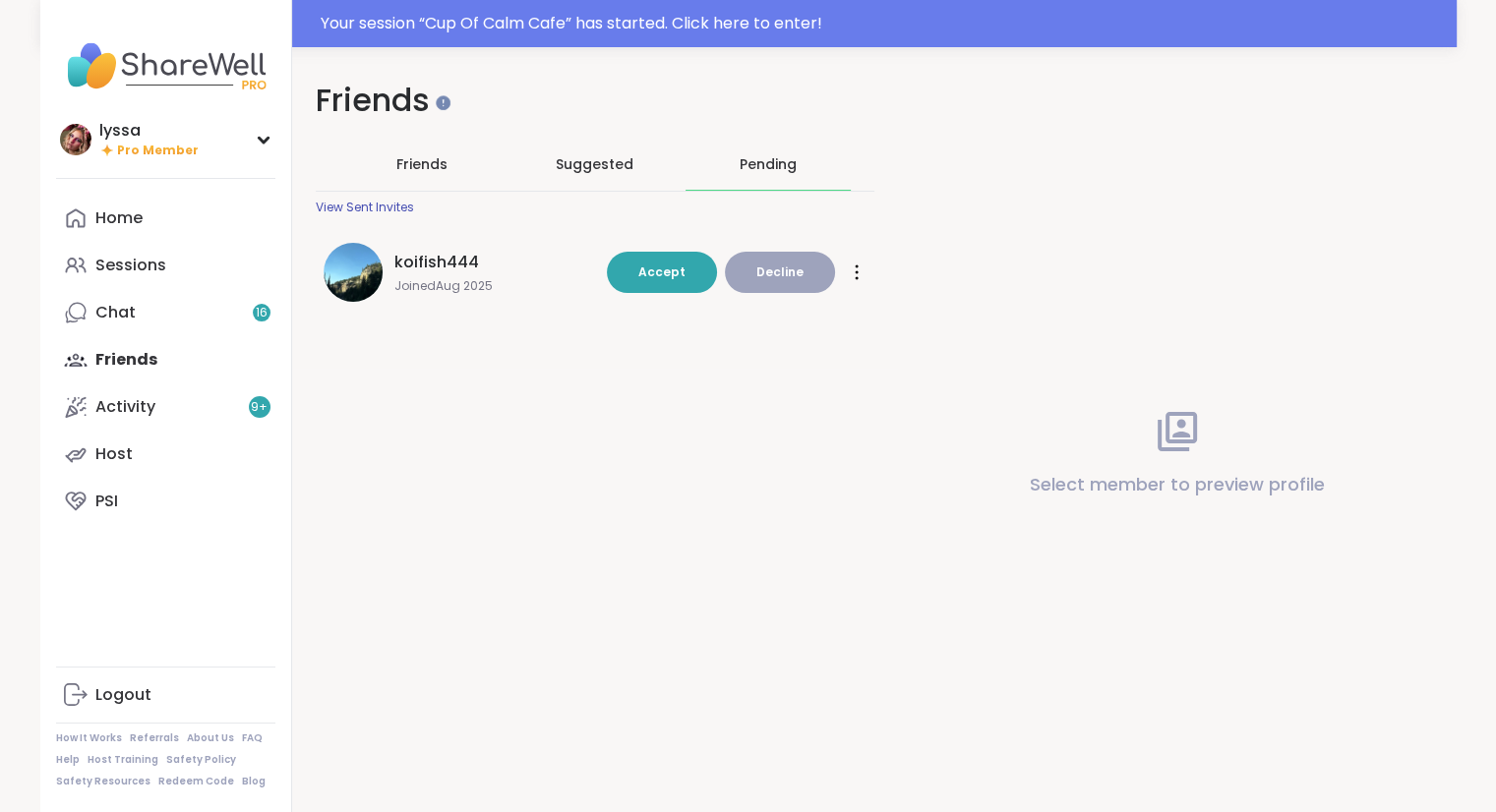 click on "Friends" at bounding box center (422, 164) 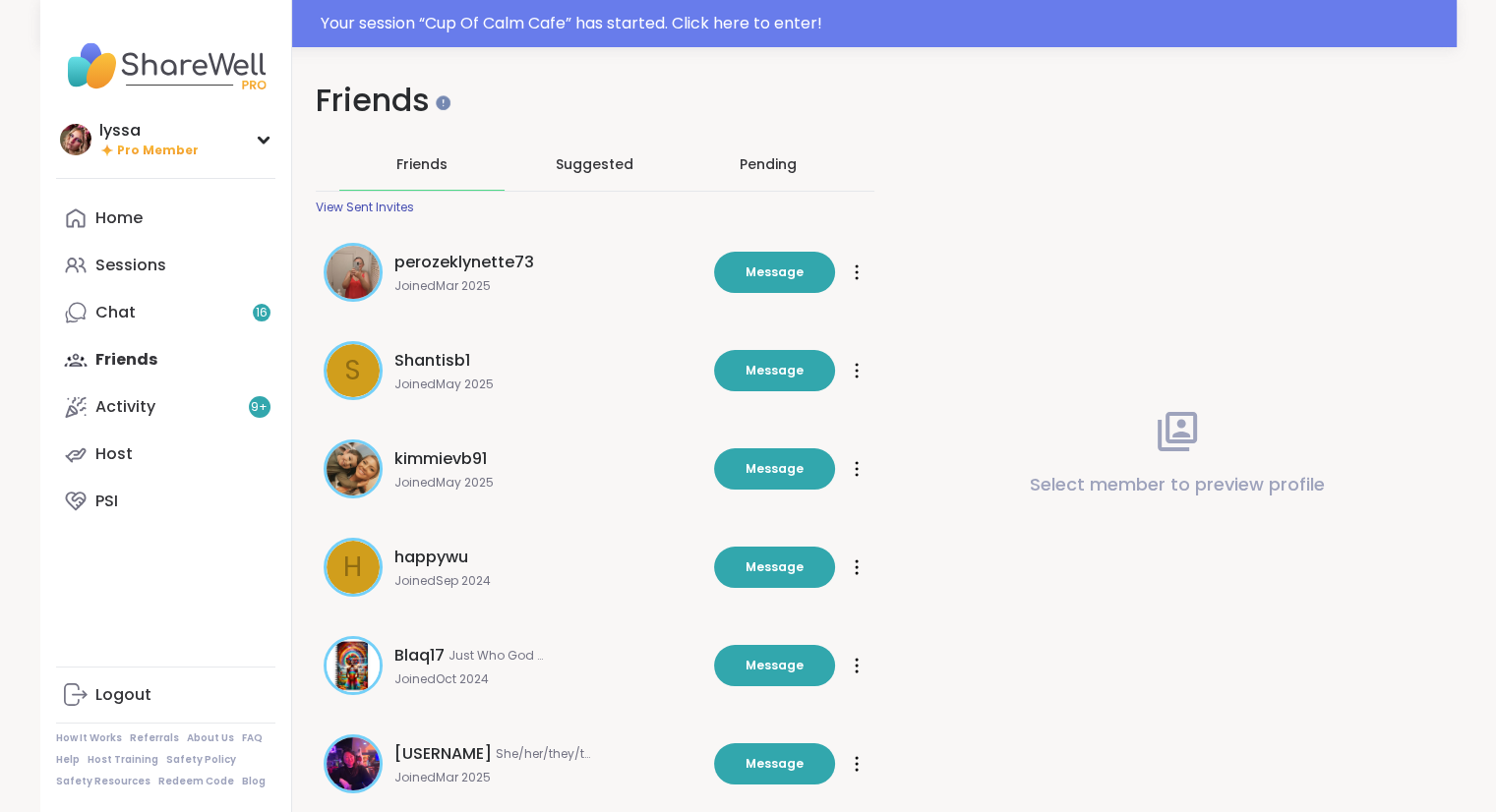 click on "Friends" at bounding box center [422, 164] 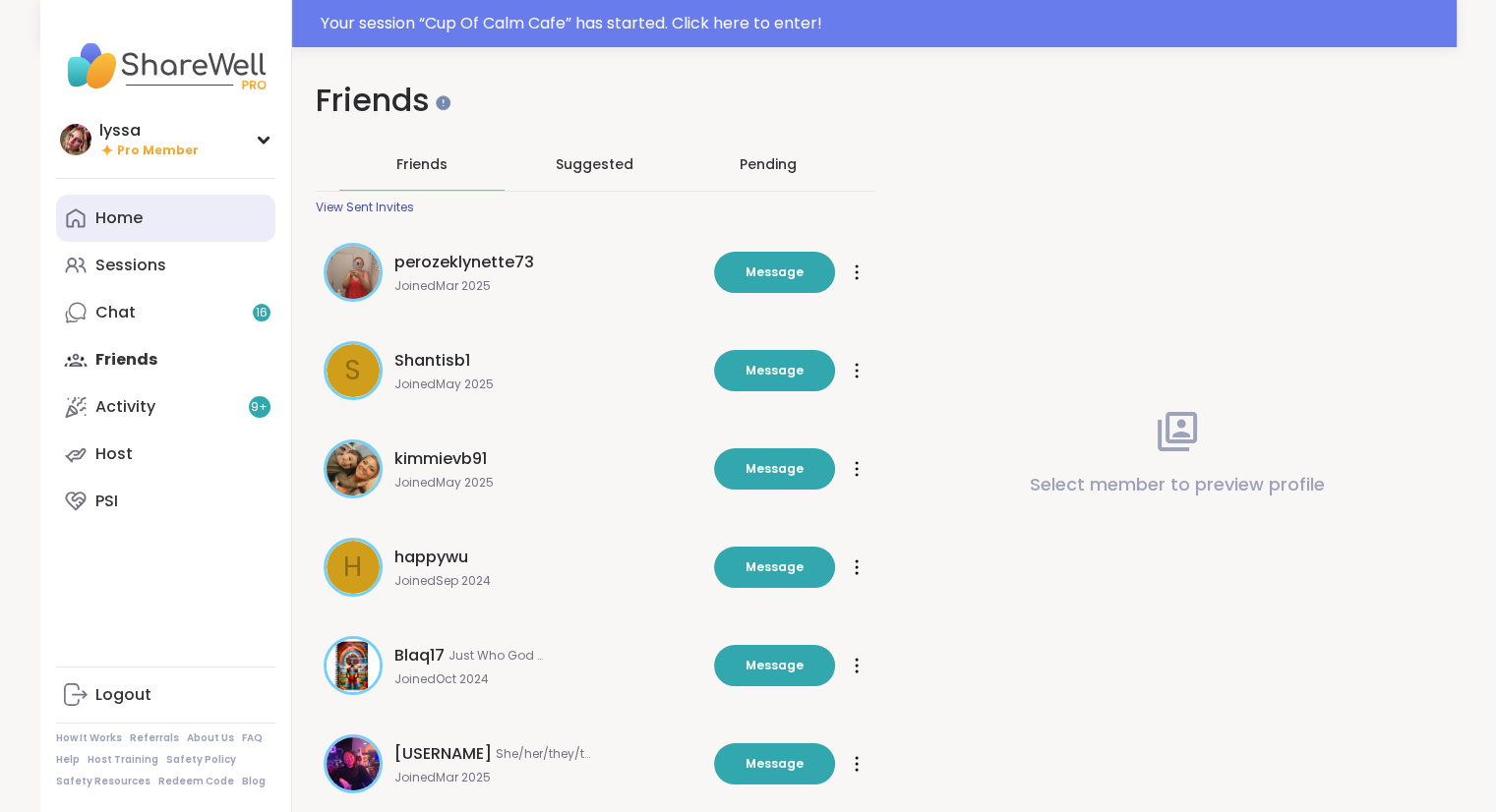 click on "Home" at bounding box center (165, 218) 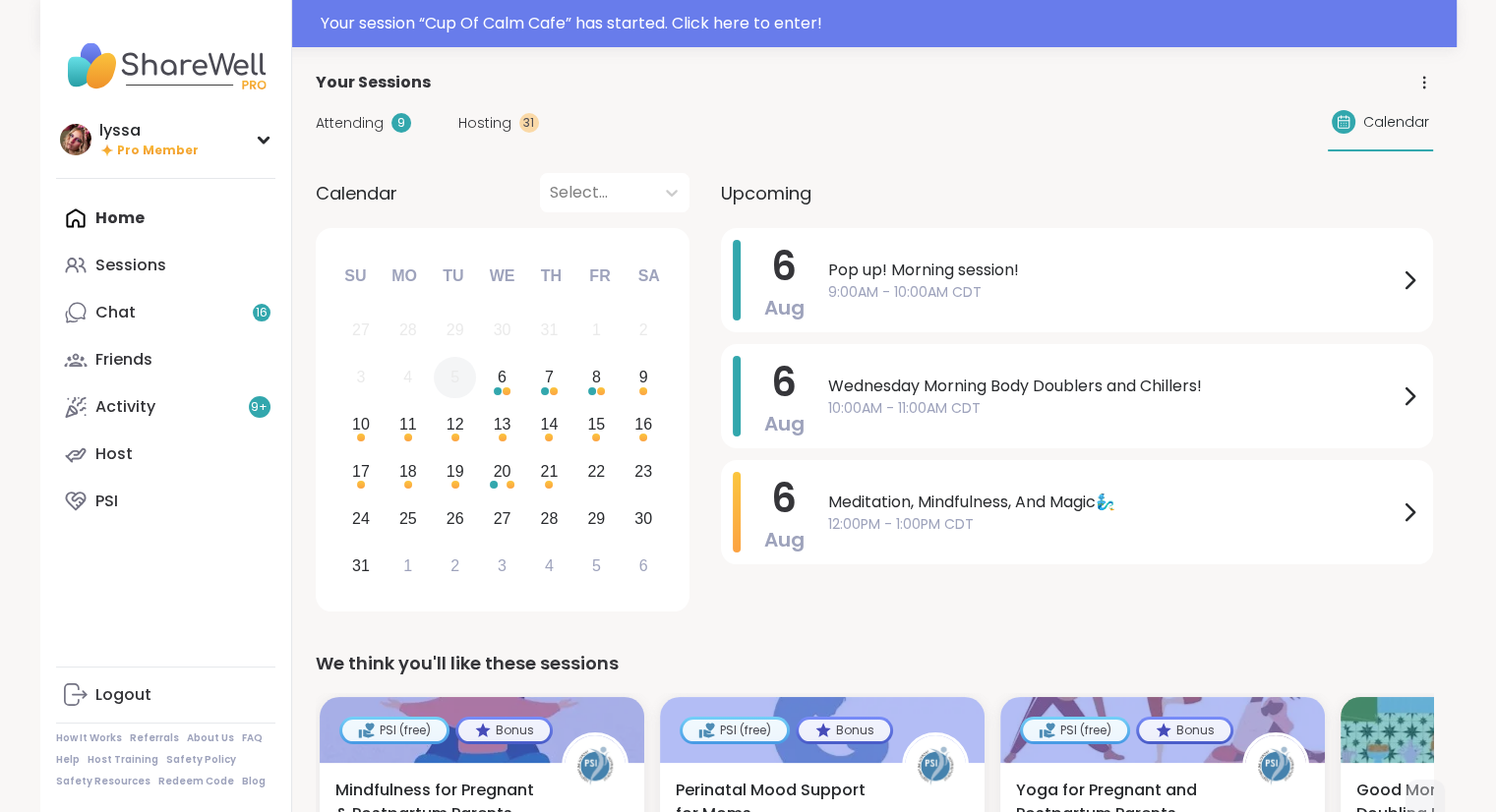 scroll, scrollTop: 2, scrollLeft: 0, axis: vertical 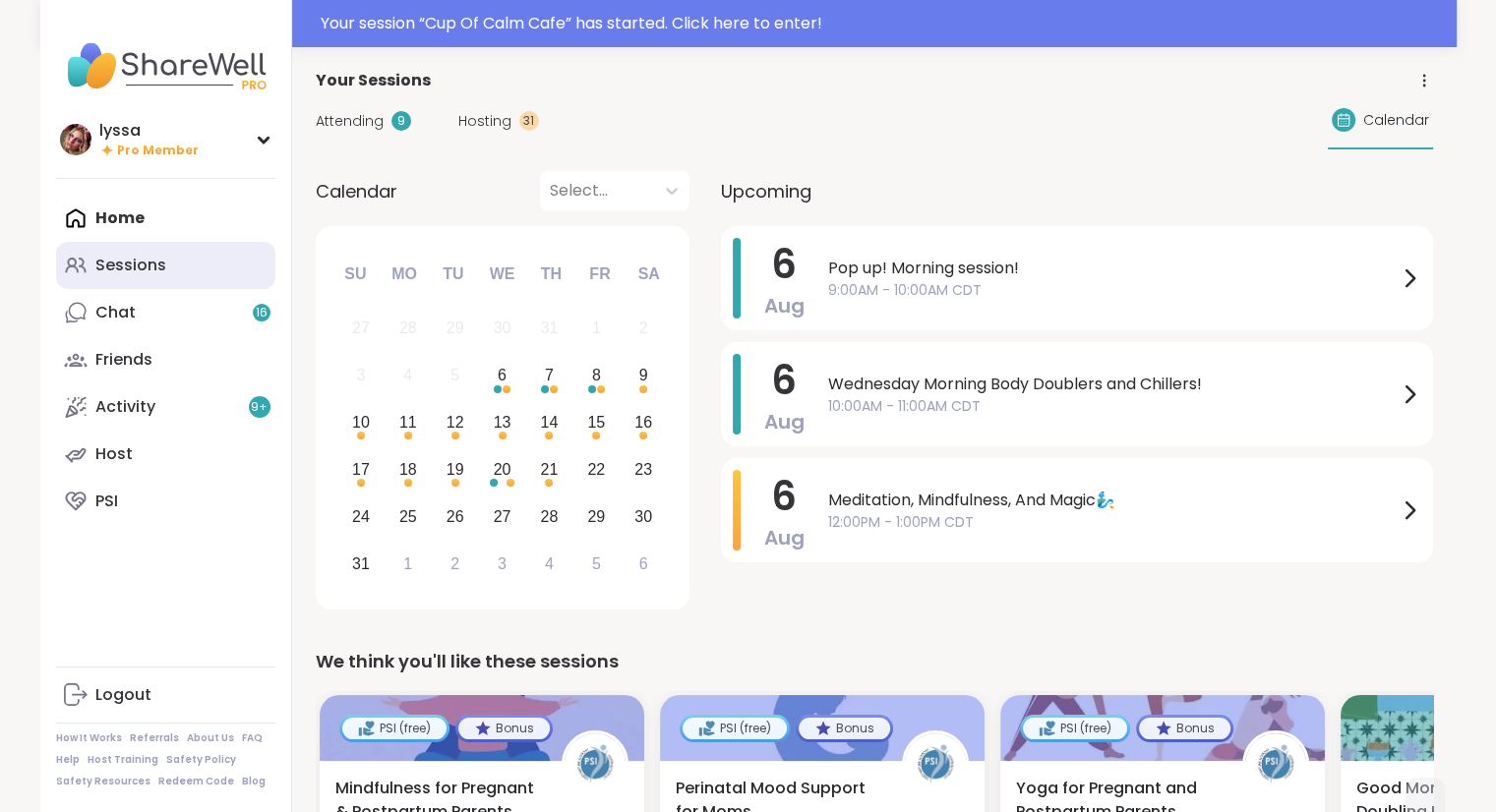 click on "Sessions" at bounding box center (131, 265) 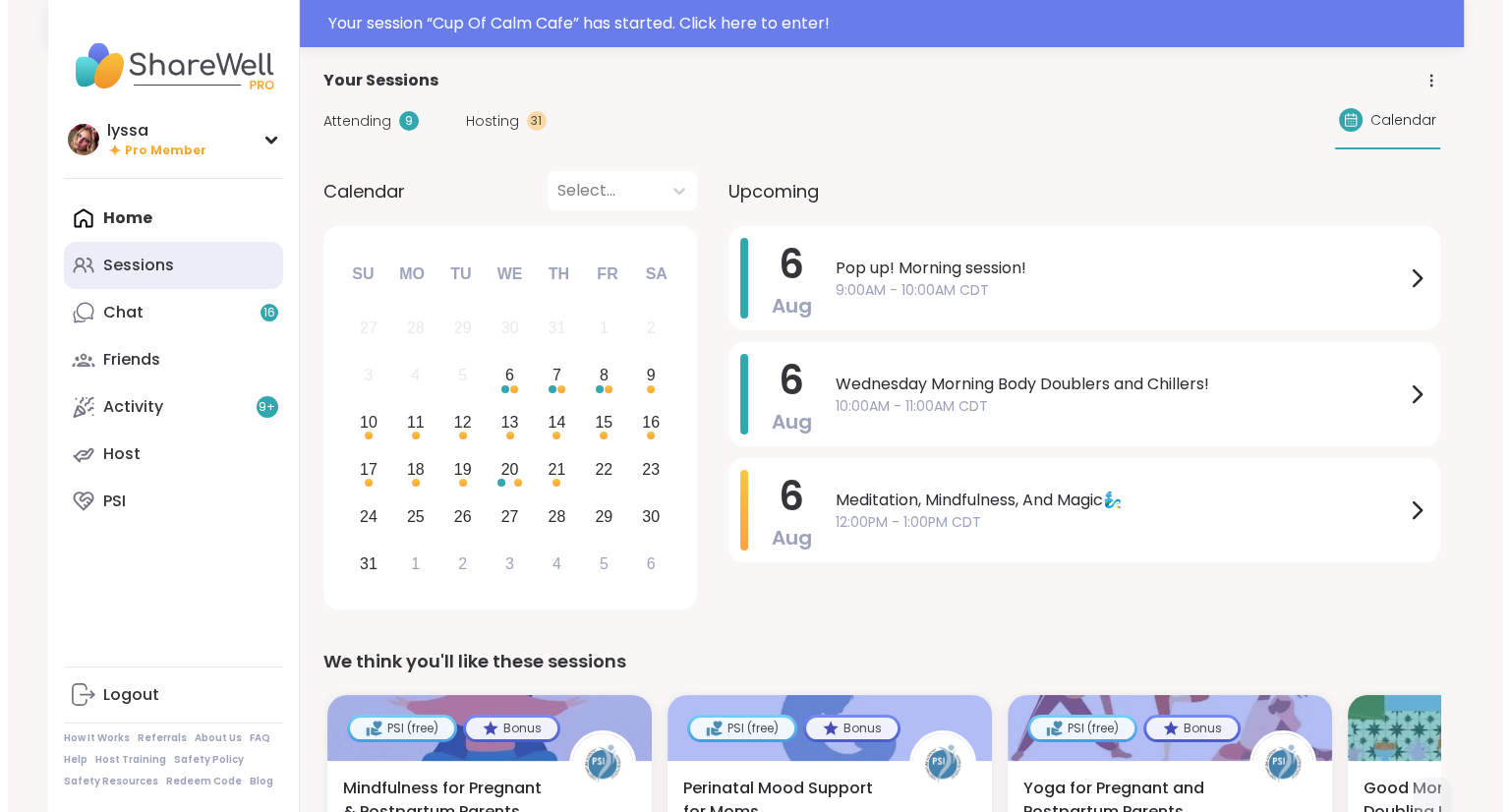 scroll, scrollTop: 0, scrollLeft: 0, axis: both 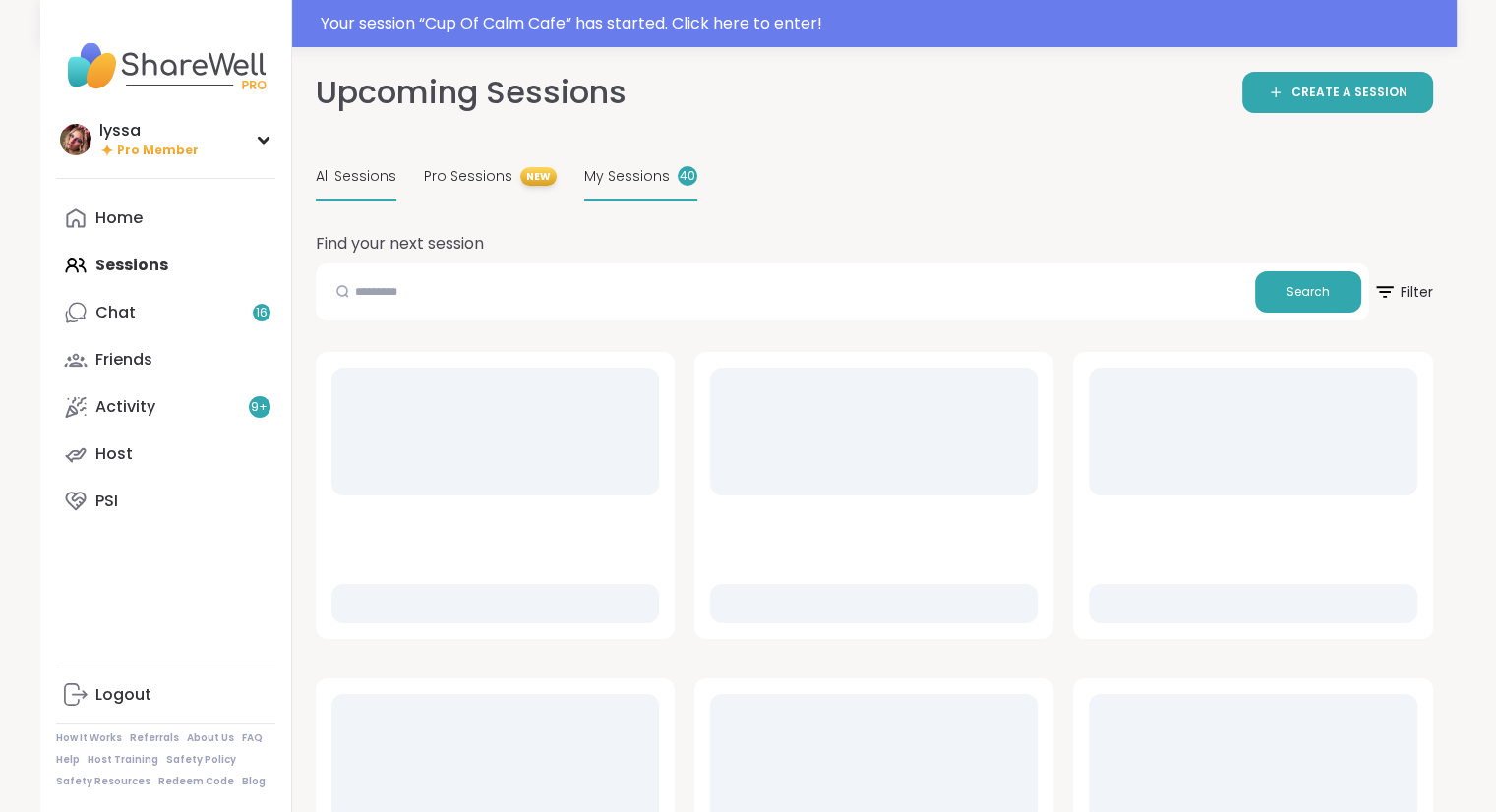 click on "My Sessions 40" at bounding box center [640, 177] 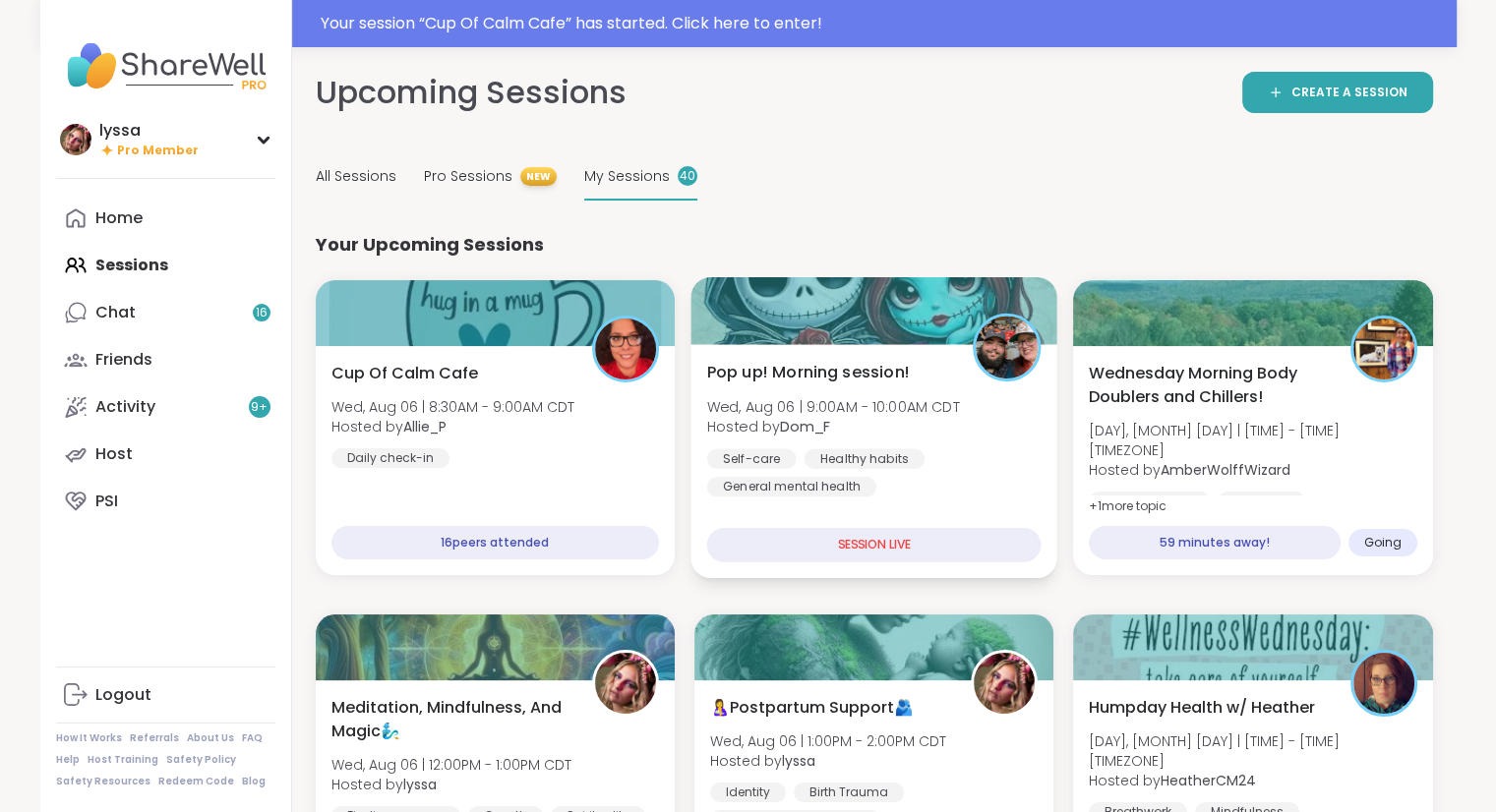 click on "Healthy habits" at bounding box center (864, 458) 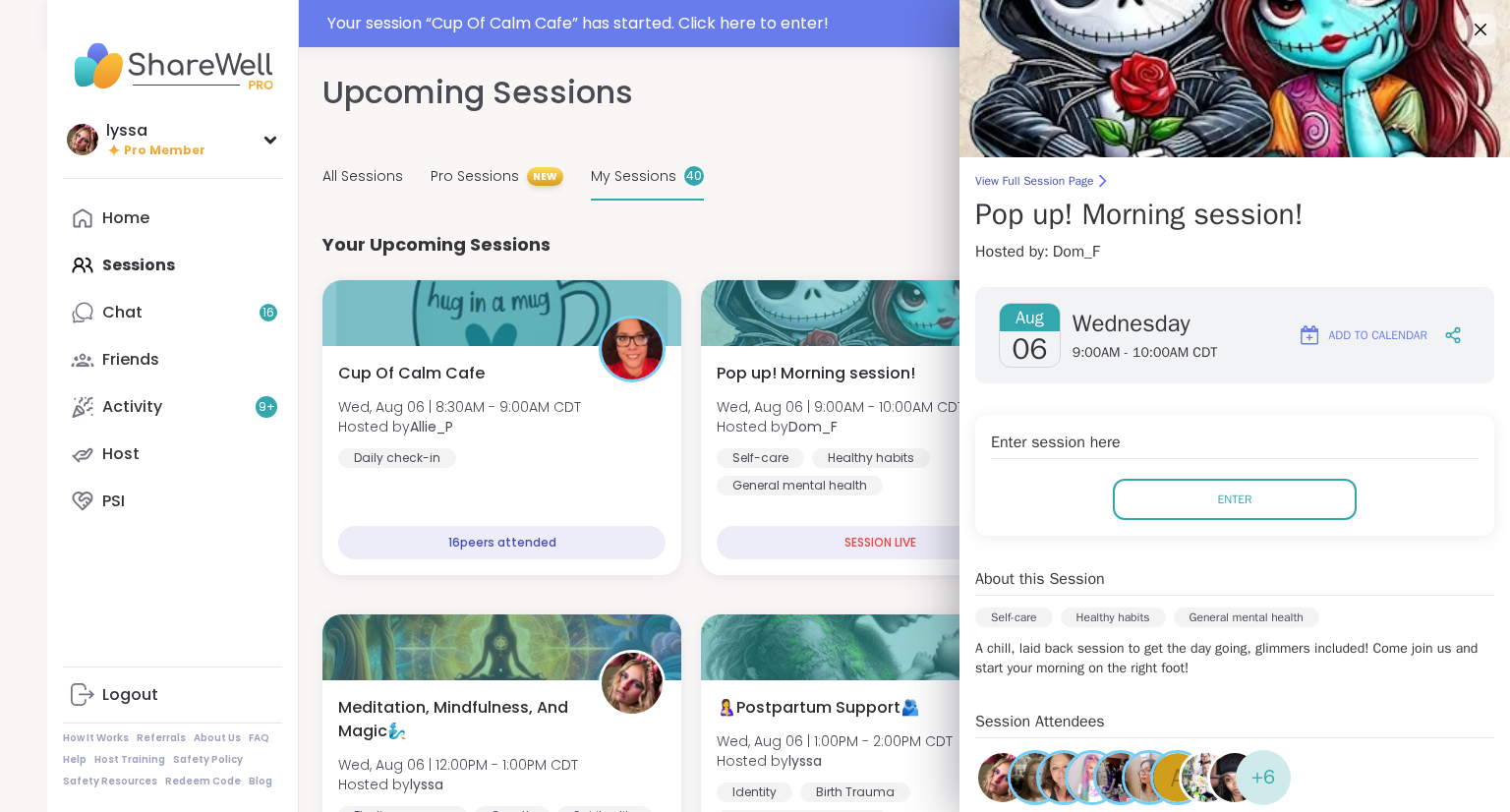 click on "[MONTH] [DAY] [DAY] [TIME] - [TIME] [TIMEZONE] Add to Calendar Enter session here Enter About this Session Self-care Healthy habits General mental health A chill, laid back session to get the day going, glimmers included! Come join us and start your morning on the right foot! Session Attendees   A + 6 About the Host [PERSON] SuperPeer SuperHost Hi, my name is [PERSON], I have a background in social services, with special focus on recovery specialist and youth specialist. I have CPTSD, schizoaffective disorder depressive, anxiety, ADHD, and OCD. I am a survivor of SA, PA and DV. I am also a recovered addict and recovered alcoholic. I live my life helping others, and continually learning. At times we all need an ear to listen, including the people that often spend their time listening to others. show more" at bounding box center (1235, 663) 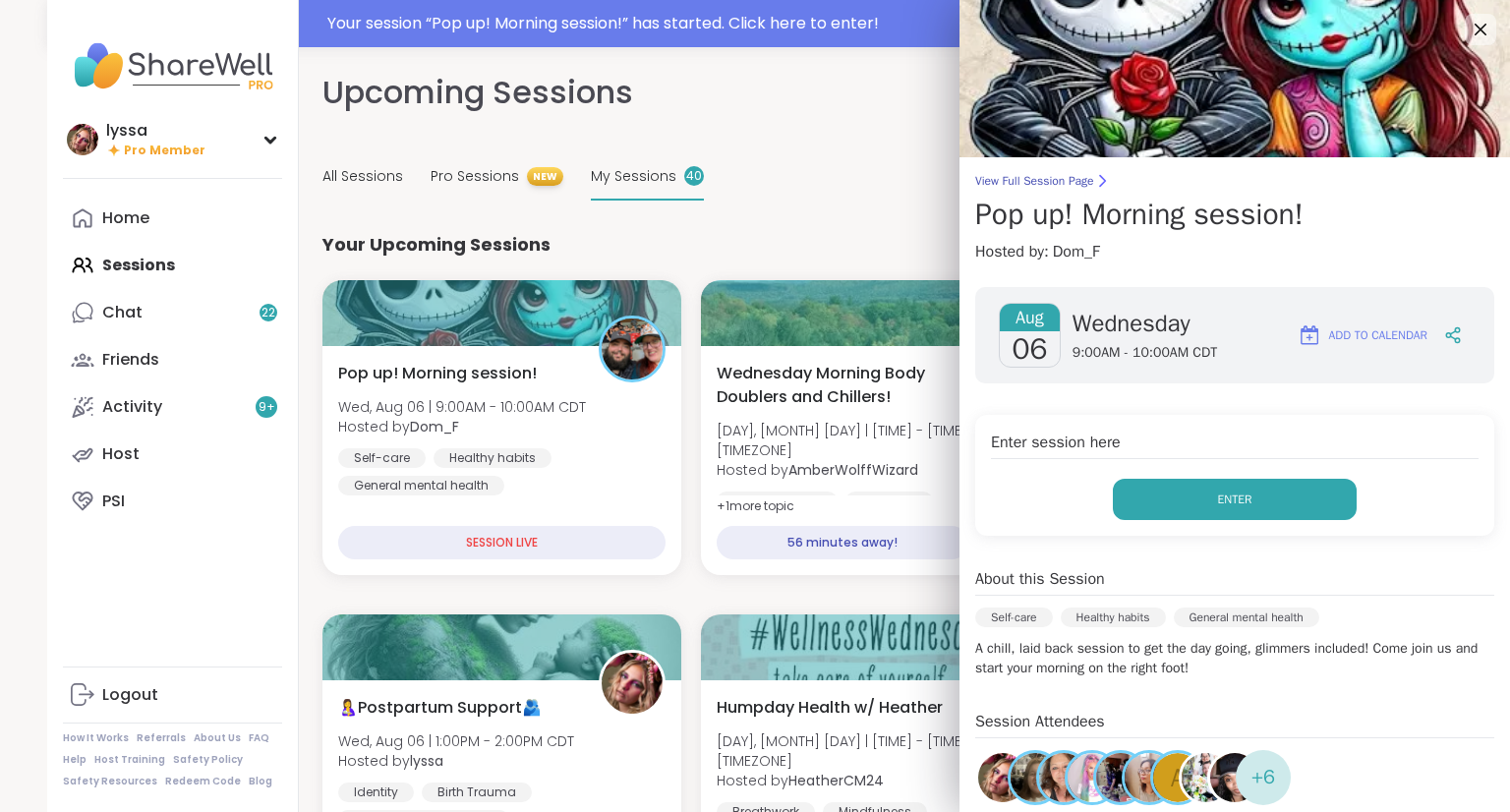 click on "Enter" at bounding box center [1235, 499] 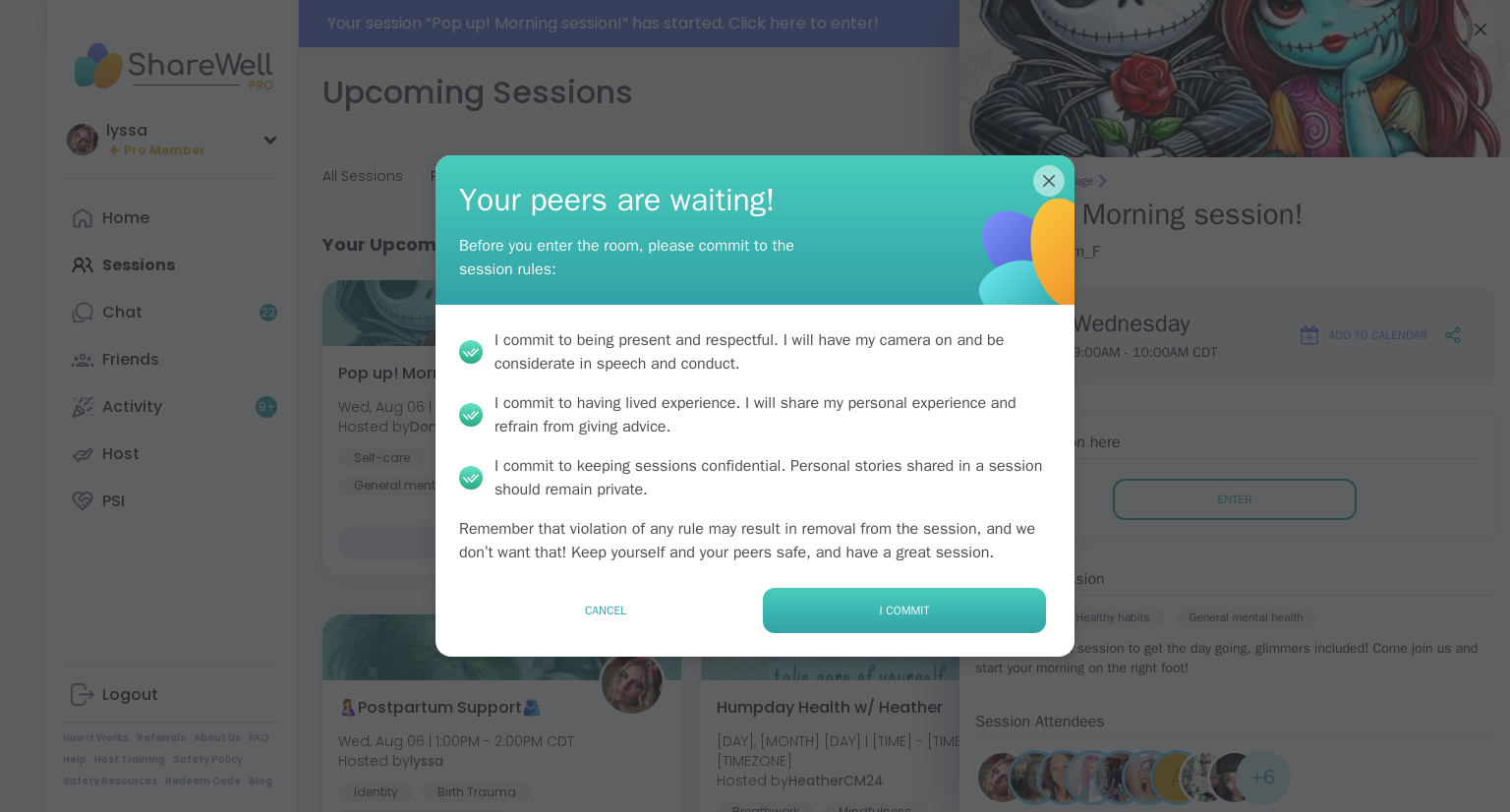 click on "I commit" at bounding box center (904, 610) 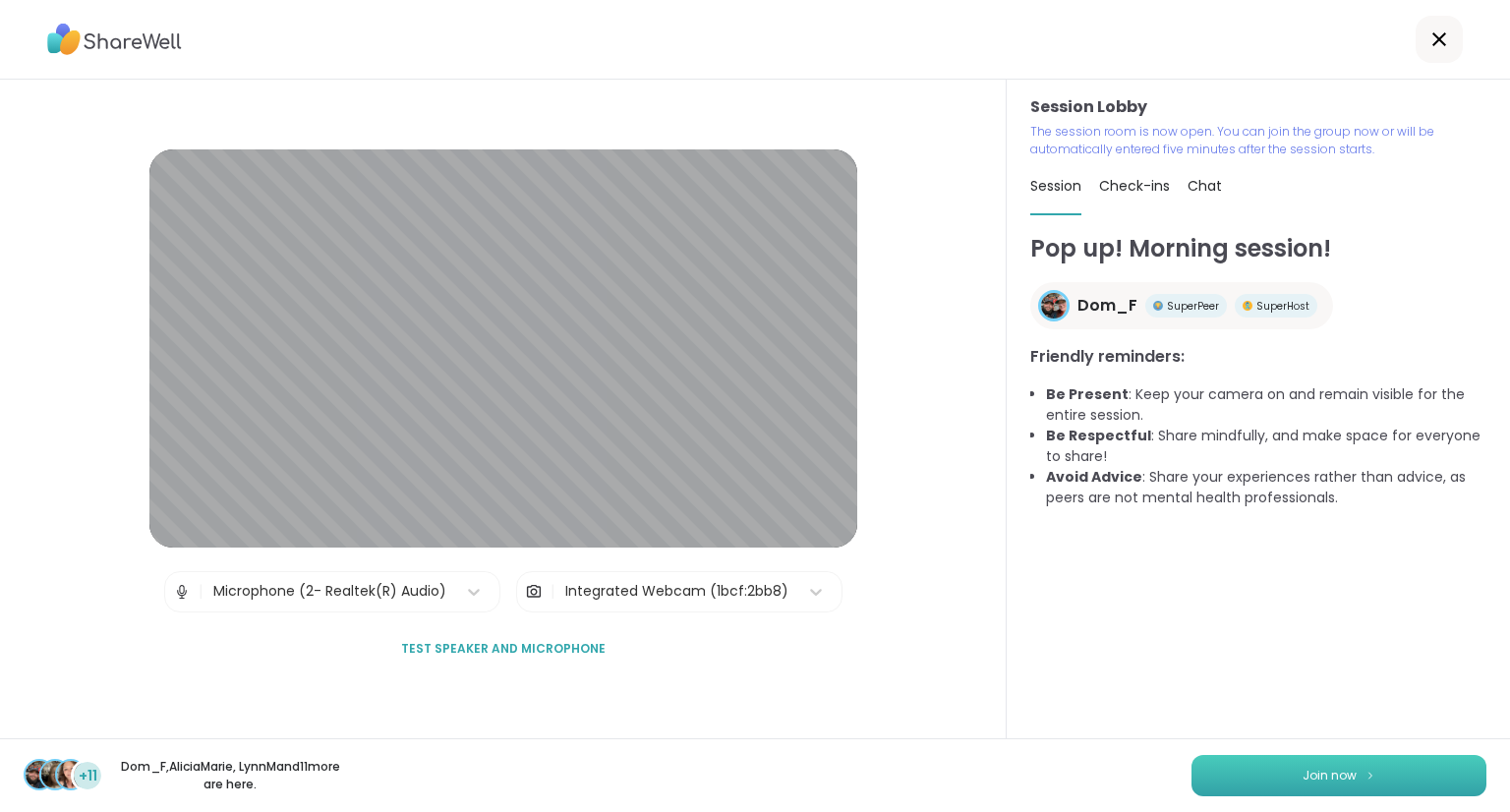 click on "Join now" at bounding box center (1339, 776) 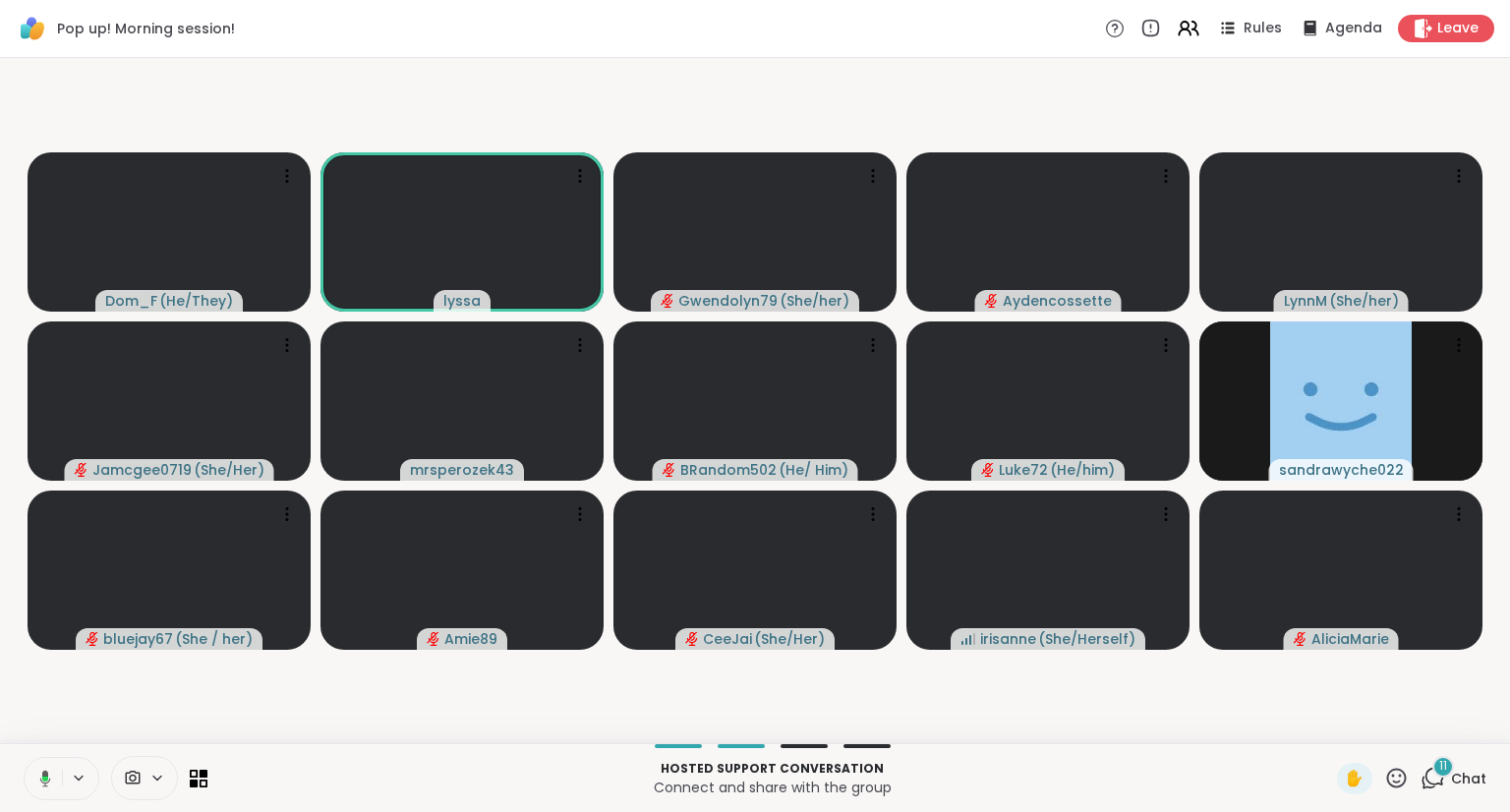 click on "[PERSON] ( [PRONOUNS] ) [PERSON] [PERSON] ( [PRONOUNS] ) [PERSON] [PERSON] ( [PRONOUNS] ) [PERSON] [PERSON] ( [PRONOUNS] ) [PERSON] [PERSON] ( [PRONOUNS] ) [PERSON] [PERSON] ( [PRONOUNS] ) [PERSON] [PERSON] ( [PRONOUNS] ) [PERSON] [PERSON] ( [PRONOUNS] ) [PERSON] [PERSON] ( [PRONOUNS] ) [PERSON] [PERSON] ( [PRONOUNS] ) [PERSON] [PERSON] ( [PRONOUNS] )" at bounding box center [755, 400] 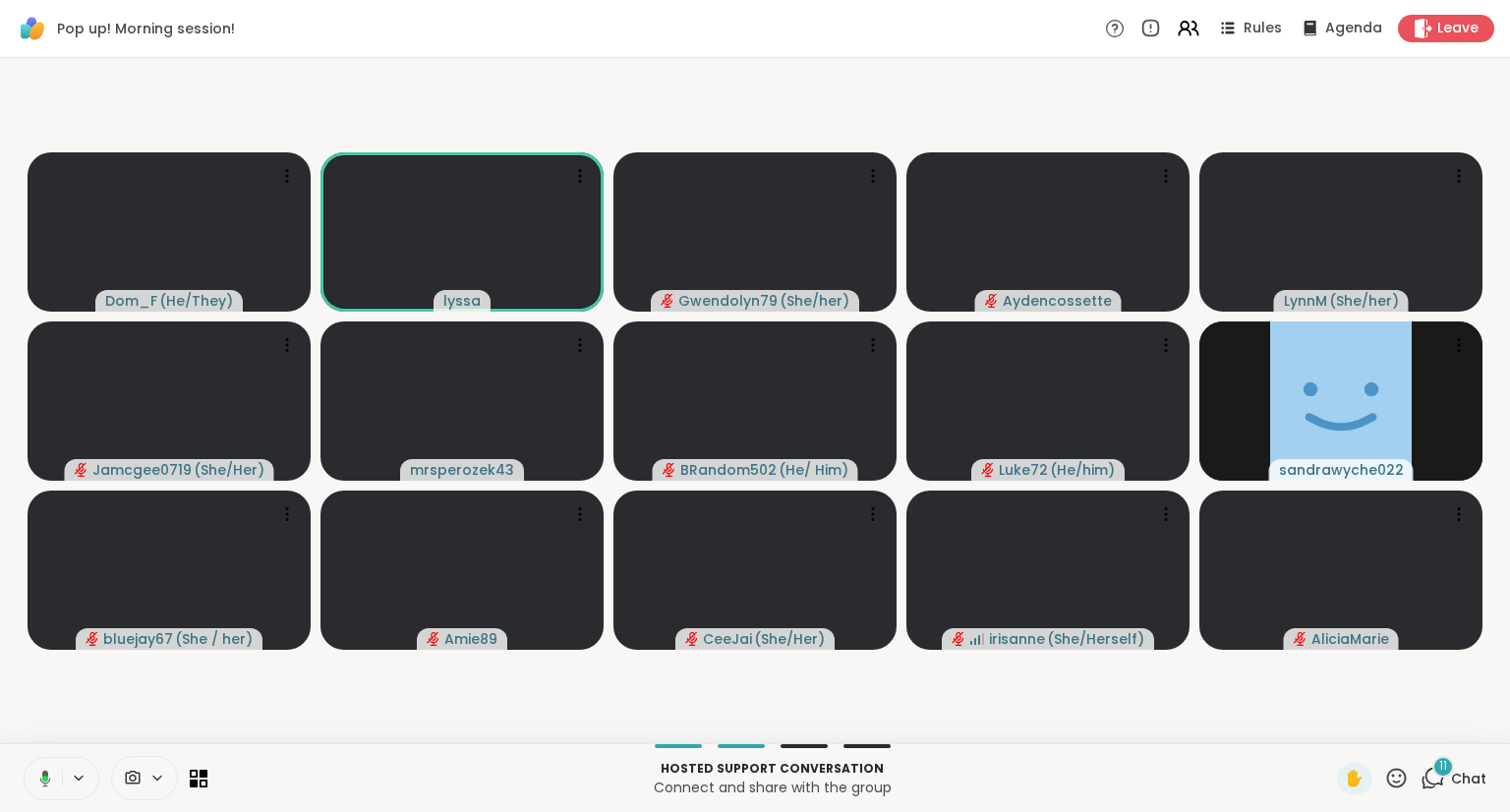 scroll, scrollTop: 0, scrollLeft: 3, axis: horizontal 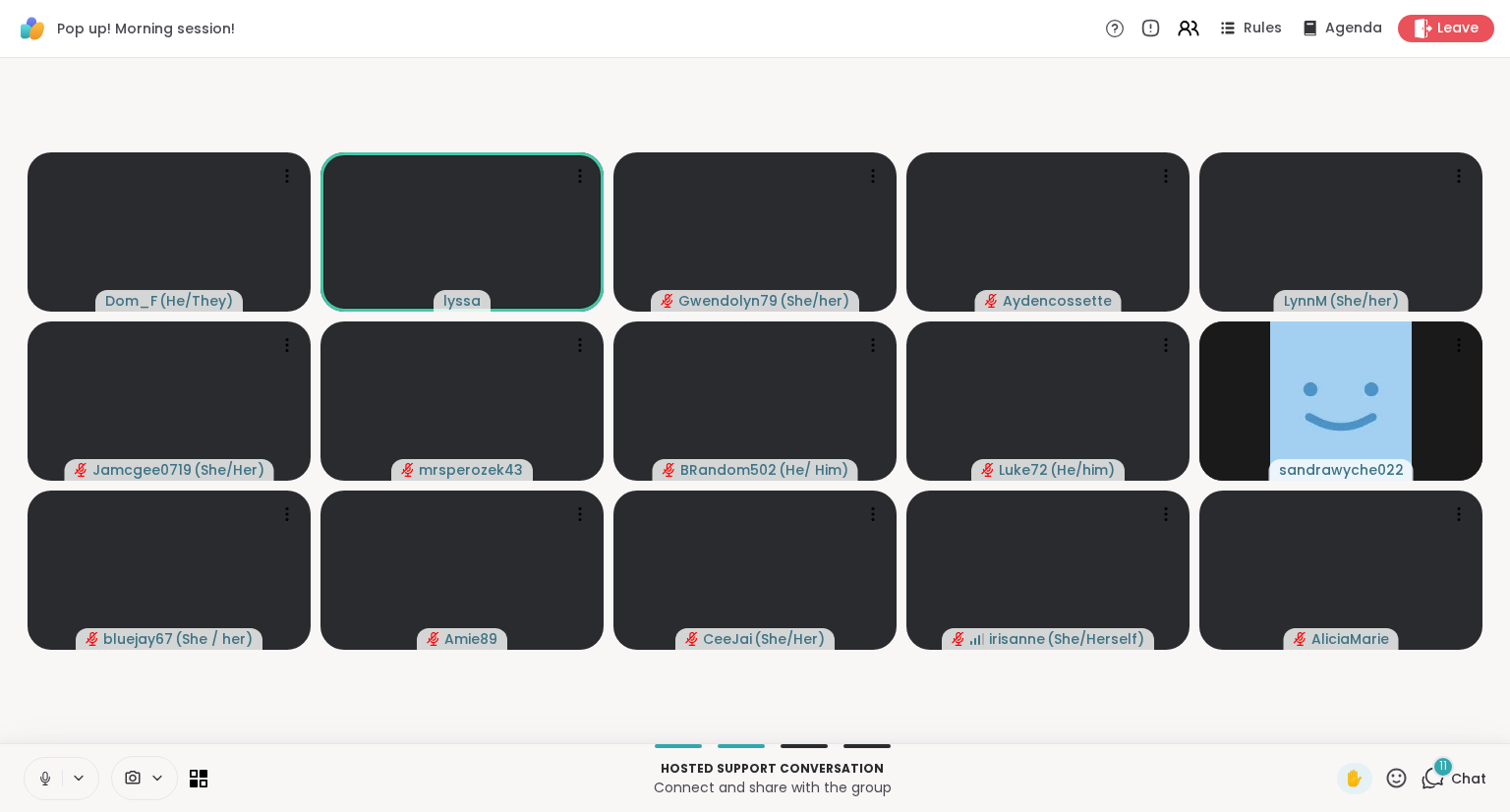 click 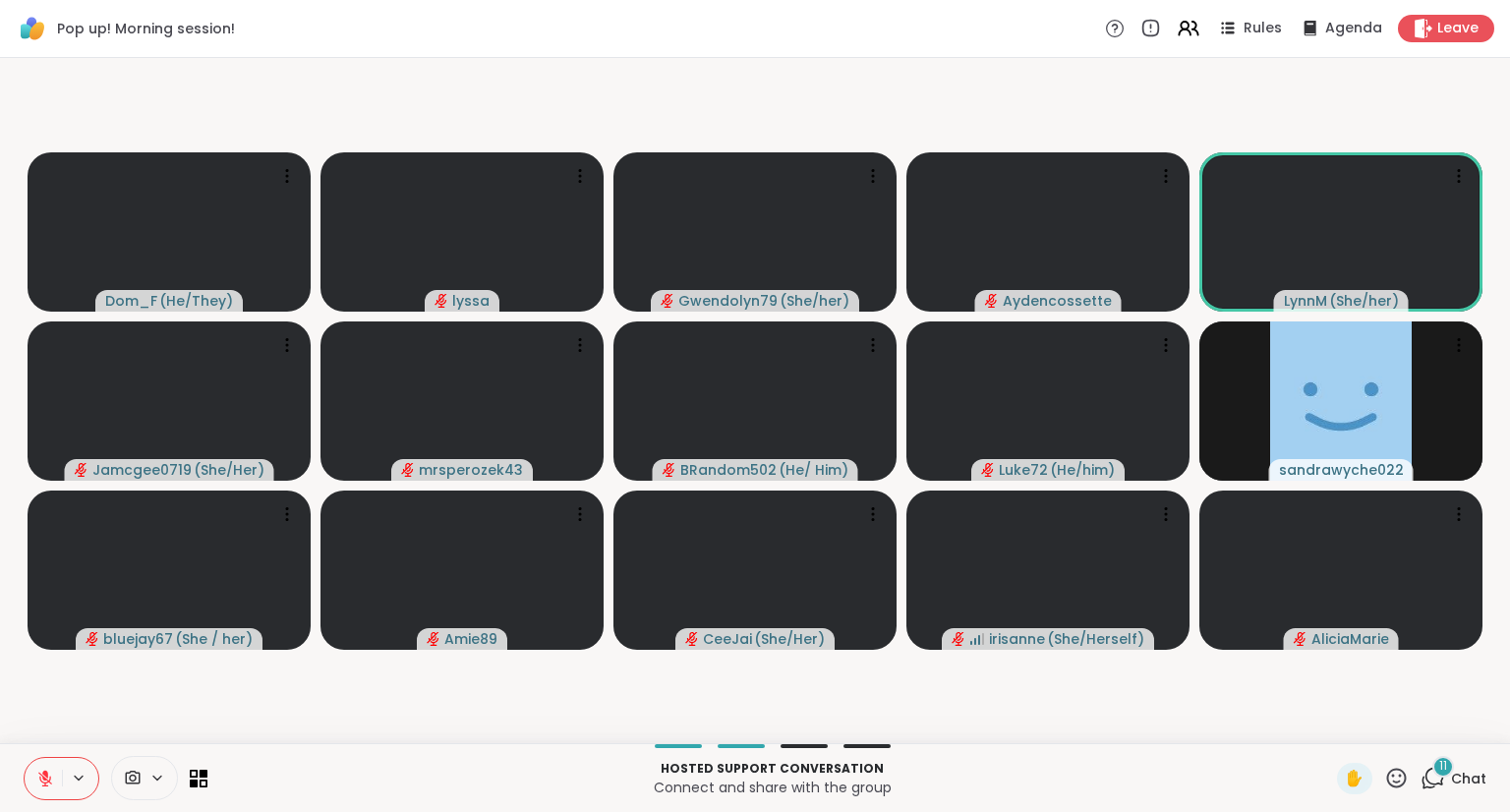 click on "[PERSON] ( [PRONOUNS] ) [PERSON] [PERSON] ( [PRONOUNS] ) [PERSON] [PERSON] ( [PRONOUNS] ) [PERSON] [PERSON] ( [PRONOUNS] ) [PERSON] [PERSON] ( [PRONOUNS] ) [PERSON] [PERSON] ( [PRONOUNS] ) [PERSON] [PERSON] ( [PRONOUNS] ) [PERSON] [PERSON] ( [PRONOUNS] ) [PERSON] [PERSON] ( [PRONOUNS] ) [PERSON] [PERSON] ( [PRONOUNS] ) [PERSON] [PERSON] ( [PRONOUNS] )" at bounding box center (755, 400) 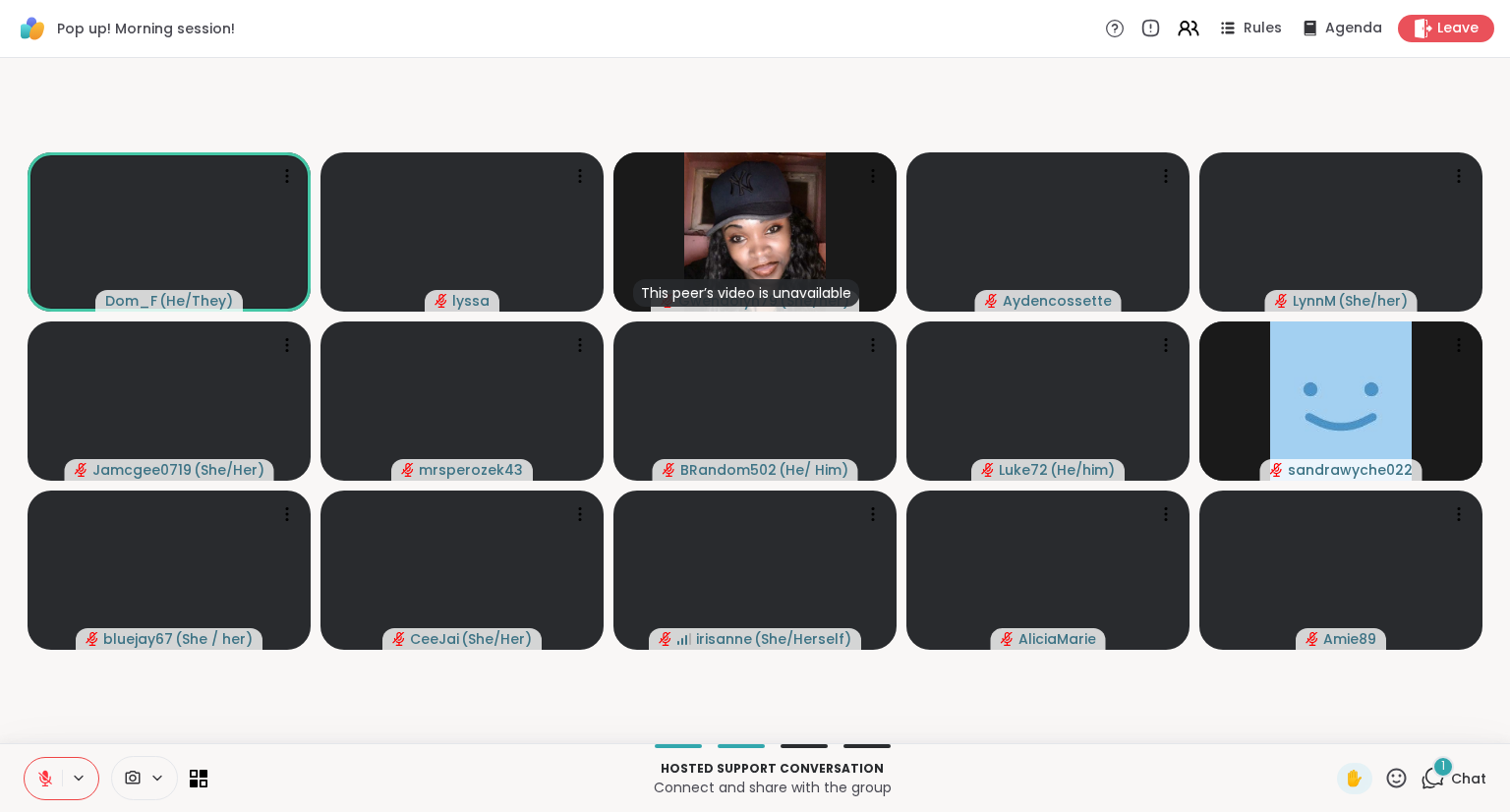 click 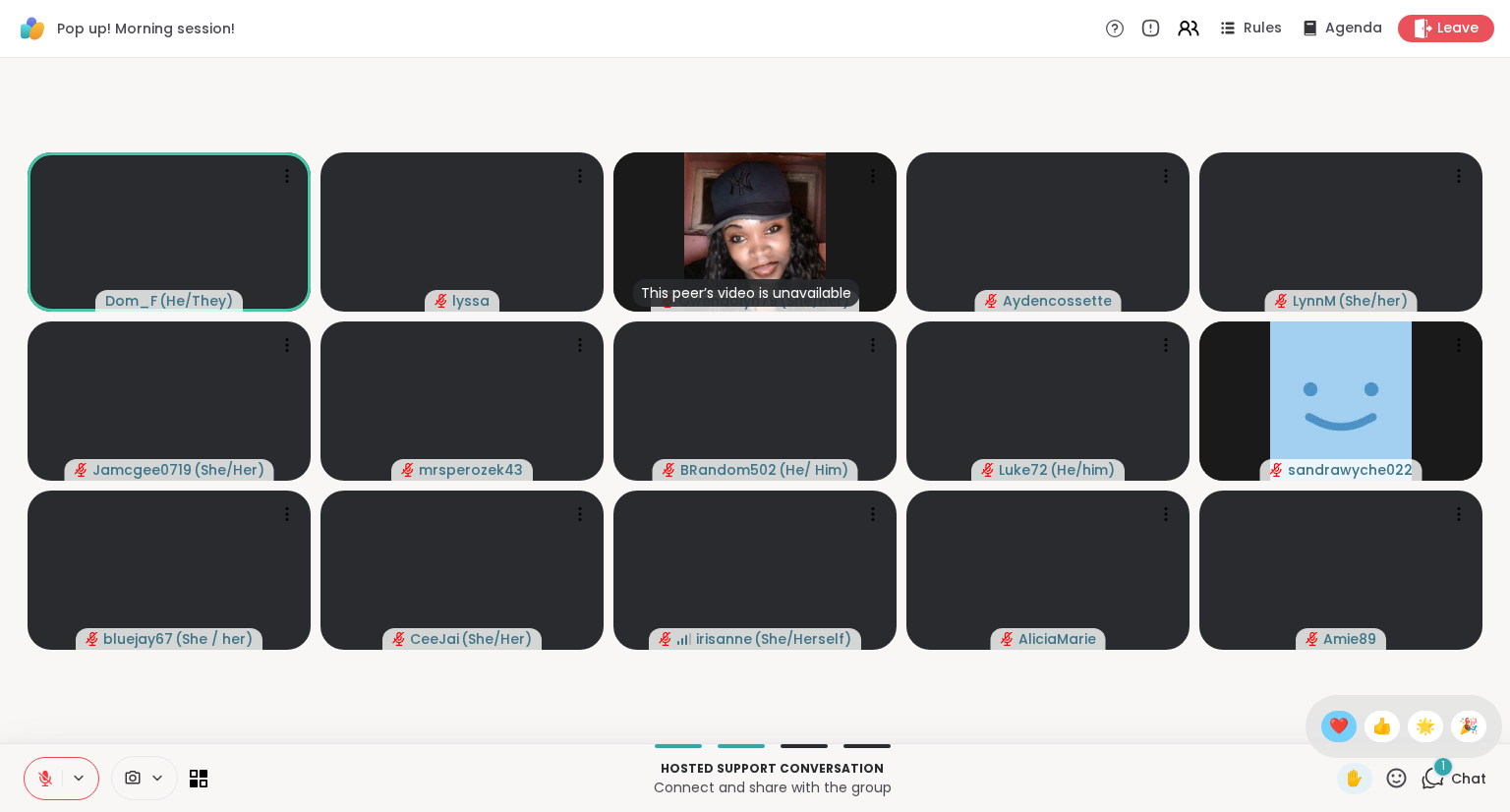 click on "❤️" at bounding box center (1339, 726) 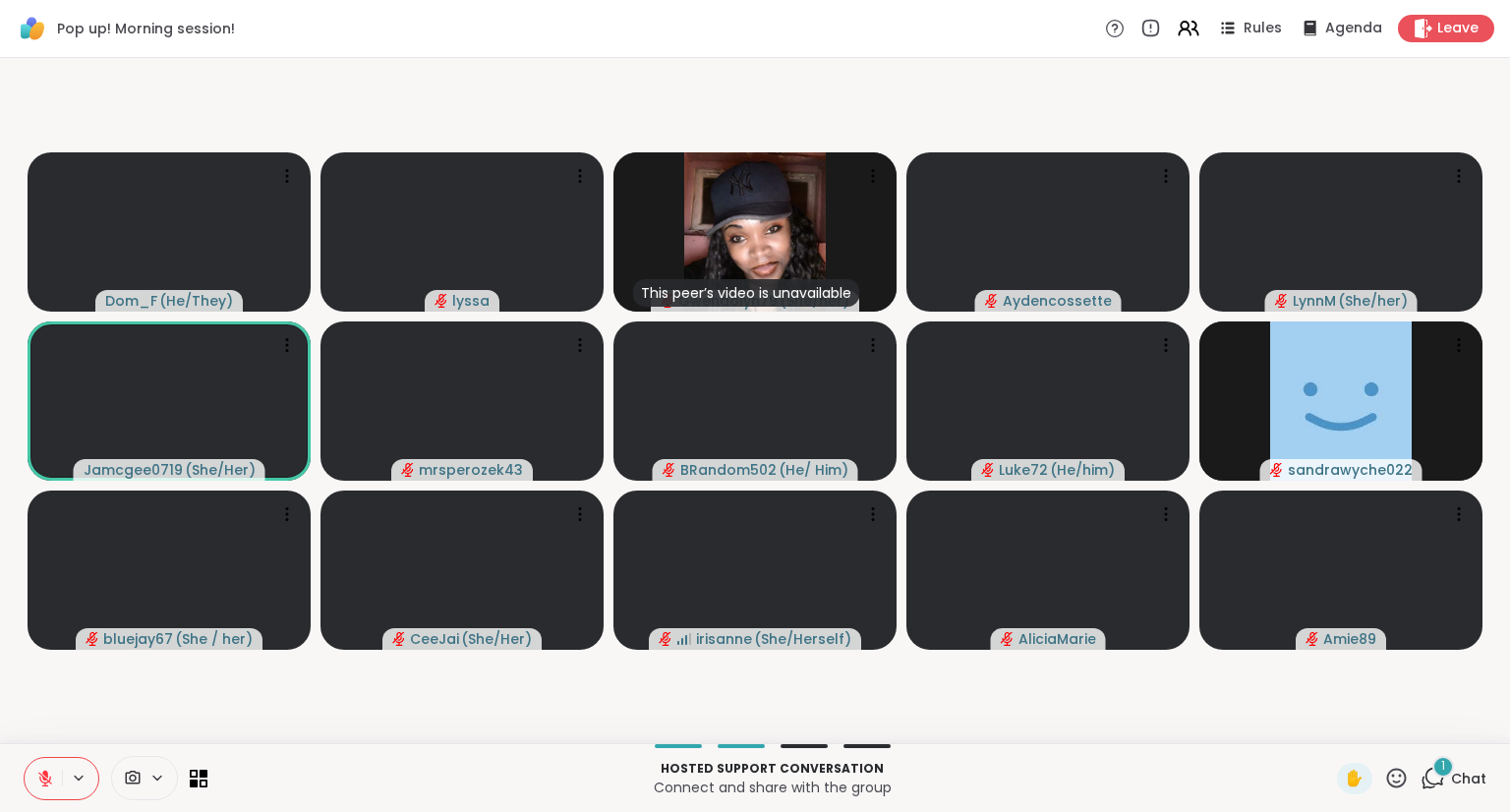 click 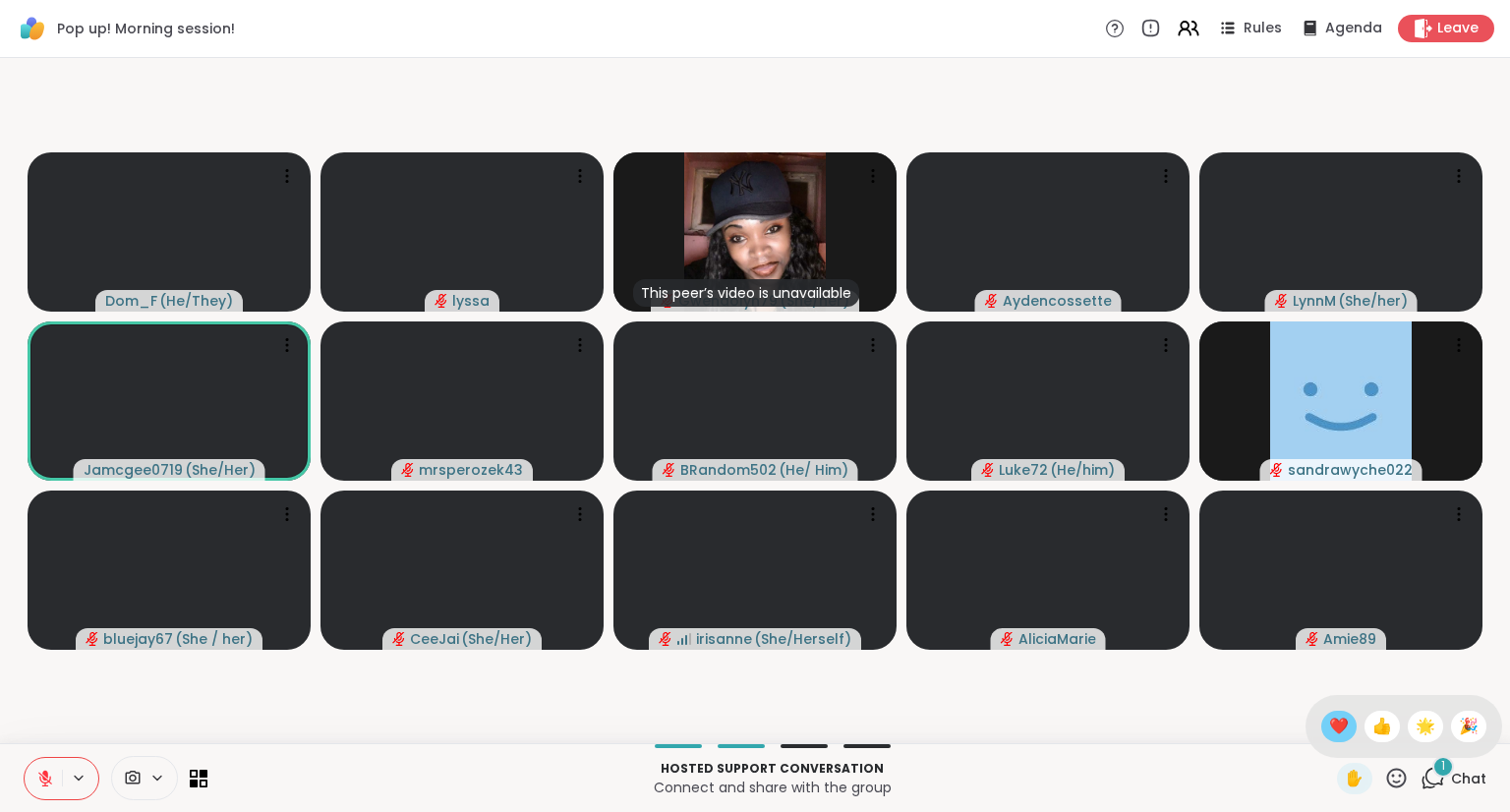 click on "❤️" at bounding box center (1339, 726) 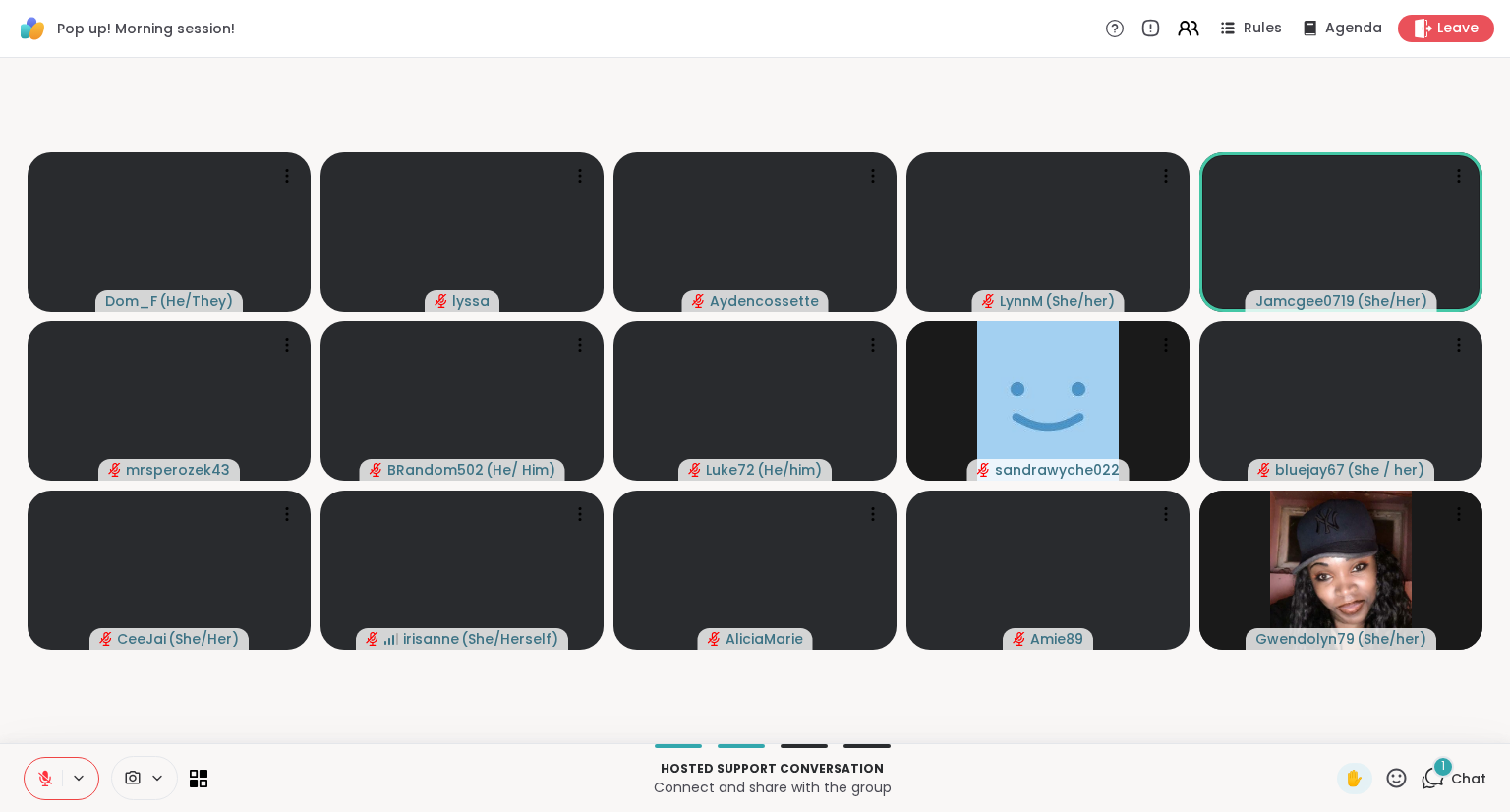 click 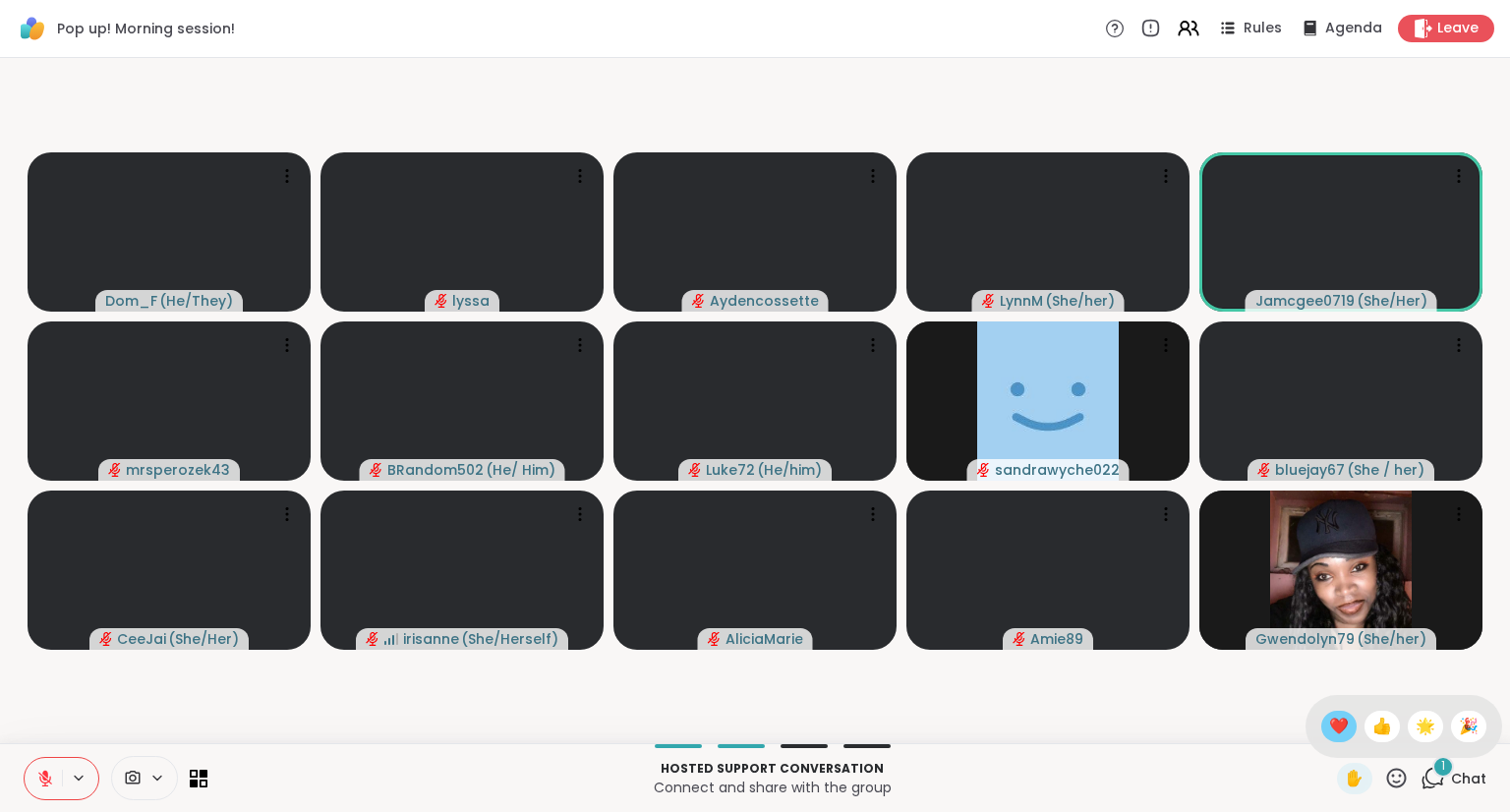 click on "❤️" at bounding box center (1339, 726) 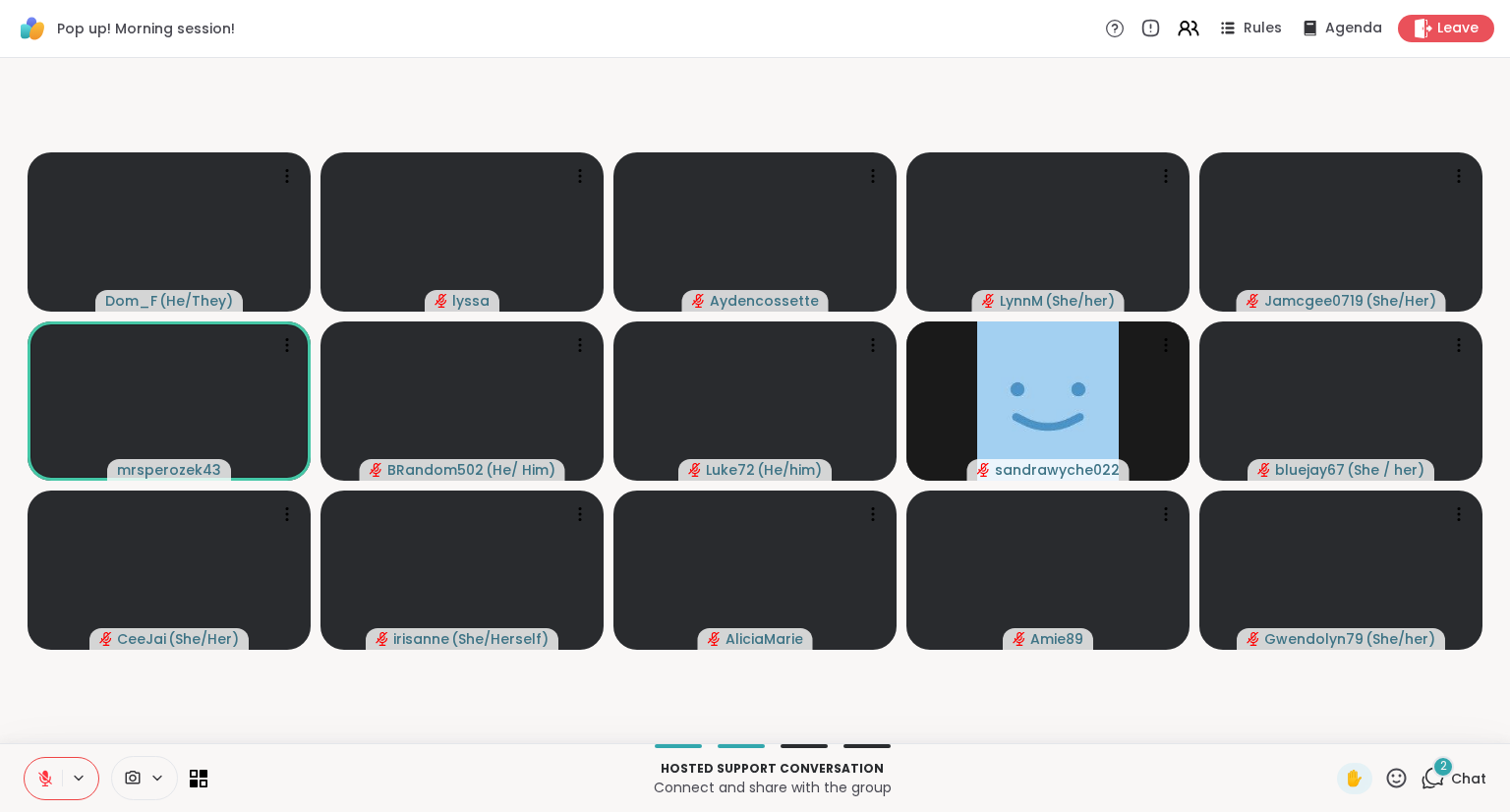 click 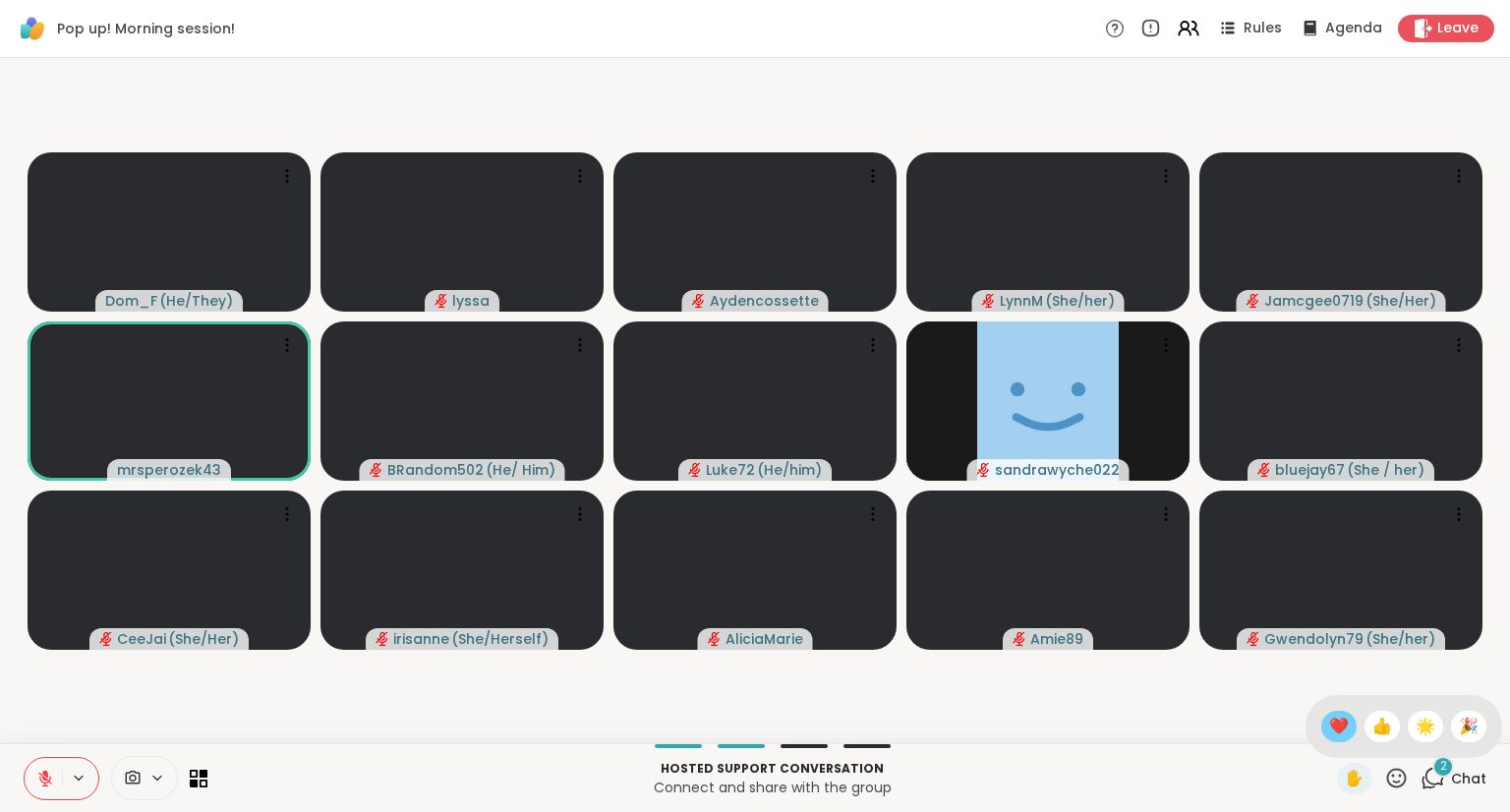 click on "❤️" at bounding box center [1339, 726] 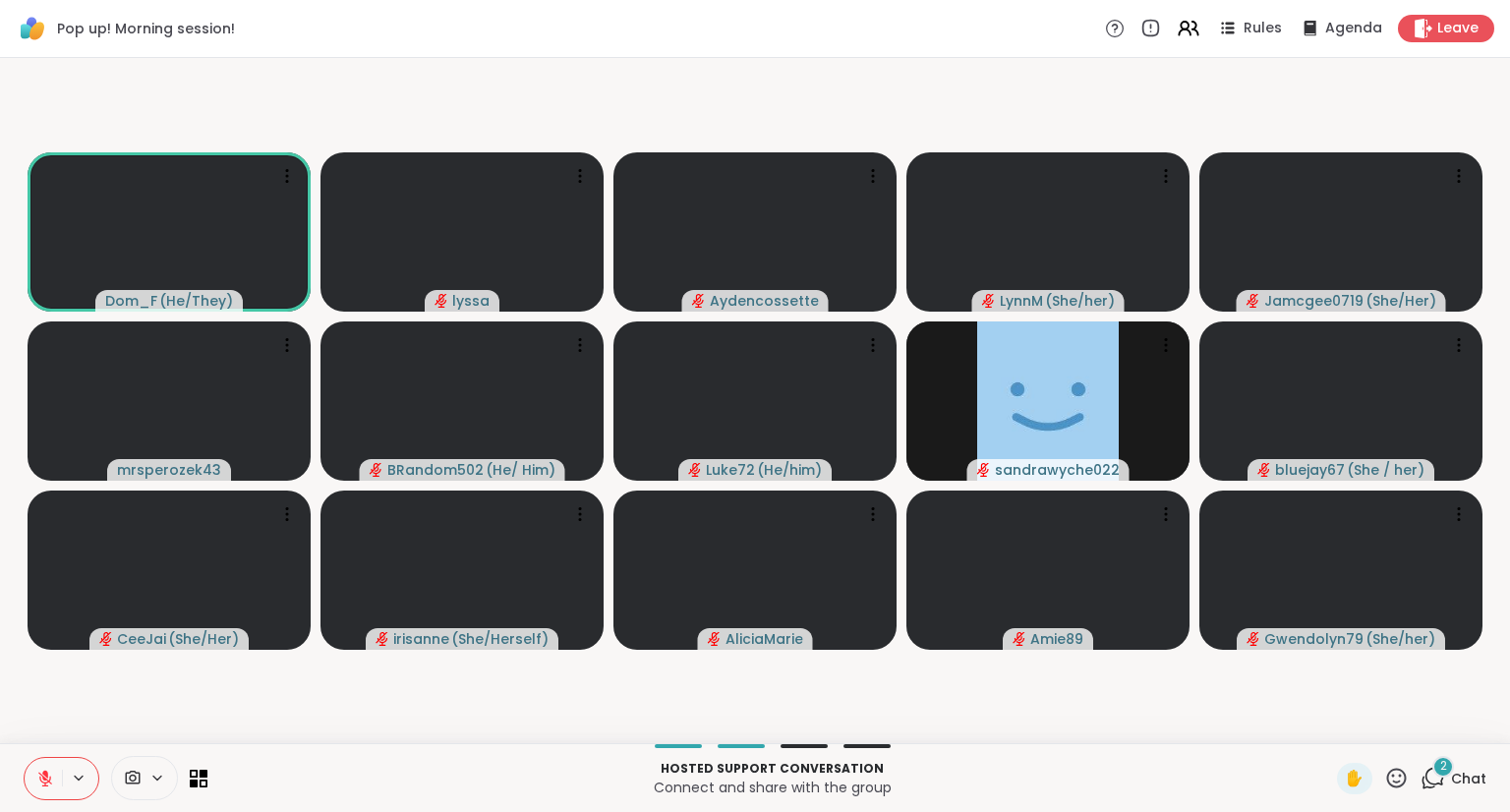 click 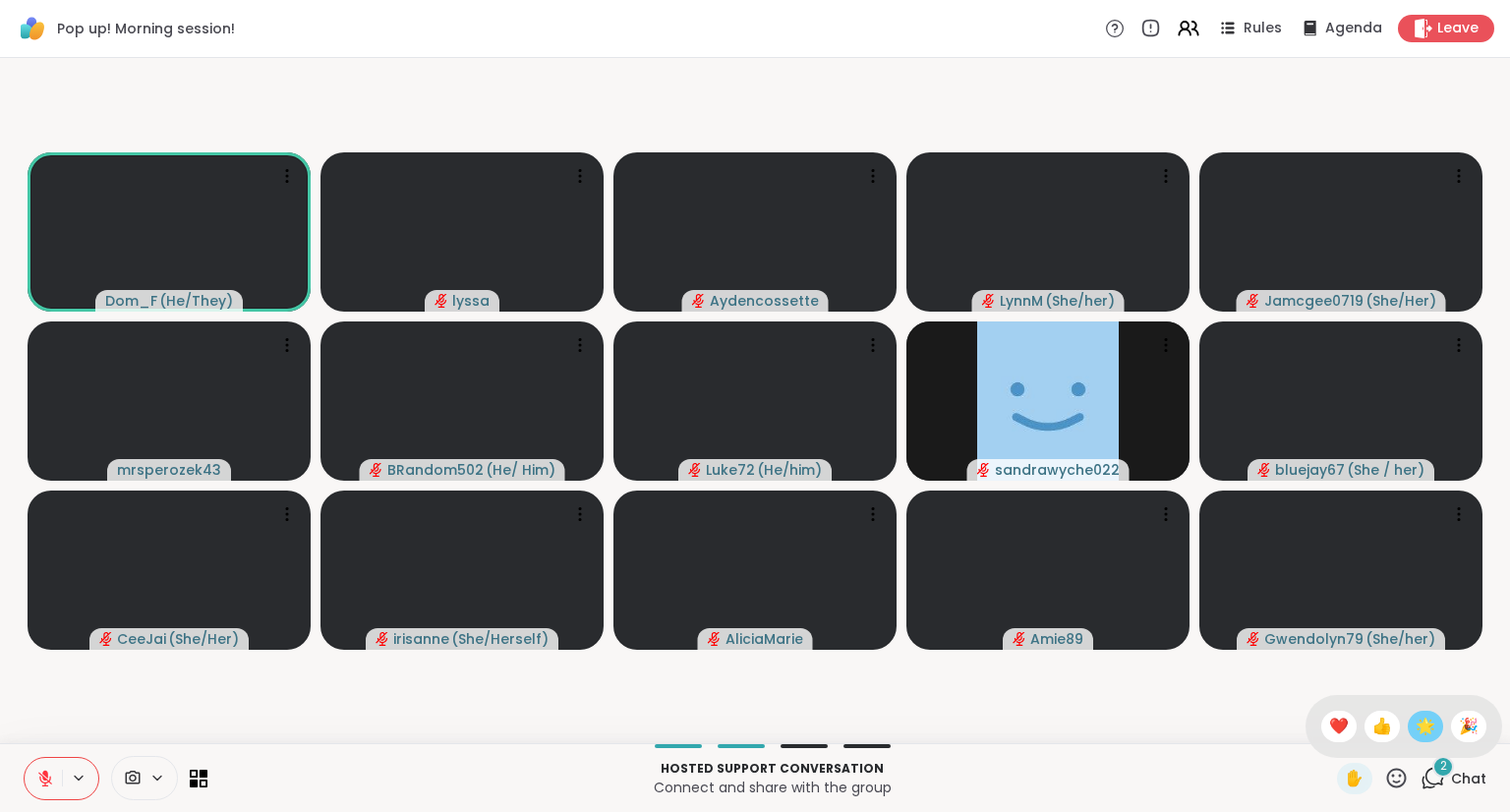 click on "🌟" at bounding box center (1425, 726) 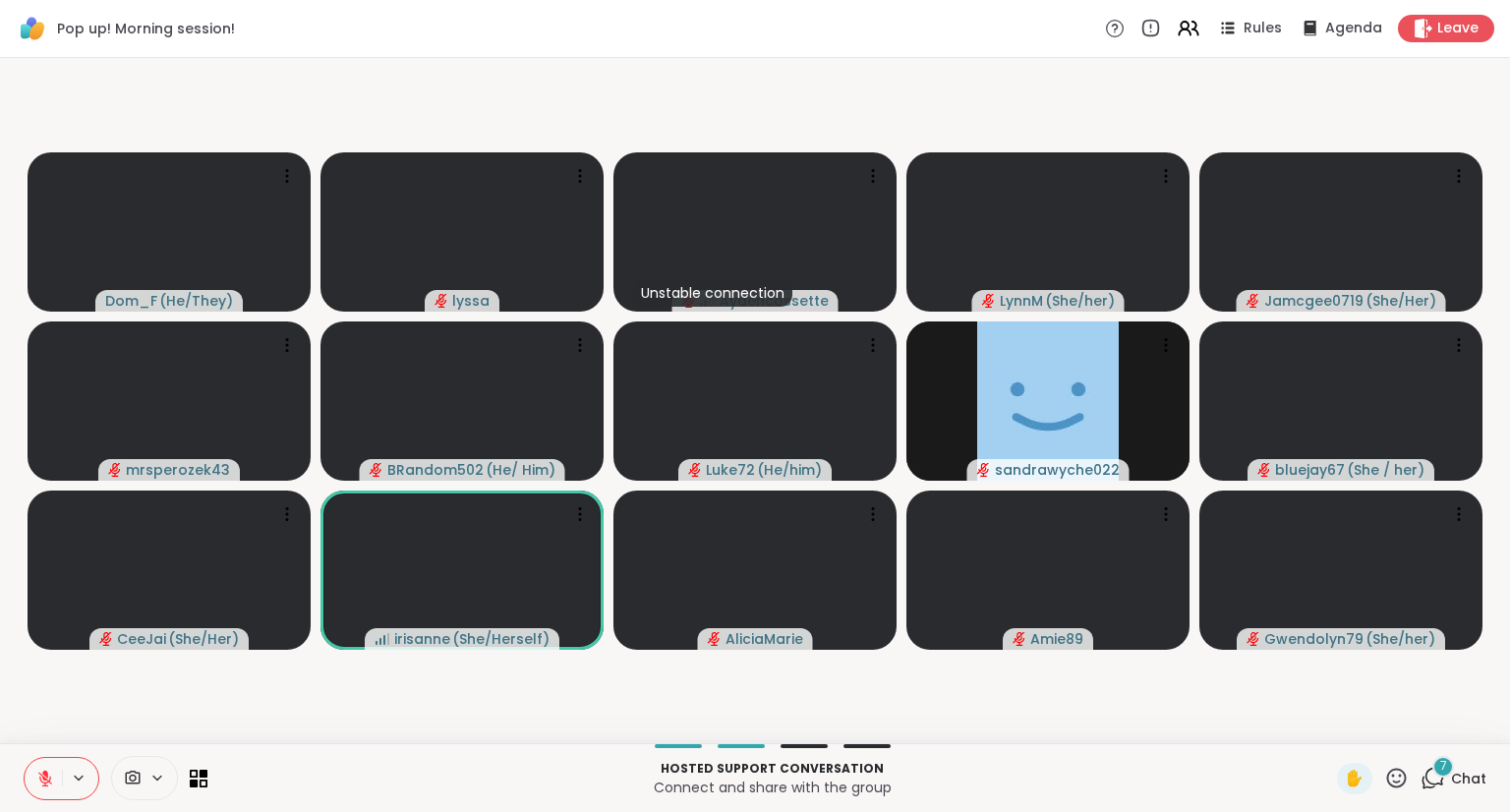 click 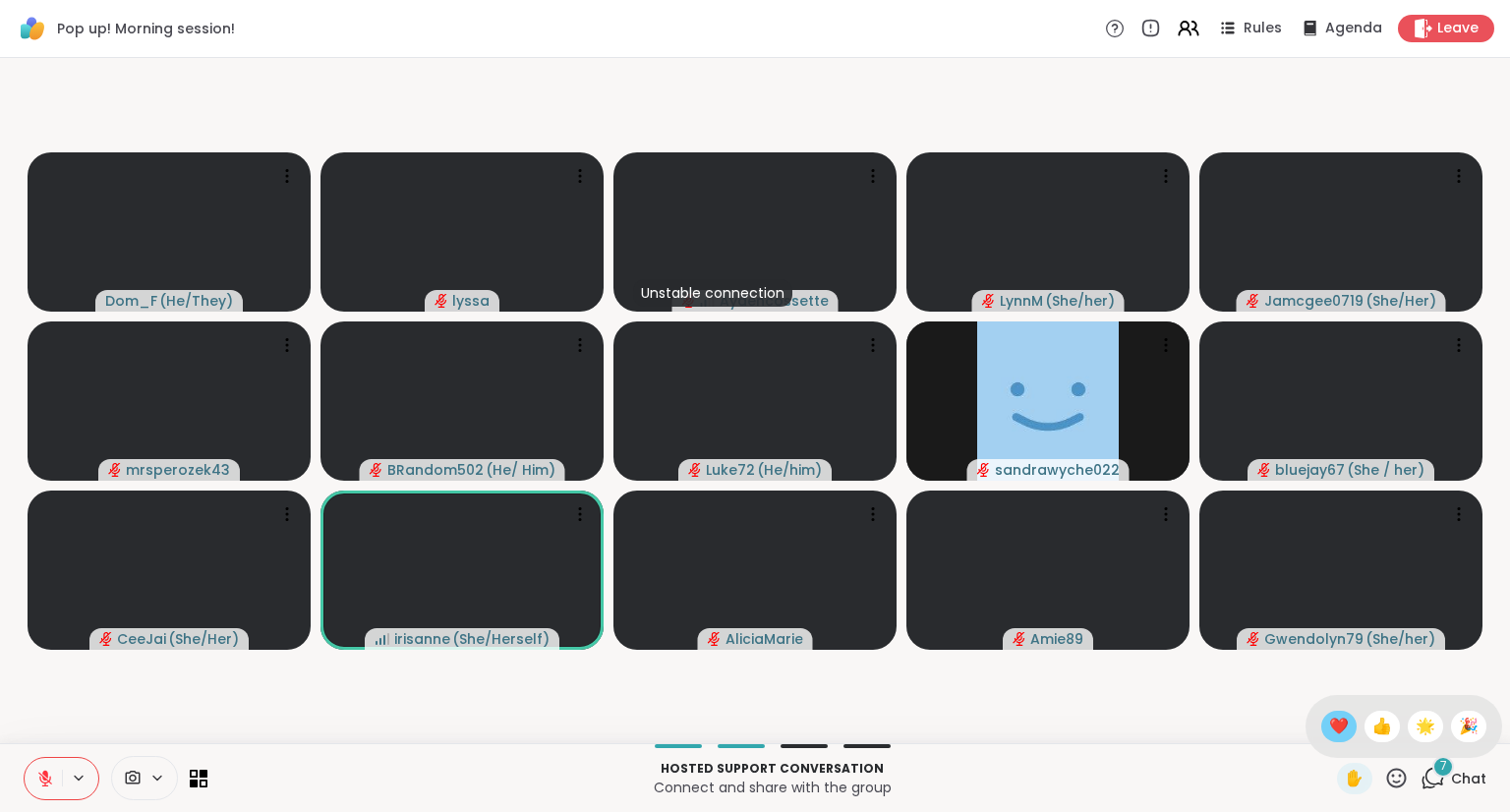 click on "❤️" at bounding box center [1339, 726] 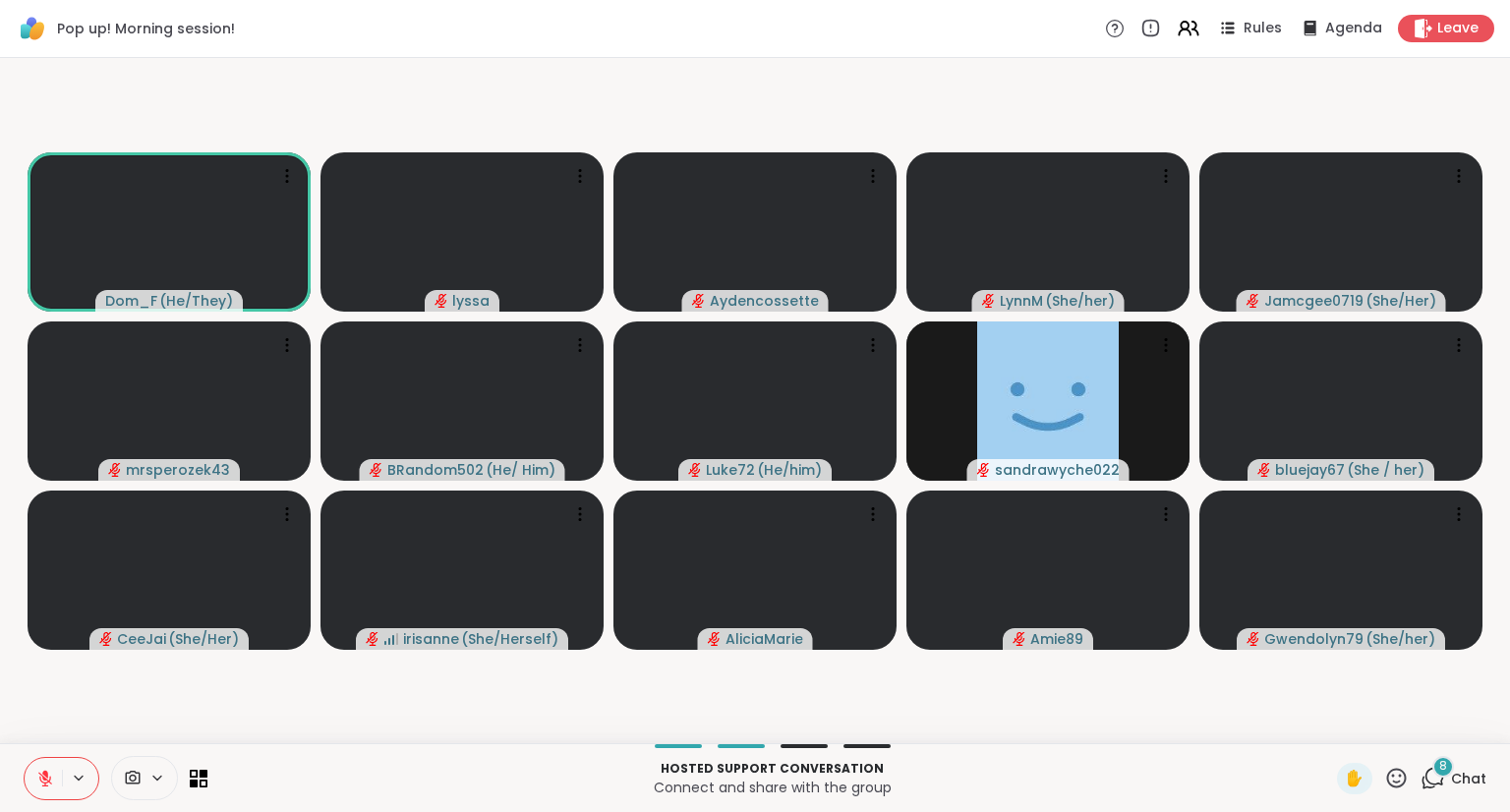click 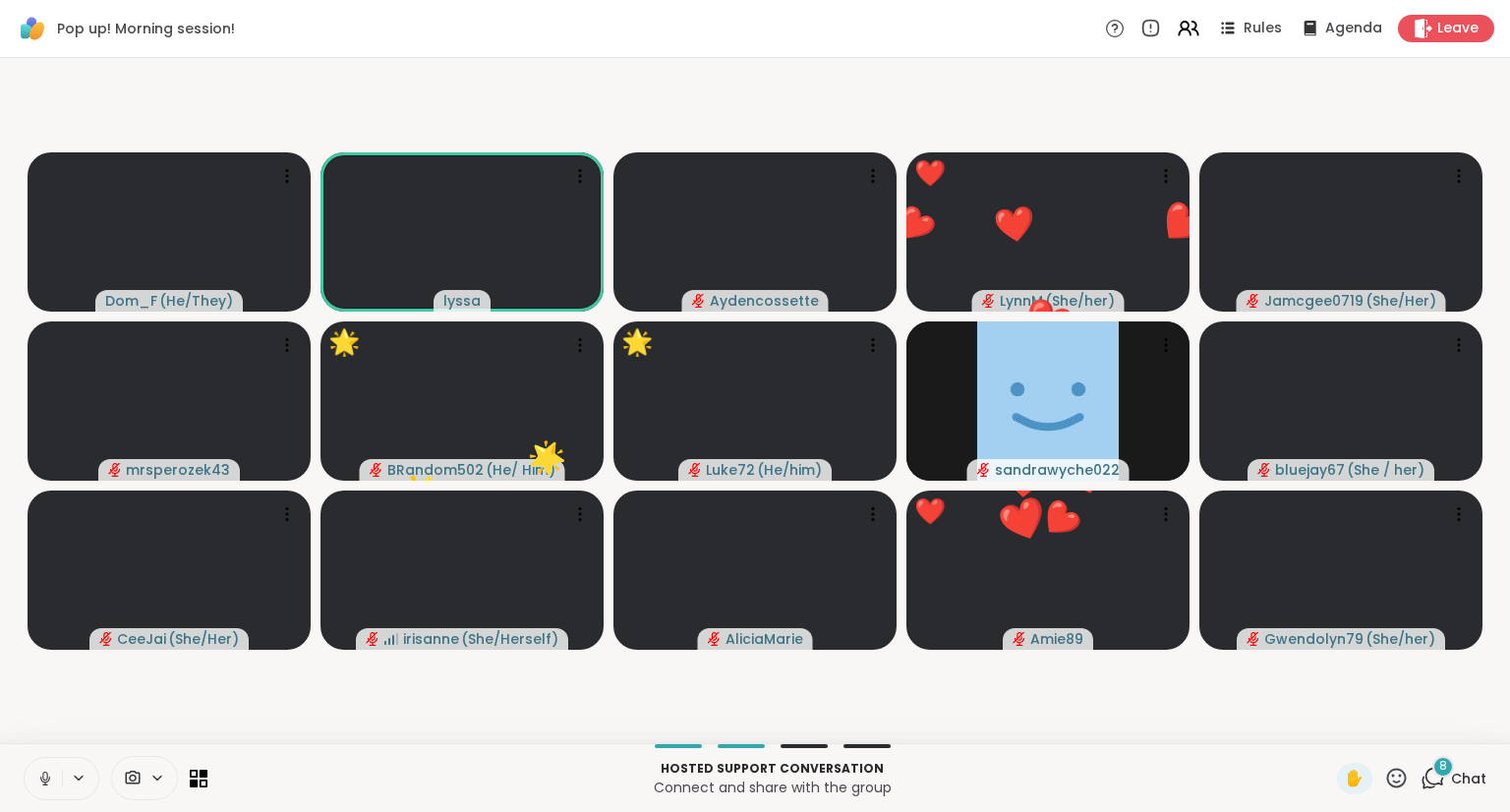 click 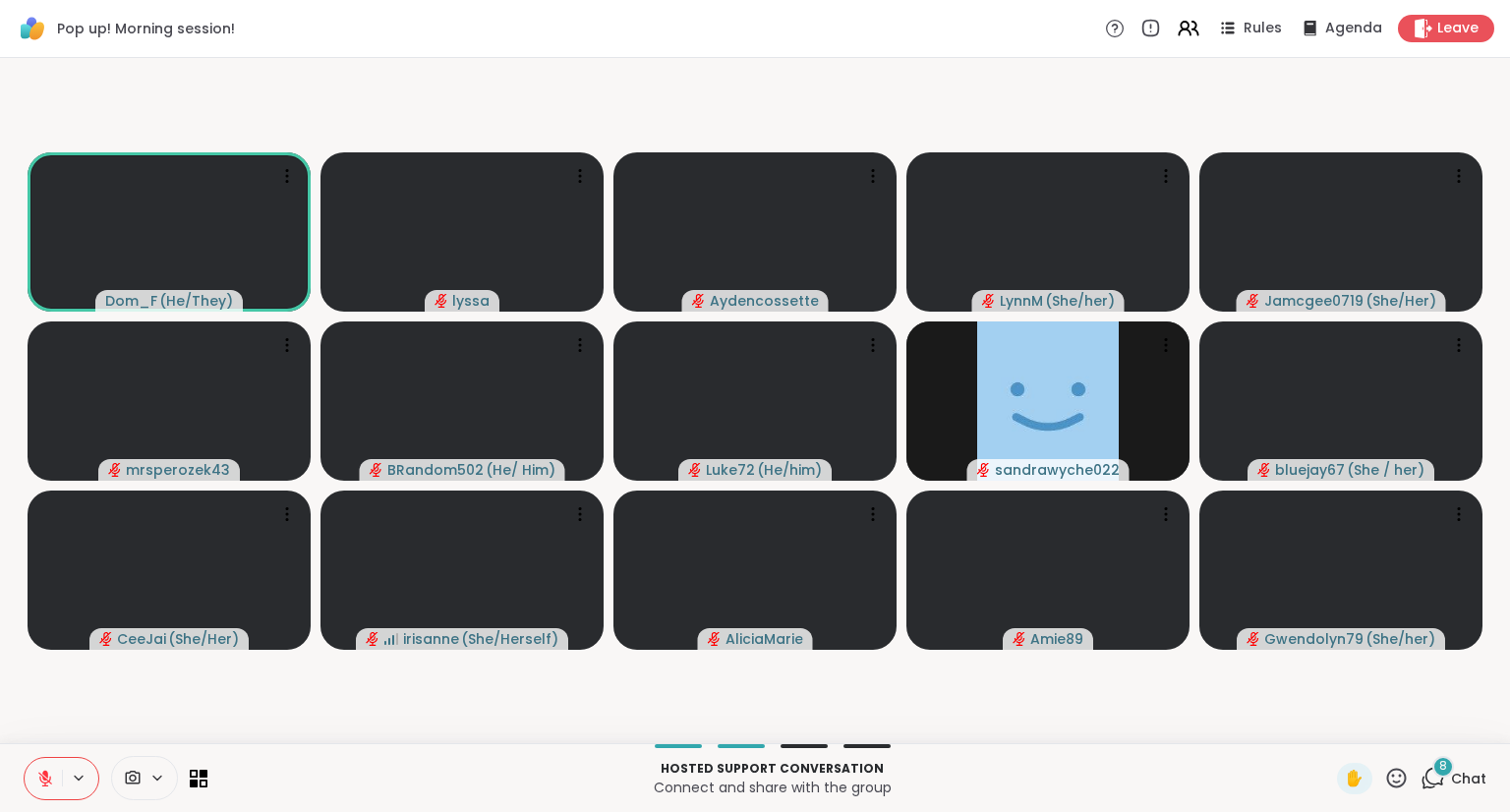 click 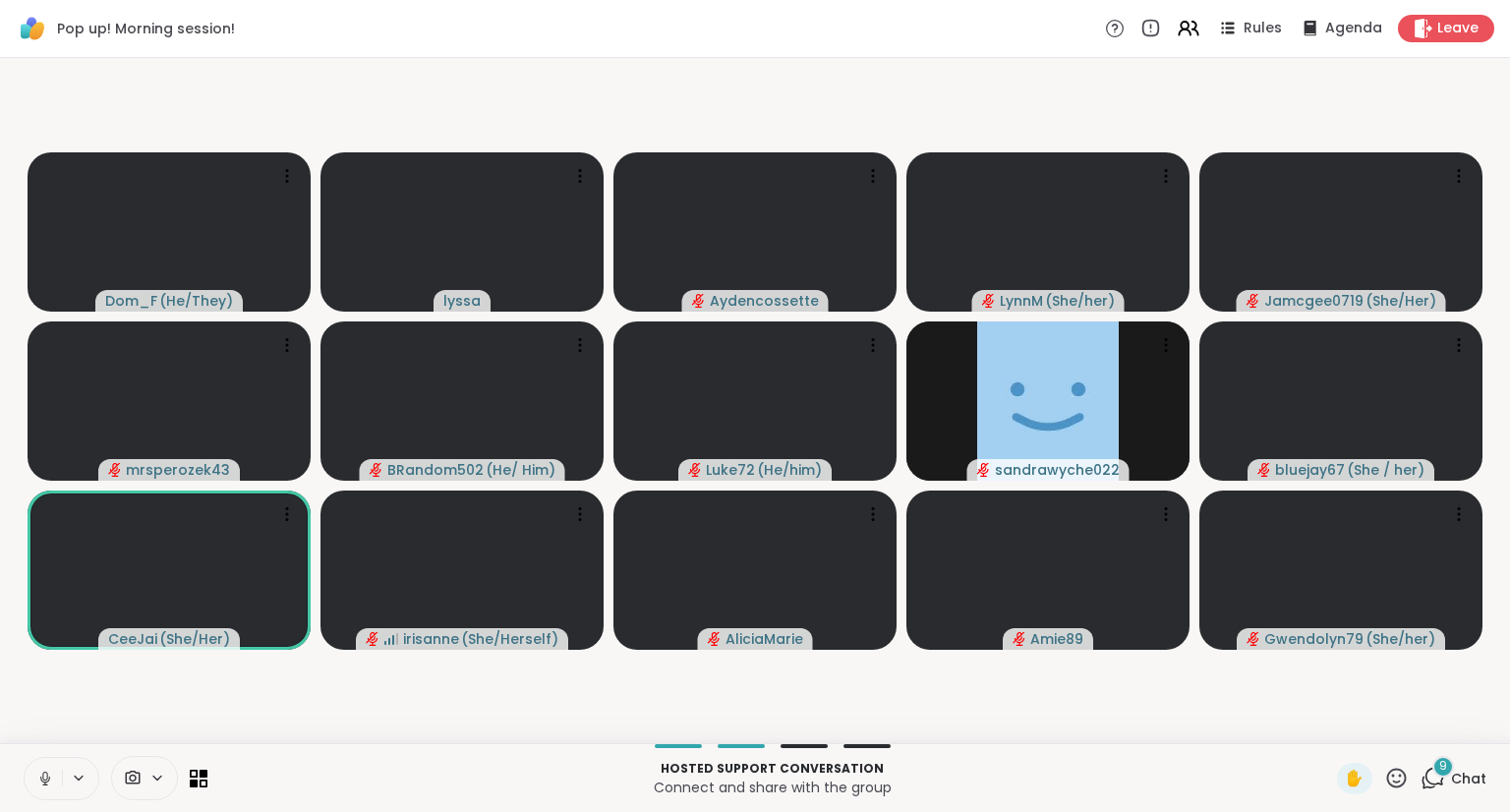 click 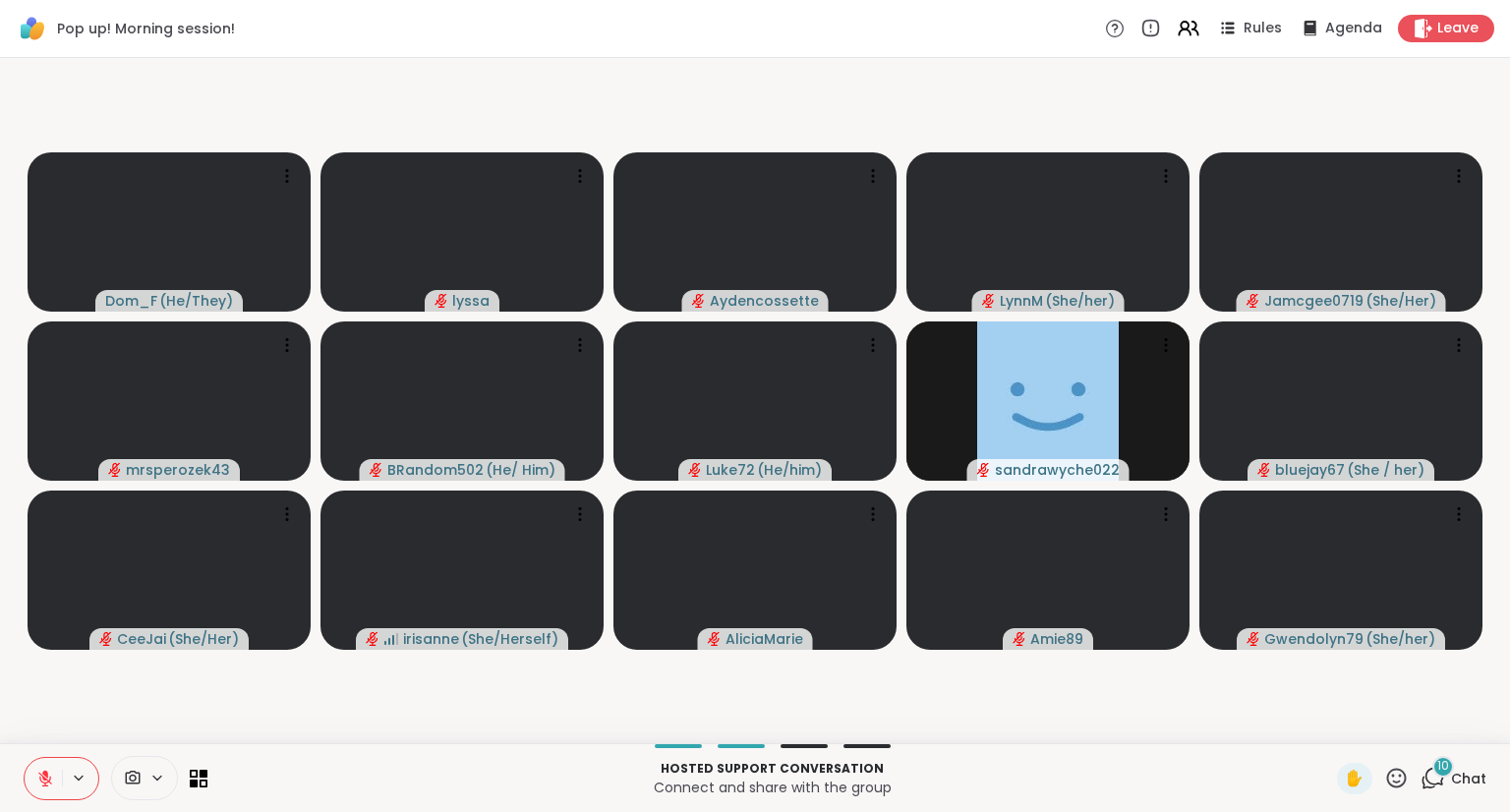 click 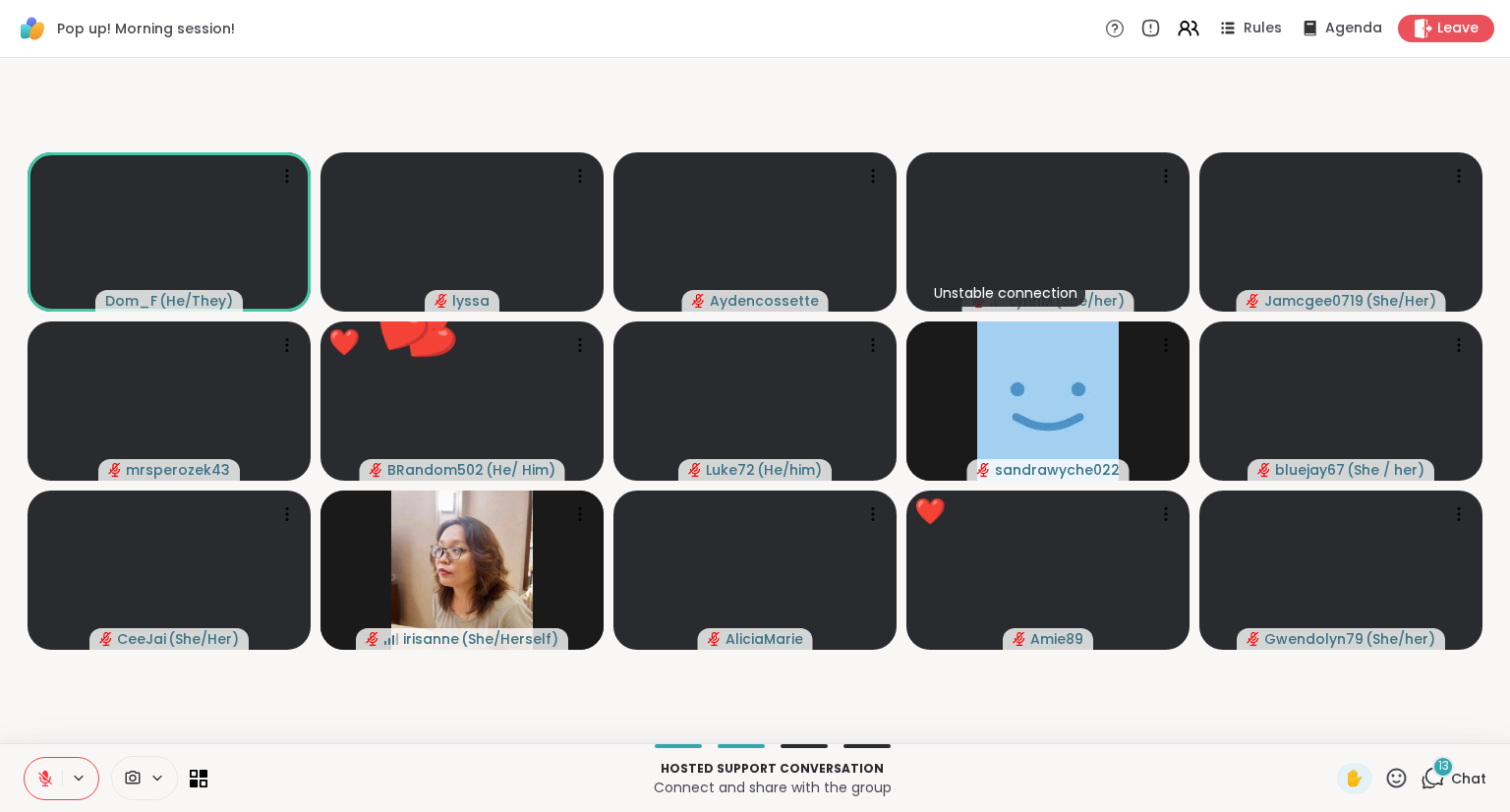 scroll, scrollTop: 0, scrollLeft: 3, axis: horizontal 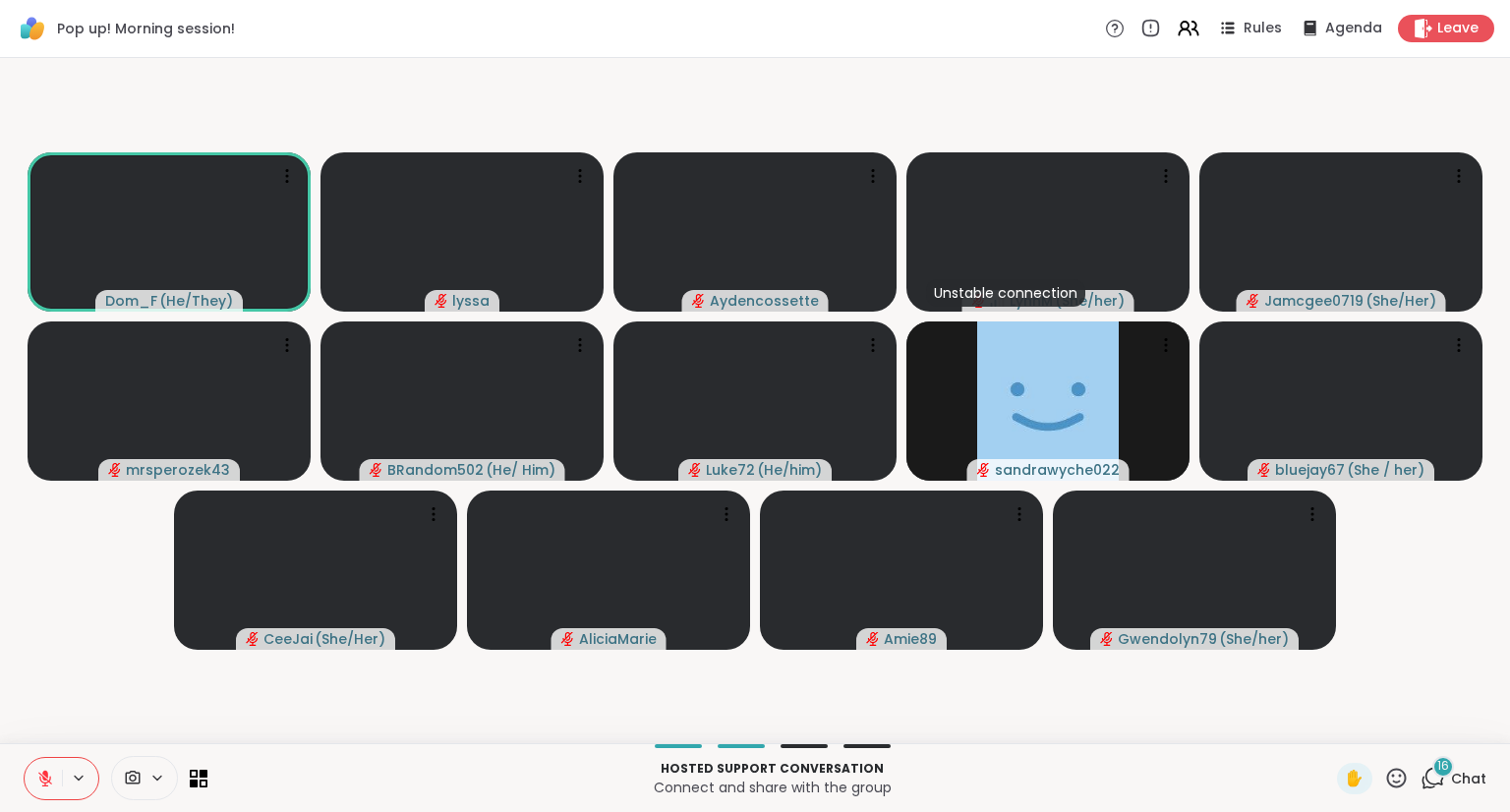 type 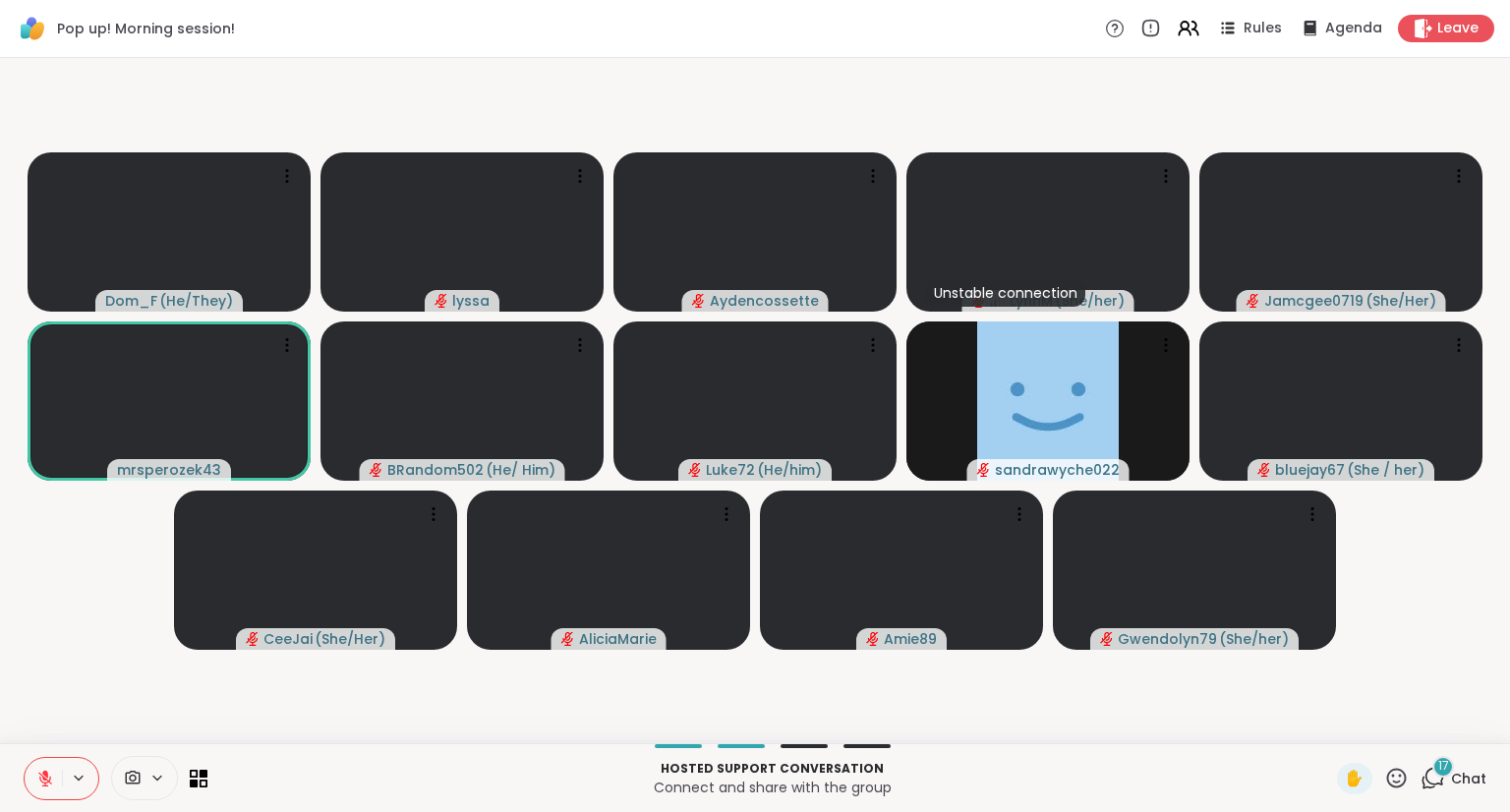 click on "17" at bounding box center (1443, 767) 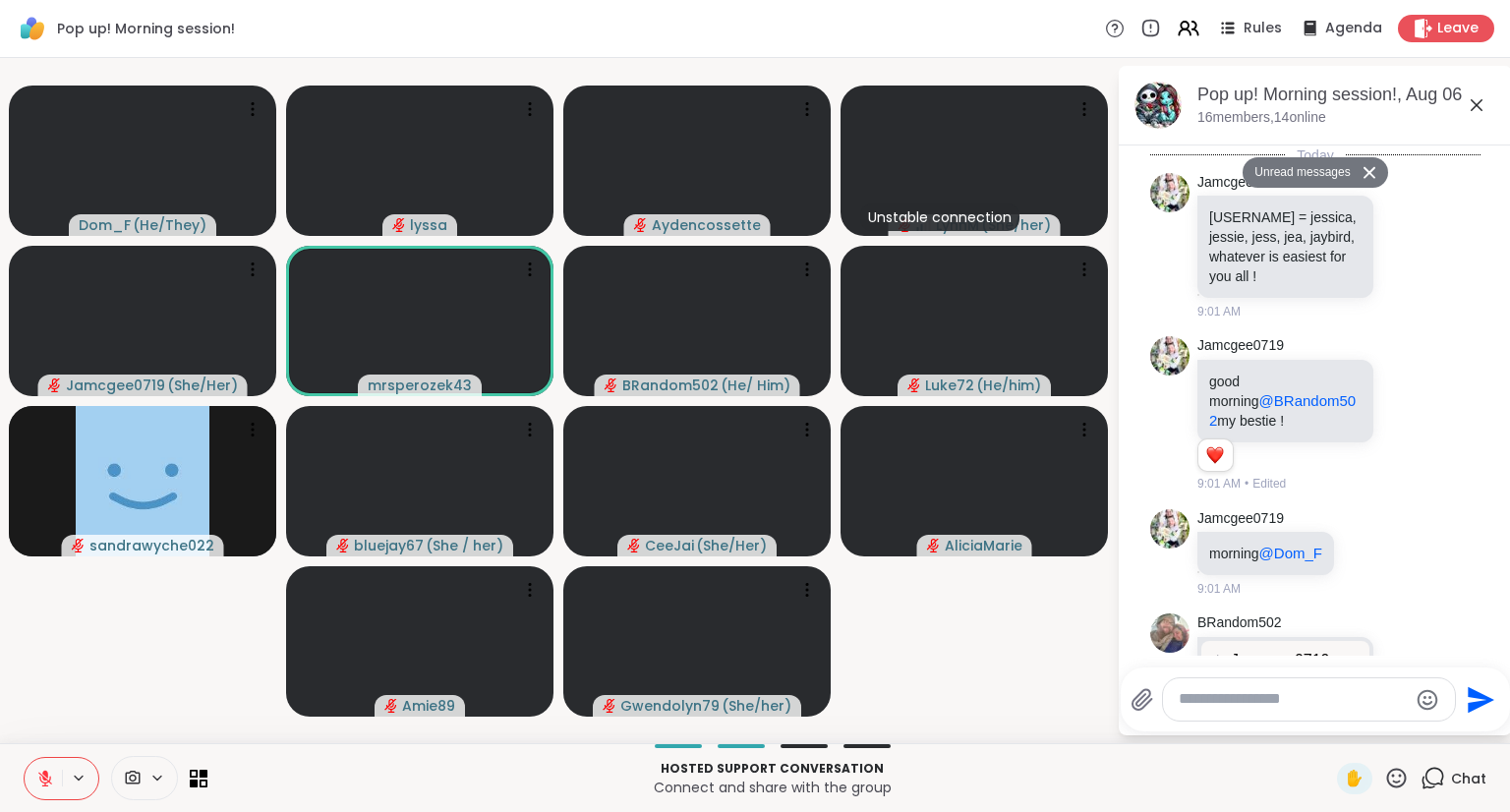 scroll, scrollTop: 4607, scrollLeft: 0, axis: vertical 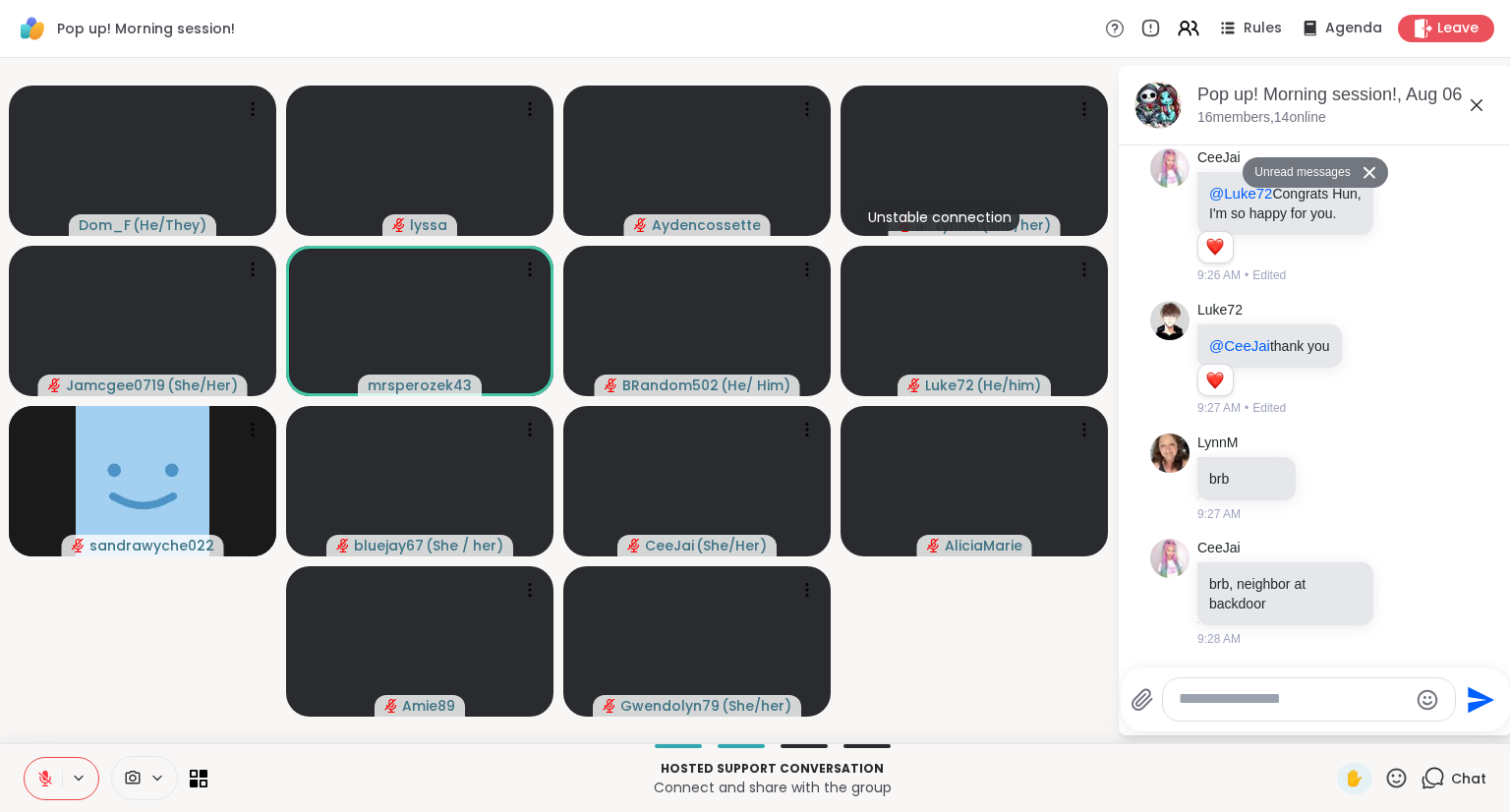 click on "Chat" at bounding box center (1453, 779) 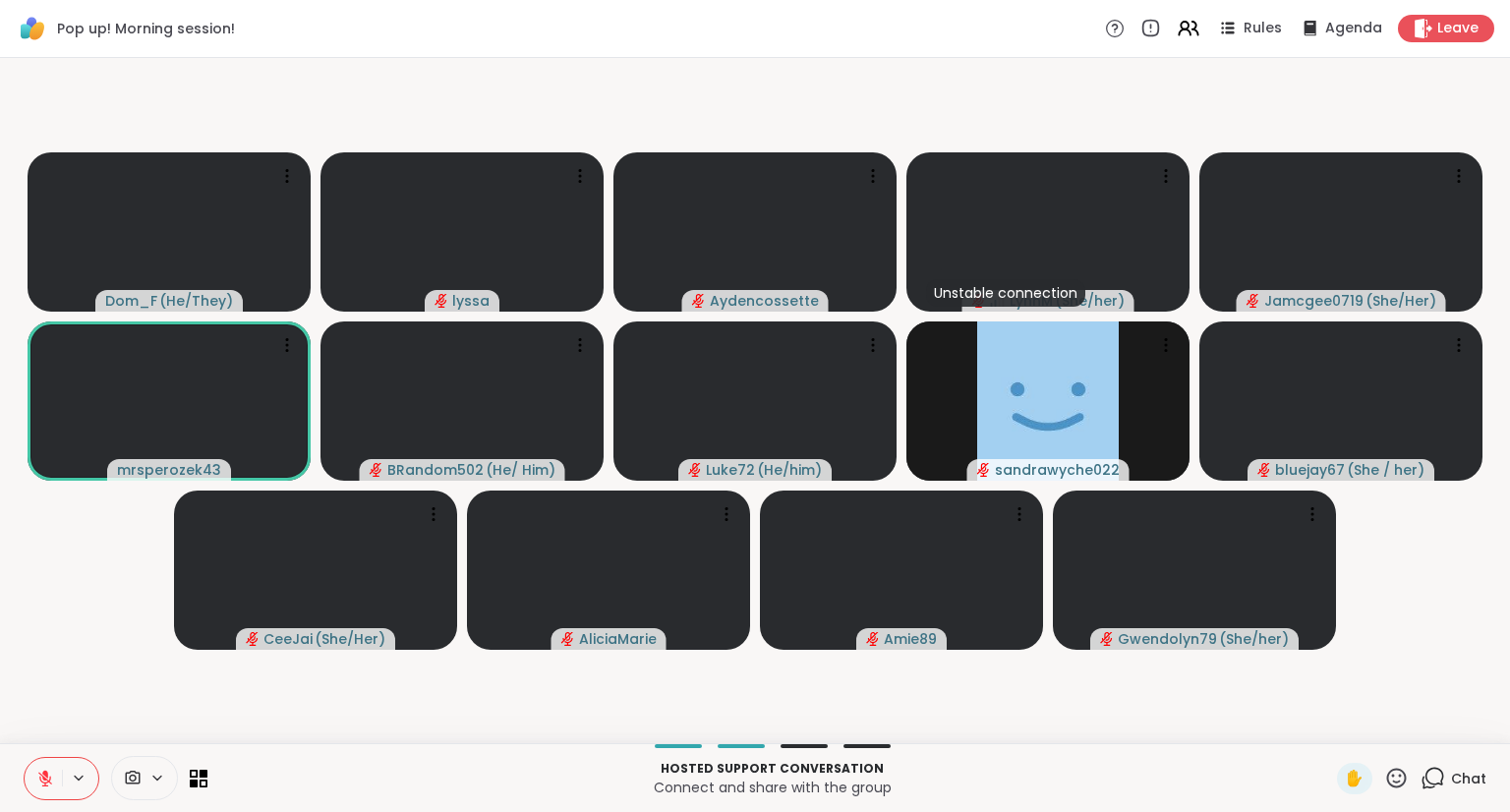 click 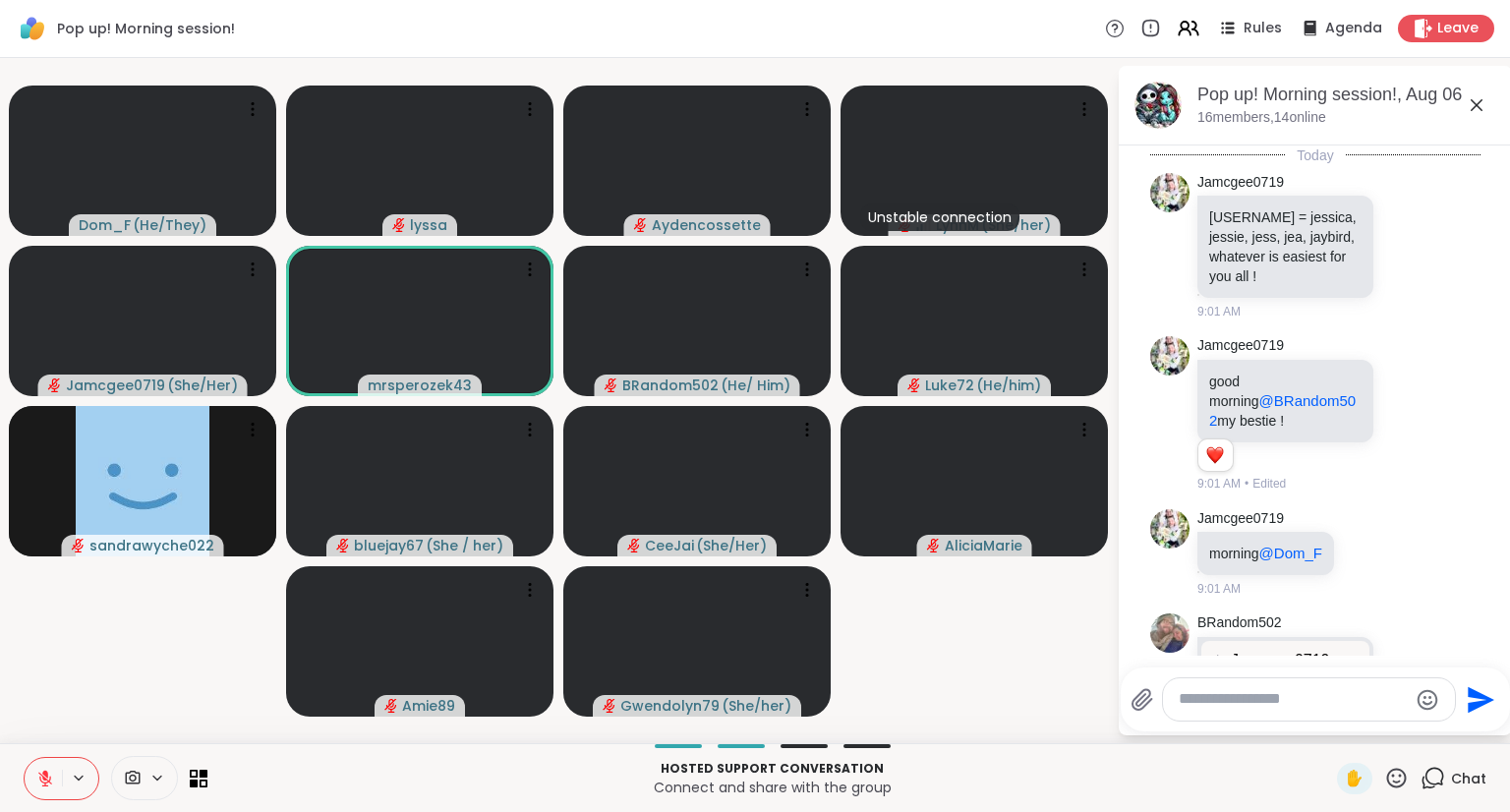scroll, scrollTop: 4540, scrollLeft: 0, axis: vertical 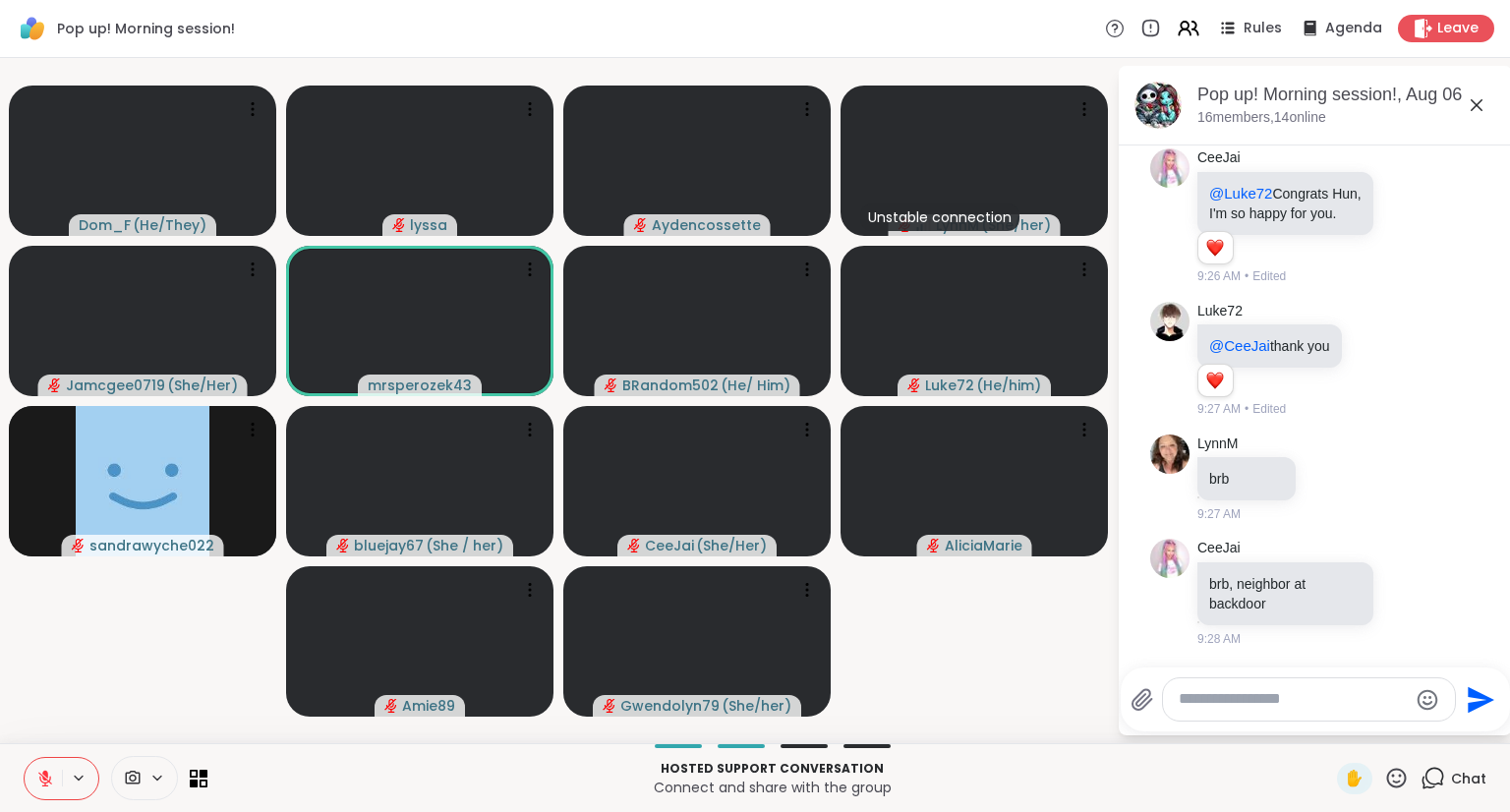 click at bounding box center (1293, 699) 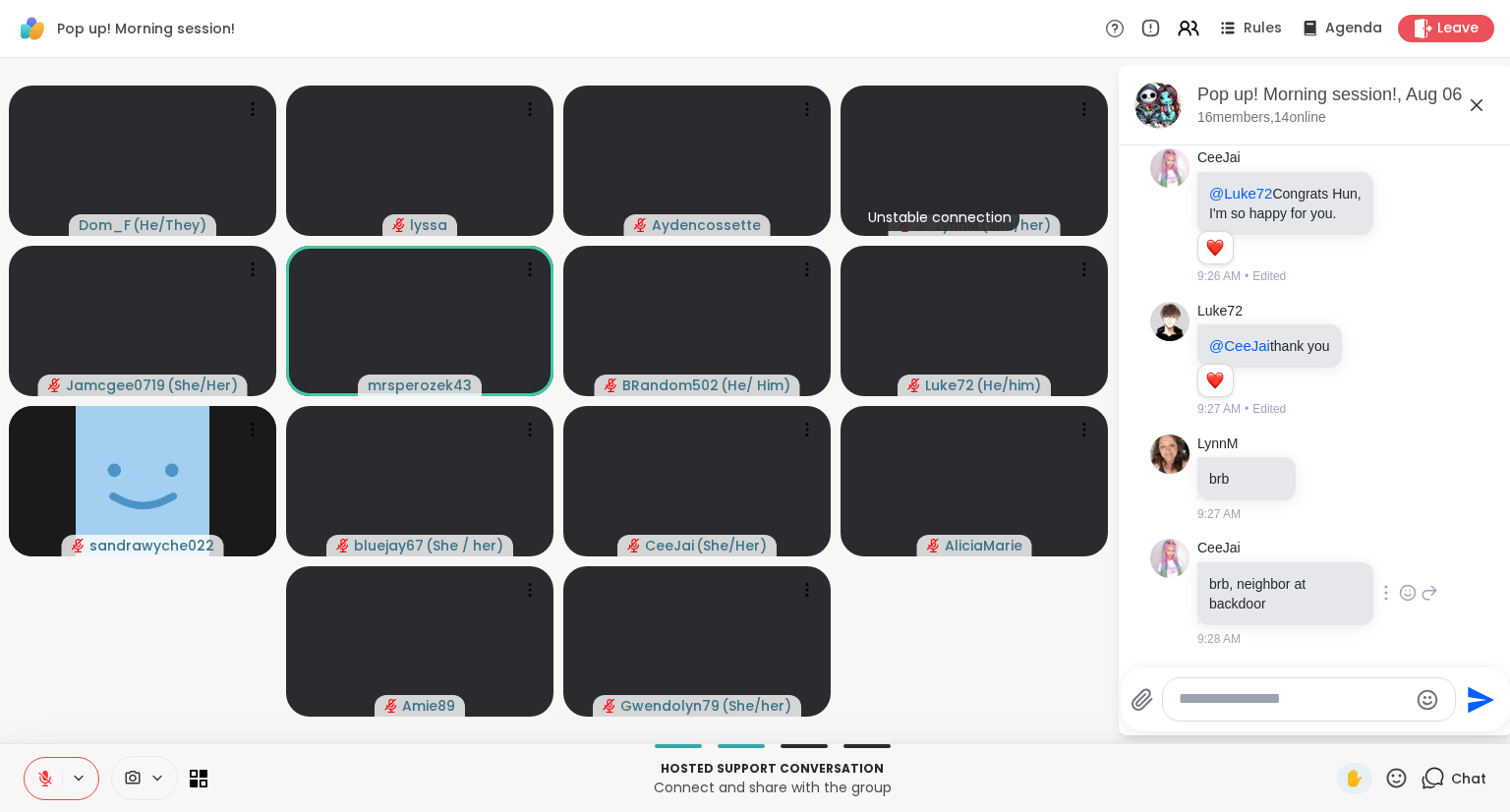 click 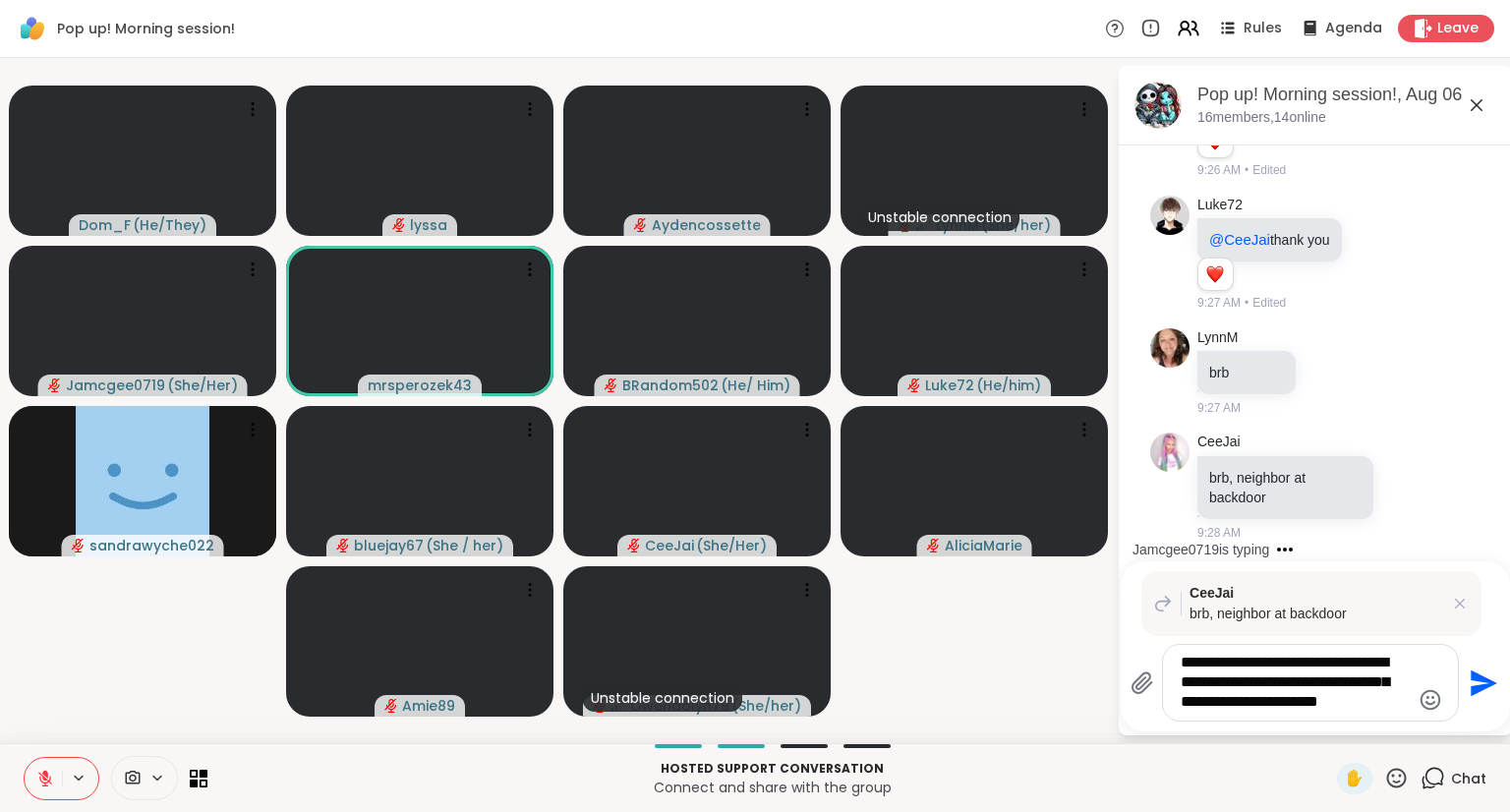 click on "**********" at bounding box center [1295, 682] 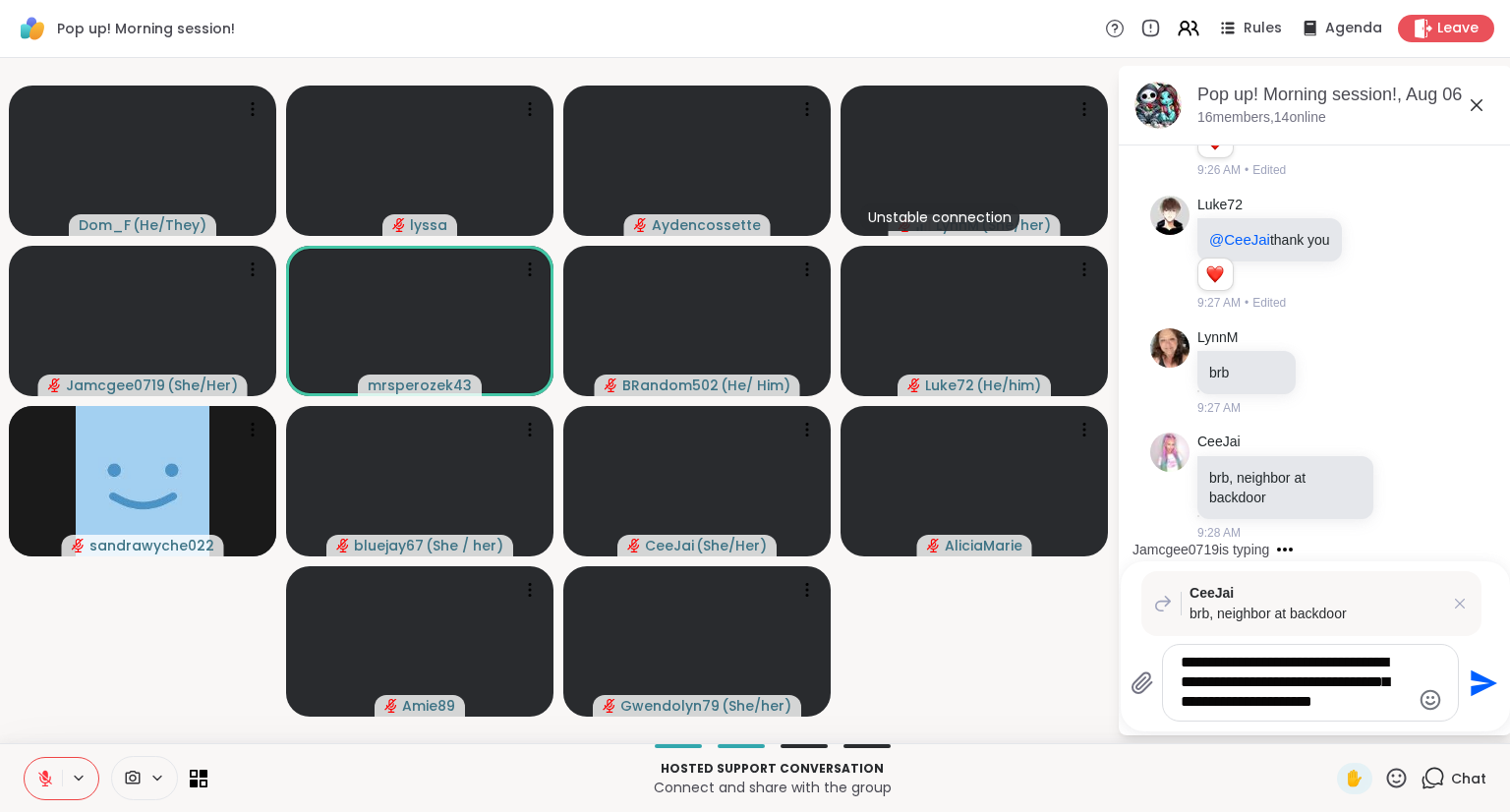 type on "**********" 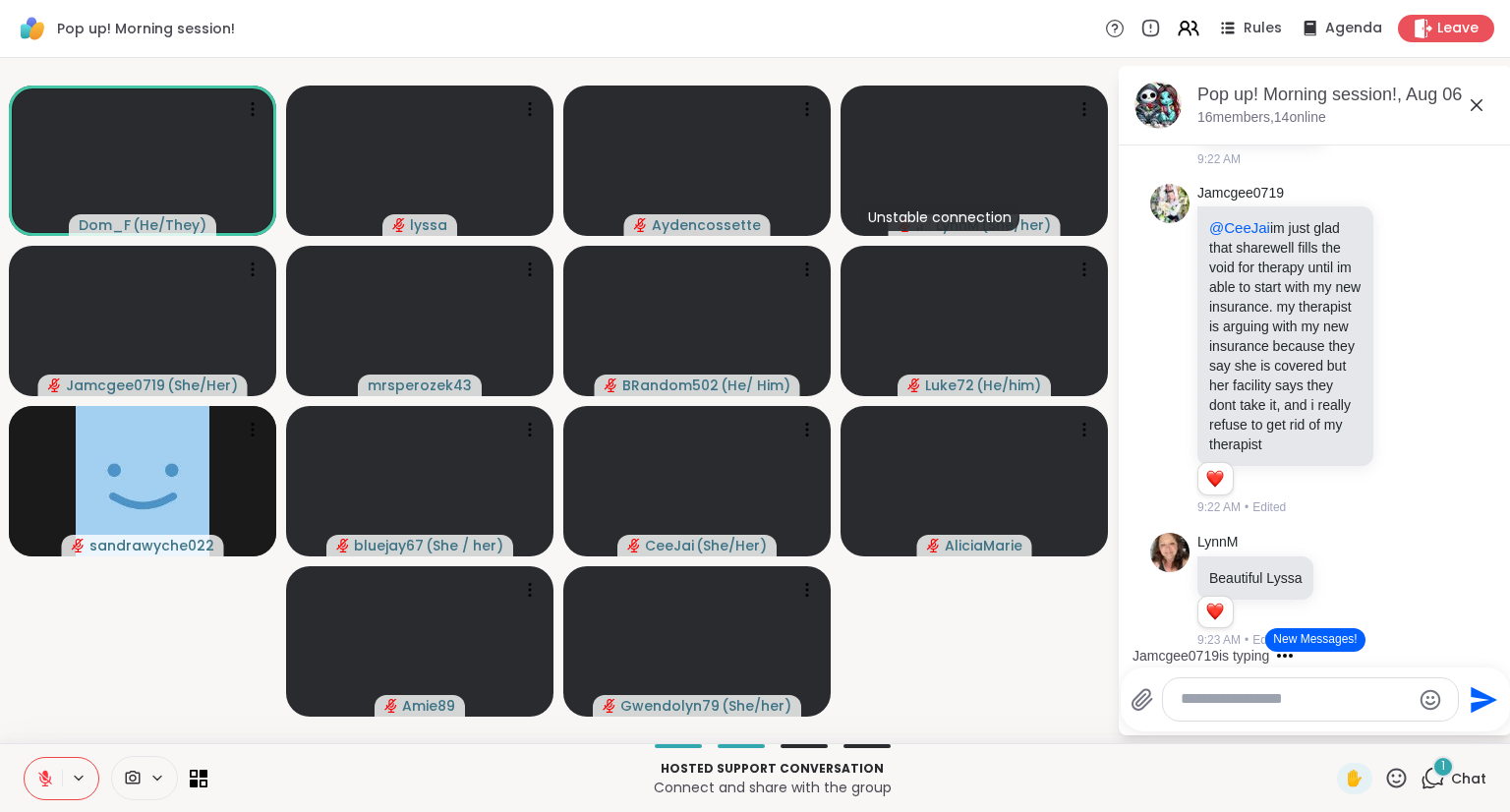 scroll, scrollTop: 3341, scrollLeft: 0, axis: vertical 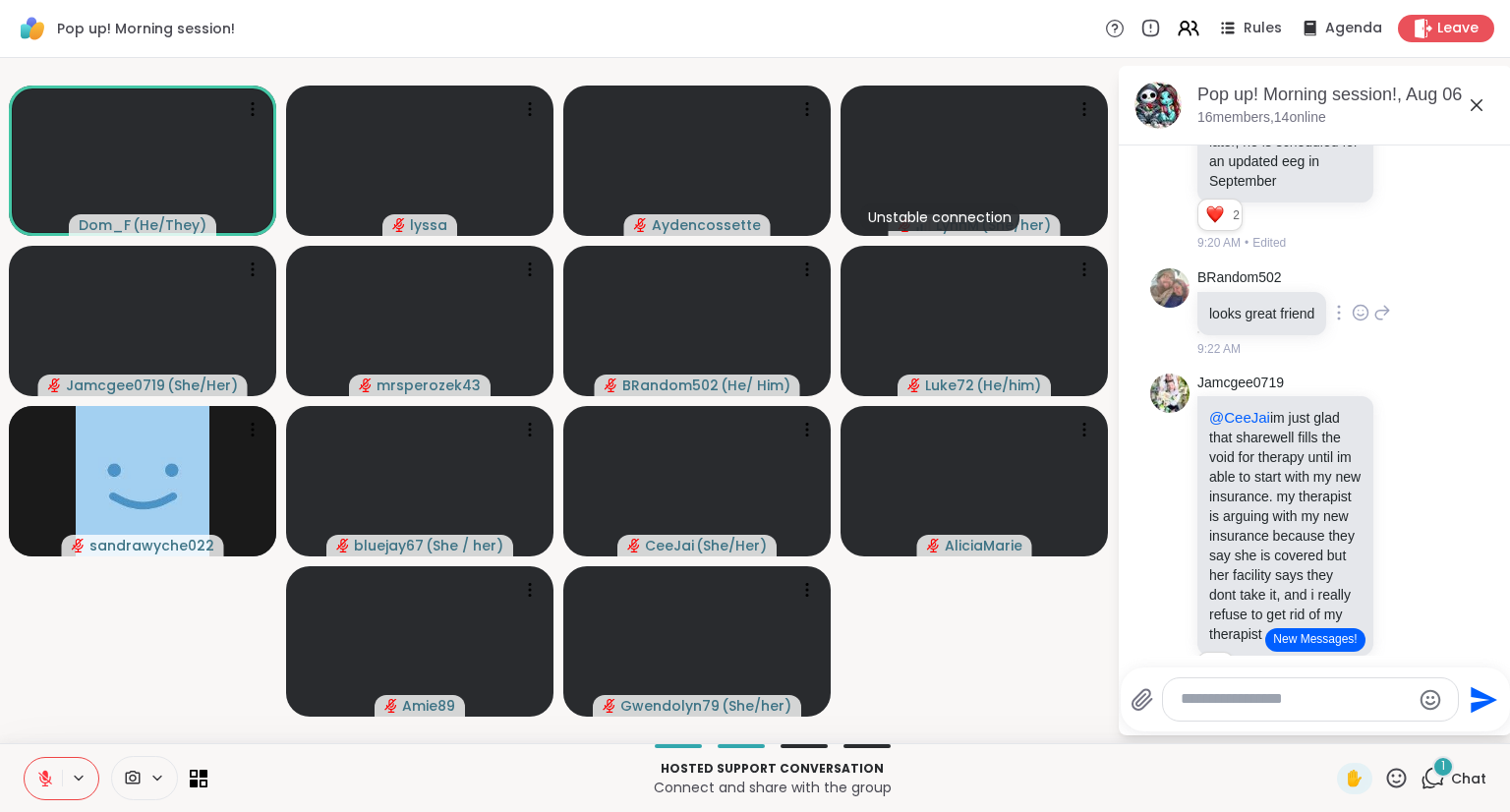 click 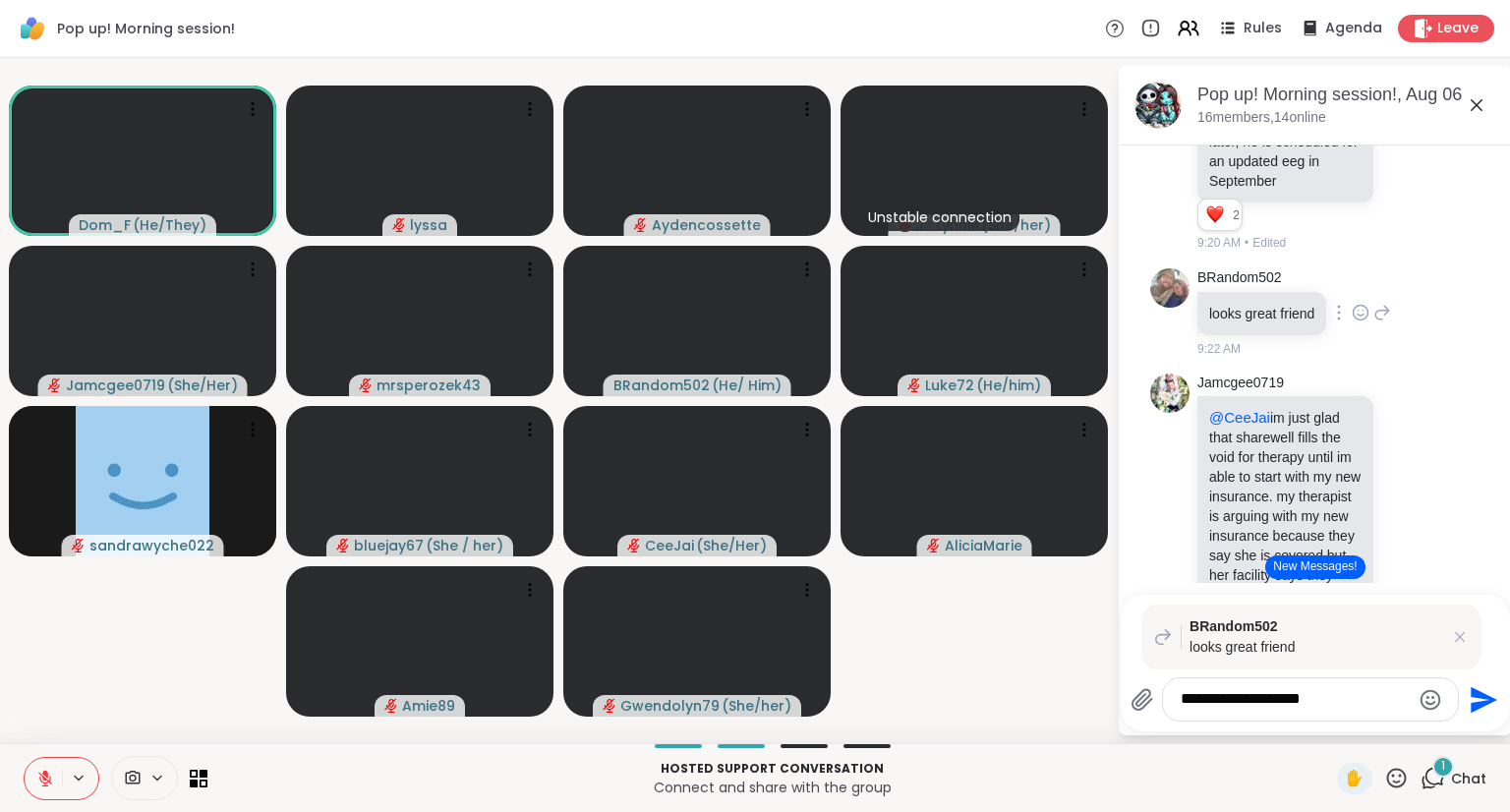 type on "**********" 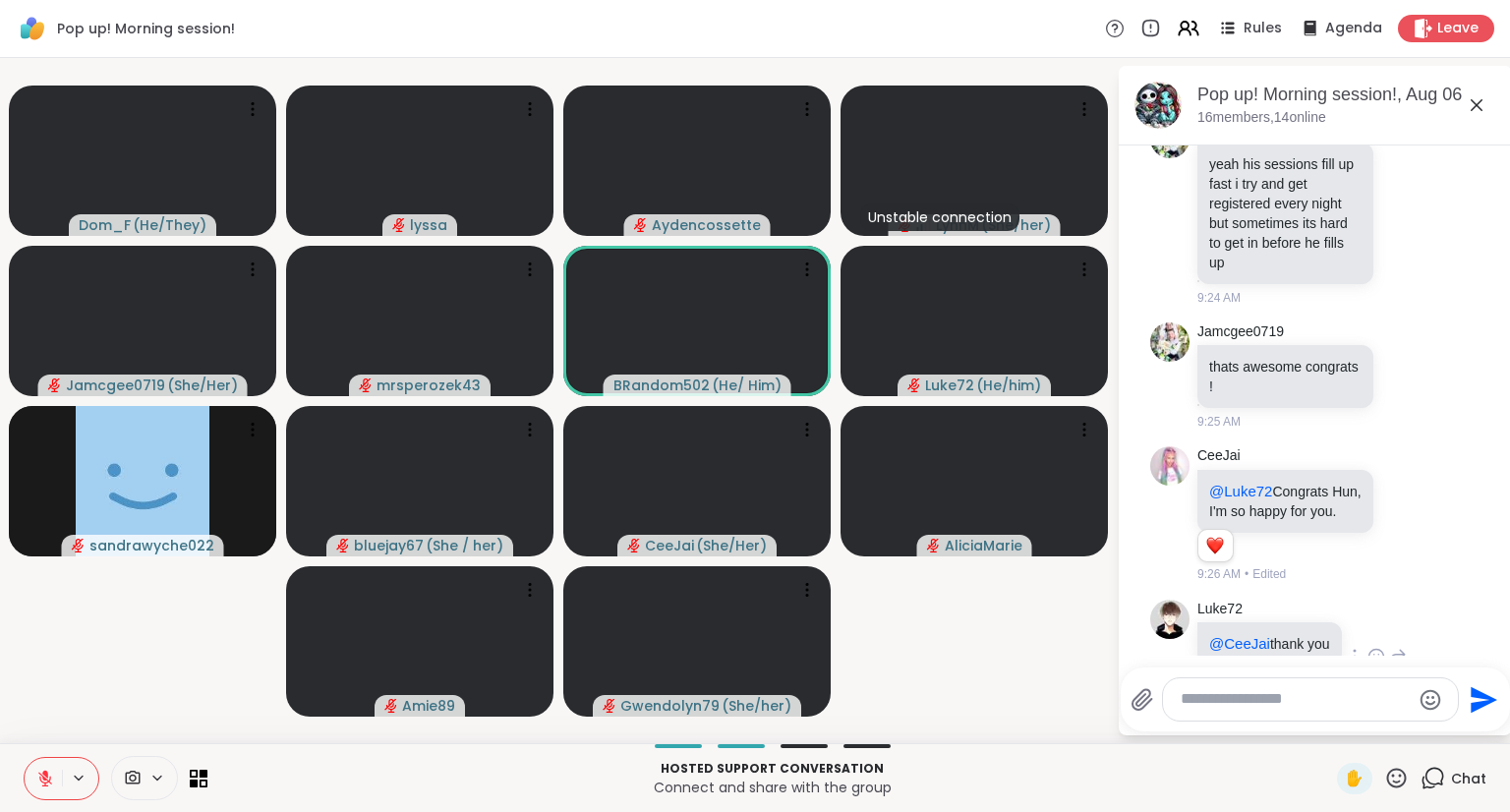 scroll, scrollTop: 4081, scrollLeft: 0, axis: vertical 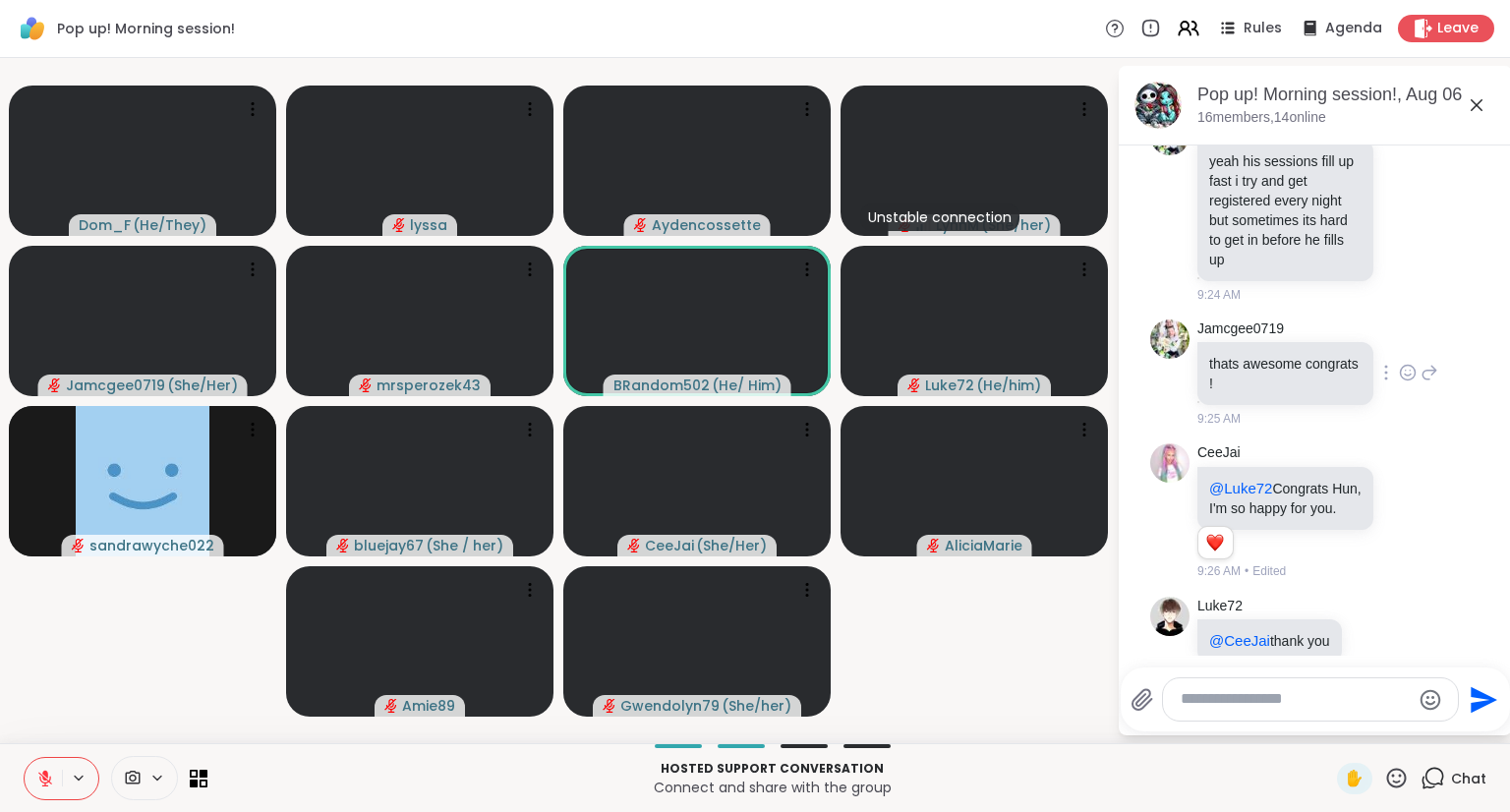 click 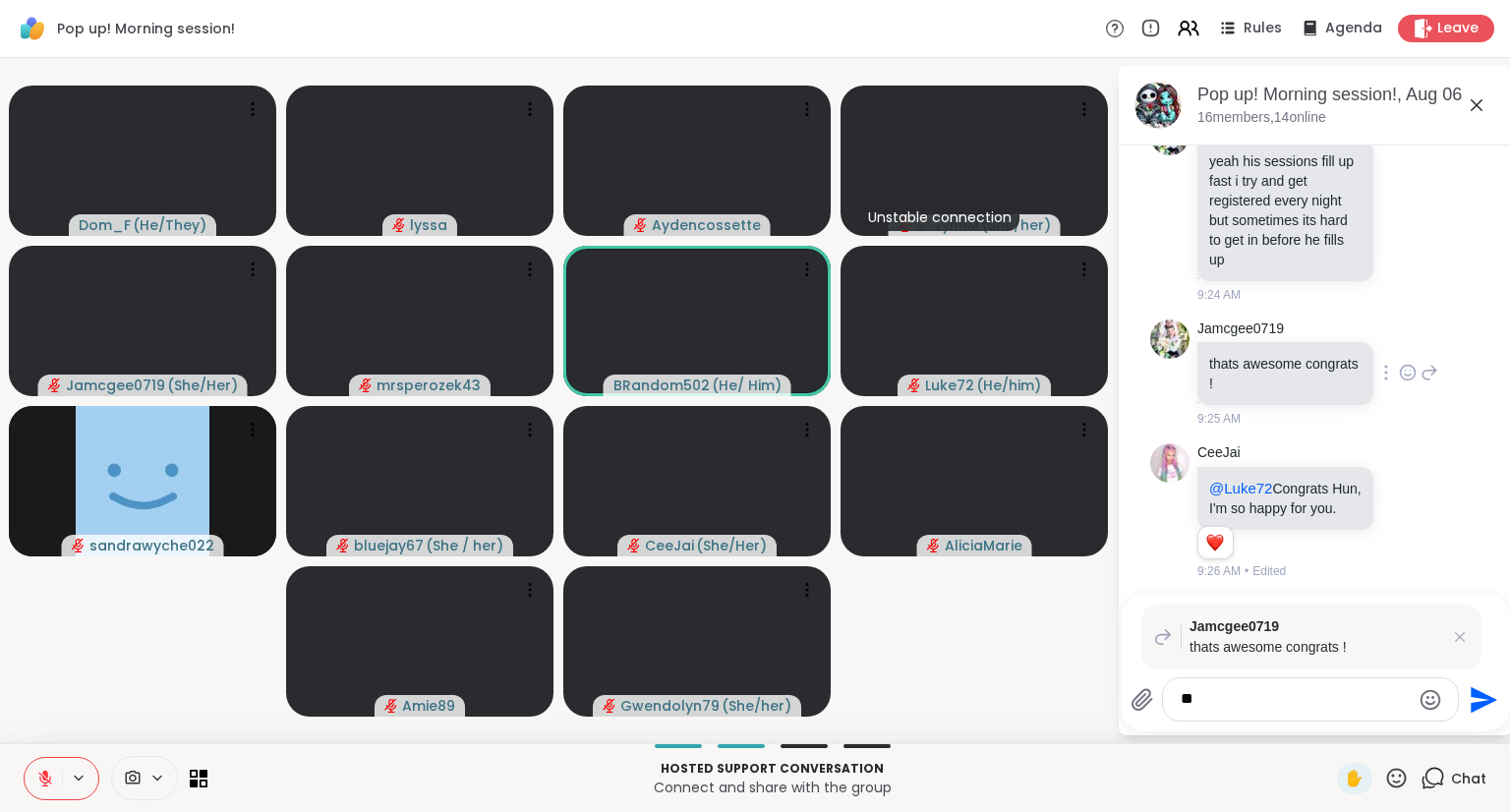 type on "*" 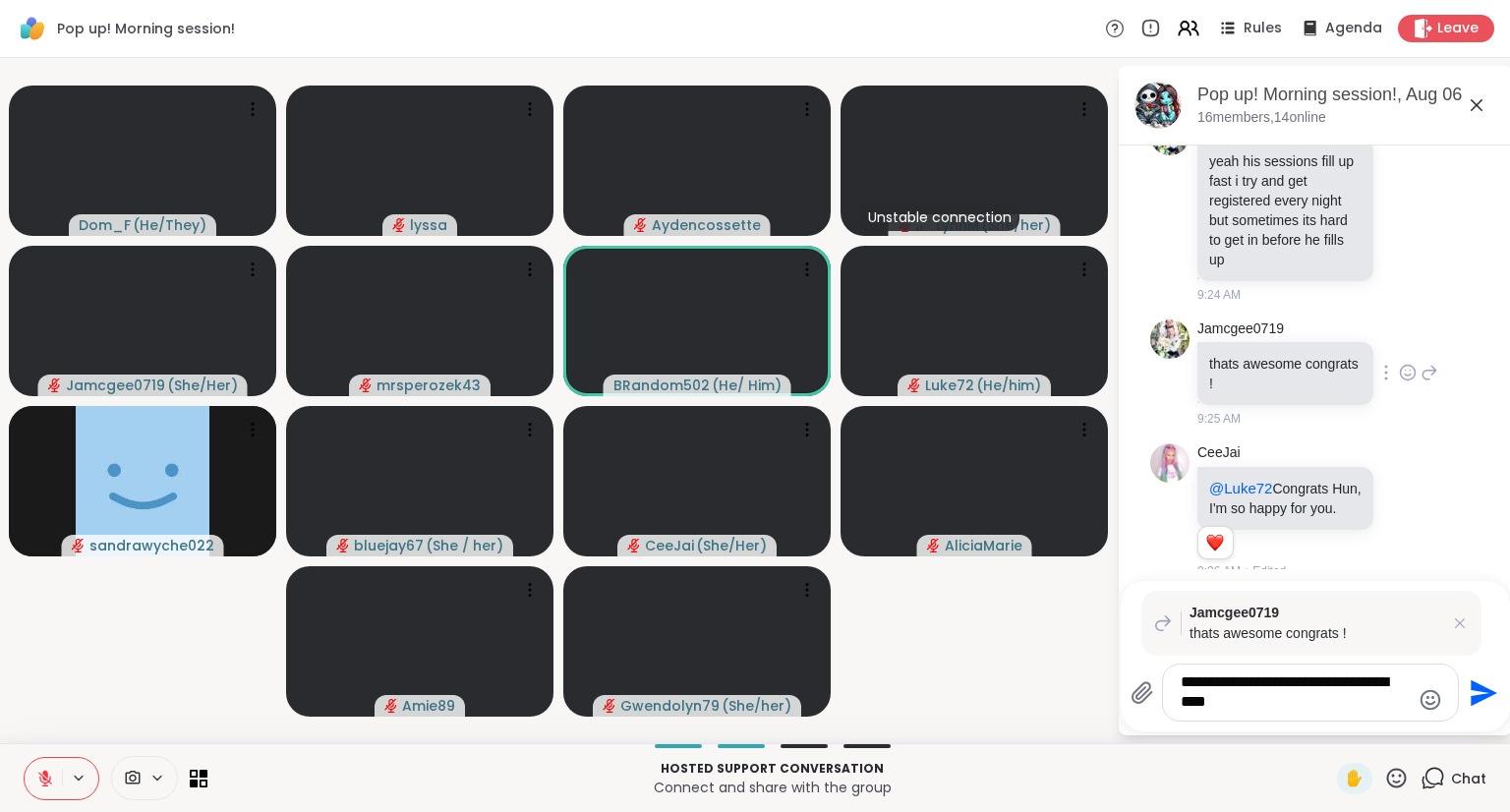 type on "**********" 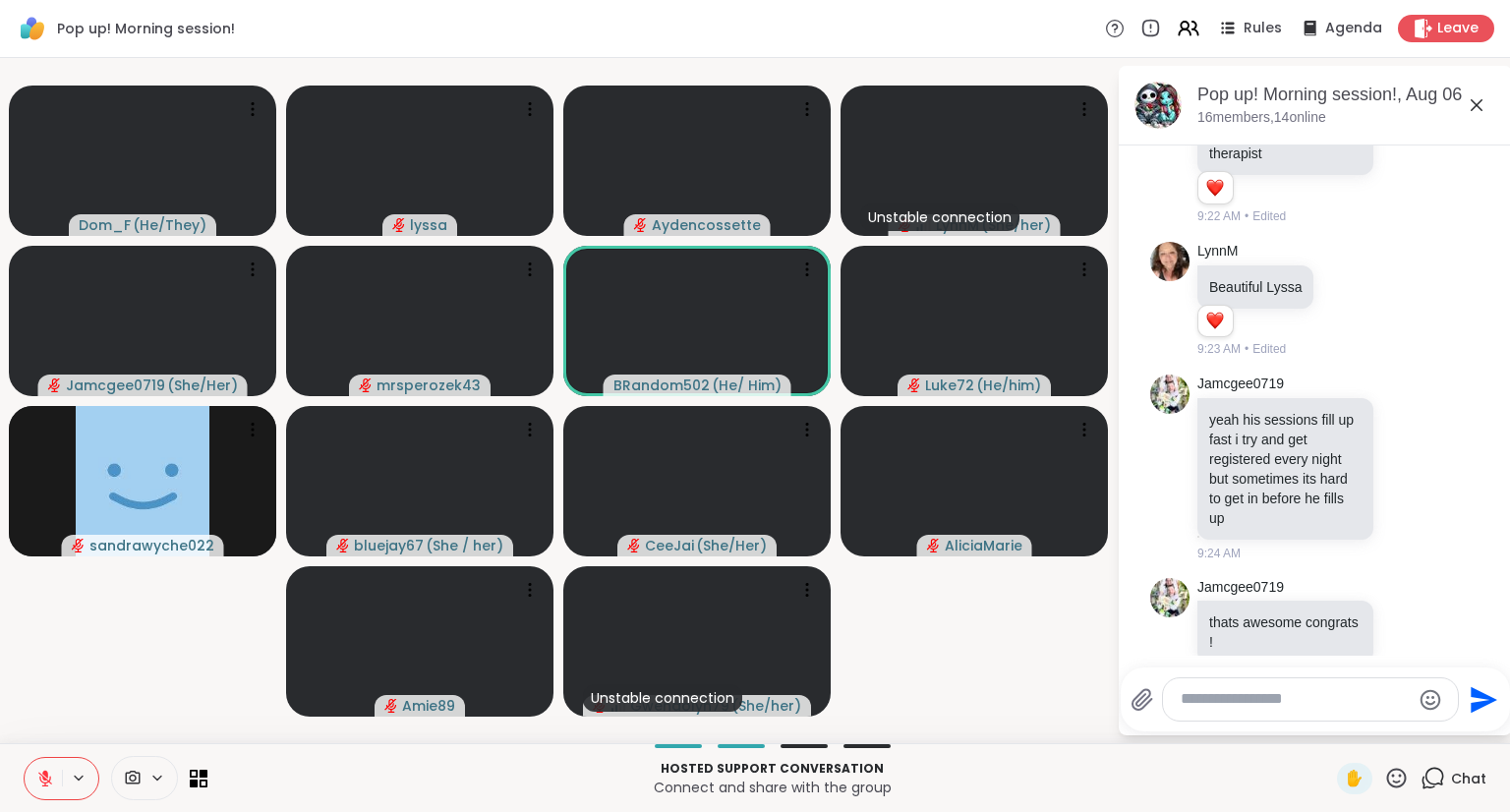 scroll, scrollTop: 3820, scrollLeft: 0, axis: vertical 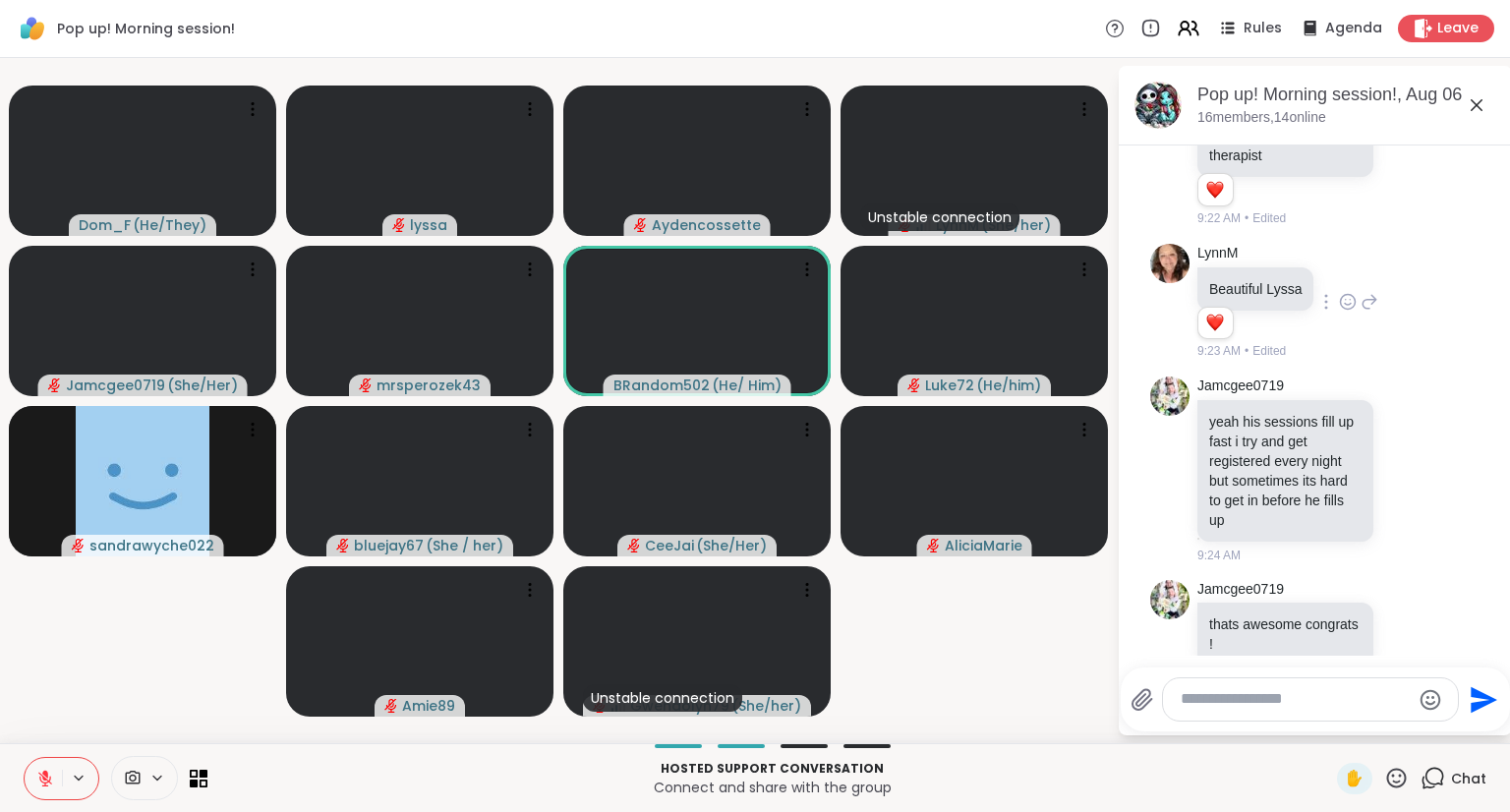 click 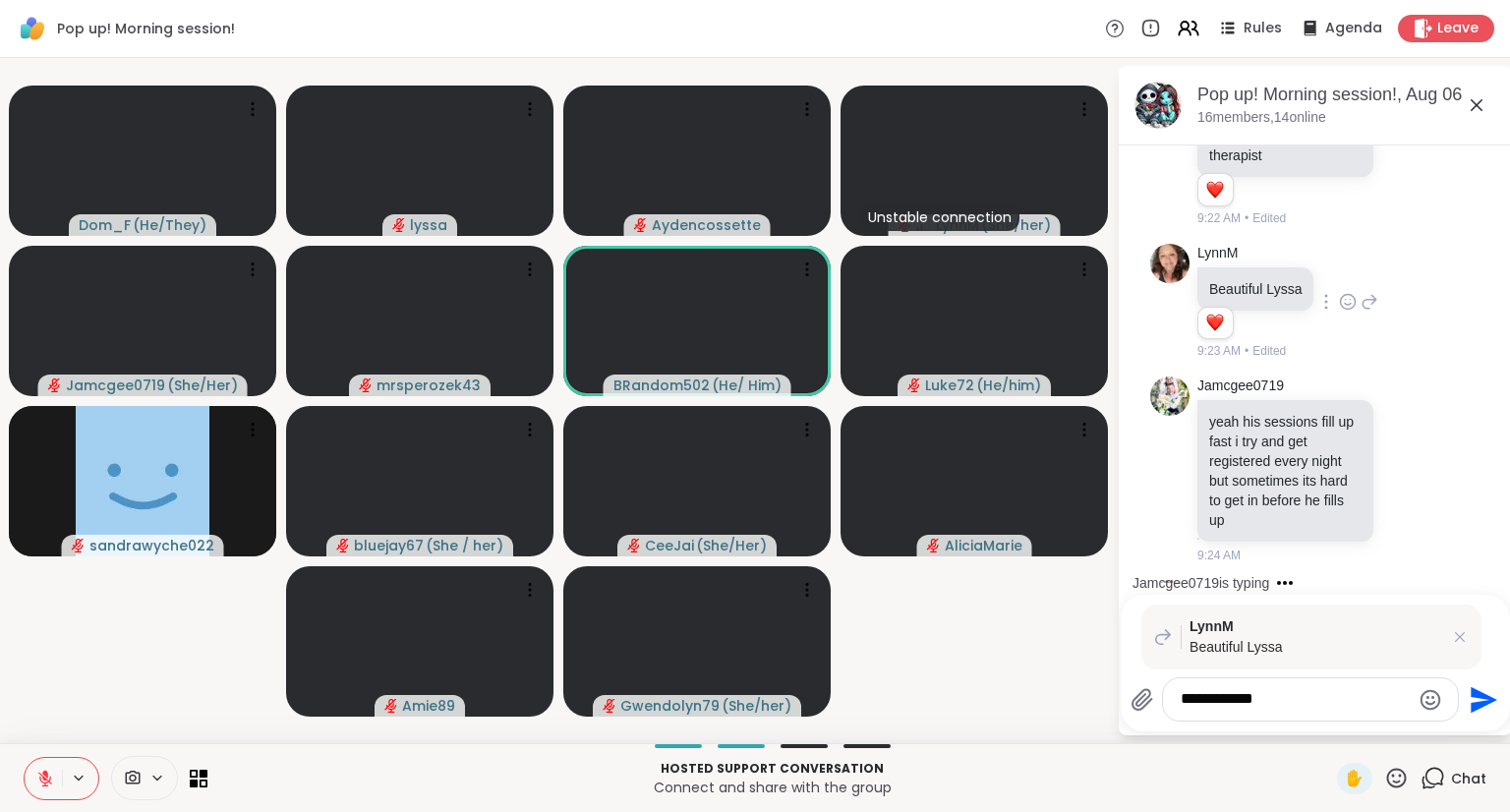 type on "**********" 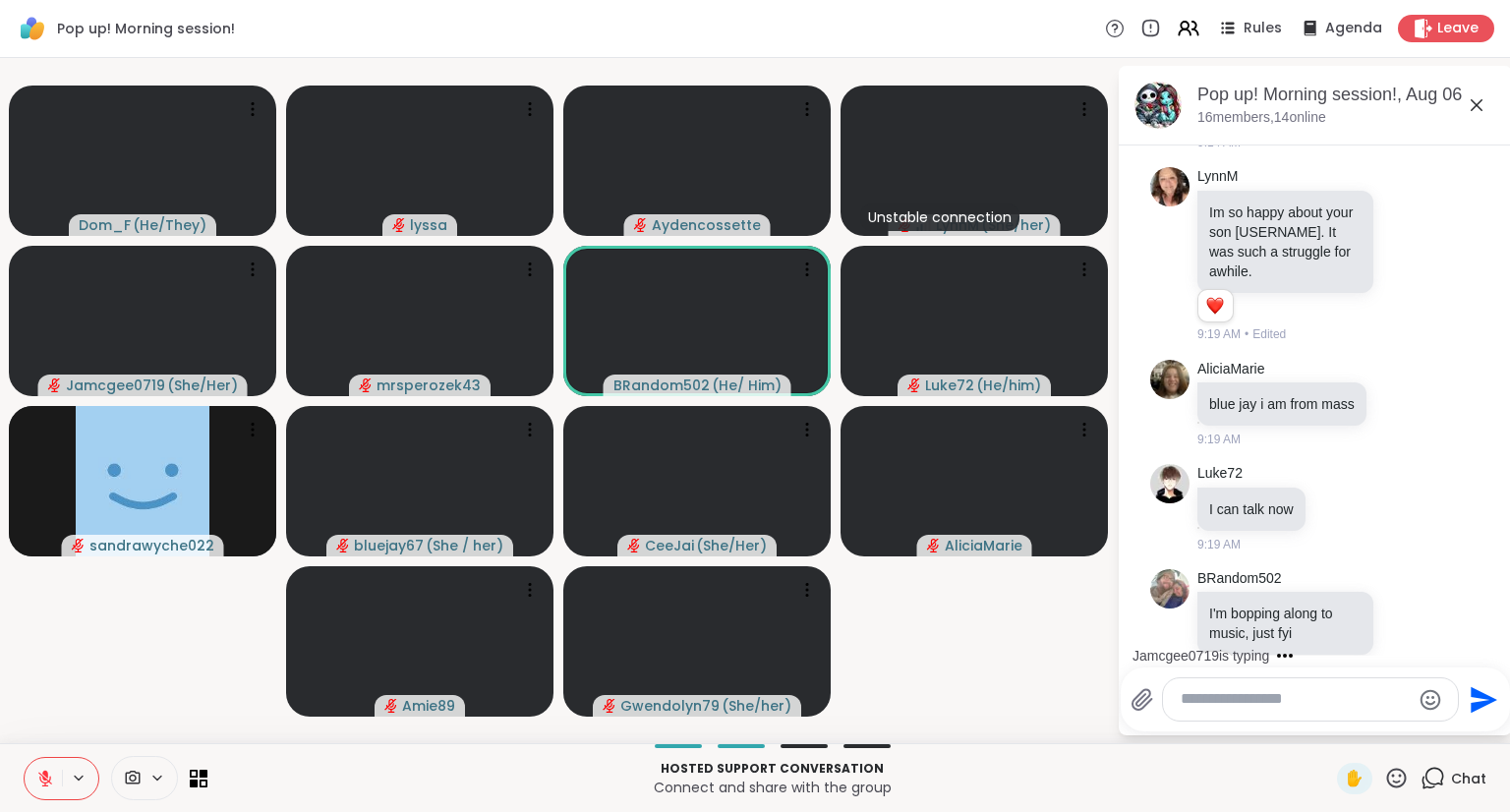 scroll, scrollTop: 2411, scrollLeft: 0, axis: vertical 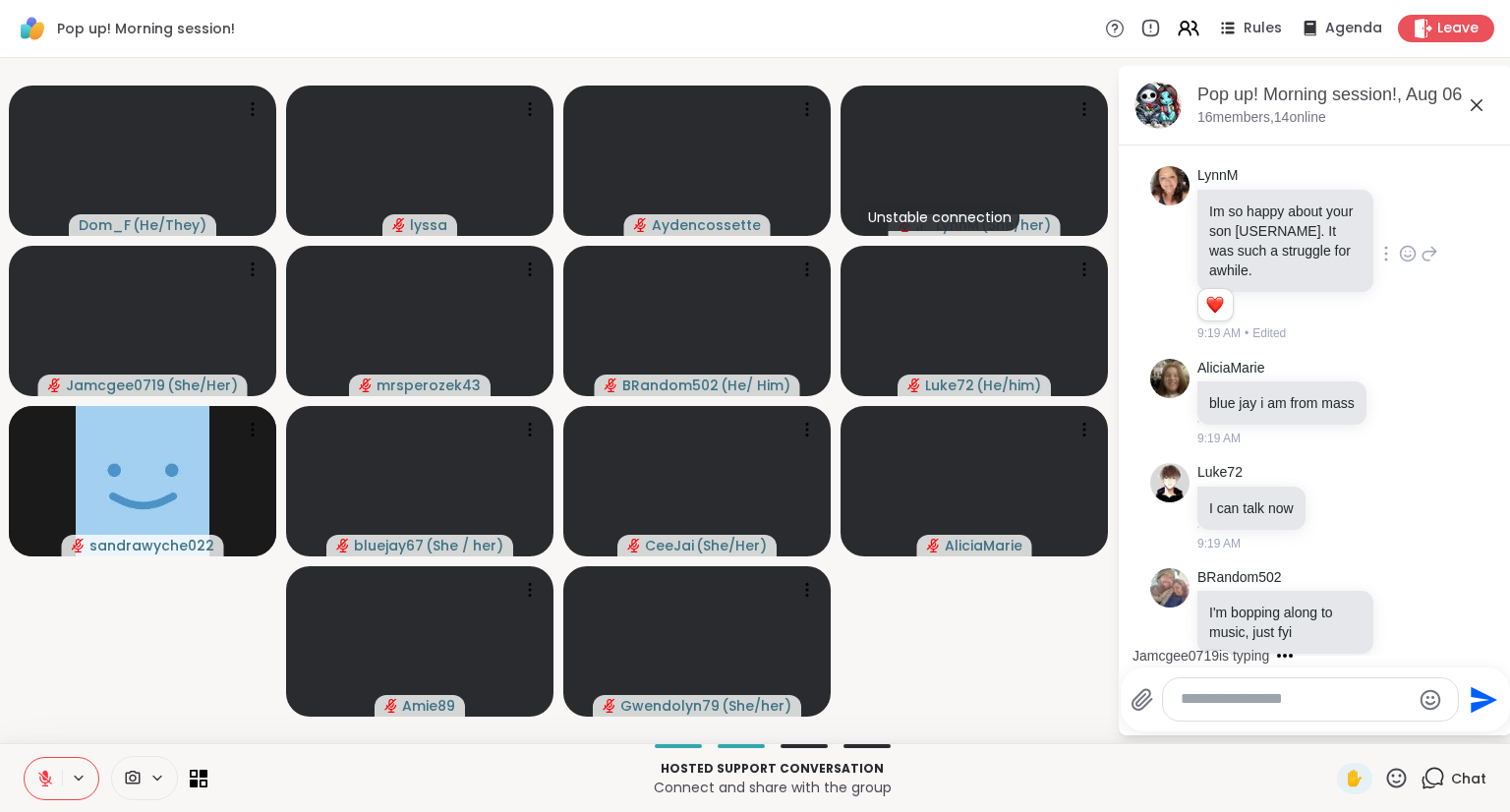 click 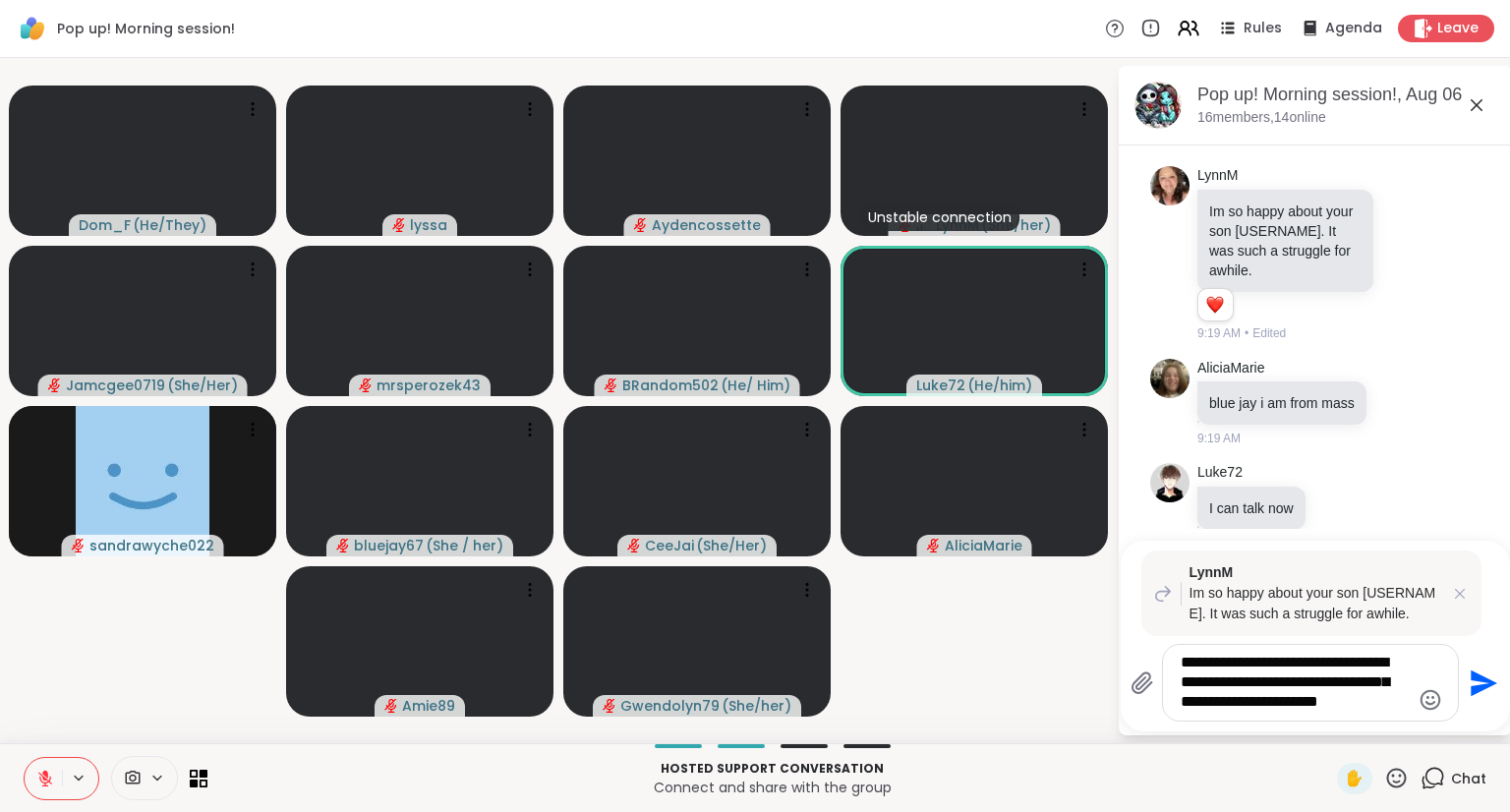 click on "**********" at bounding box center (1295, 682) 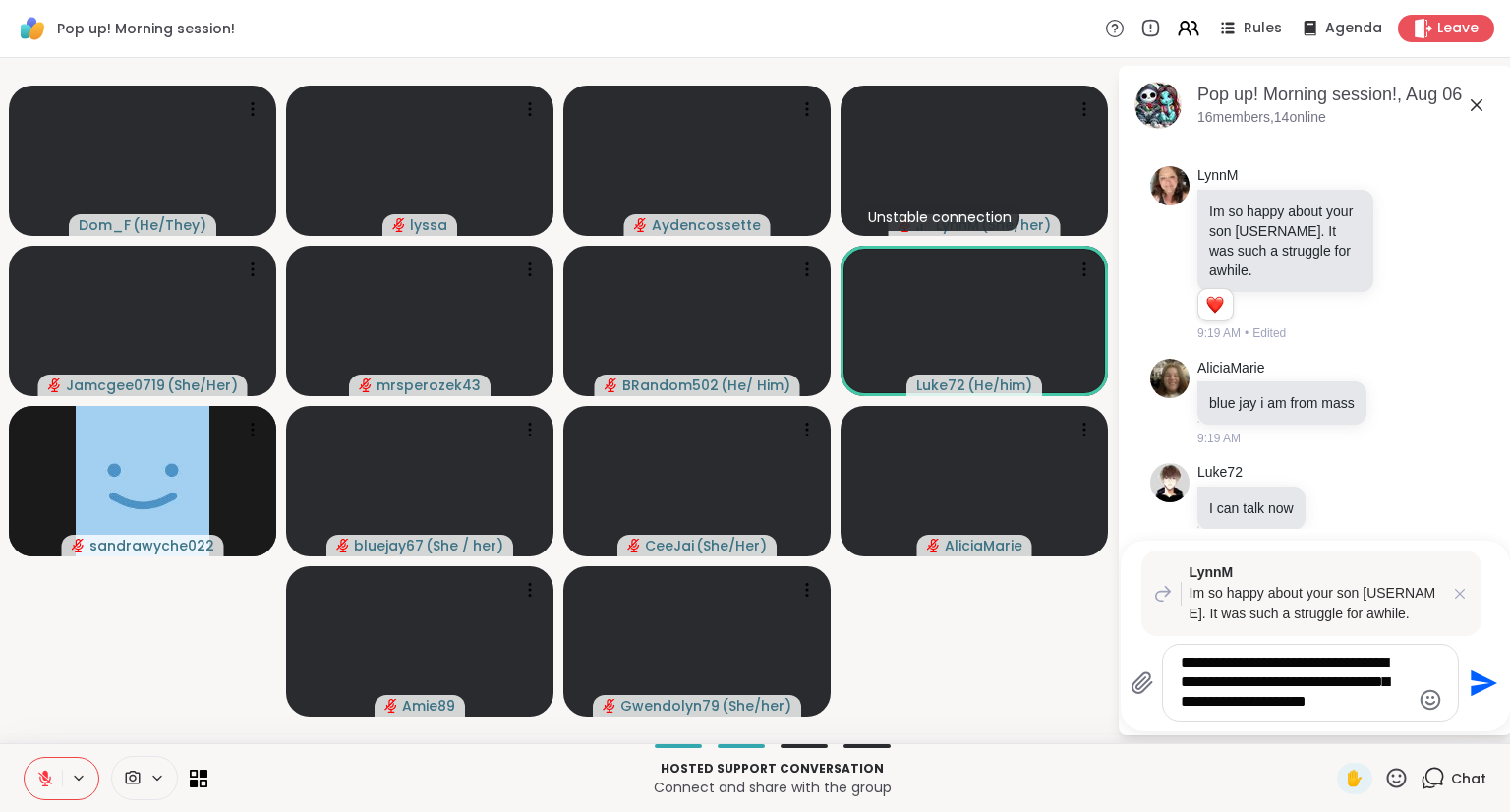 type on "**********" 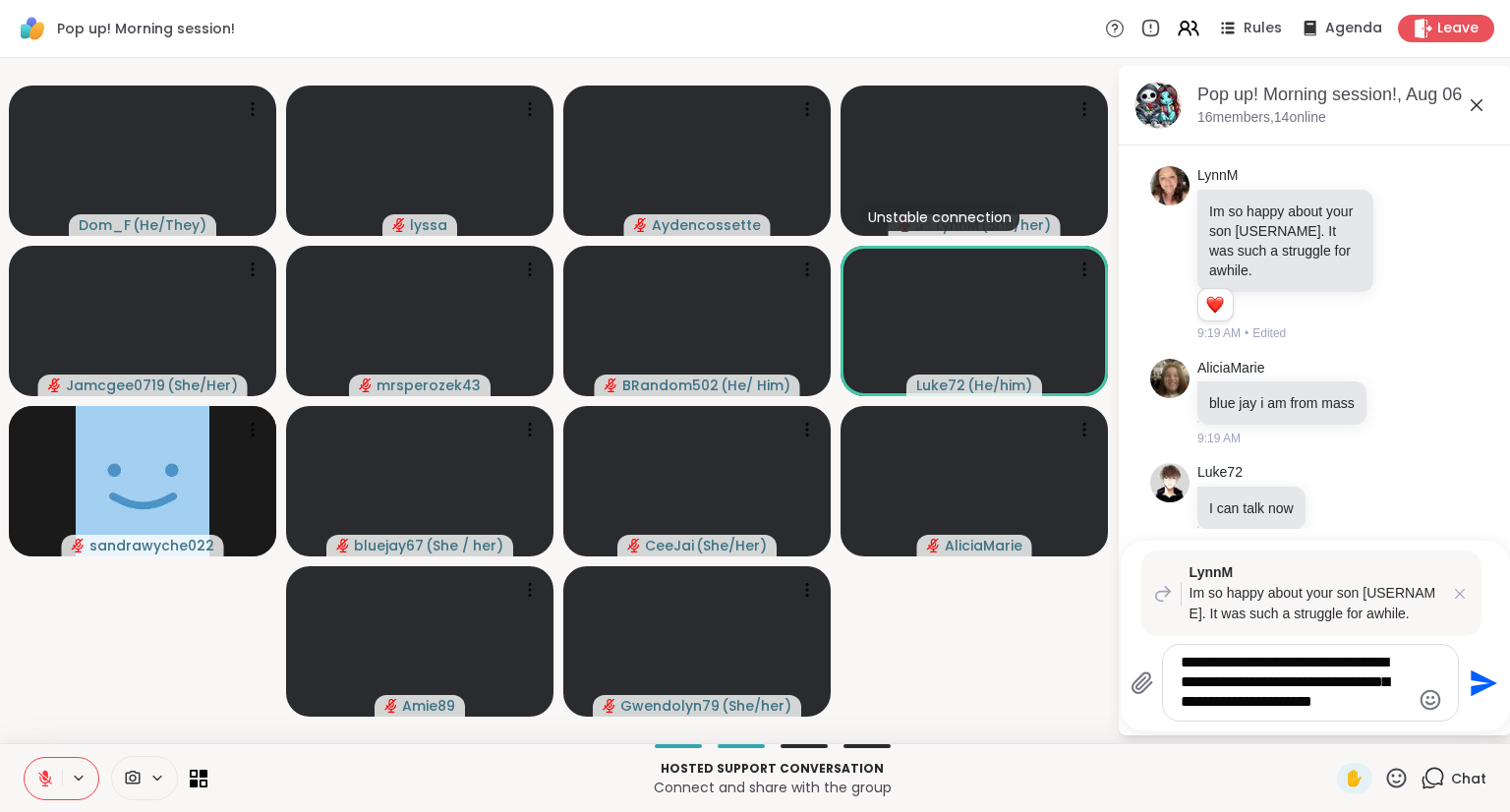 type 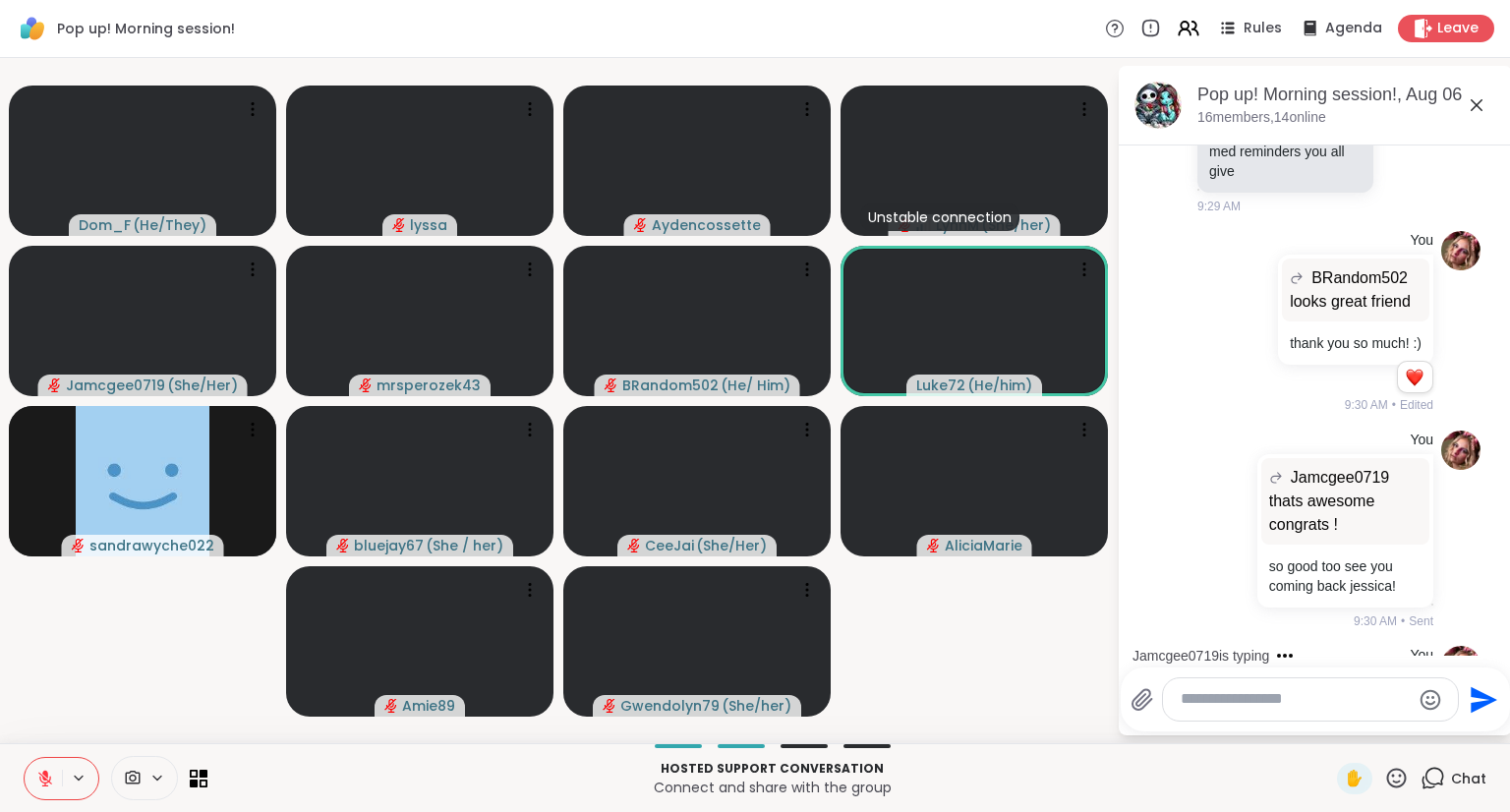 scroll, scrollTop: 5226, scrollLeft: 0, axis: vertical 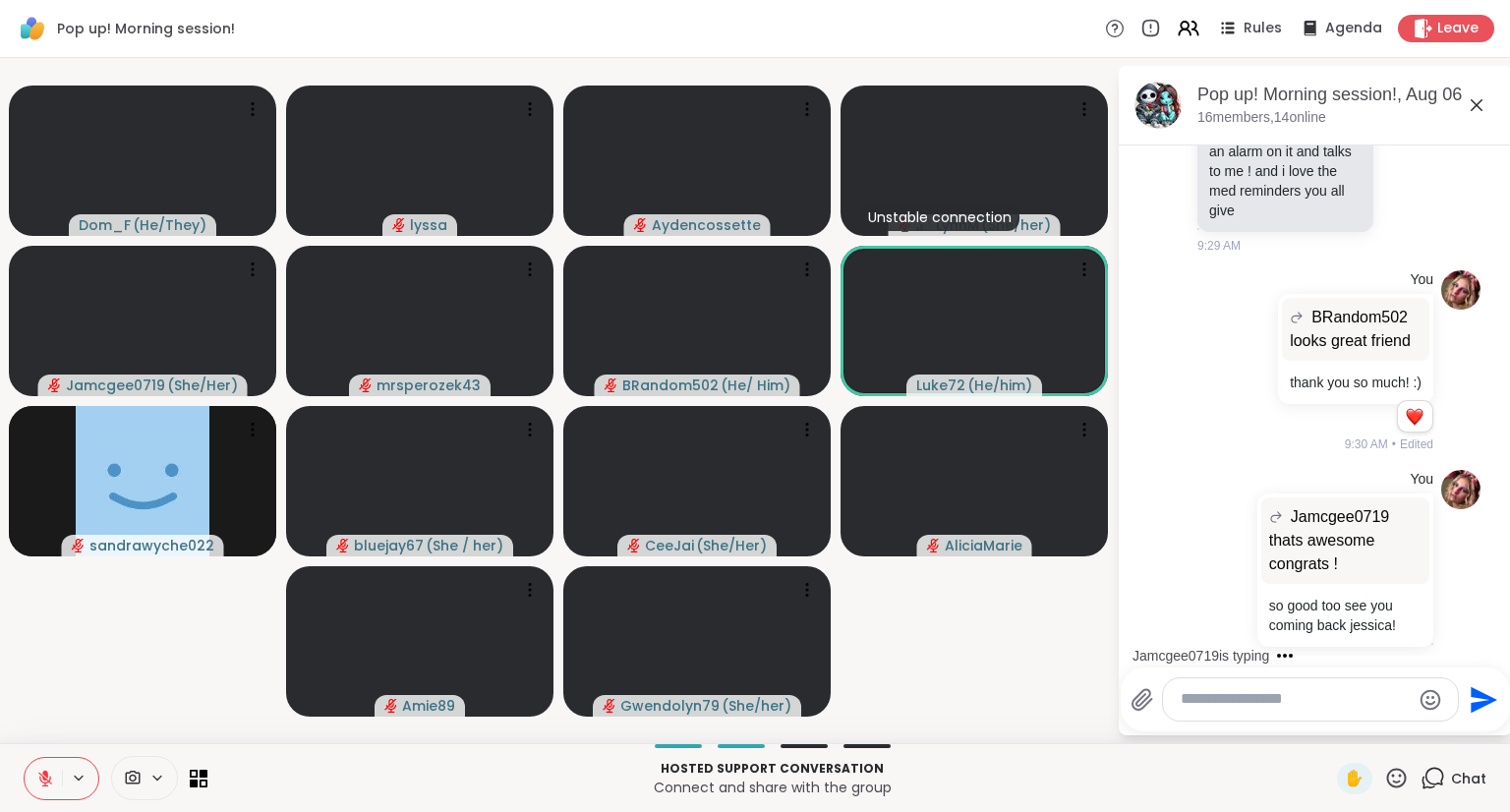 click 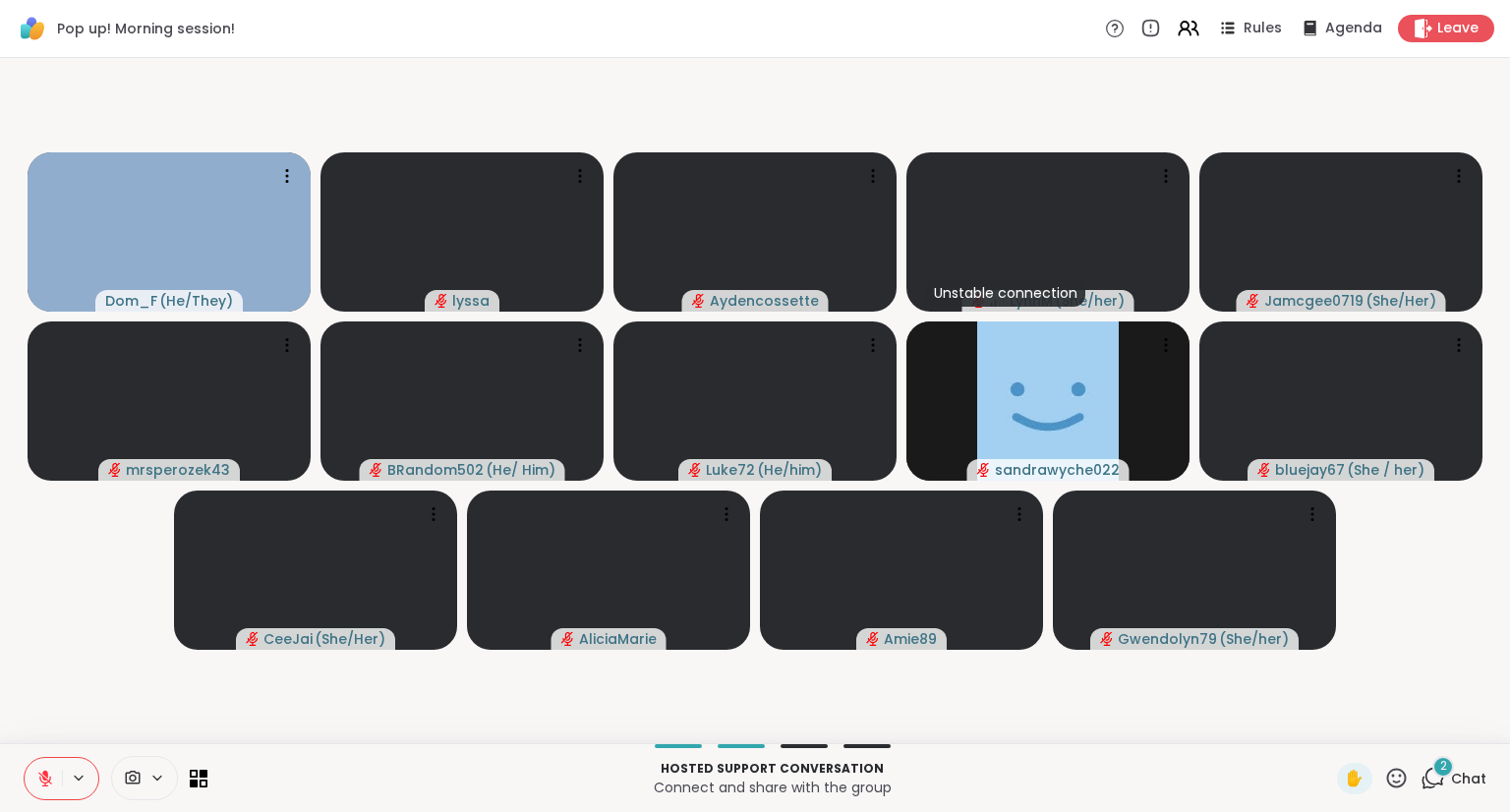 click on "Pop up! Morning session! Rules Agenda Leave Dom_F ( He/They ) lyssa Aydencossette Unstable connection LynnM ( She/her ) Jamcgee0719 ( She/Her ) mrsperozek43 BRandom502 ( He/ Him ) Luke72 ( He/him ) sandrawyche022 bluejay67 ( She / her ) CeeJai ( She/Her ) AliciaMarie Amie89 Gwendolyn79 ( She/her ) Hosted support conversation Connect and share with the group ✋ 2 Chat ShareWell | Session Room *" at bounding box center [755, 406] 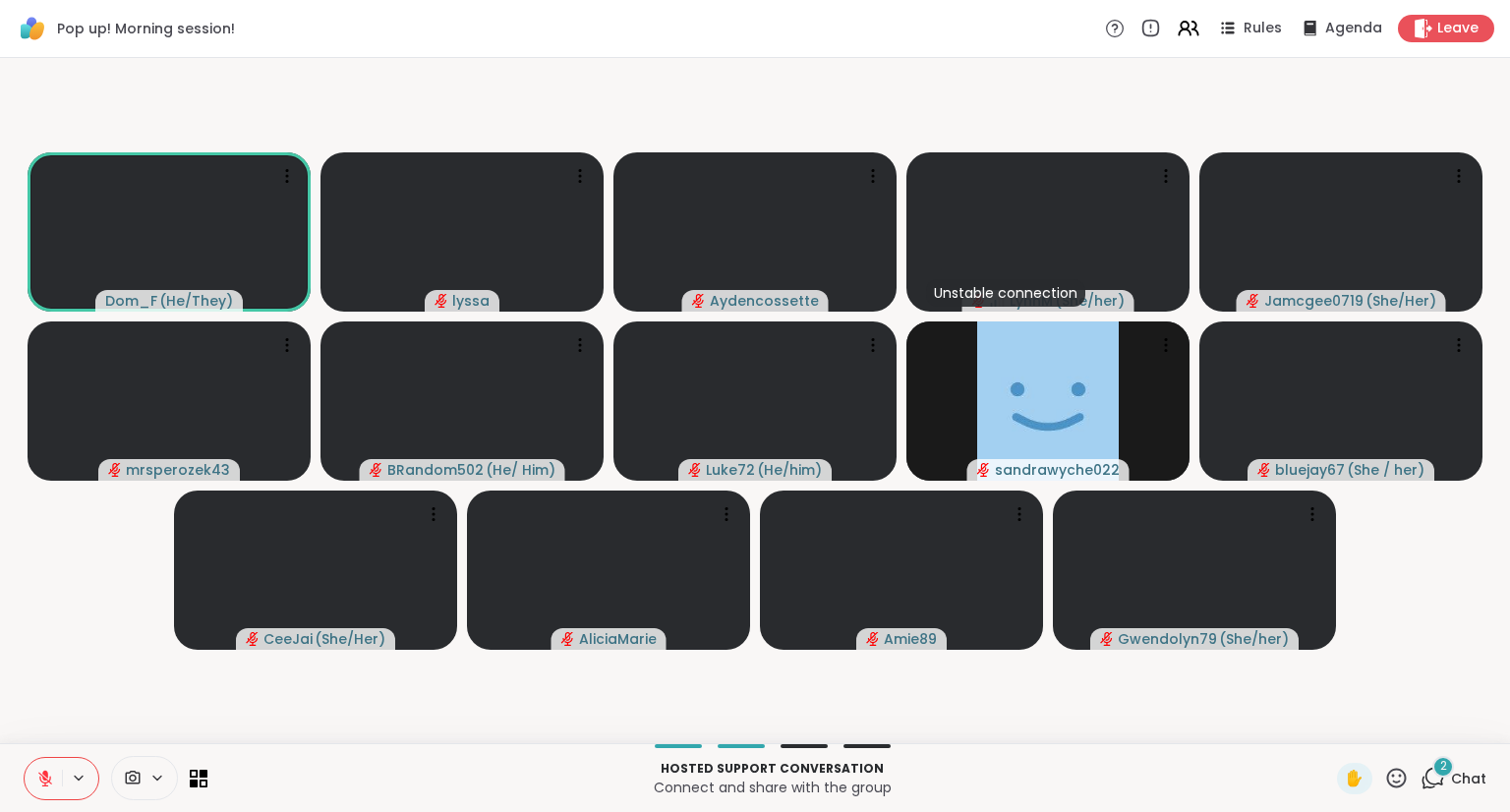 click 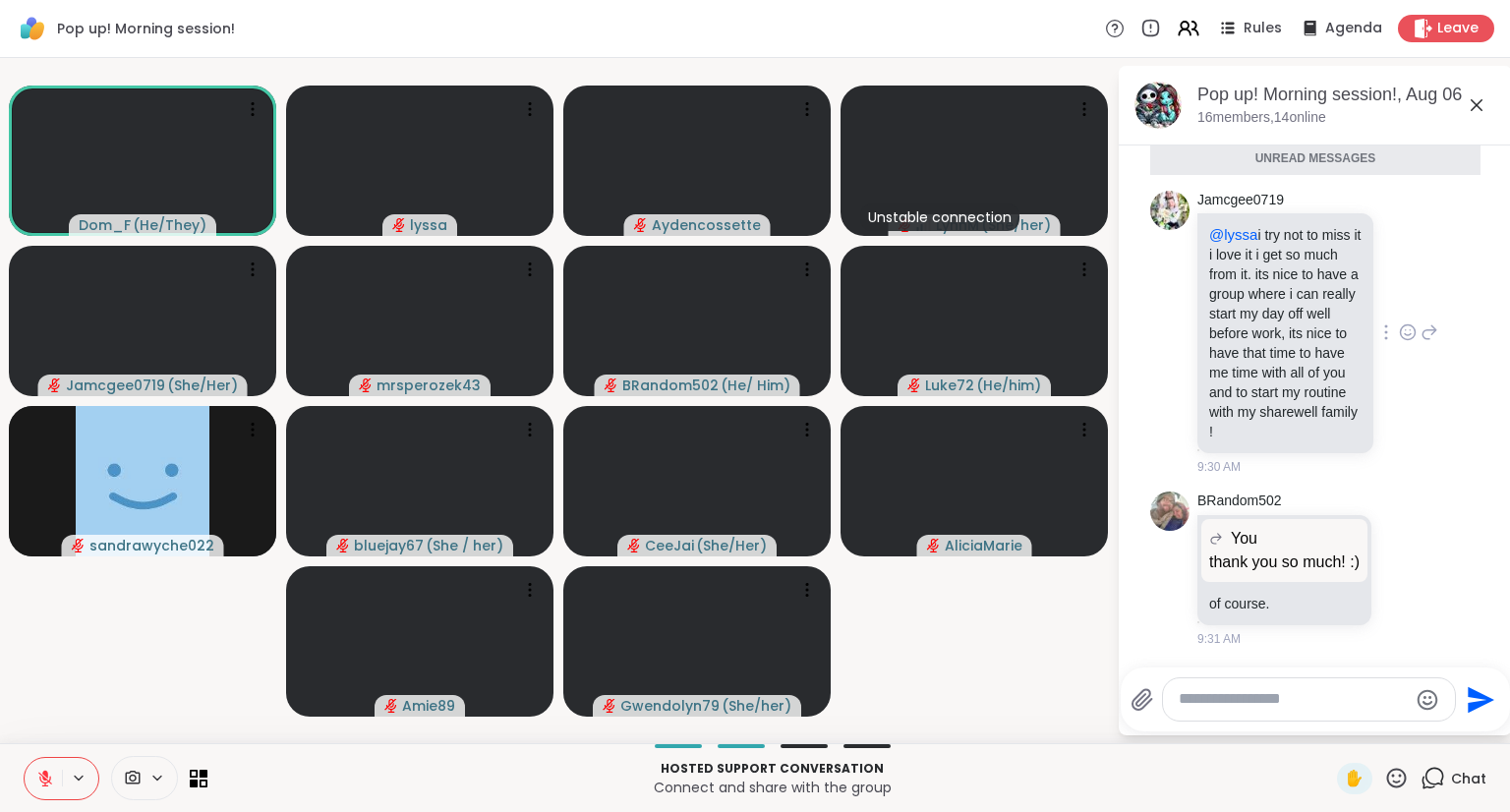 scroll, scrollTop: 6457, scrollLeft: 0, axis: vertical 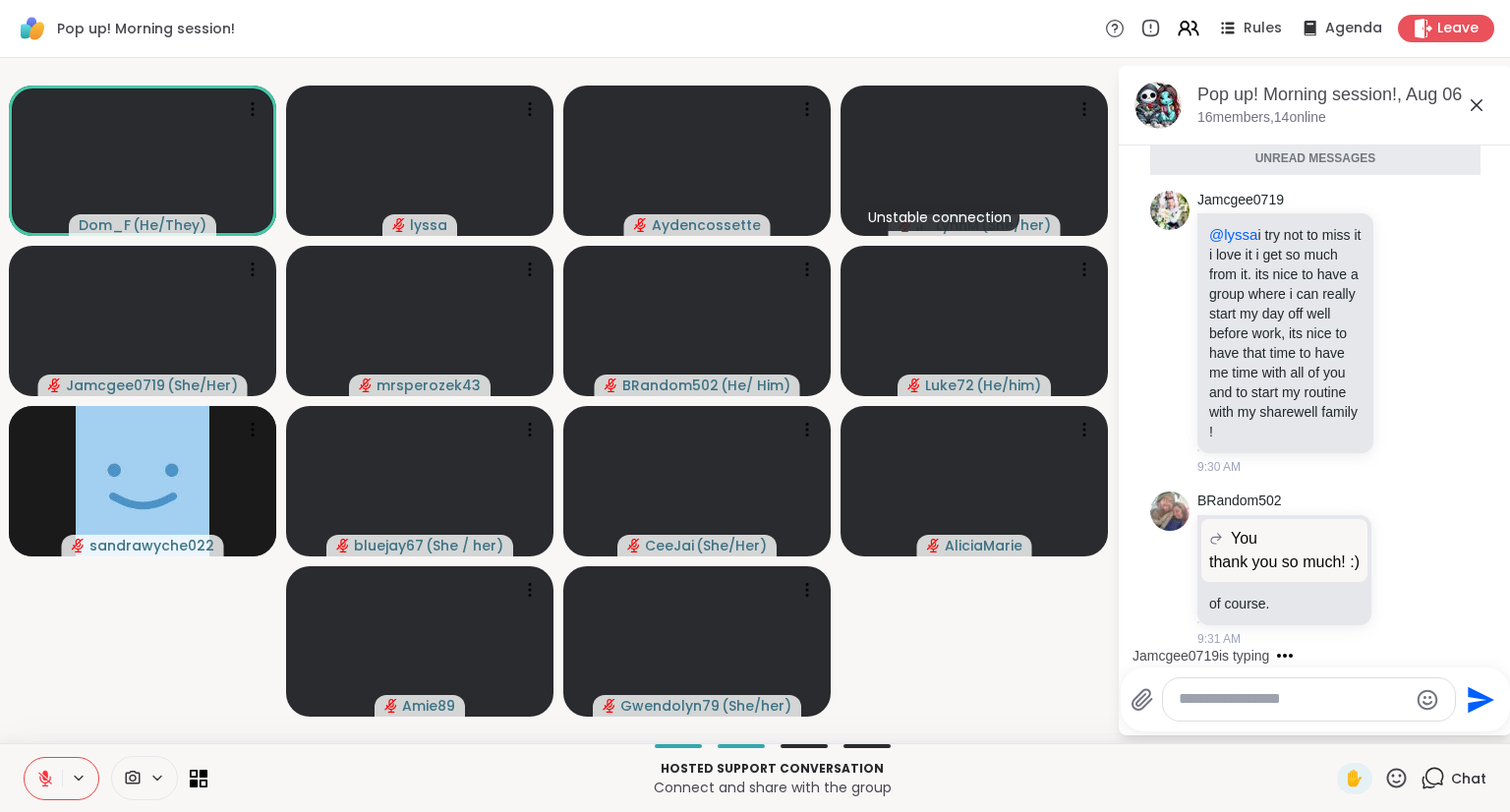 click 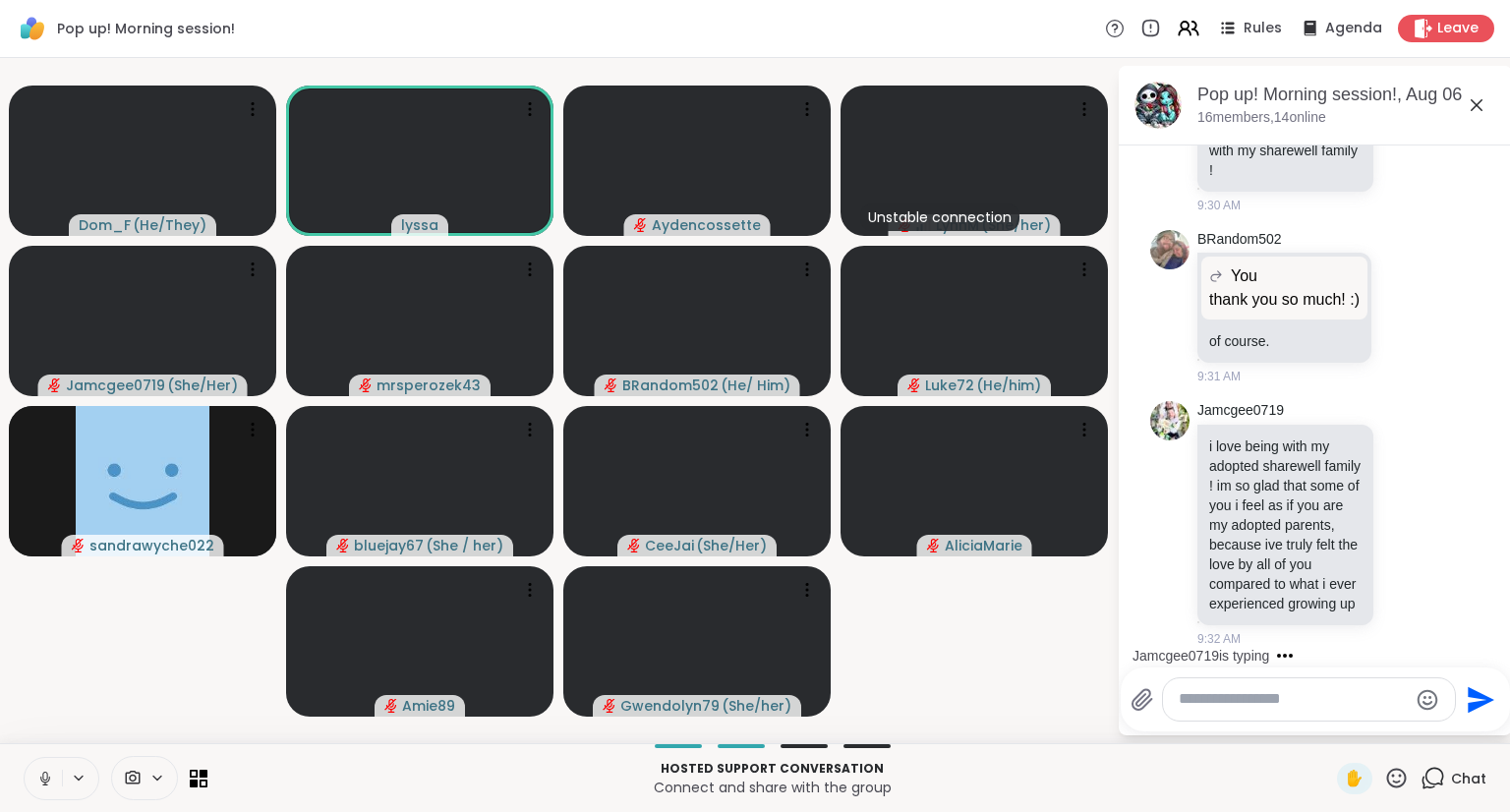 scroll, scrollTop: 6735, scrollLeft: 0, axis: vertical 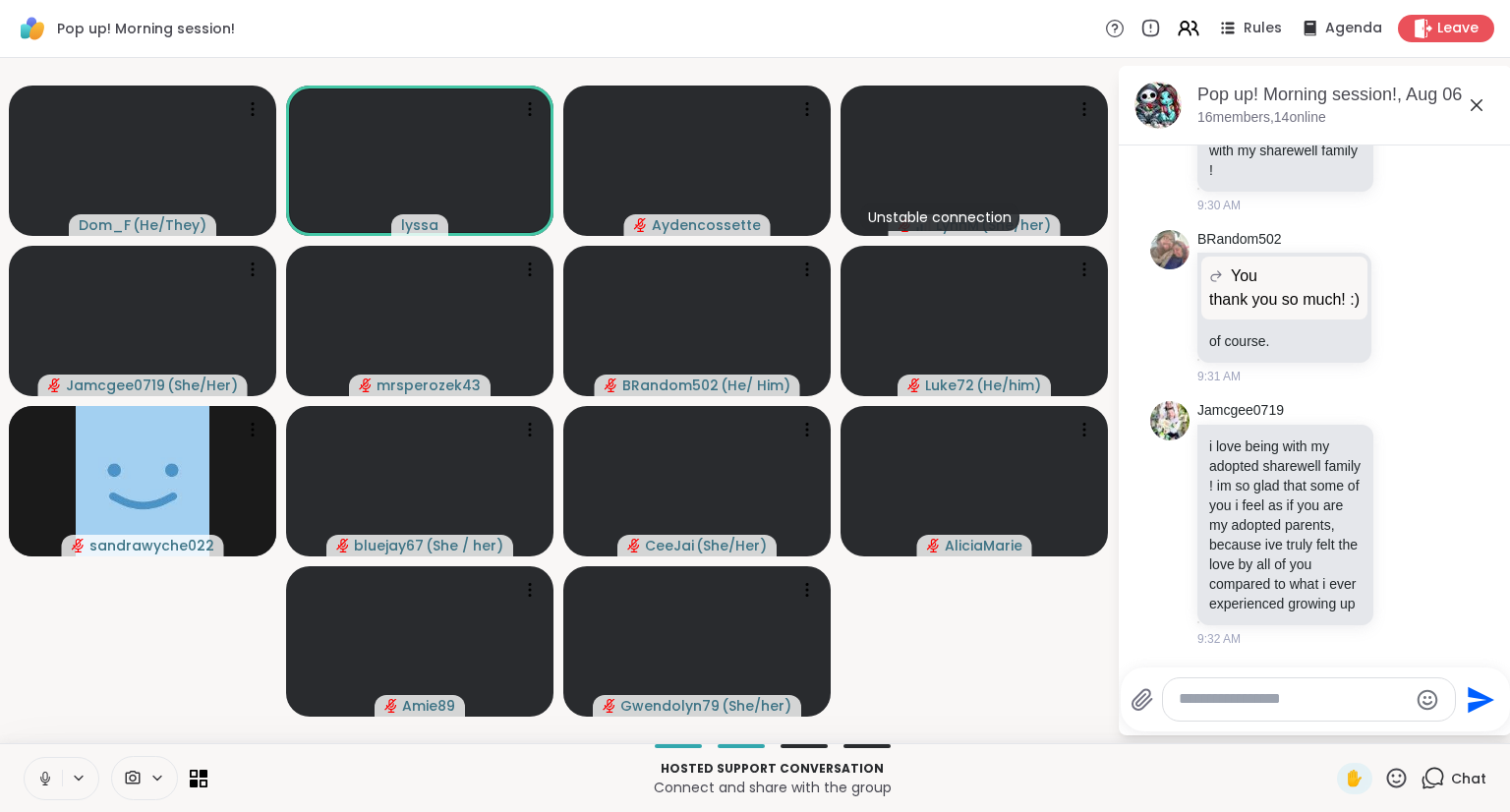 click 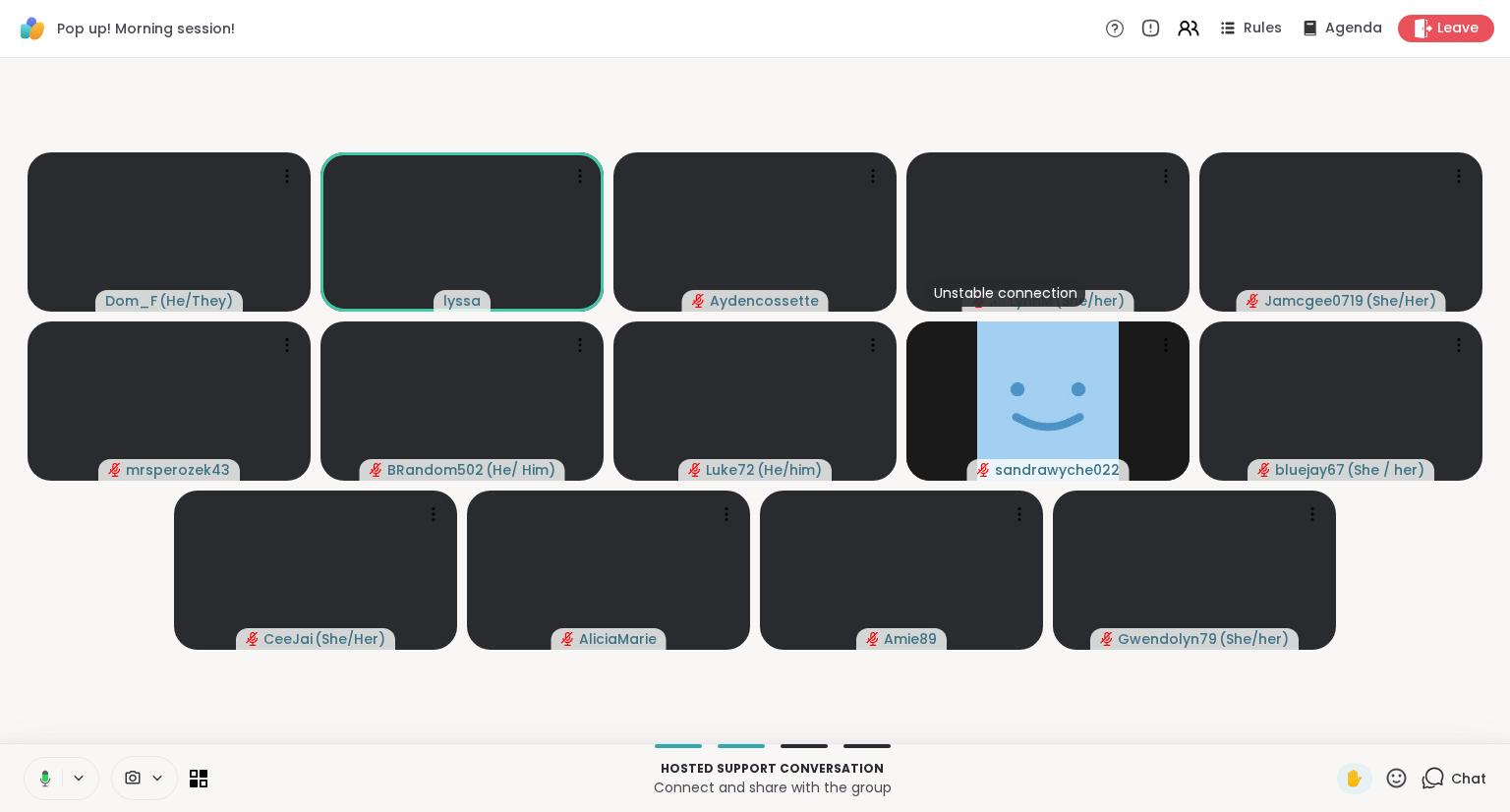 click 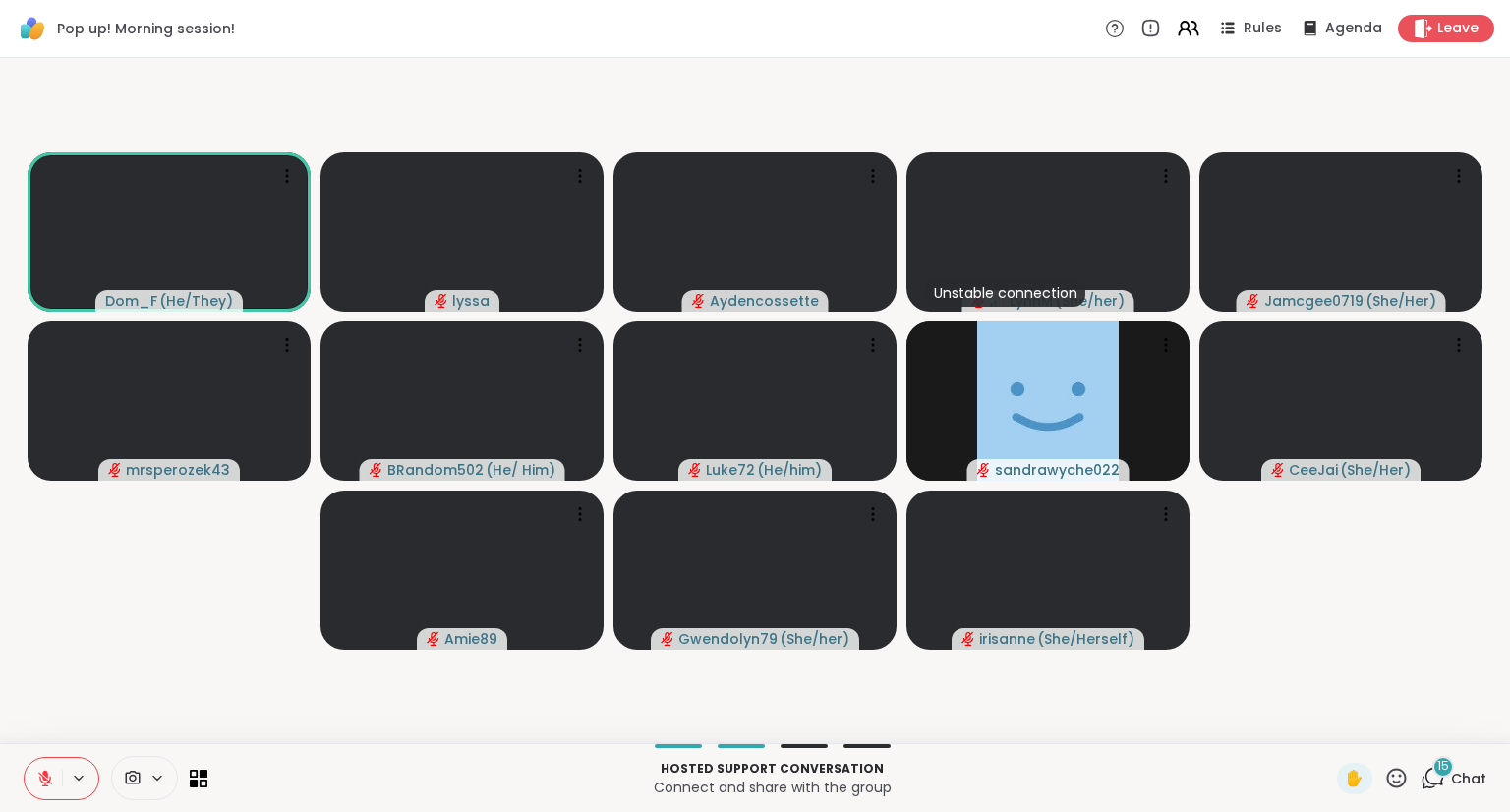 click 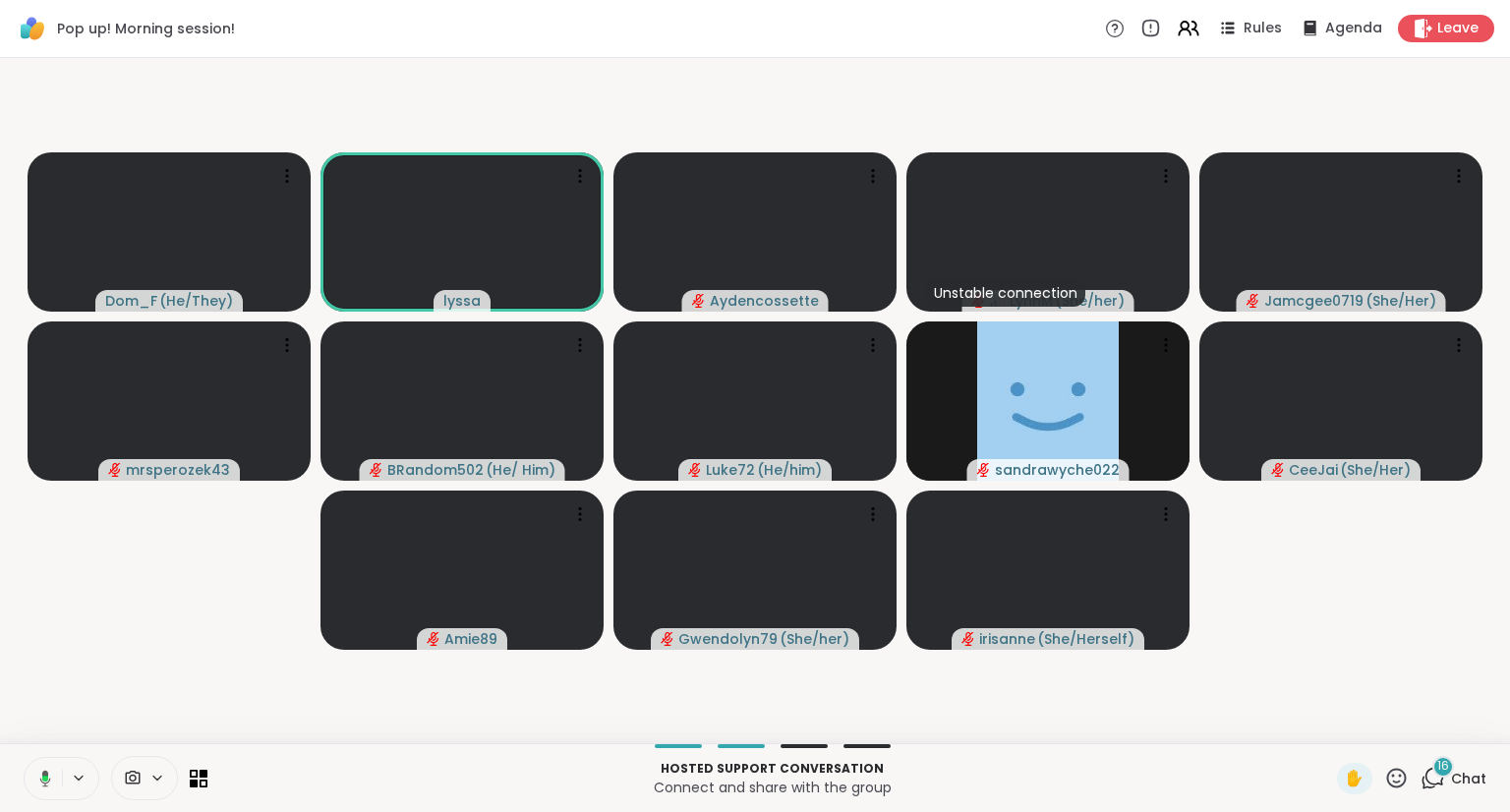 click 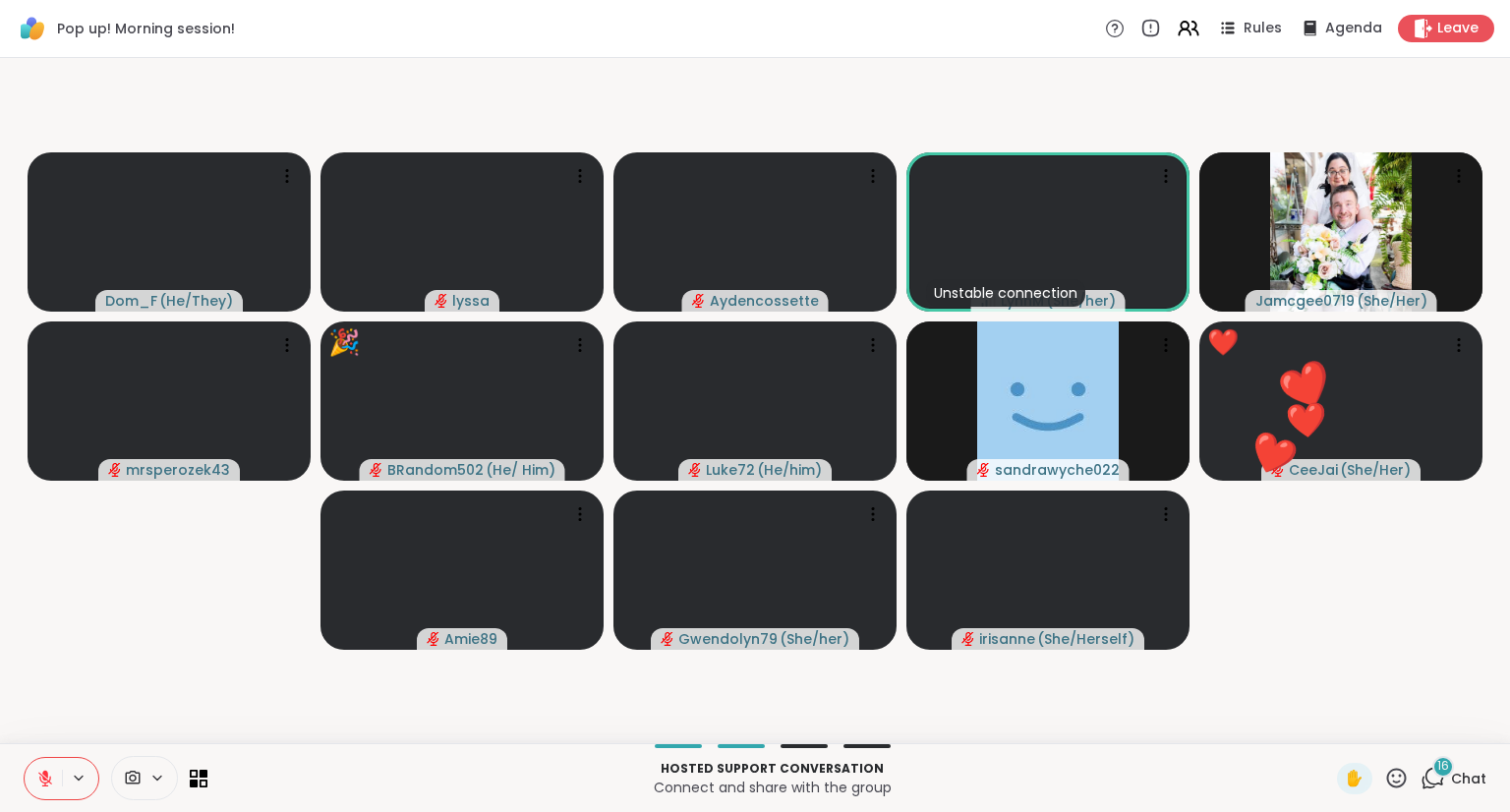 click at bounding box center (43, 779) 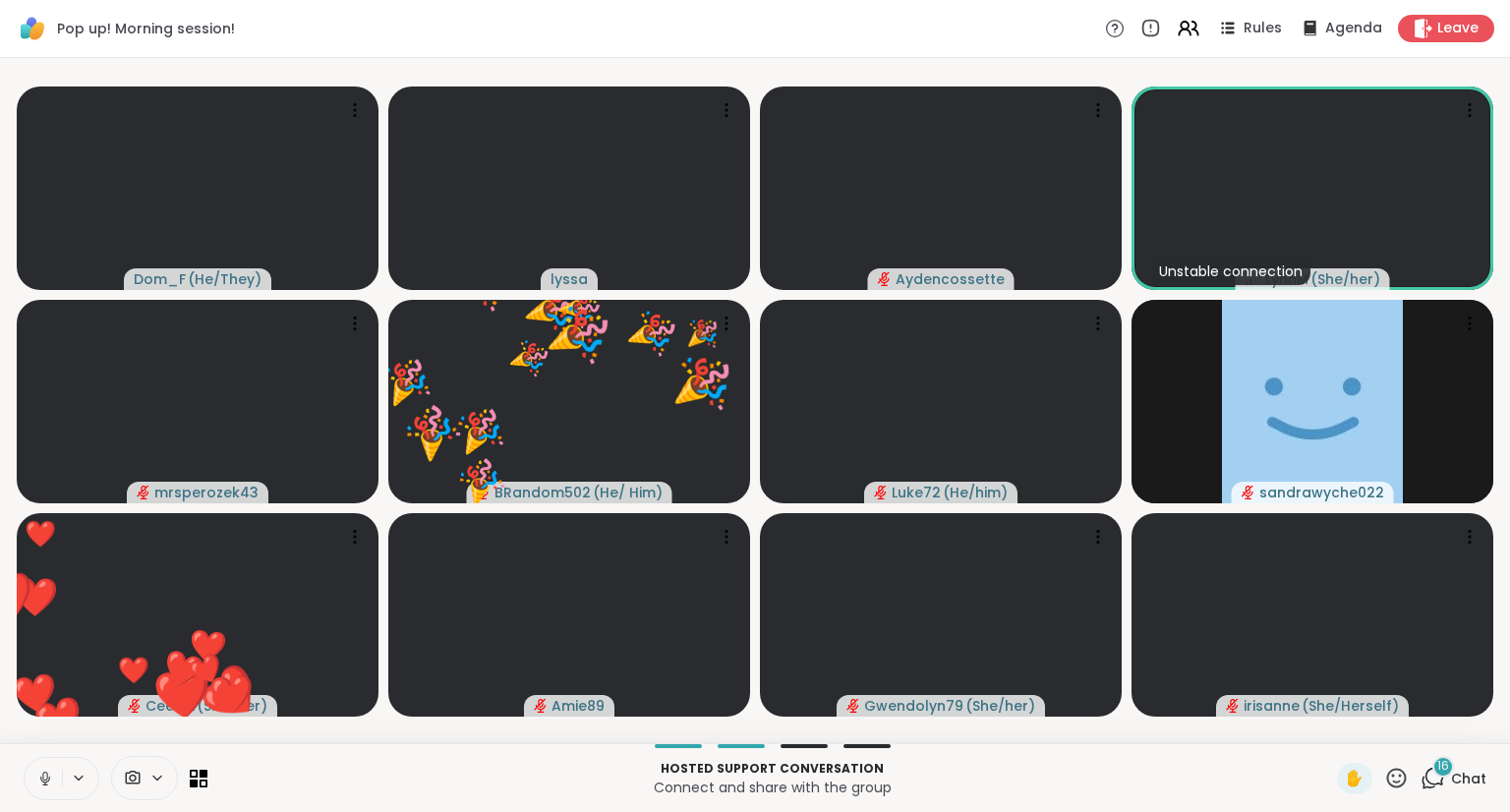 click 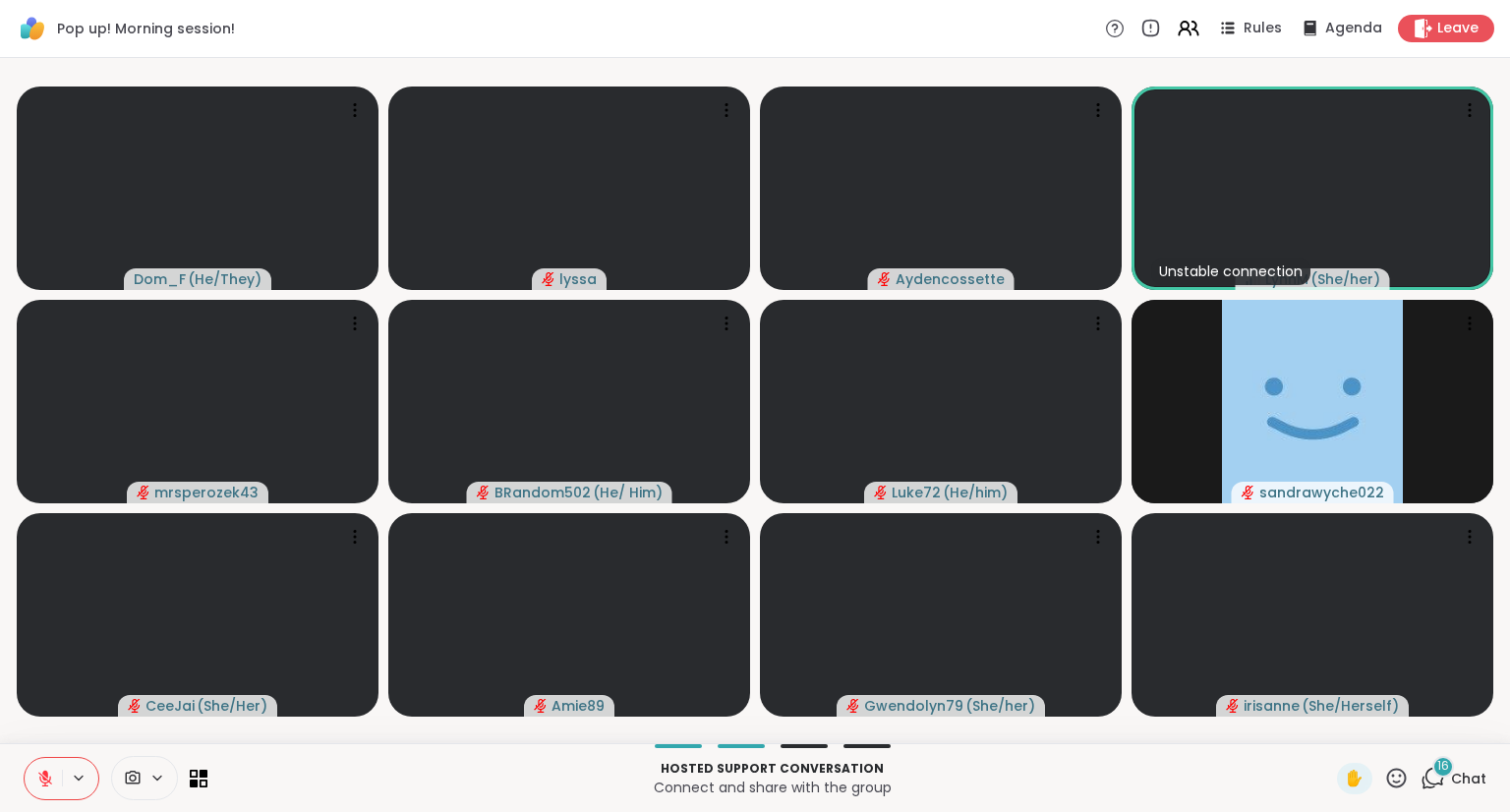 click 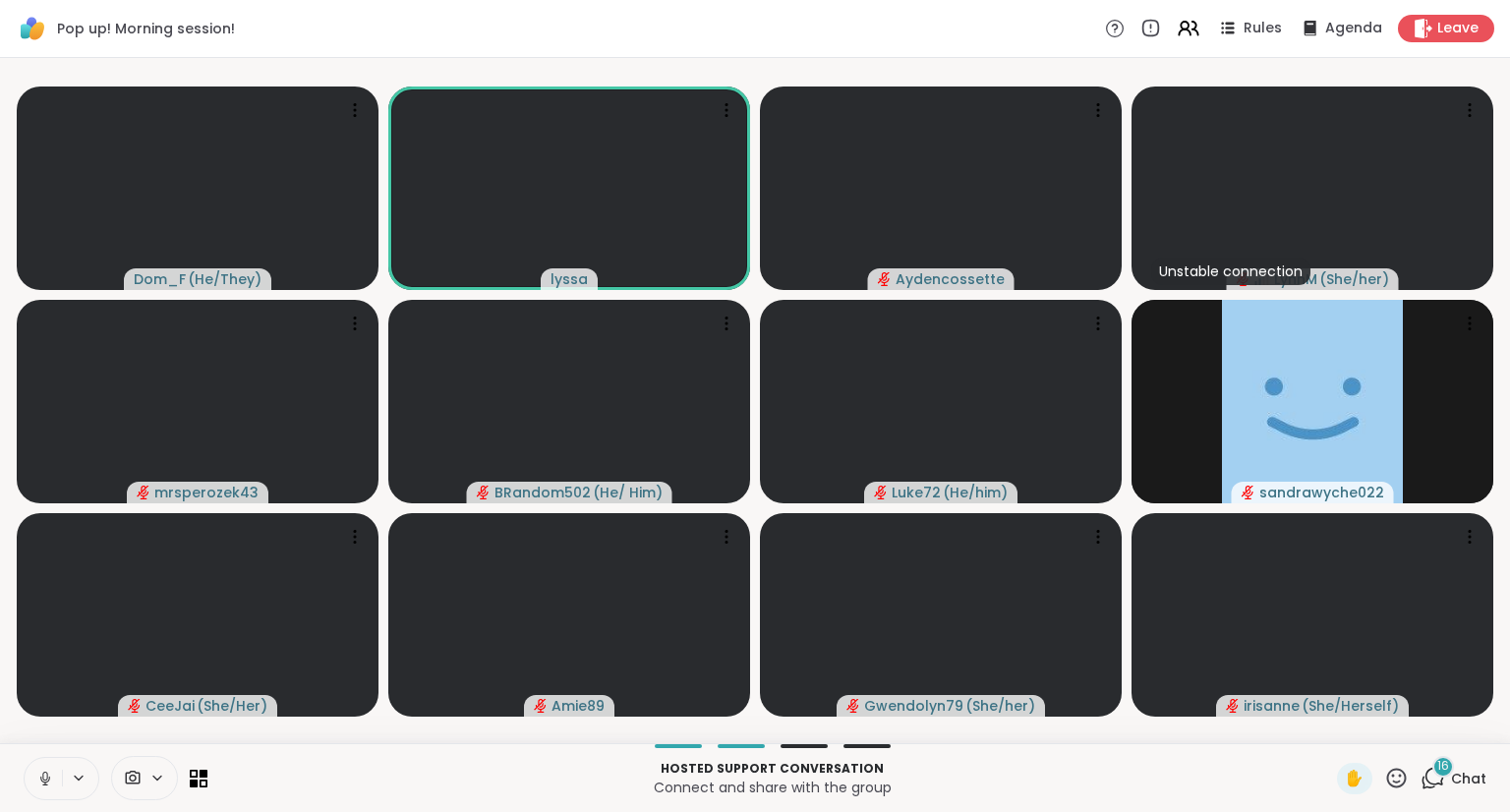click 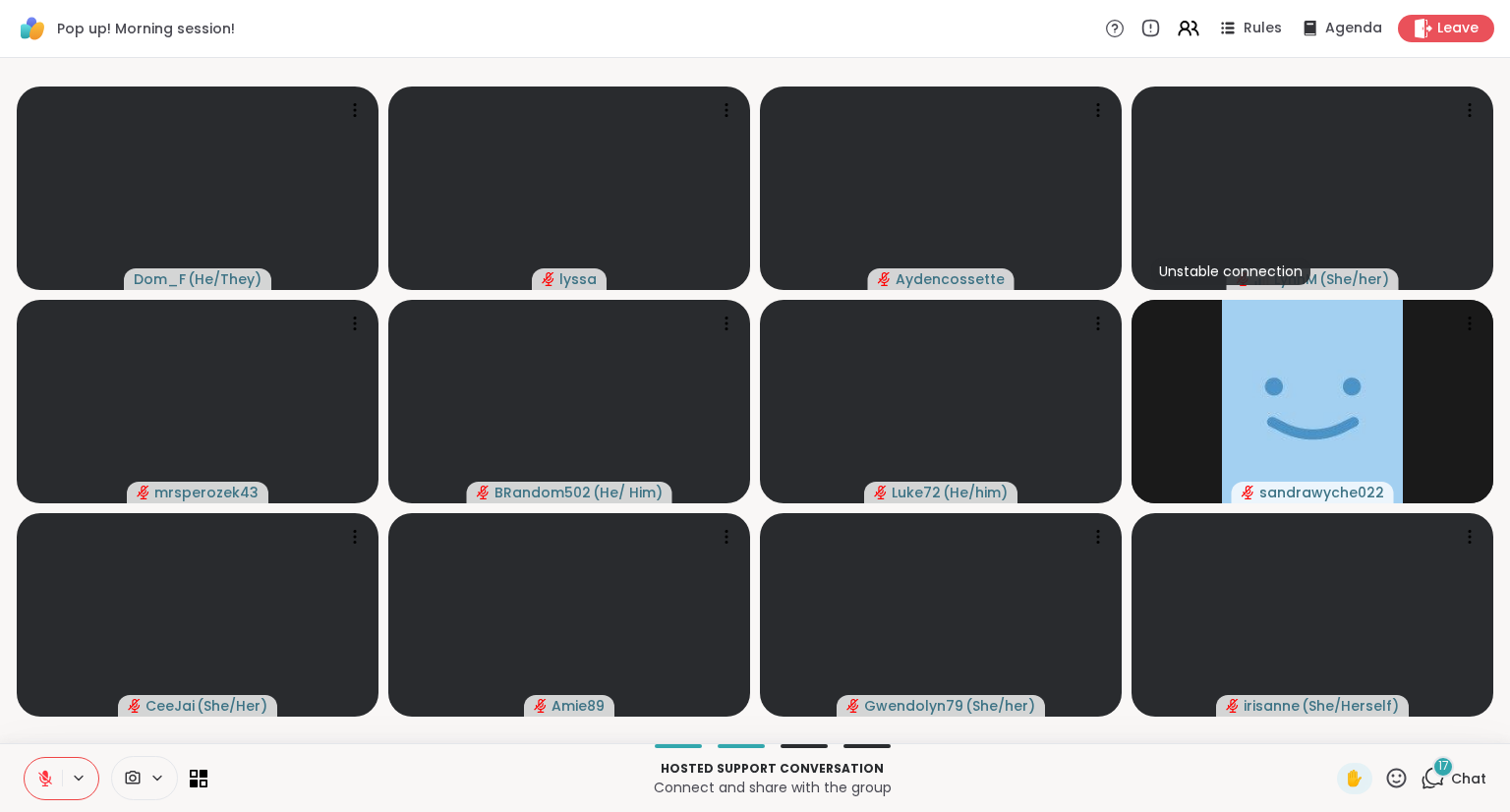 click 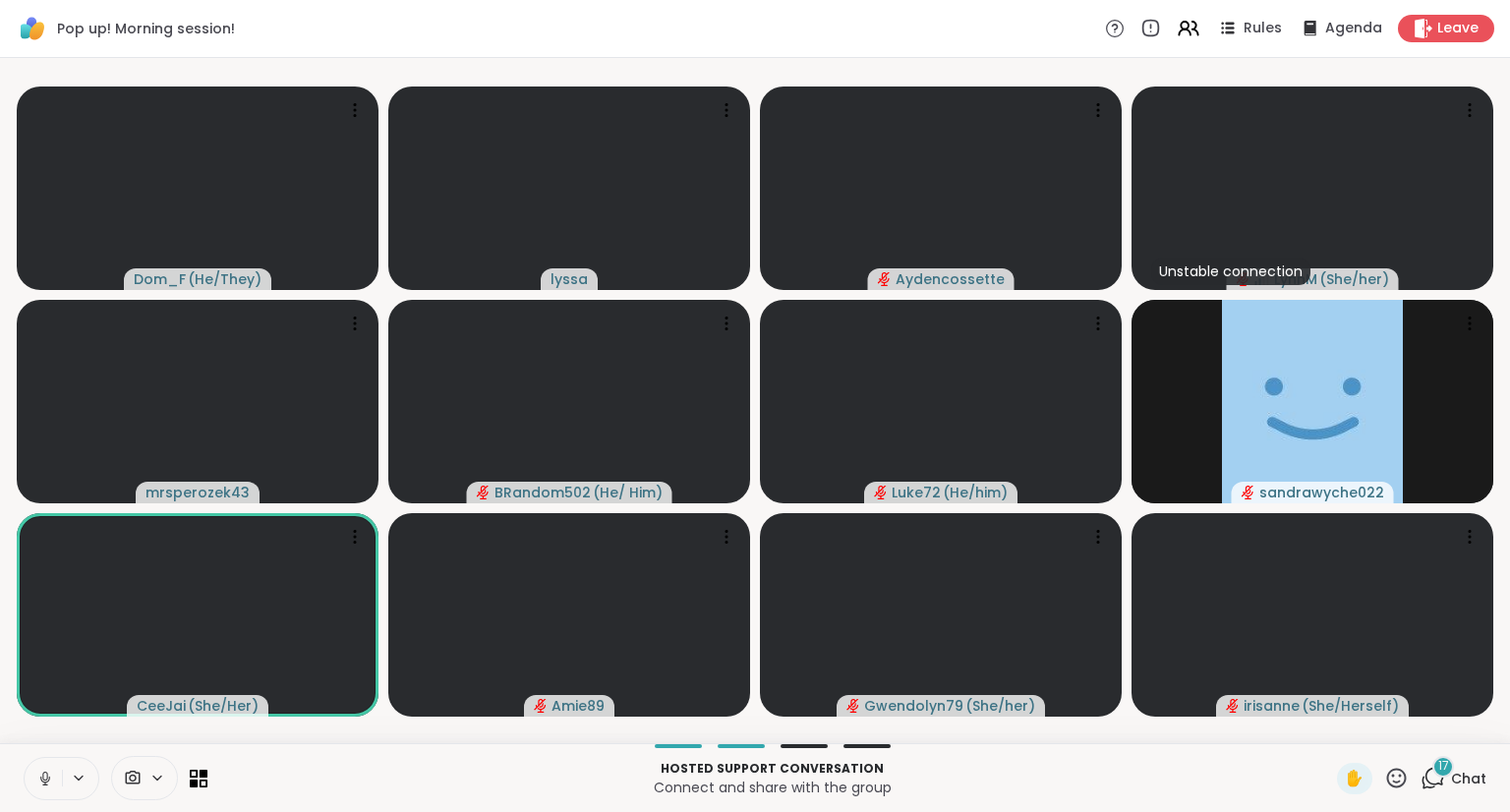 click 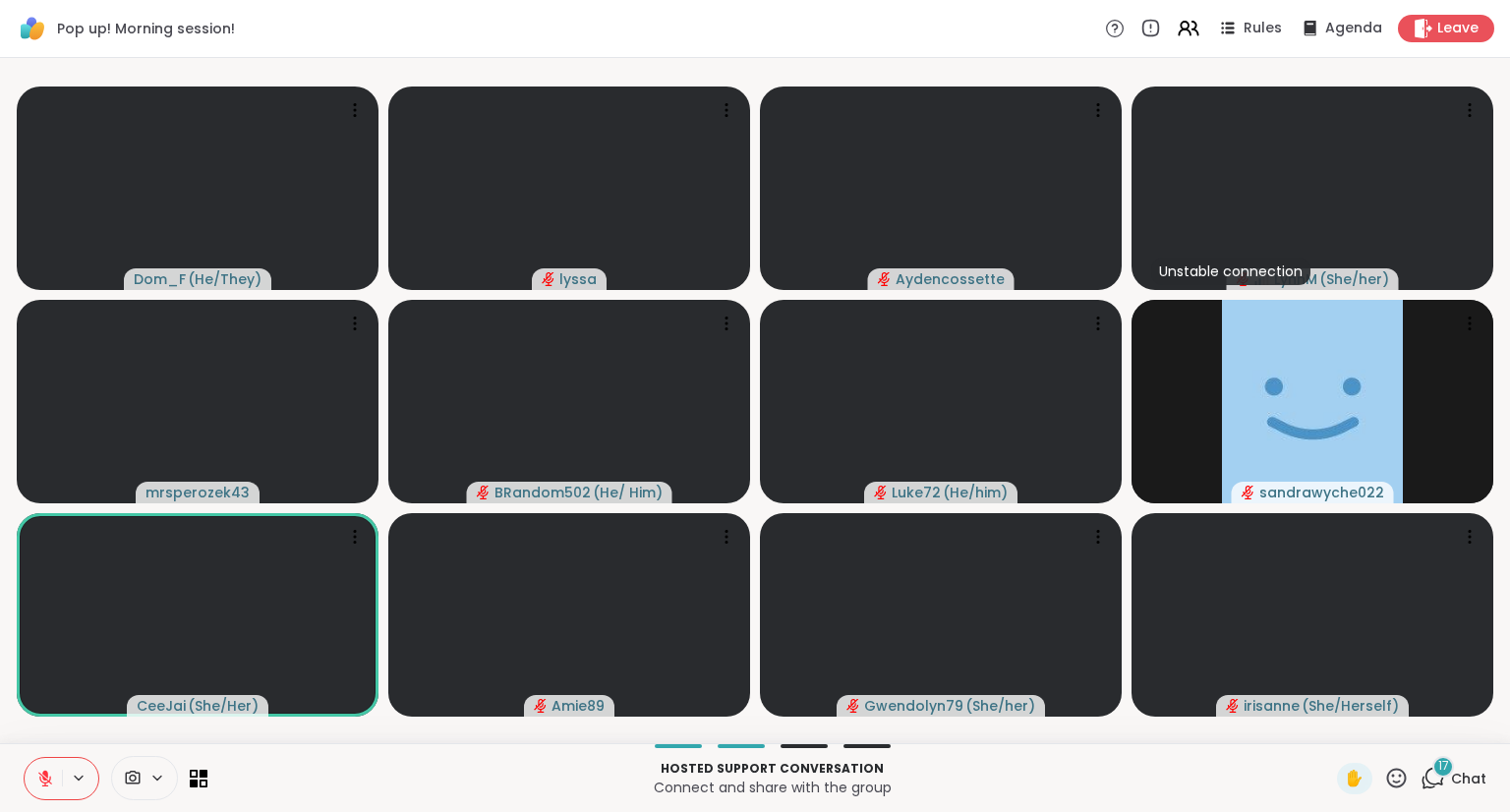 click 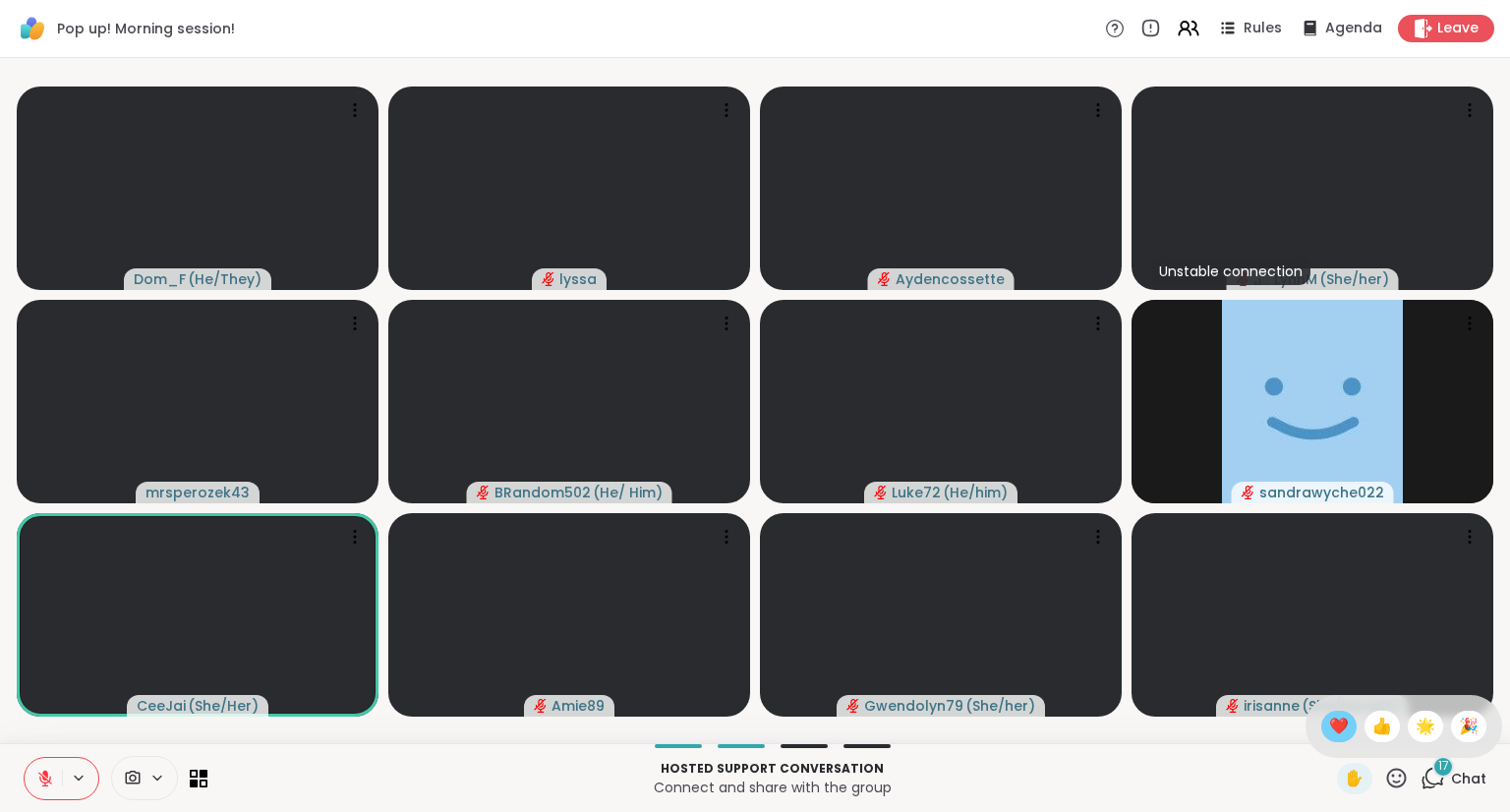 click on "❤️" at bounding box center [1339, 726] 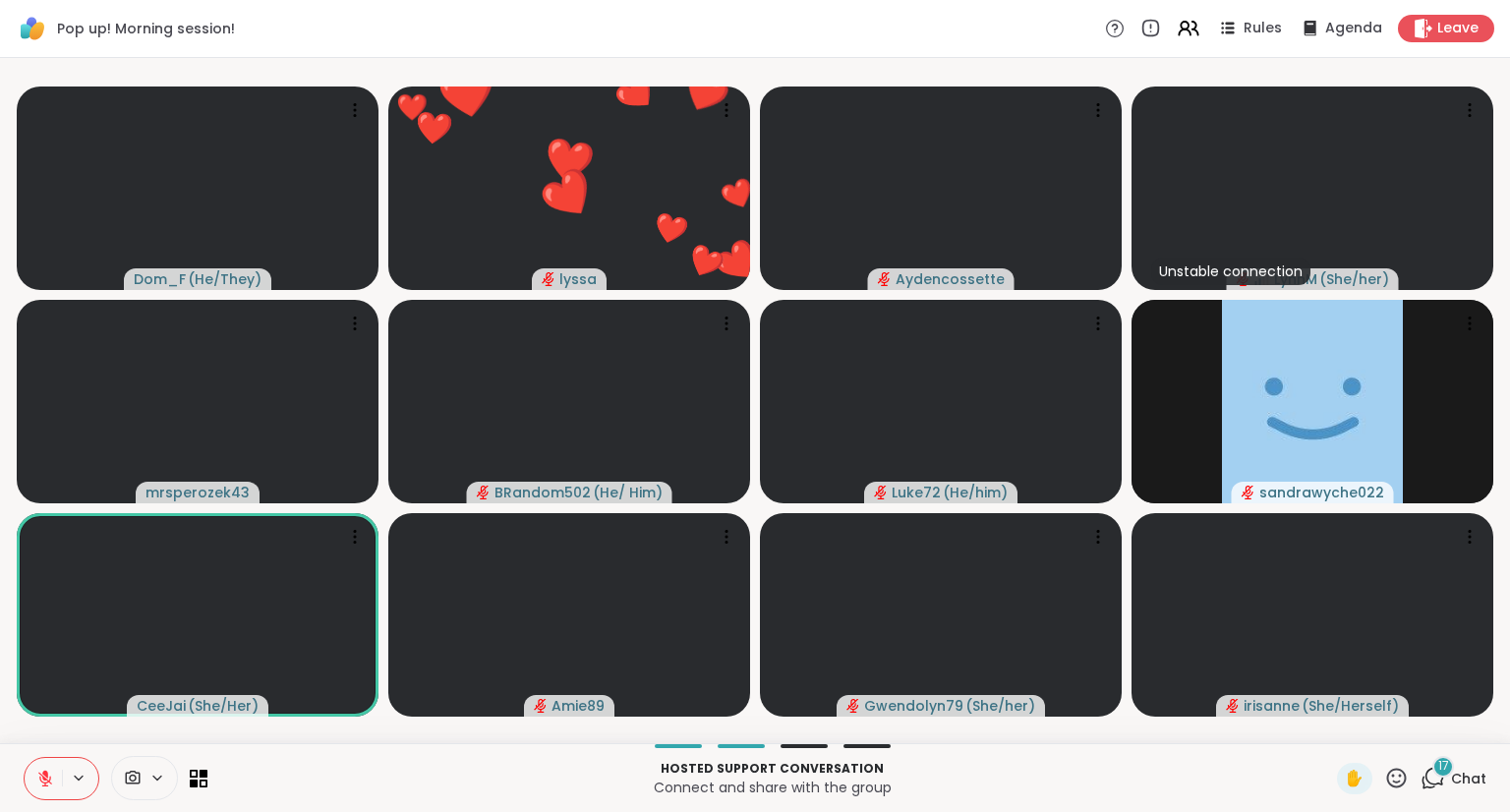 click 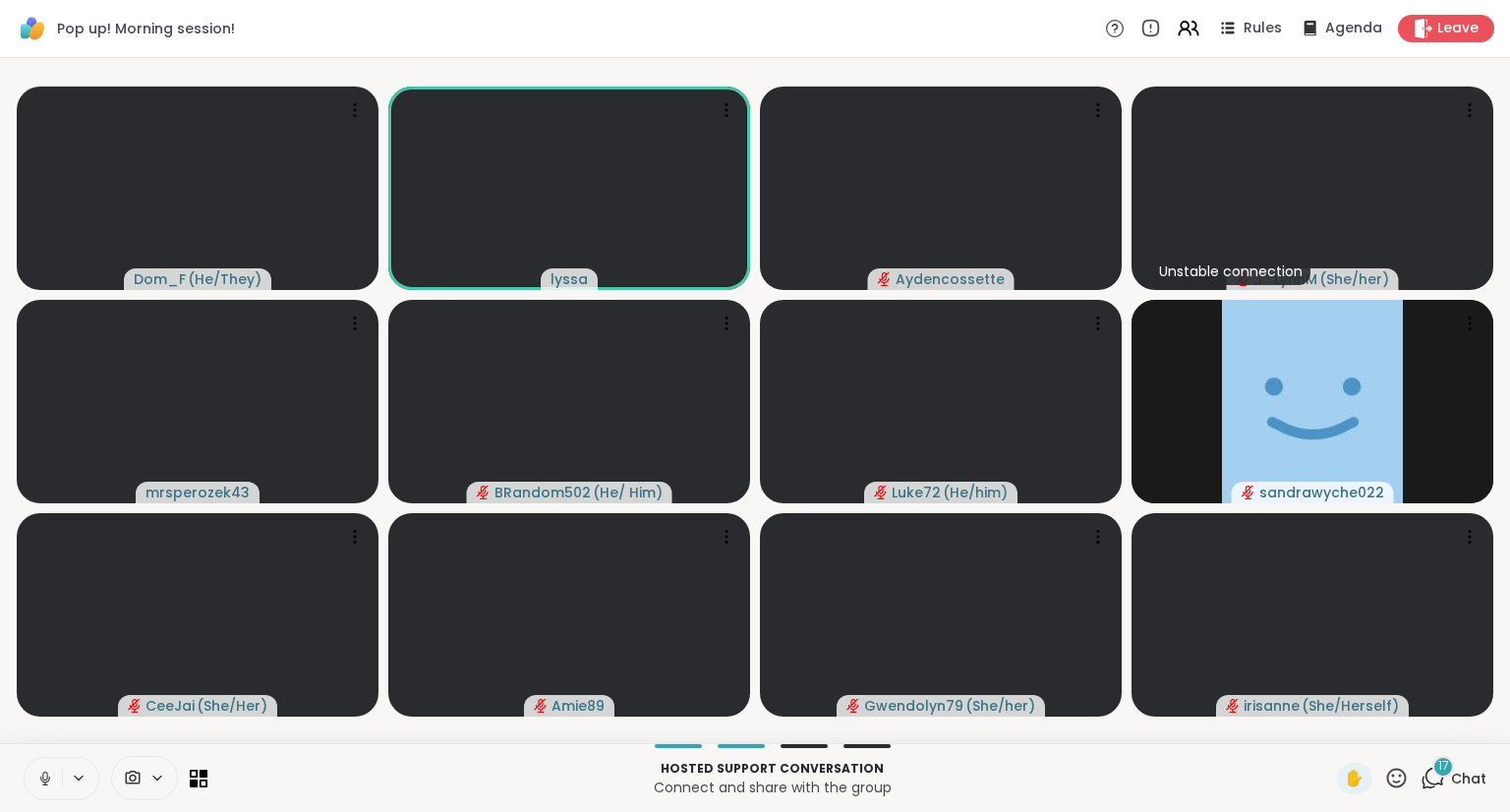 click at bounding box center [43, 779] 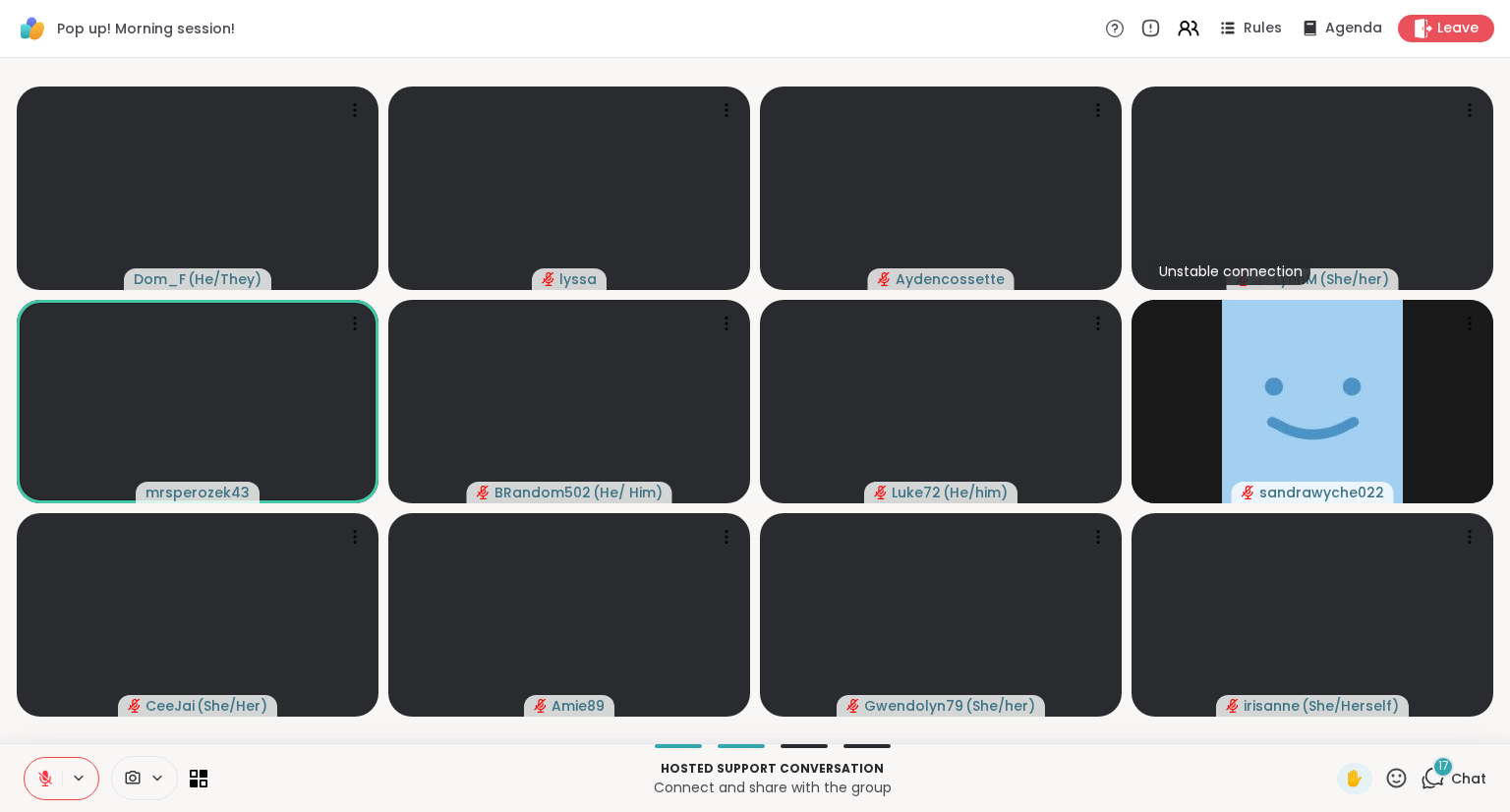 drag, startPoint x: 28, startPoint y: 768, endPoint x: 11, endPoint y: 747, distance: 27.018512 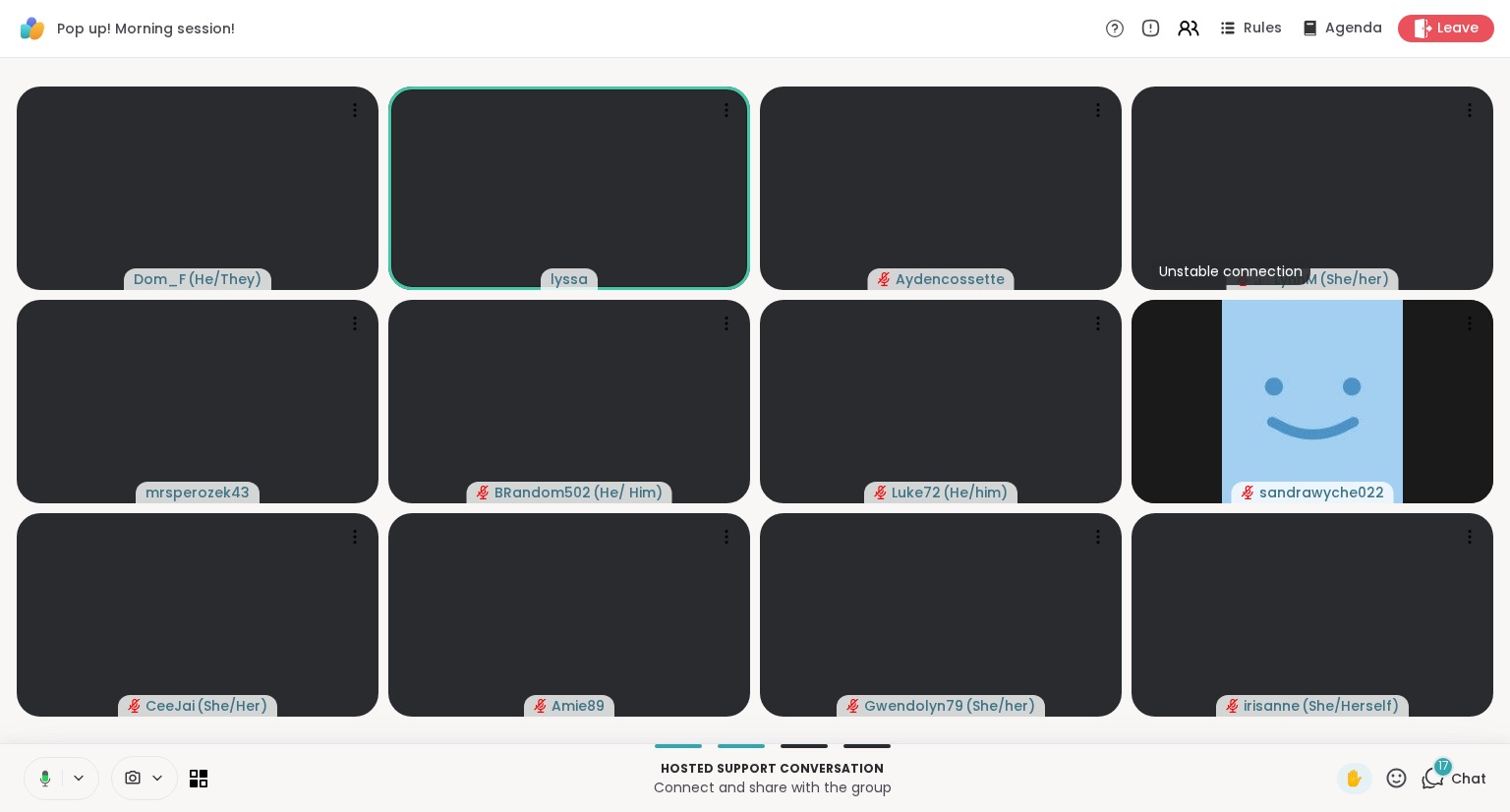 click 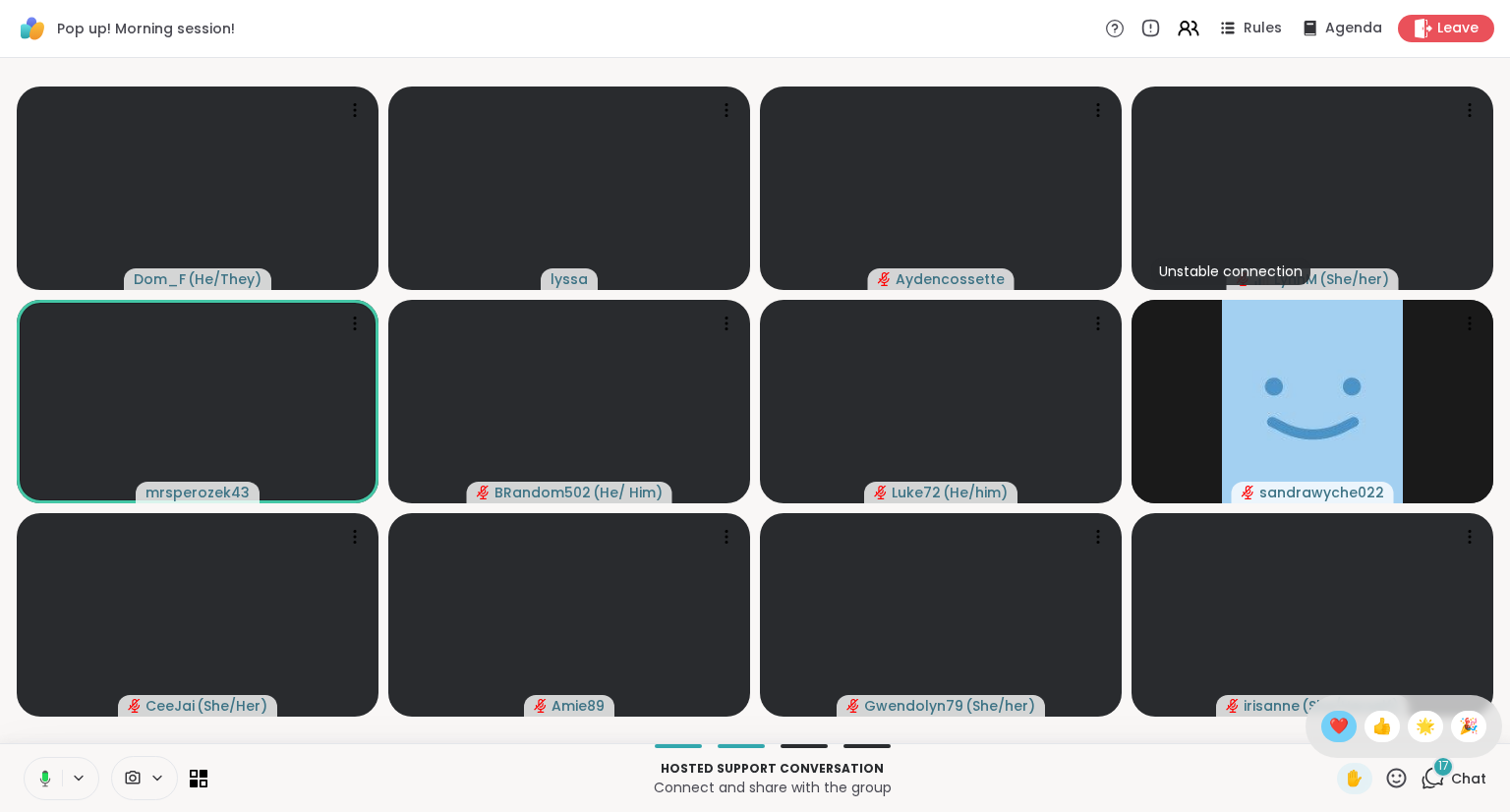click on "❤️" at bounding box center (1339, 726) 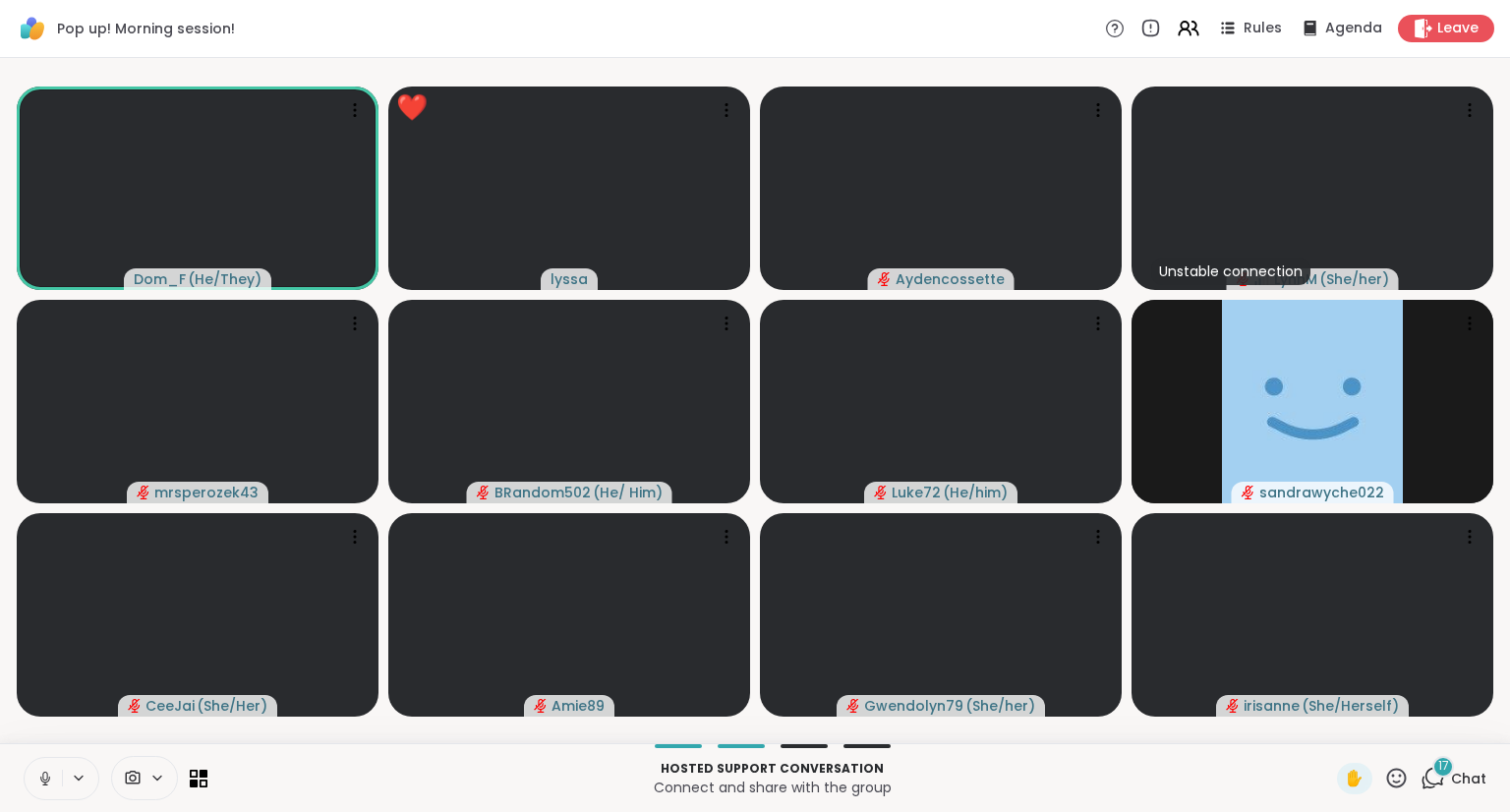 click 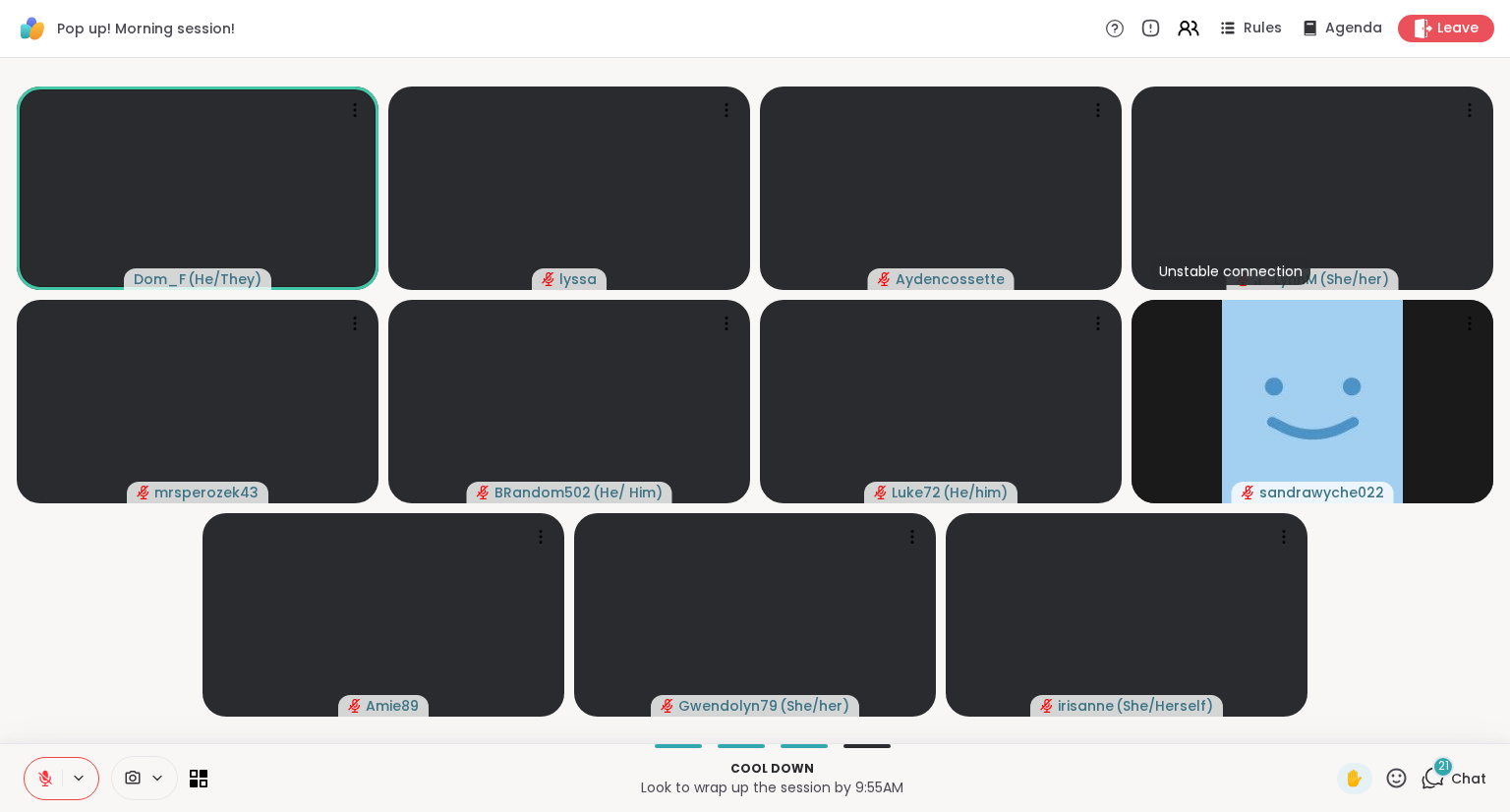 click on "21" at bounding box center (1443, 767) 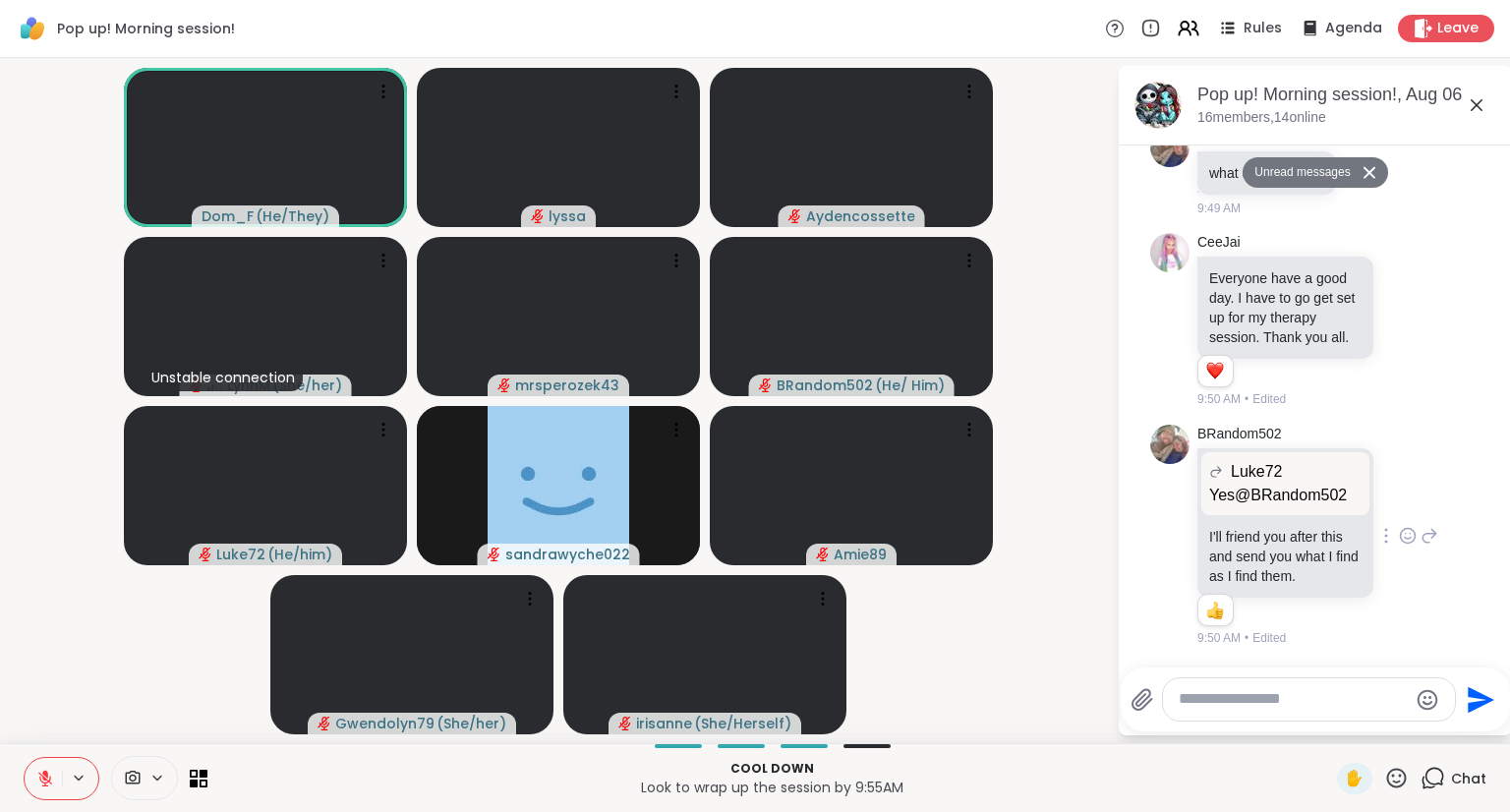 scroll, scrollTop: 11247, scrollLeft: 0, axis: vertical 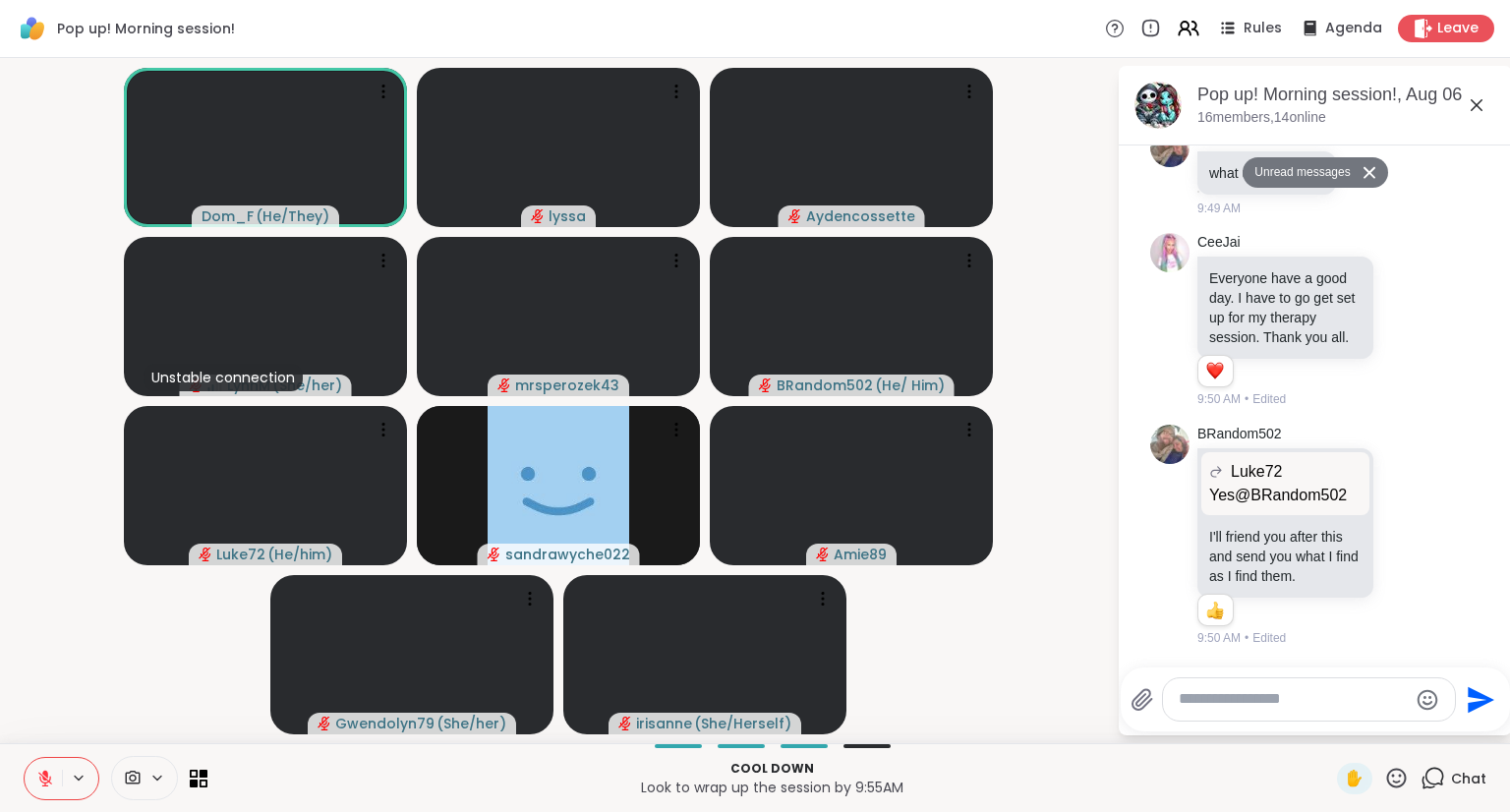 click 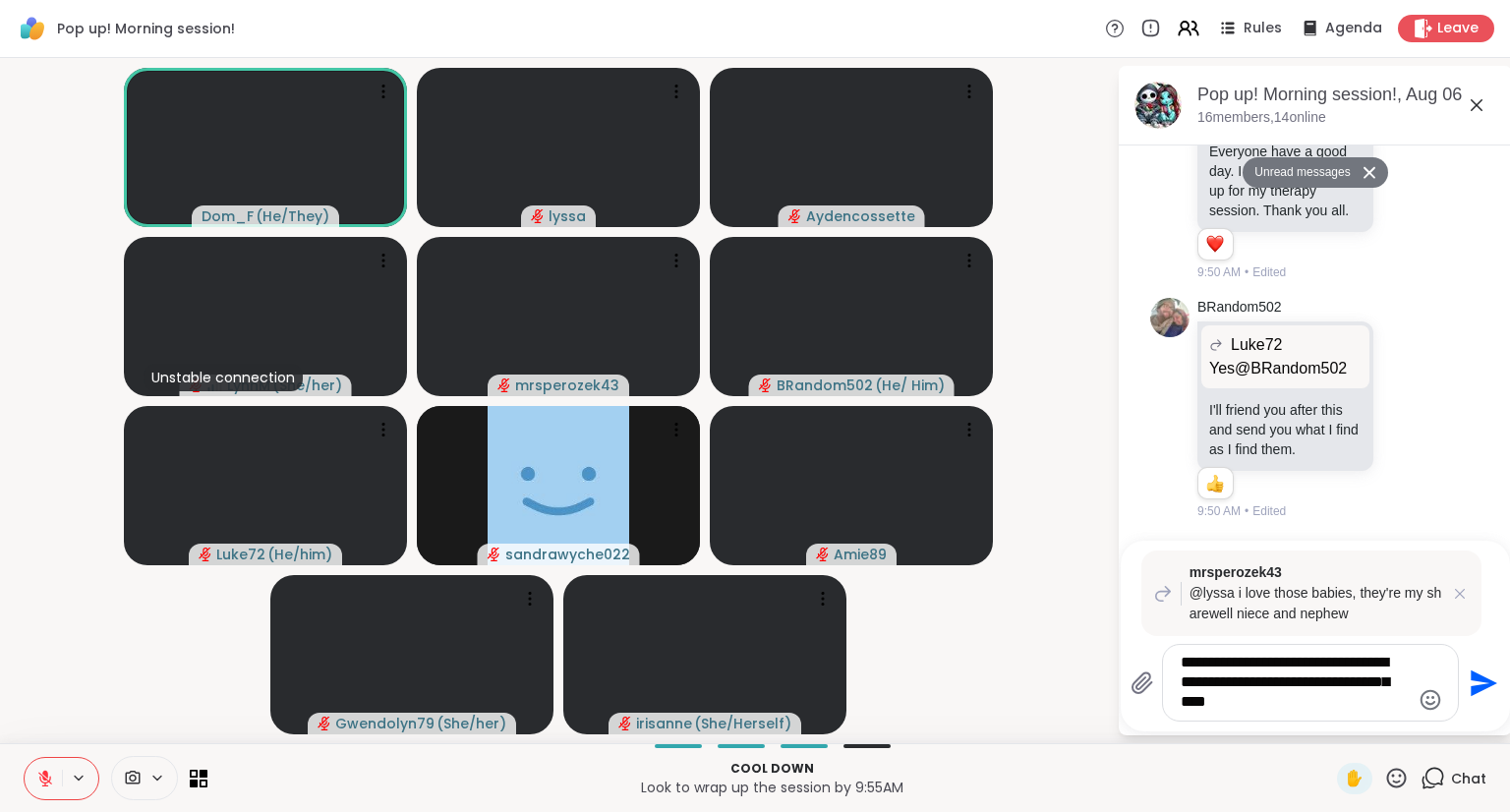 type on "**********" 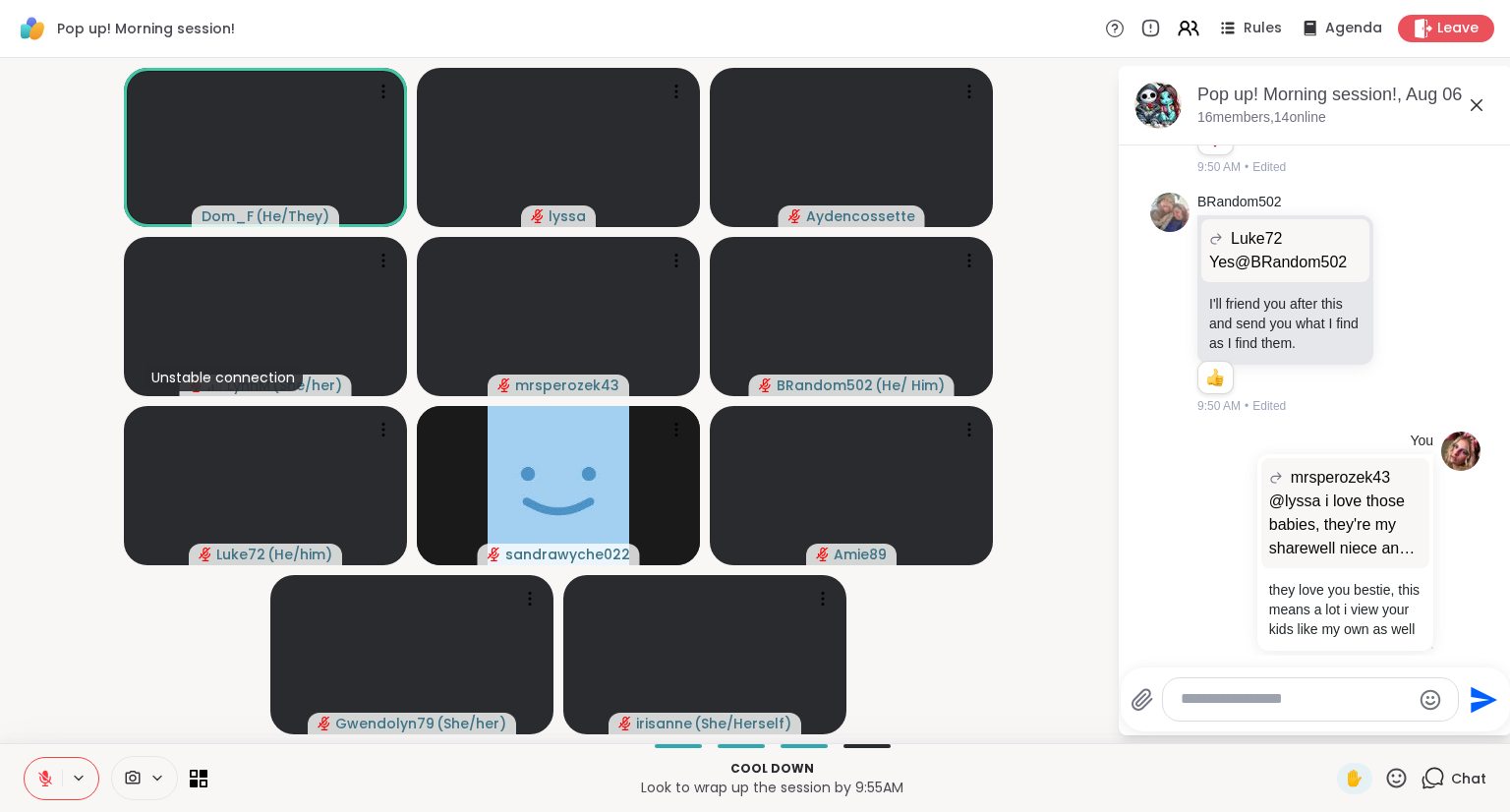 scroll, scrollTop: 11199, scrollLeft: 0, axis: vertical 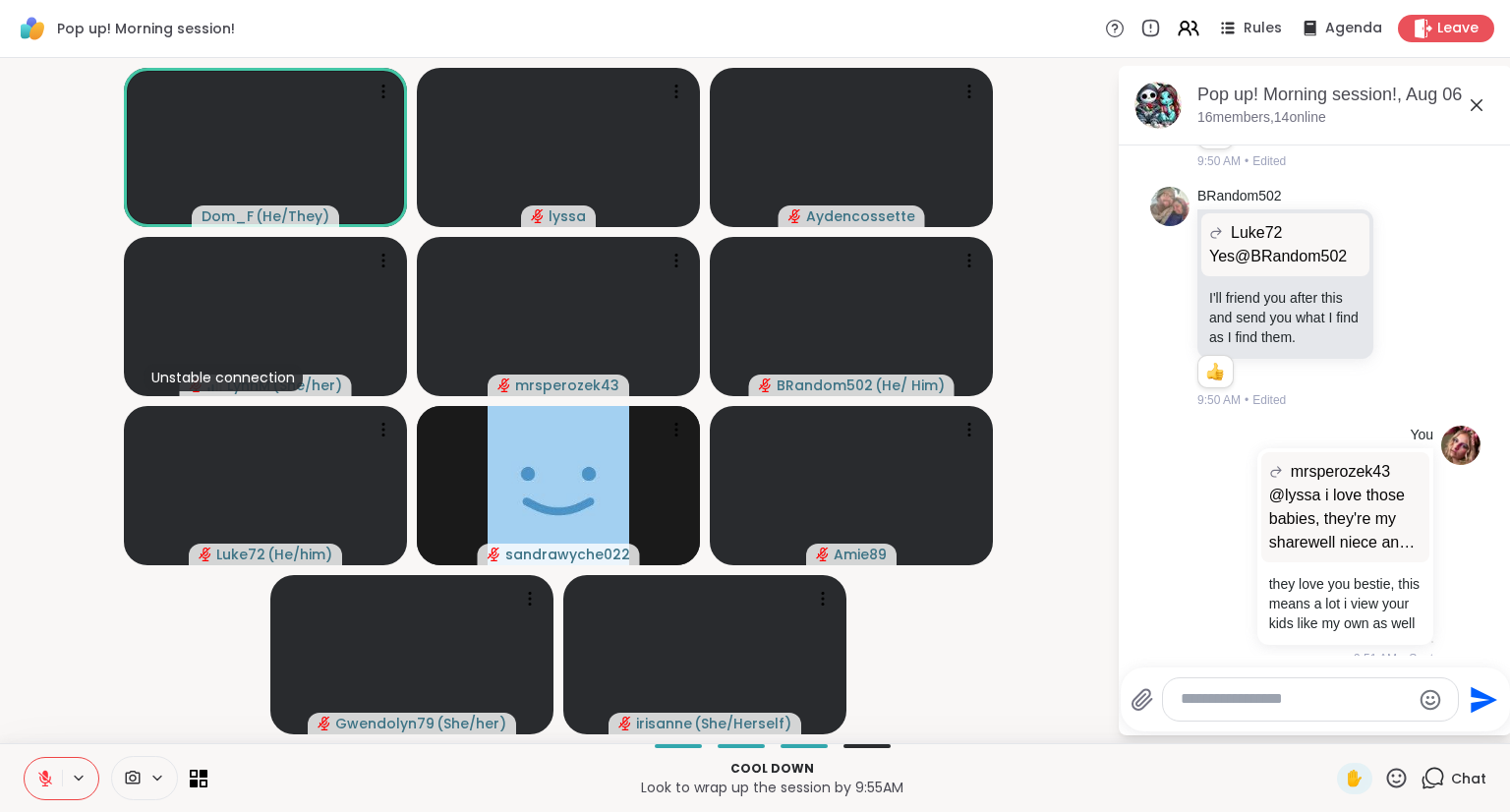 click 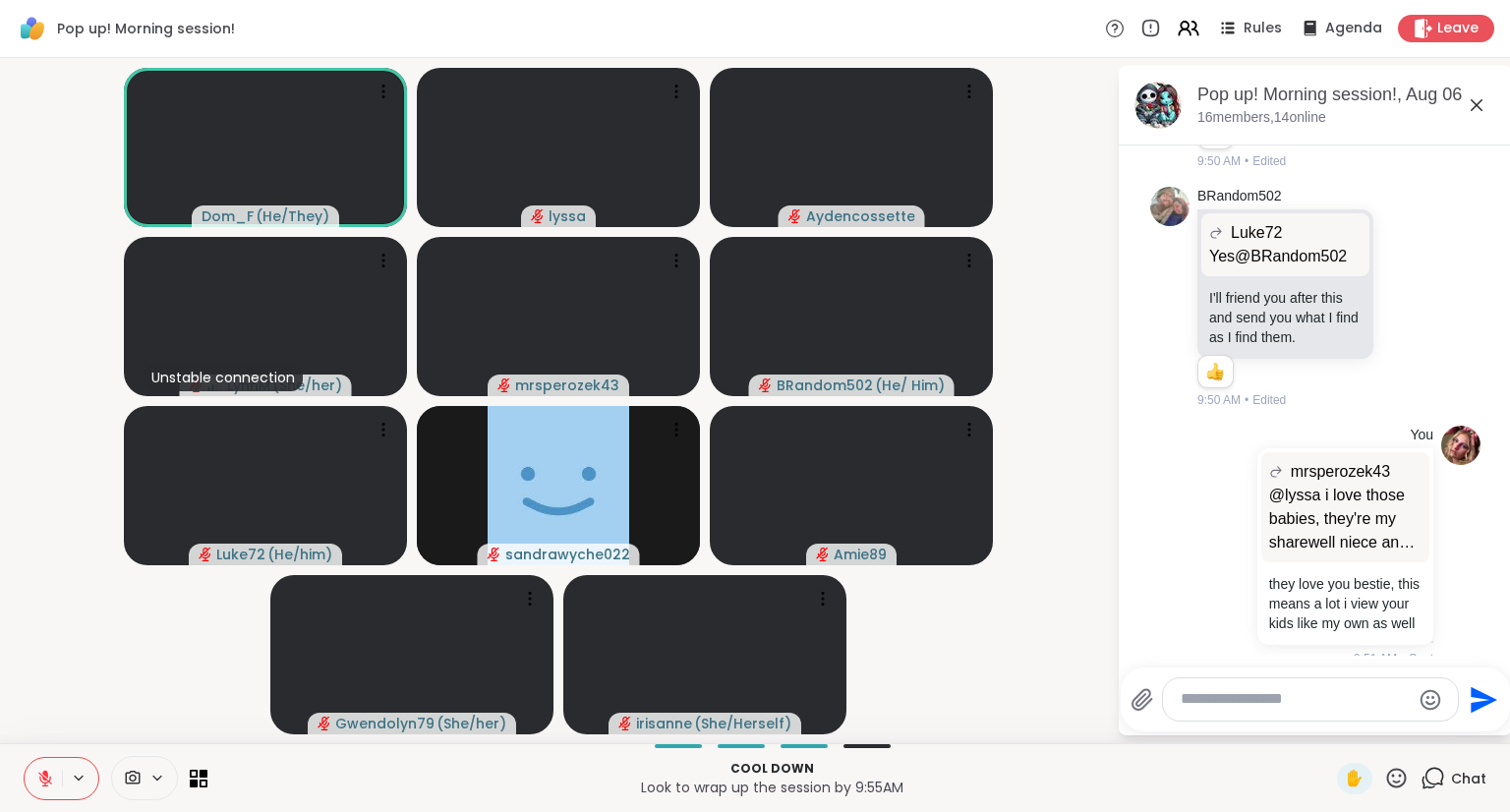 click at bounding box center (1408, -247) 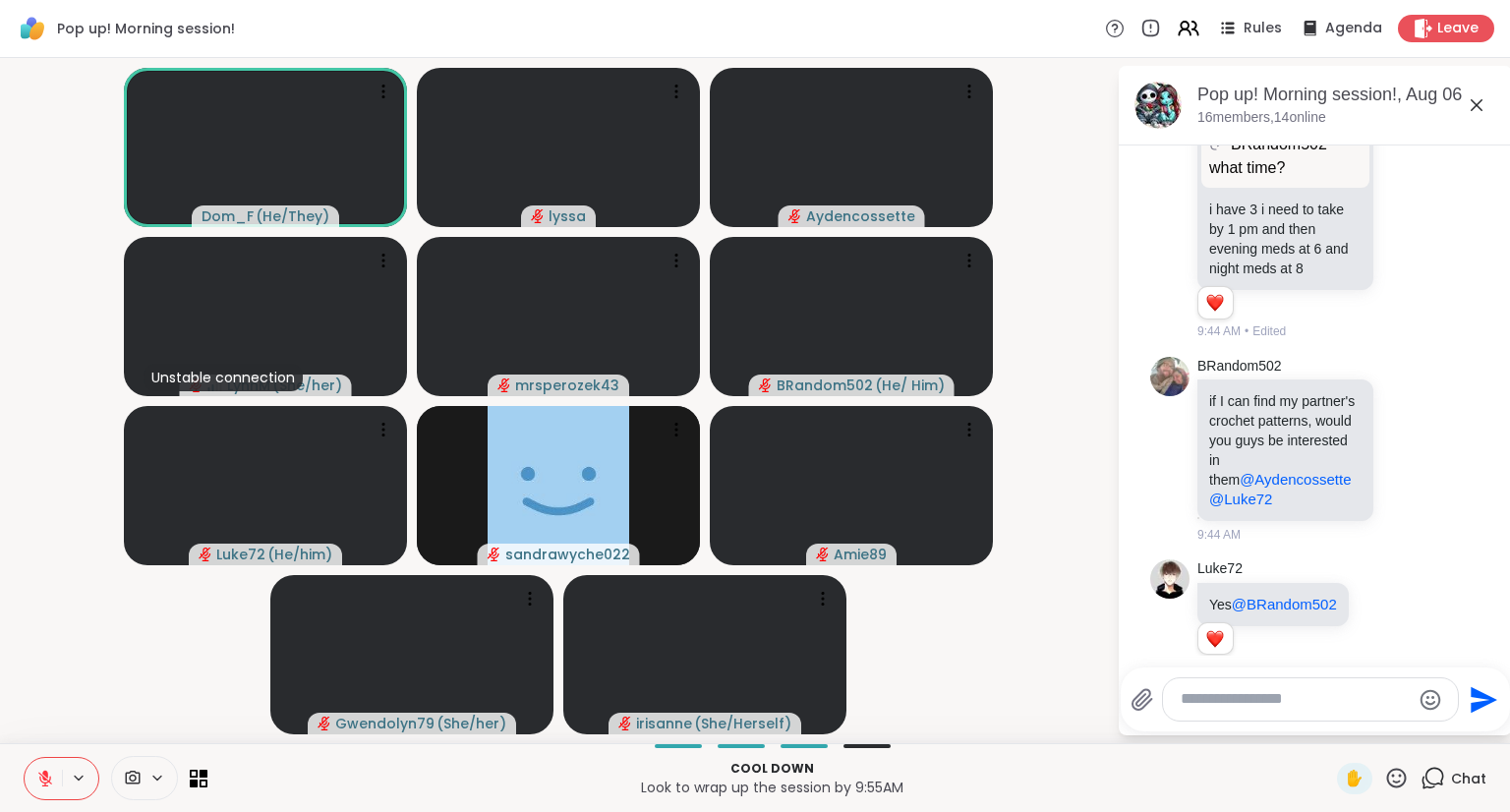 scroll, scrollTop: 9300, scrollLeft: 0, axis: vertical 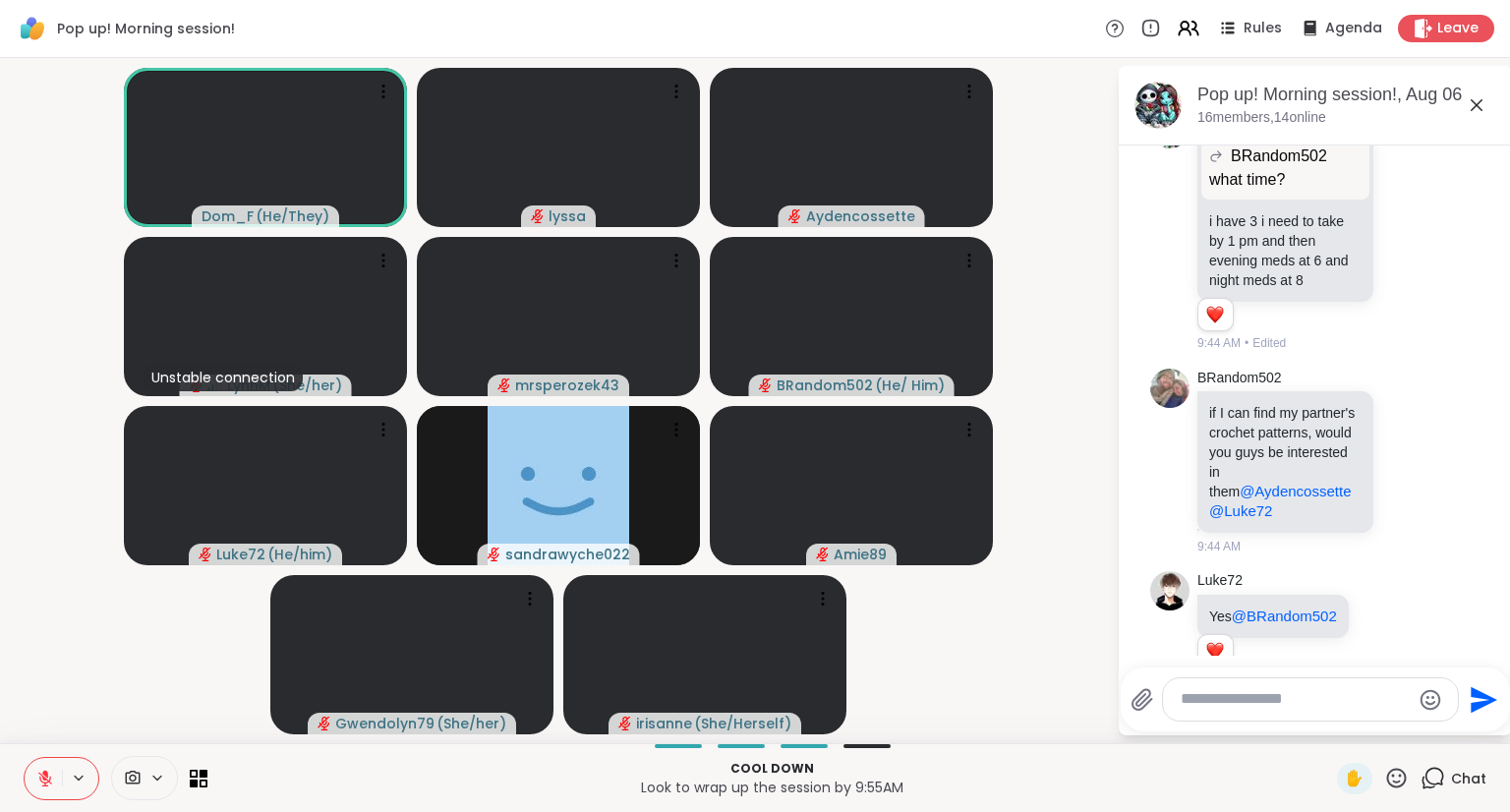 click 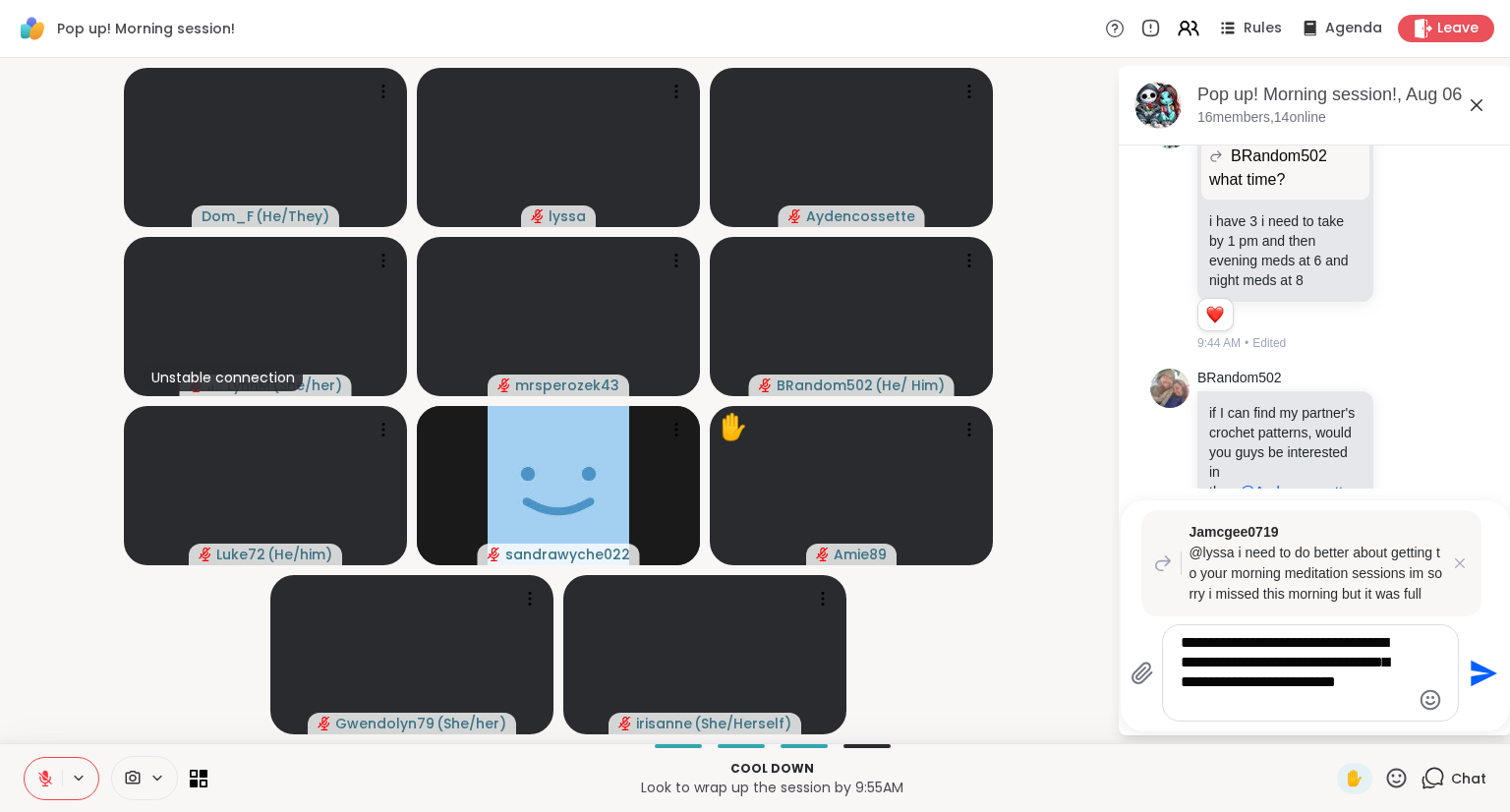 type on "**********" 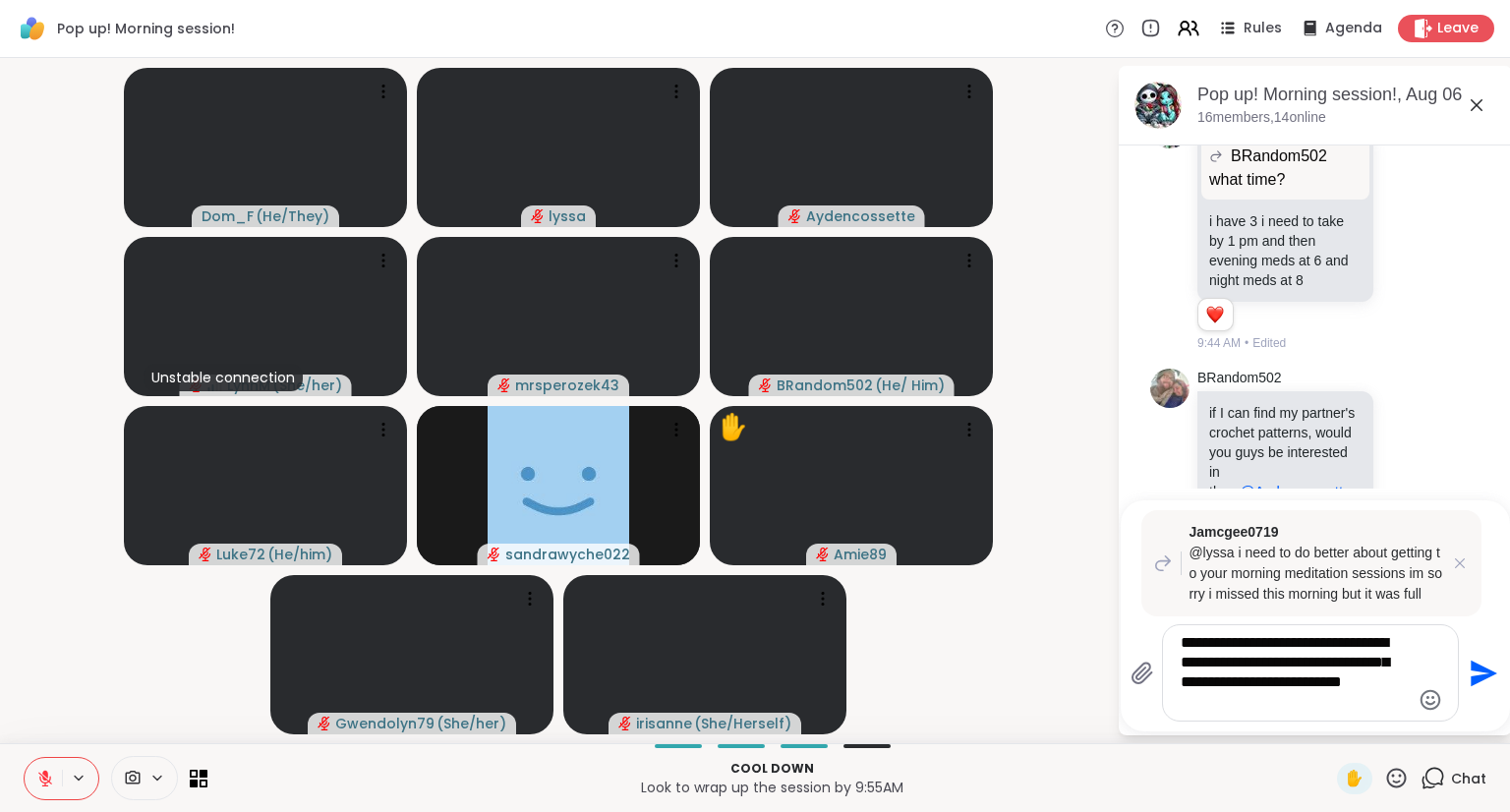 type 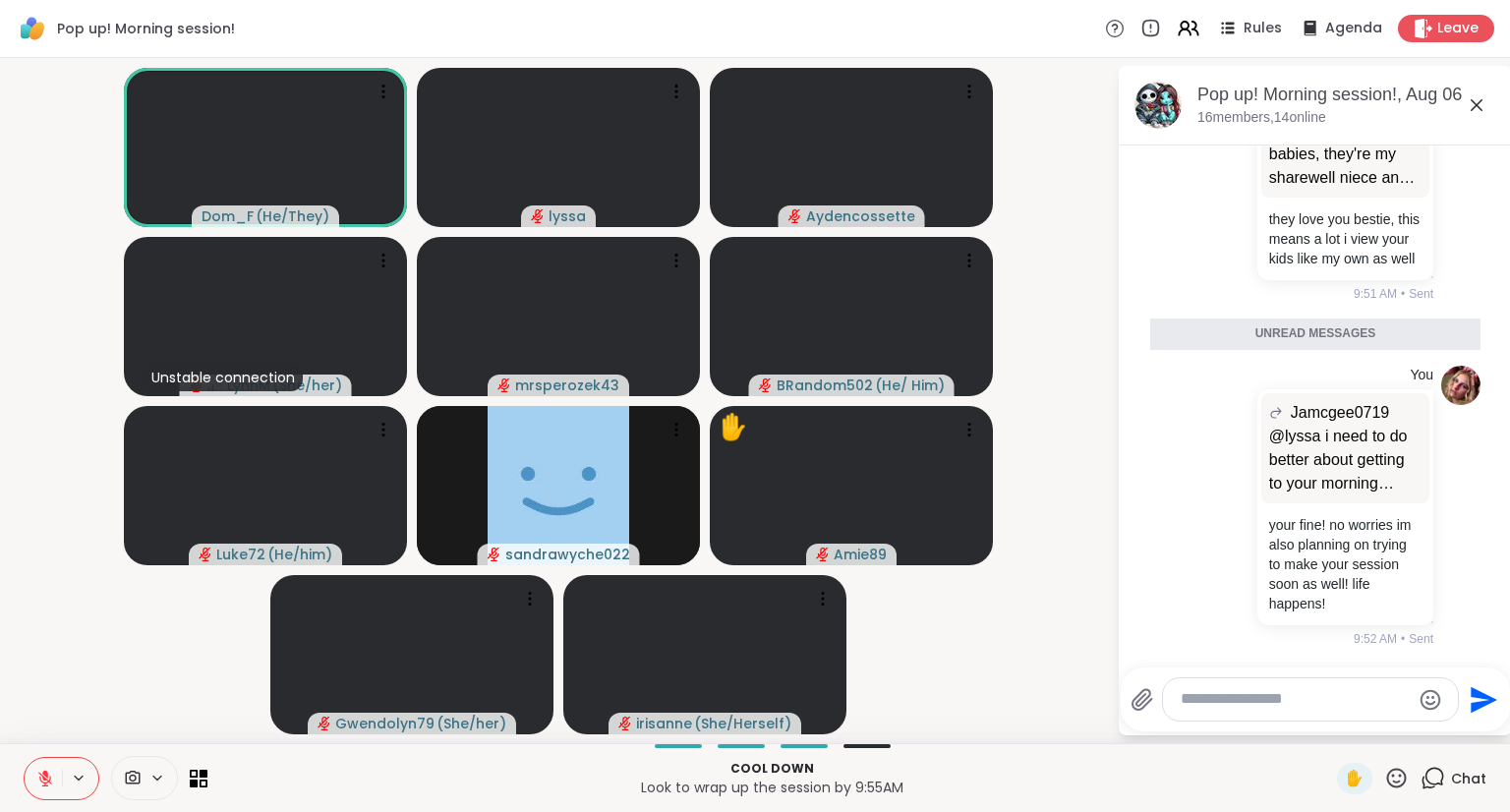 scroll, scrollTop: 12144, scrollLeft: 0, axis: vertical 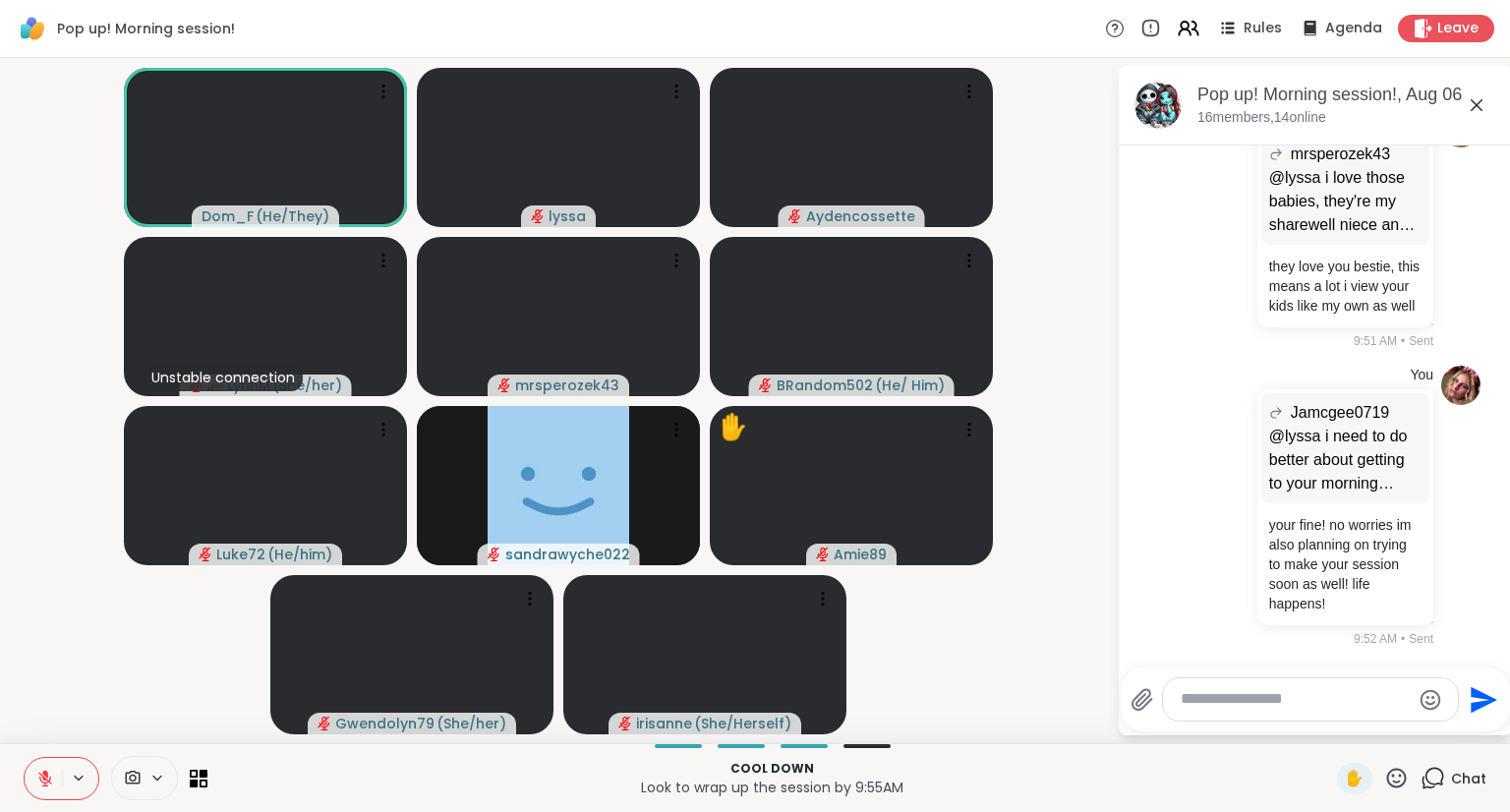 click 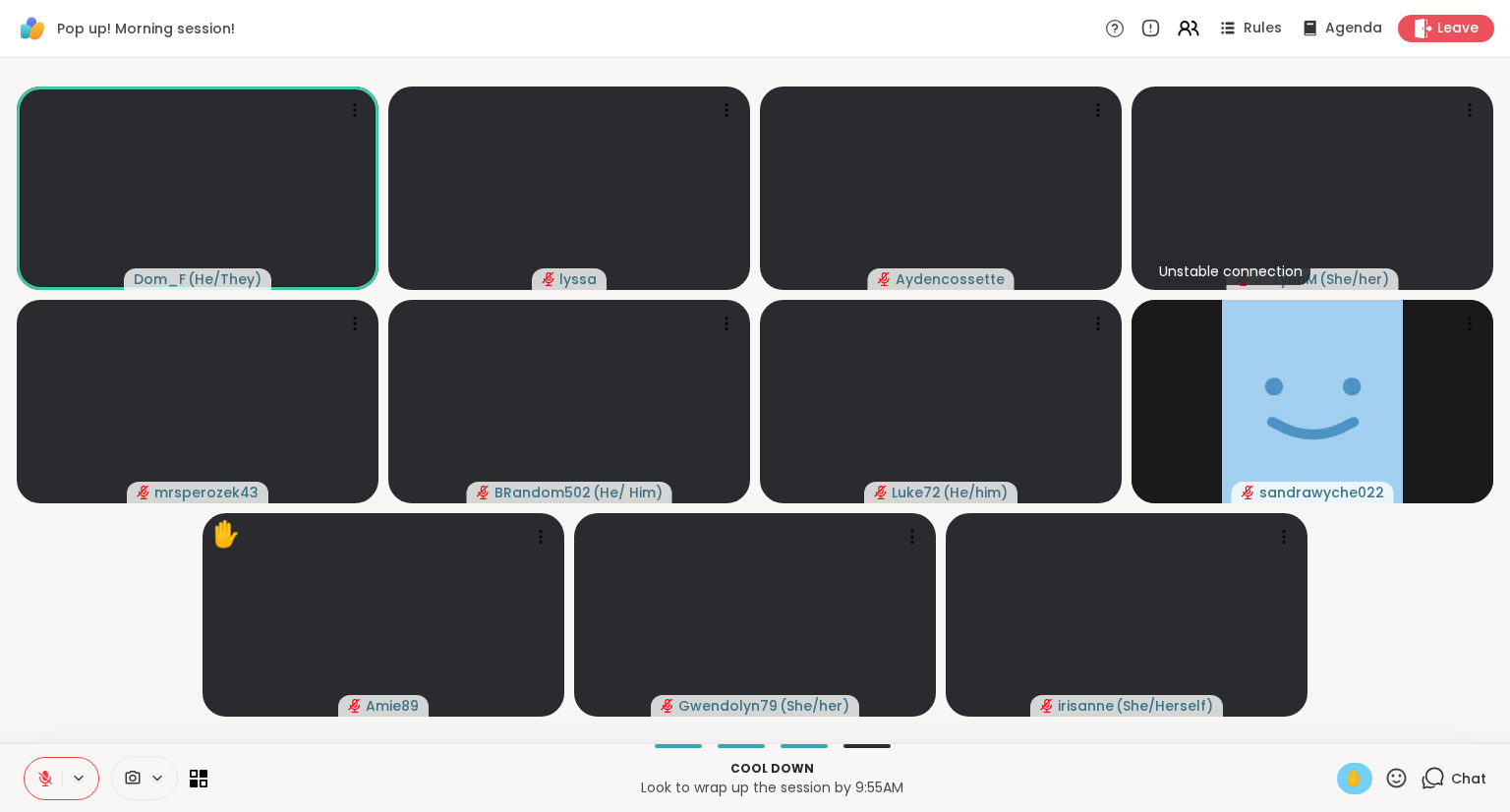 click on "✋" at bounding box center (1355, 779) 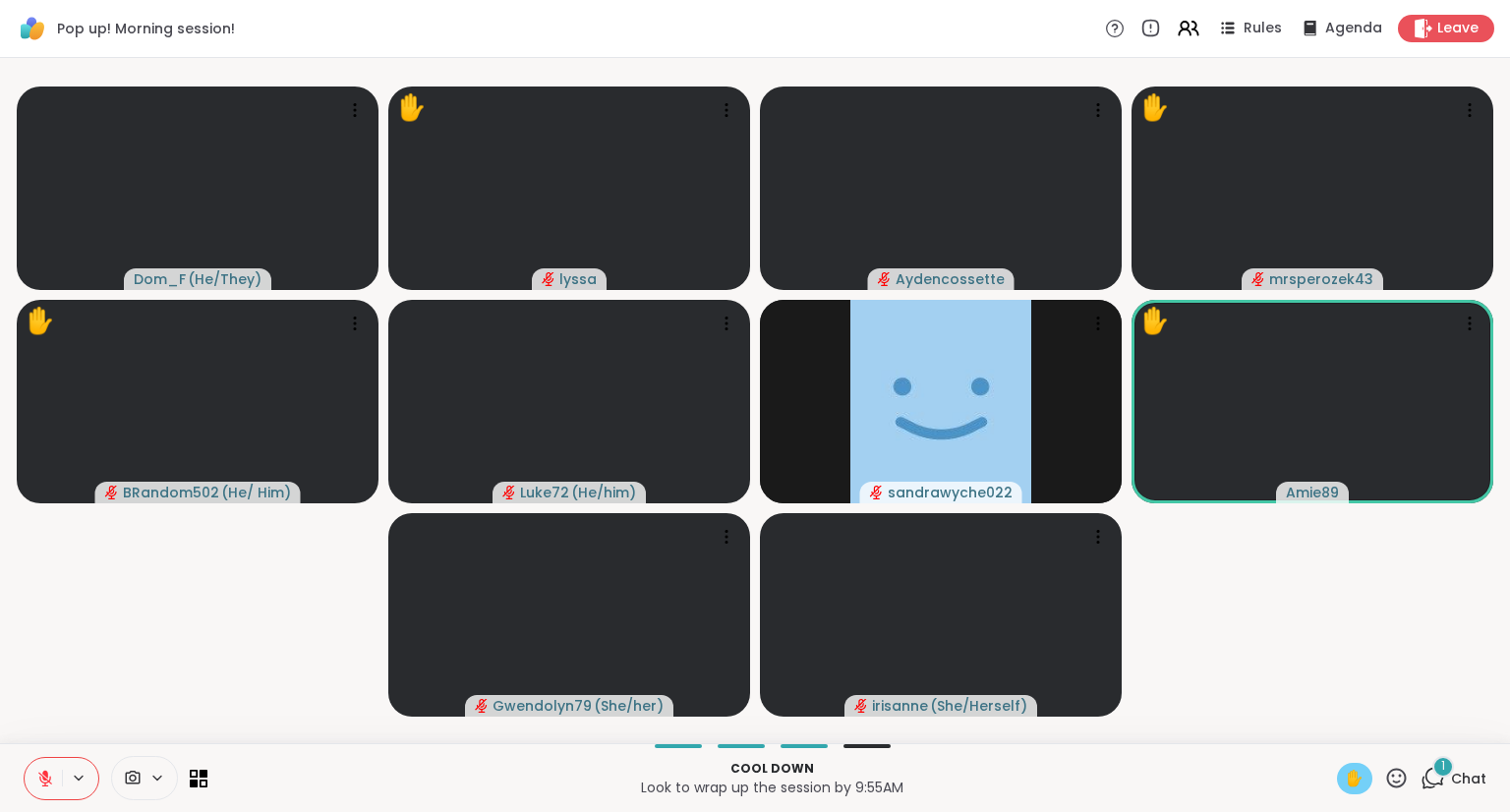 click 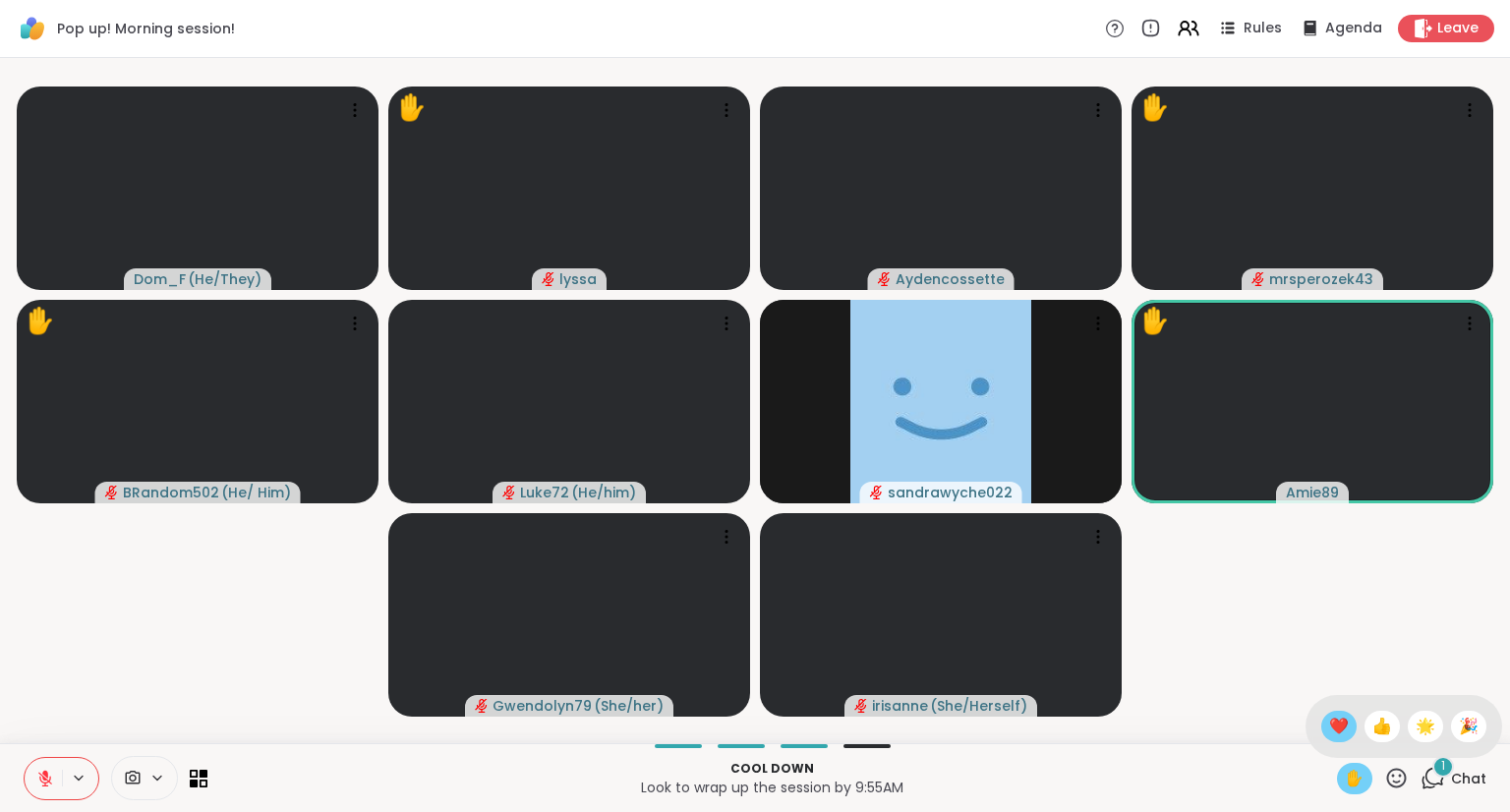 click on "❤️" at bounding box center (1339, 726) 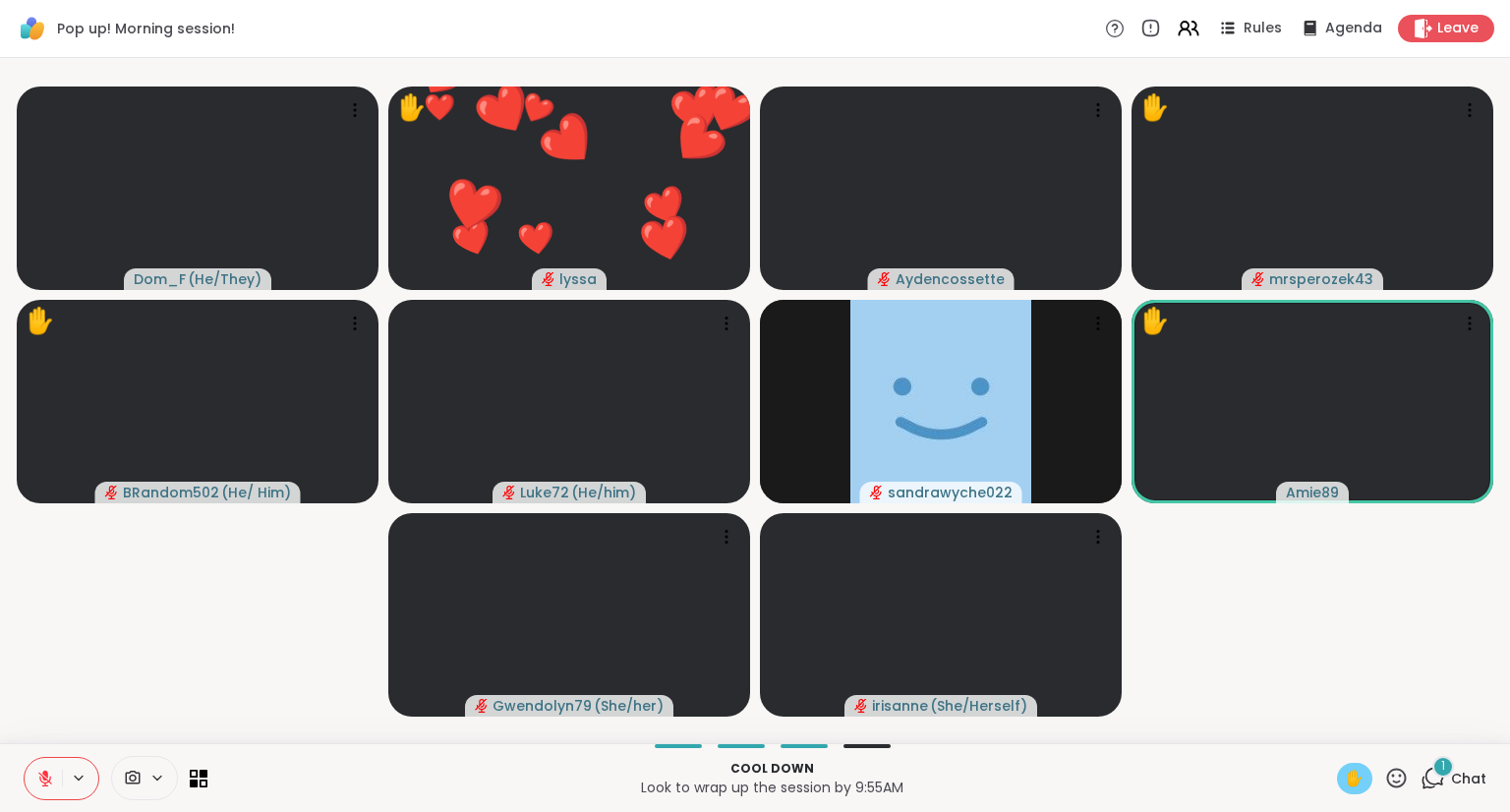click on "1" at bounding box center (1443, 766) 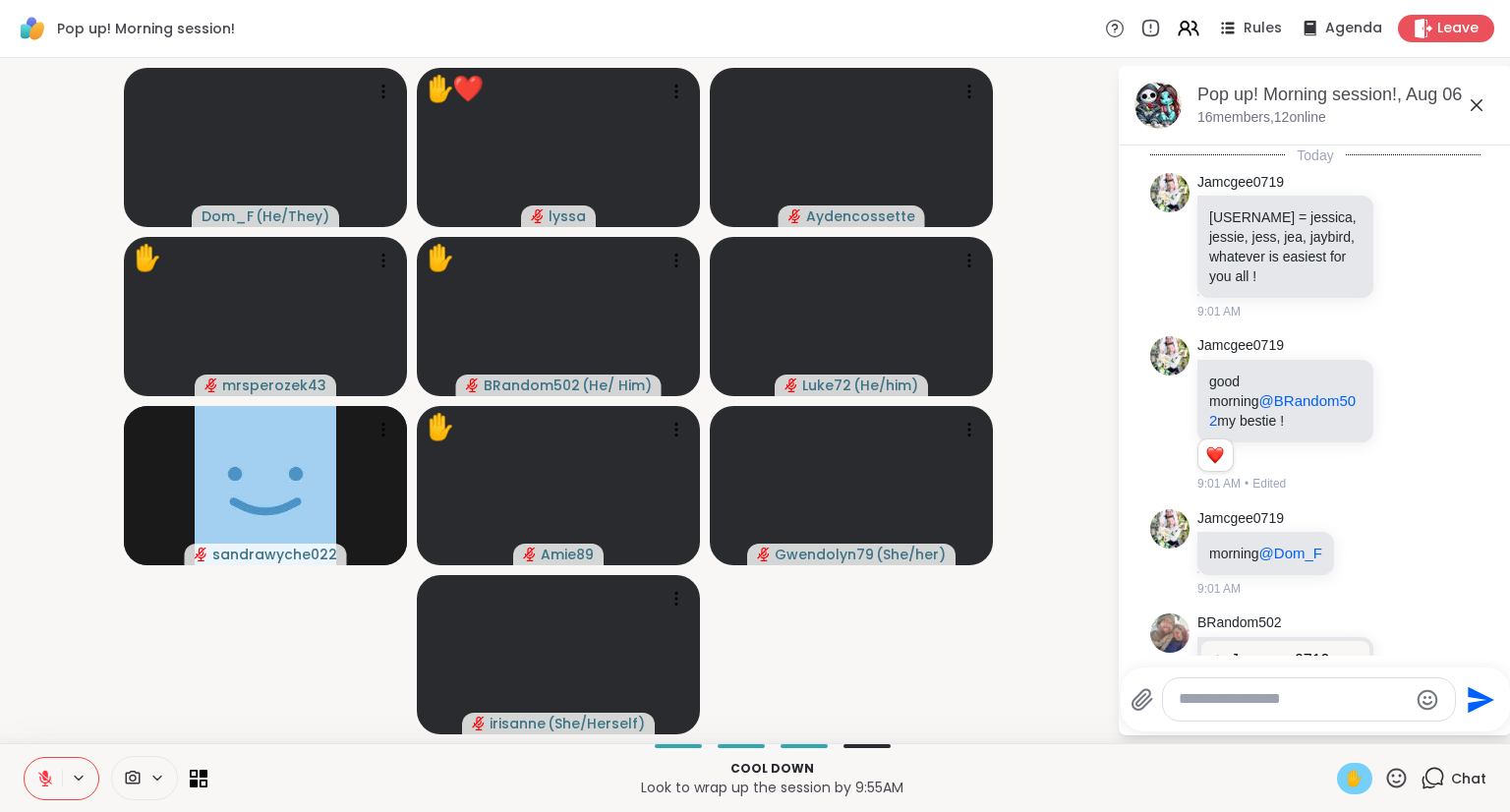 scroll, scrollTop: 12296, scrollLeft: 0, axis: vertical 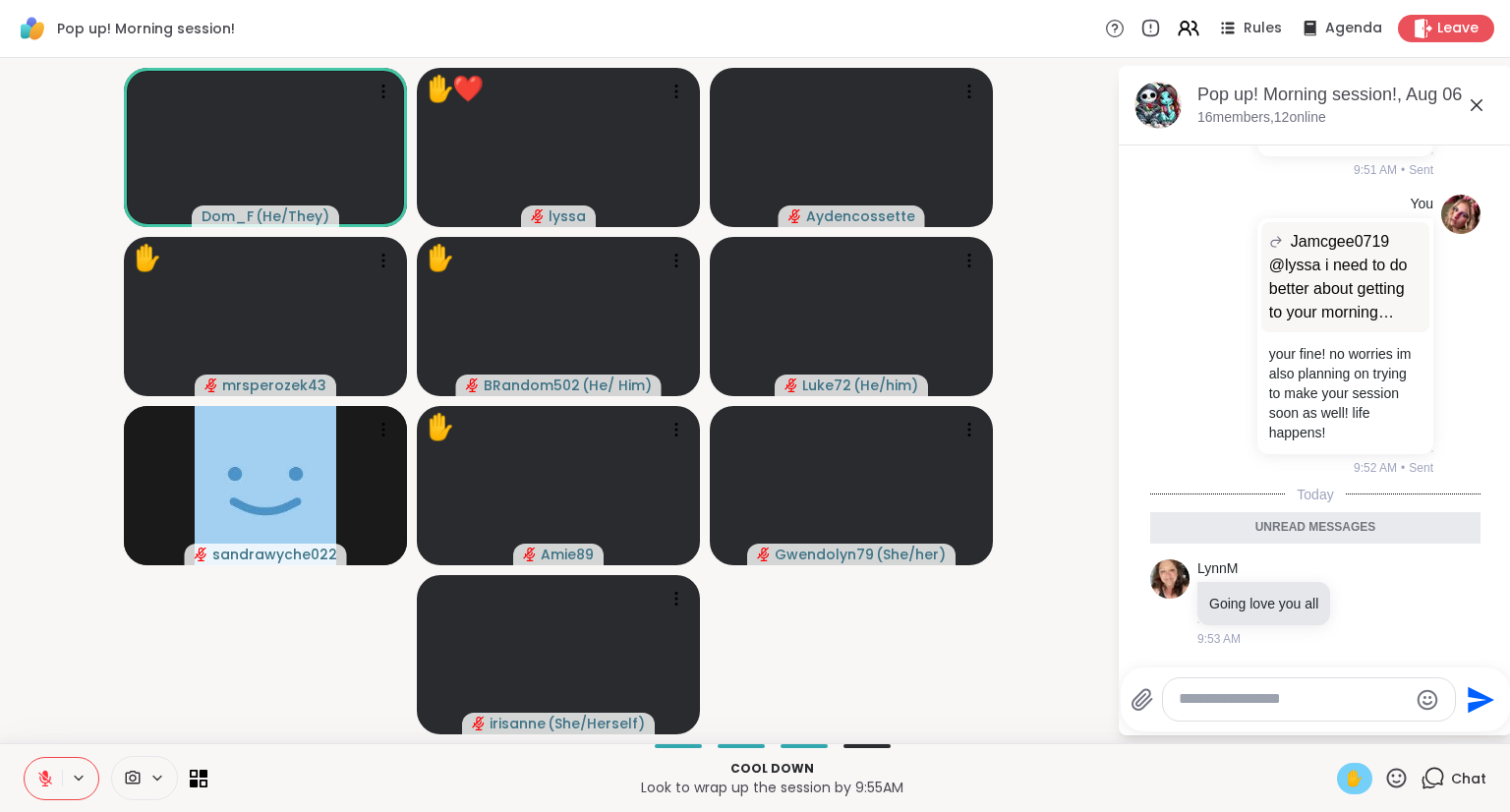 click 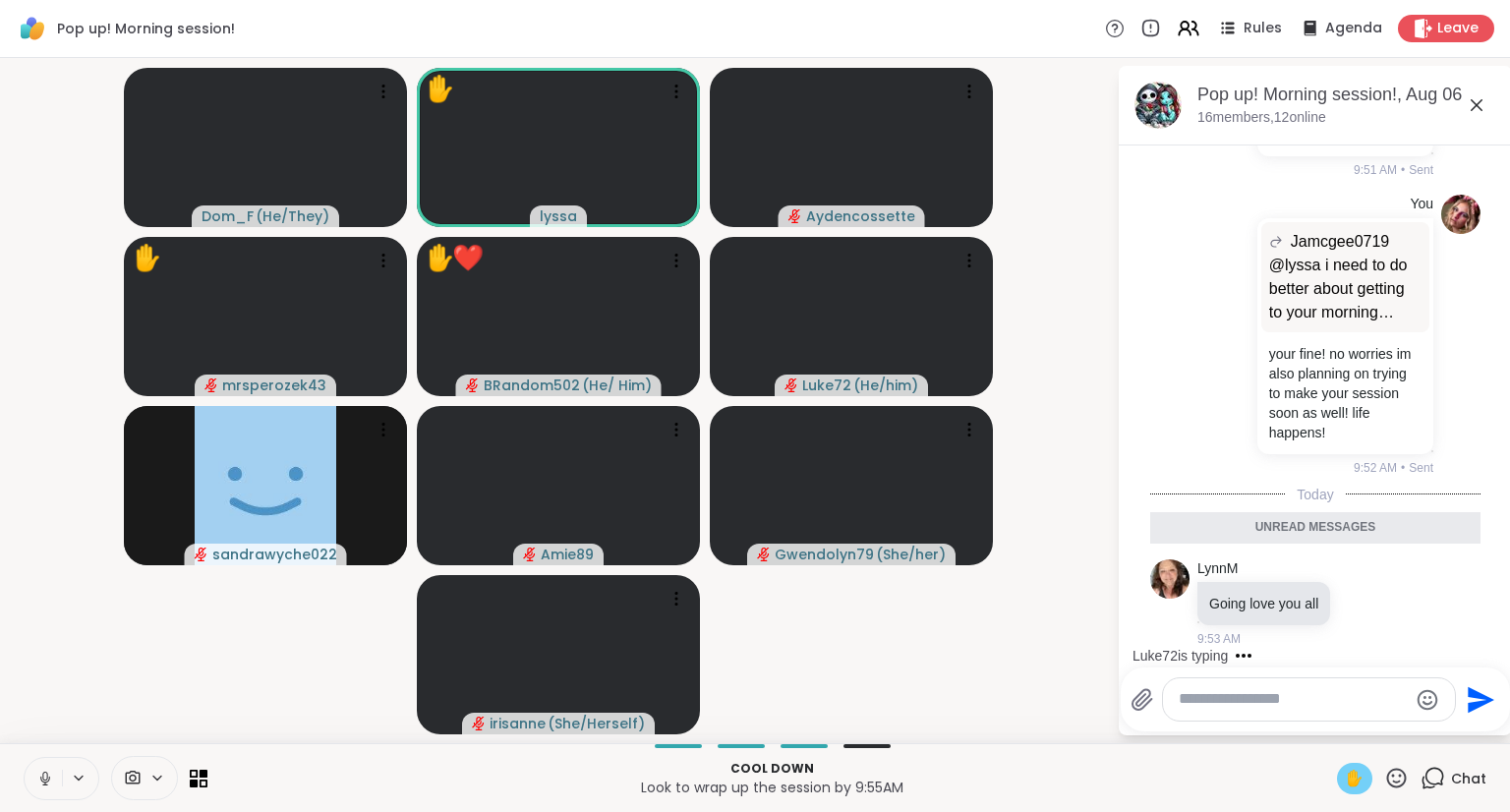 click on "Dom_F ( He/They ) ✋ lyssa Aydencossette ✋ mrsperozek43 ✋ ❤️ BRandom502 ( He/ Him ) ❤️ ❤️ ❤️ ❤️ ❤️ ❤️ ❤️ ❤️ ❤️ ❤️ ❤️ ❤️ ❤️ ❤️ ❤️ ❤️ ❤️ Luke72 ( He/him ) sandrawyche022 Amie89 Gwendolyn79 ( She/her ) irisanne ( She/Herself )" at bounding box center [558, 400] 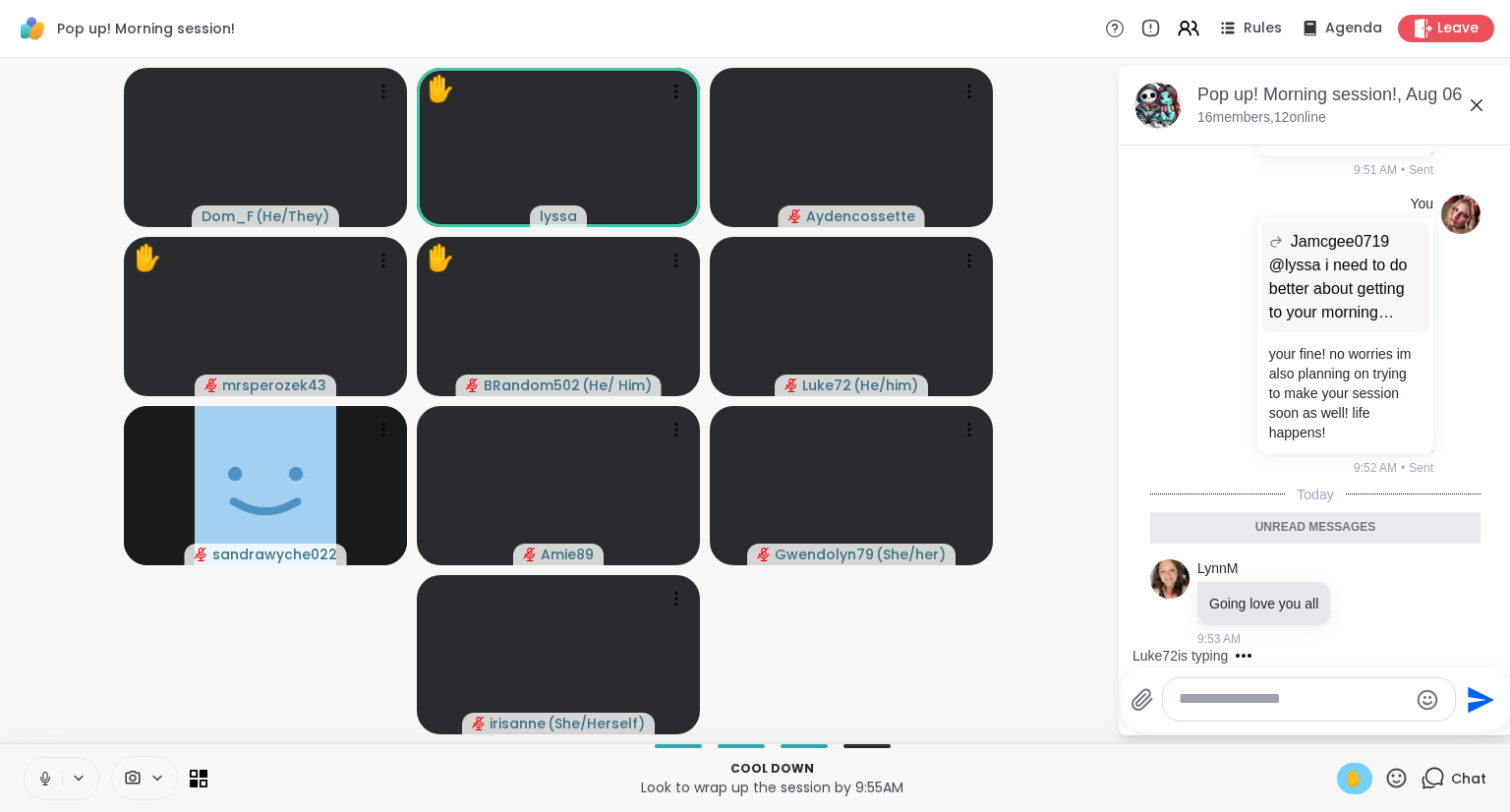 click 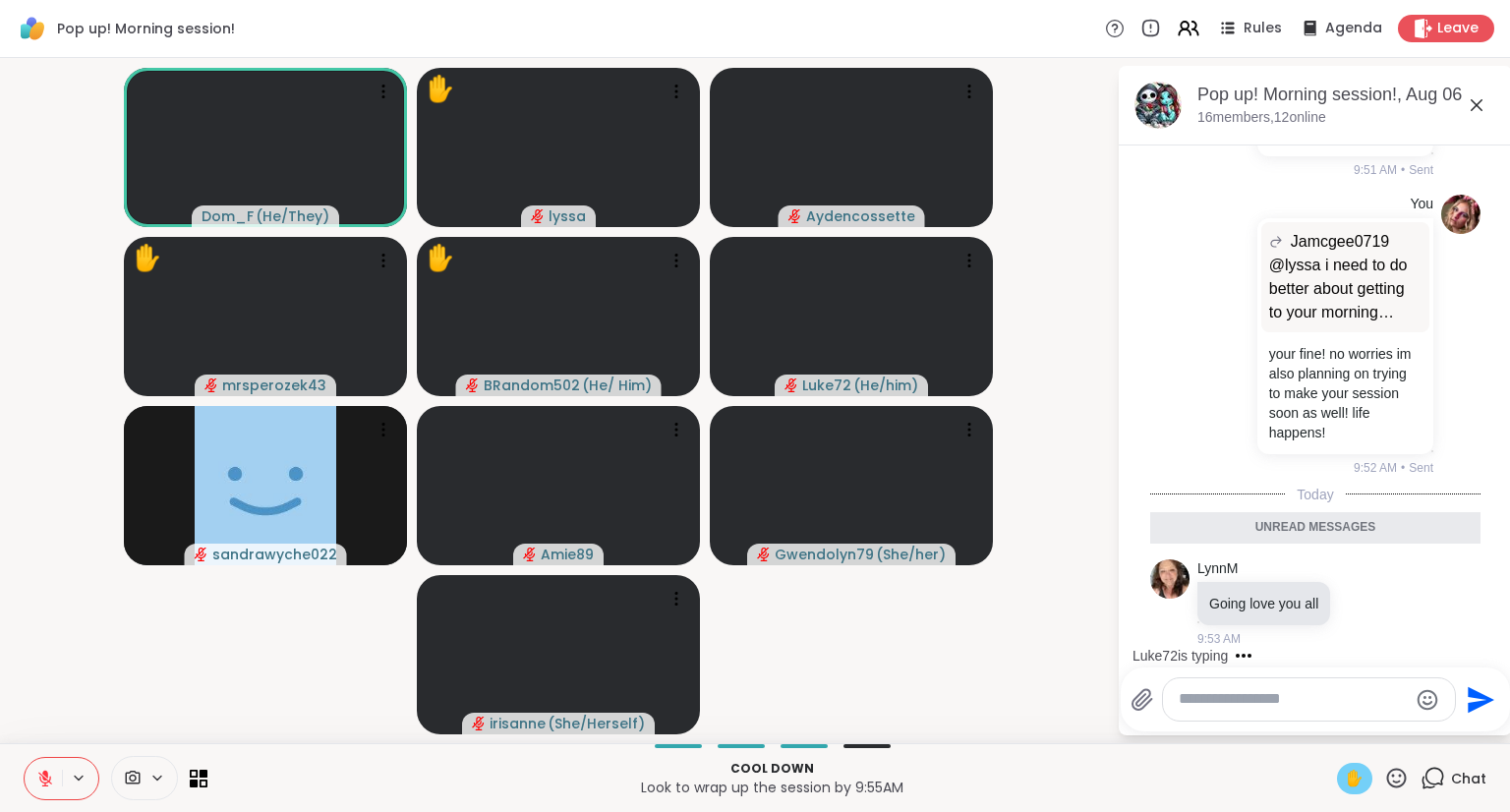 click at bounding box center [1308, 699] 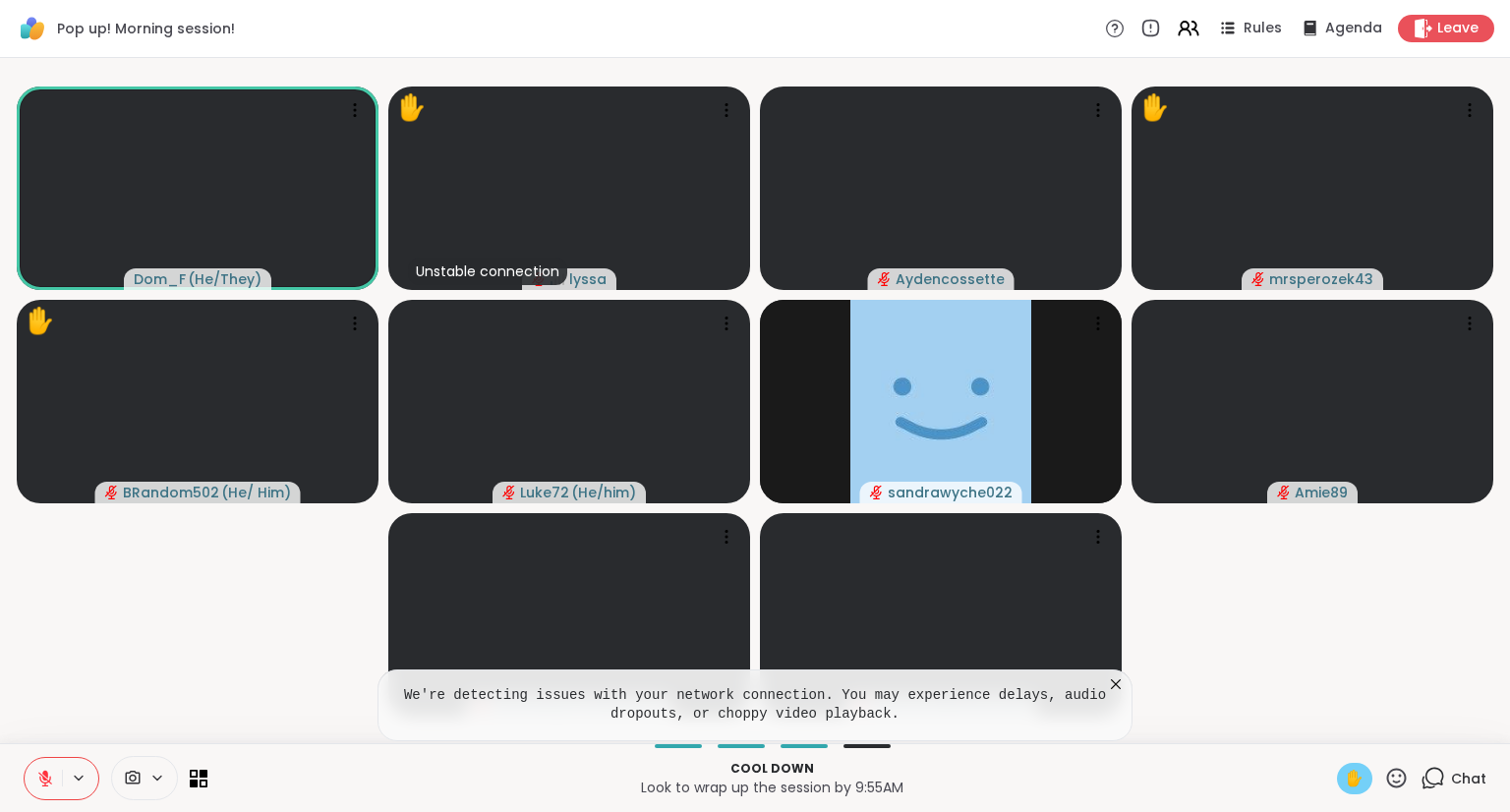 click 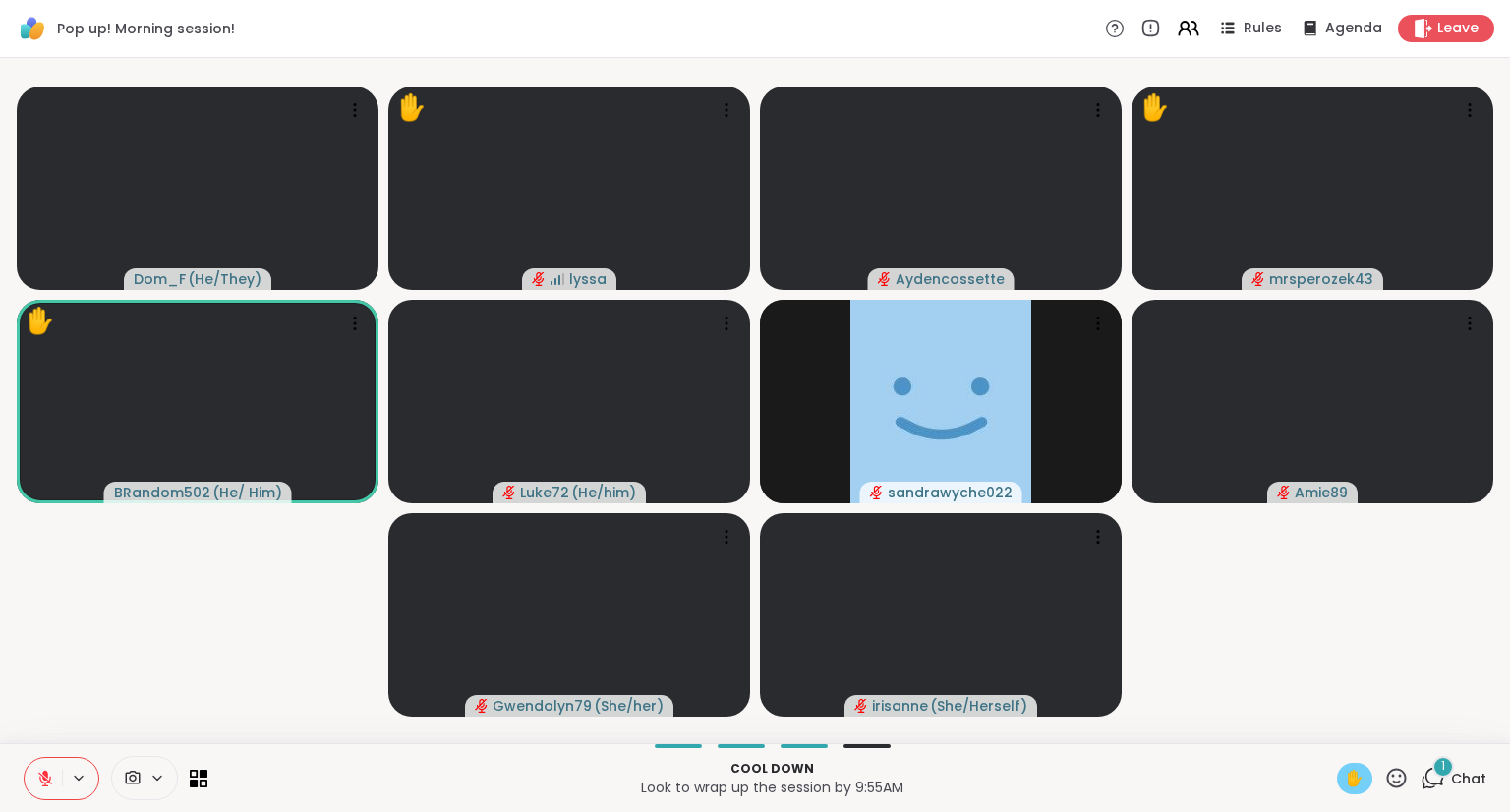 click 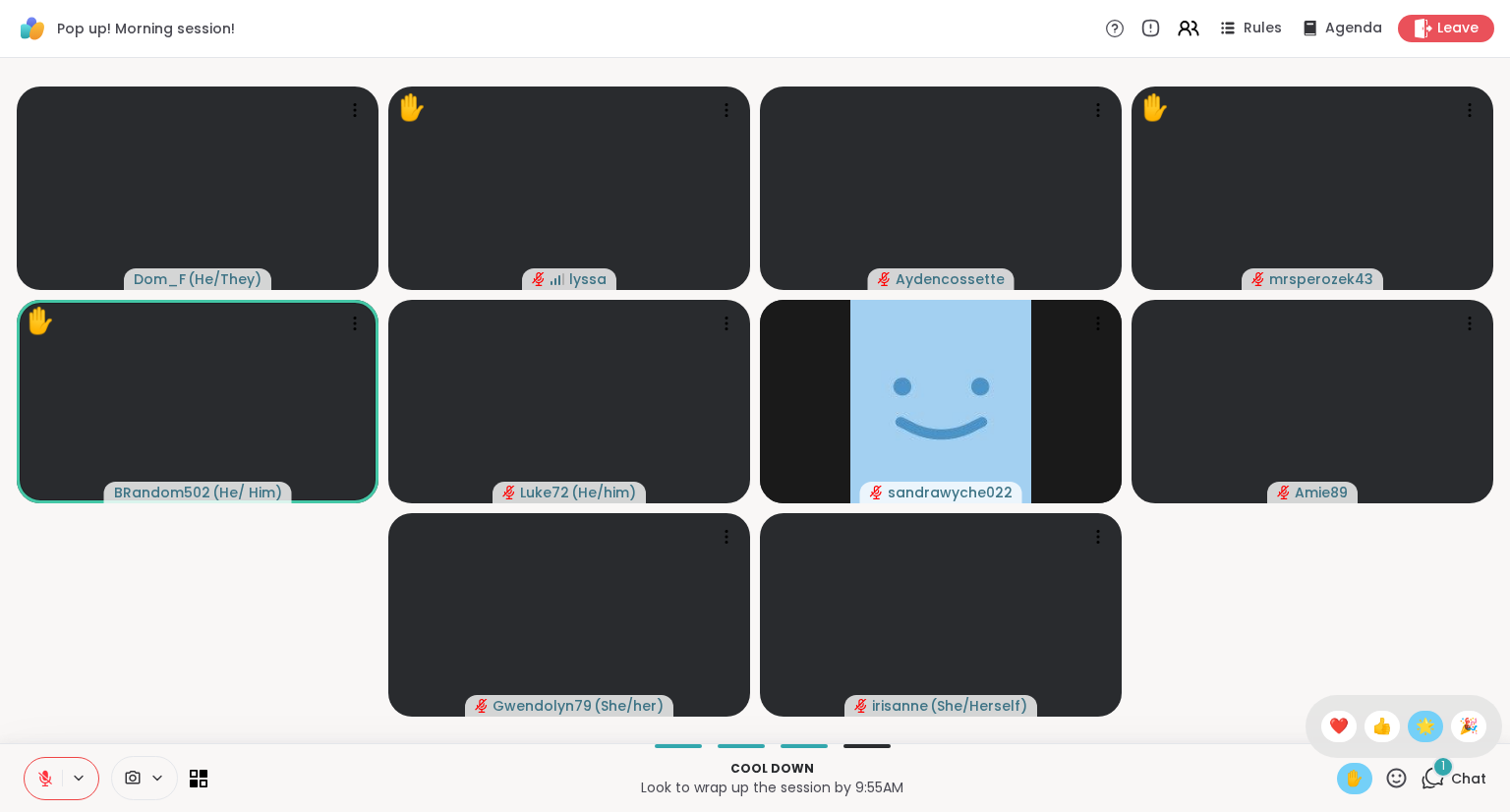 click on "🌟" at bounding box center (1425, 726) 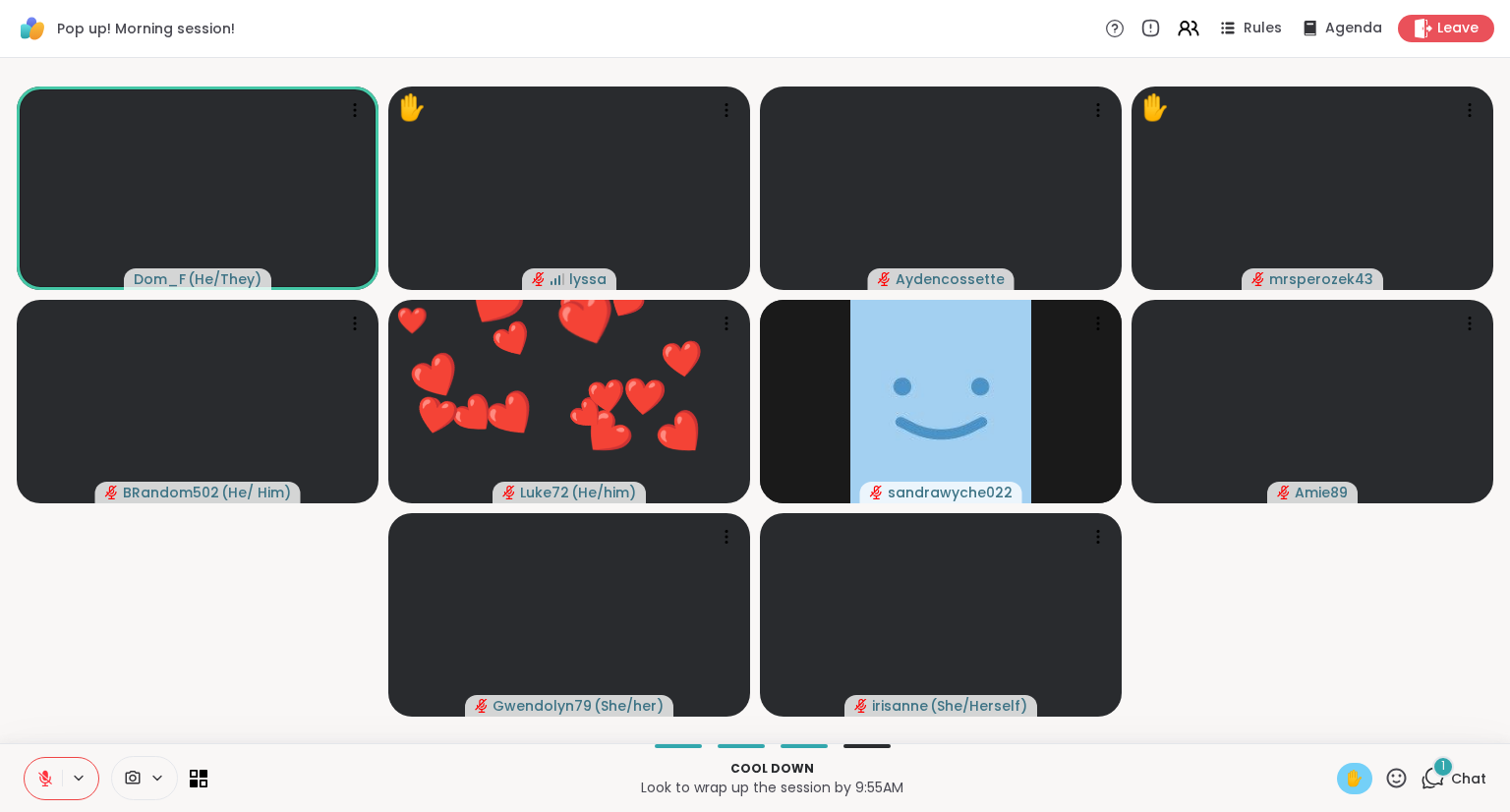 click 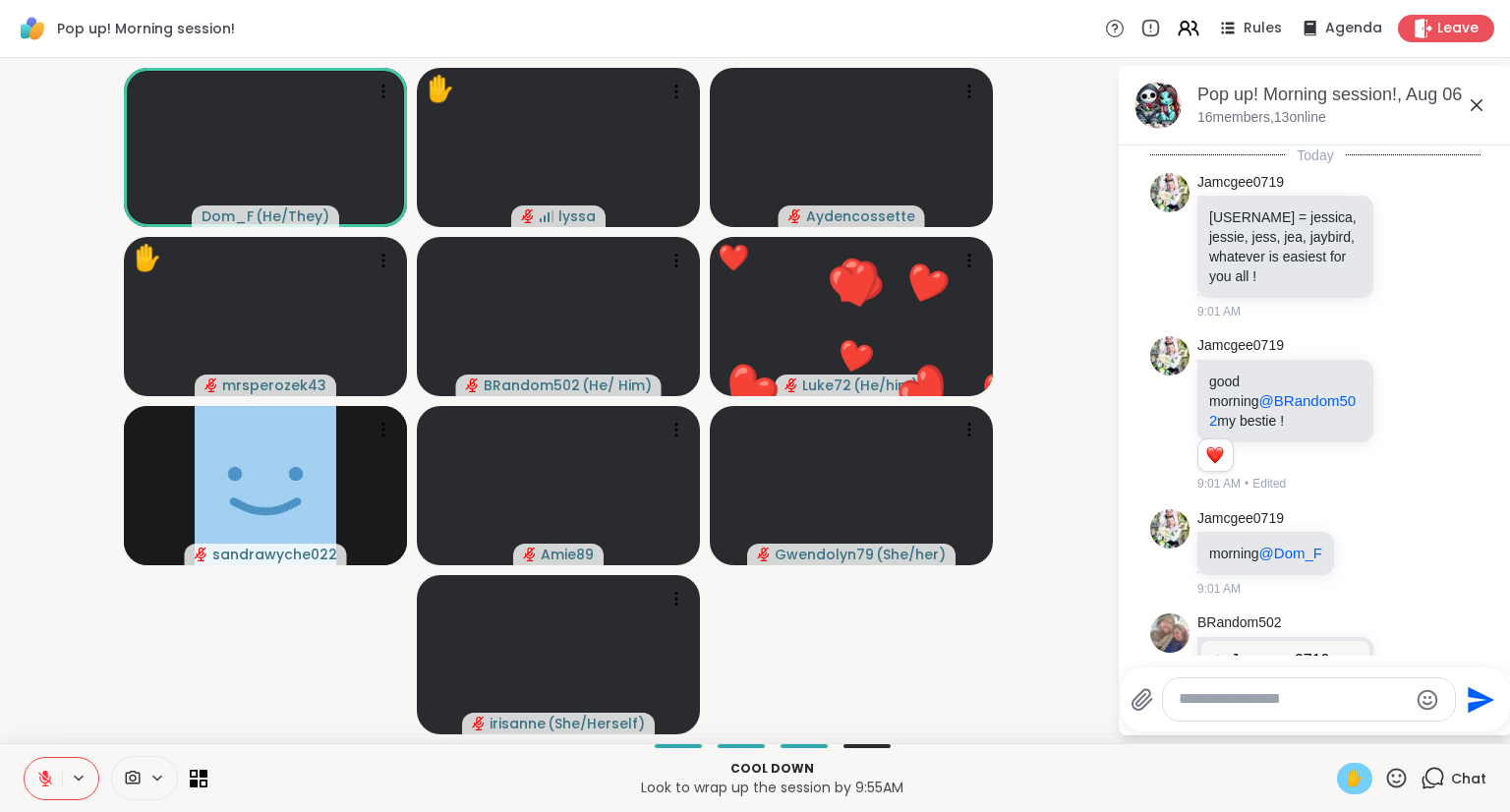 scroll, scrollTop: 12439, scrollLeft: 0, axis: vertical 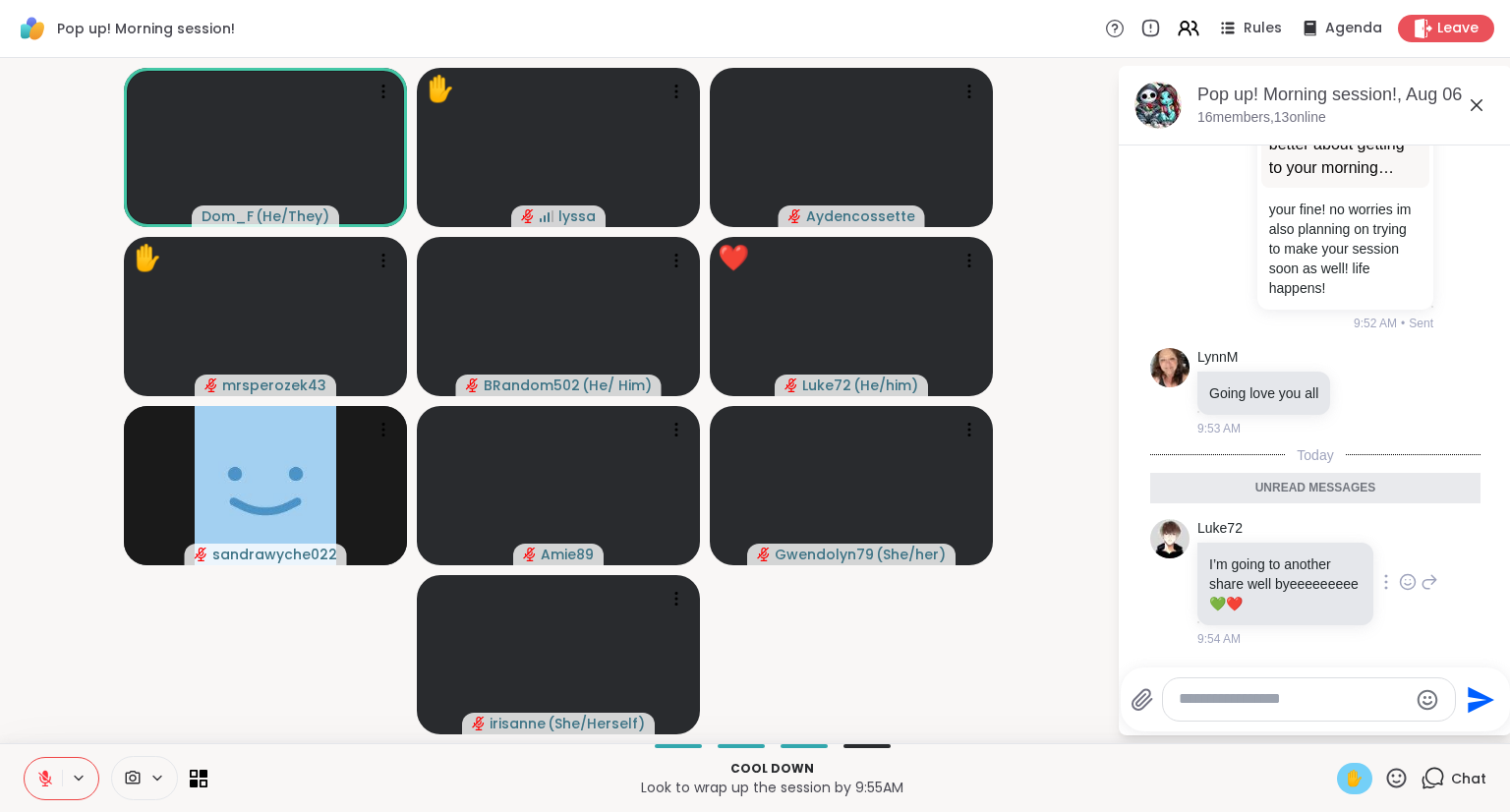 click 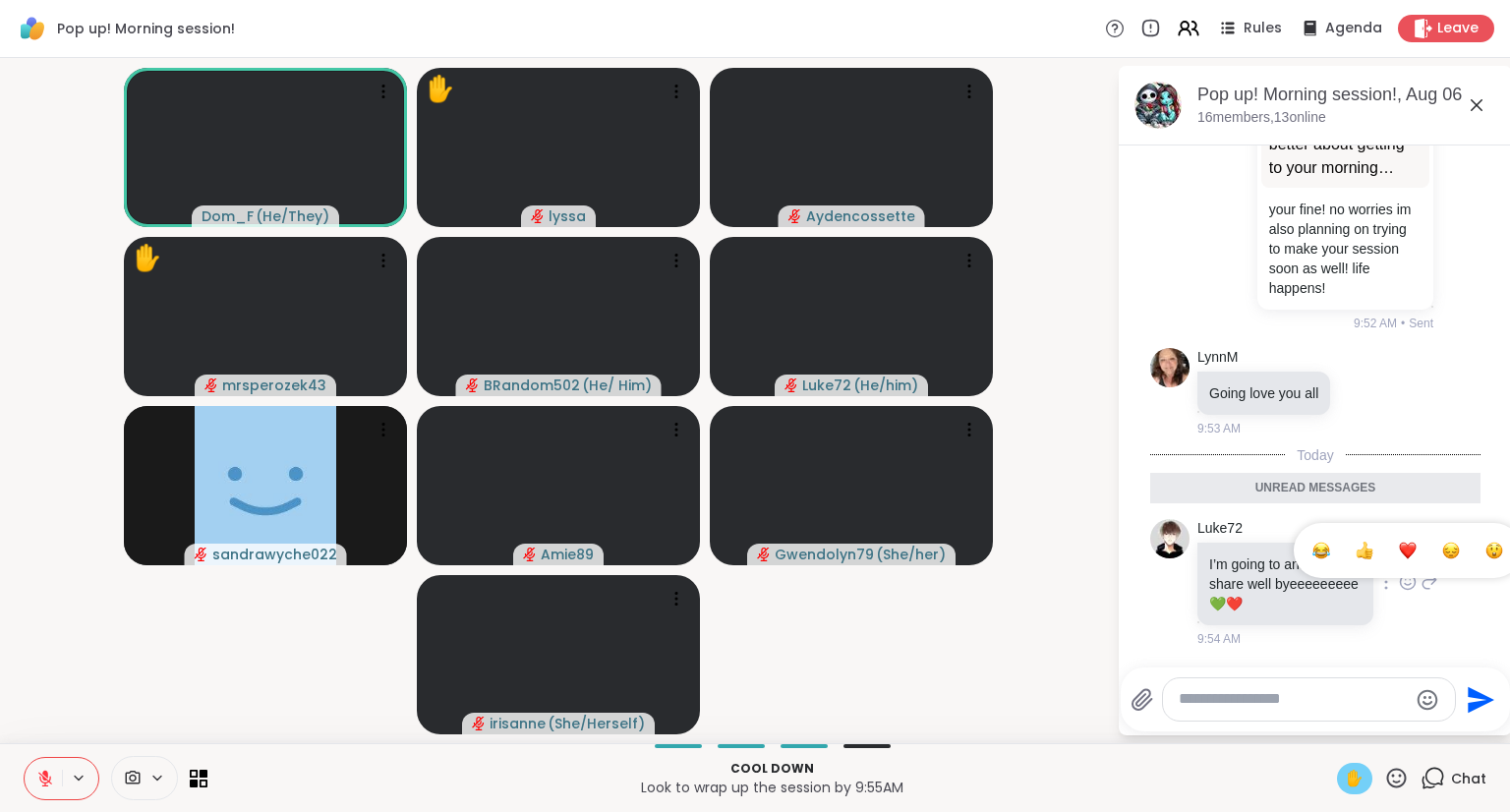 click at bounding box center (1408, 551) 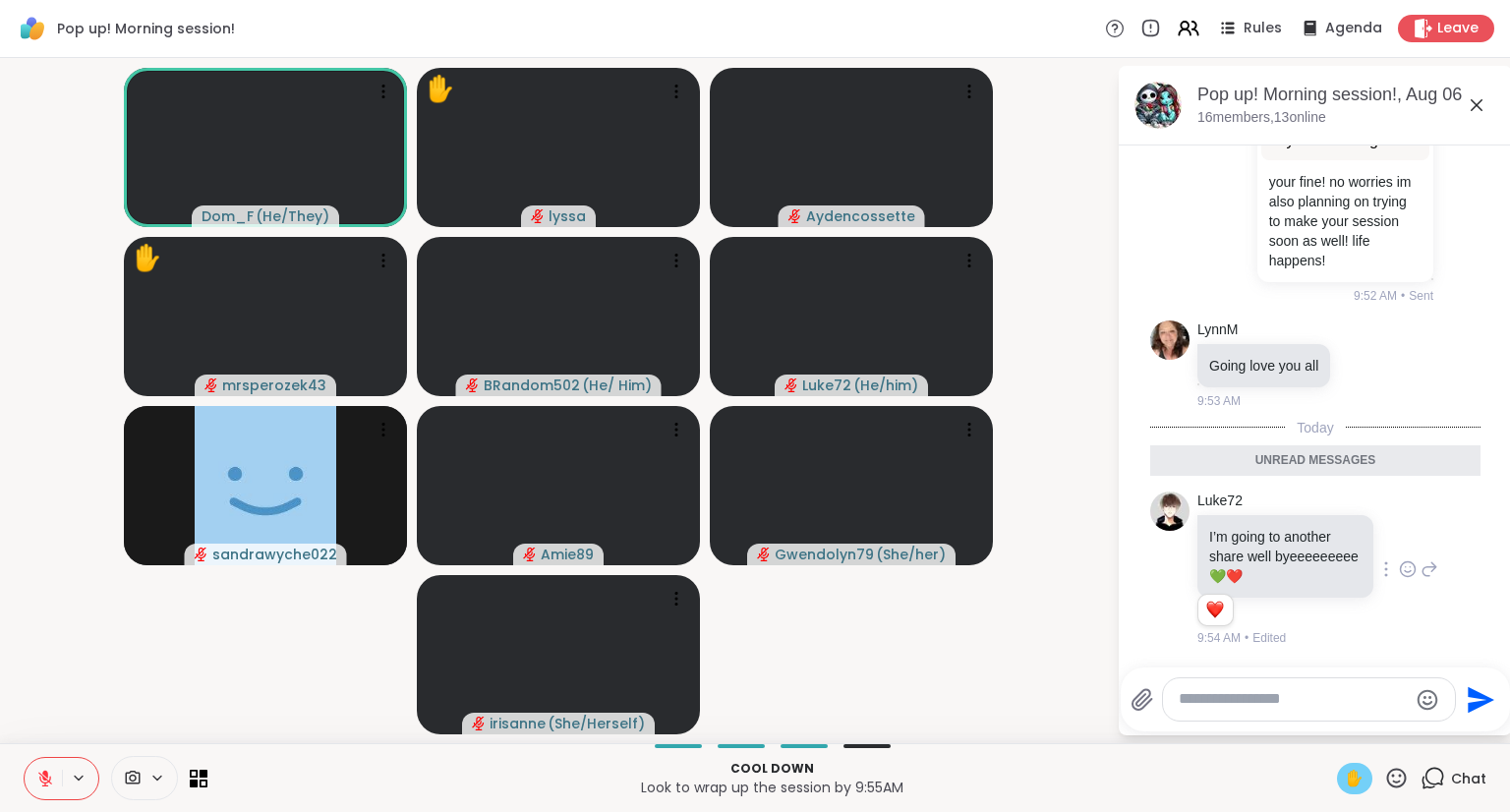 scroll, scrollTop: 12467, scrollLeft: 0, axis: vertical 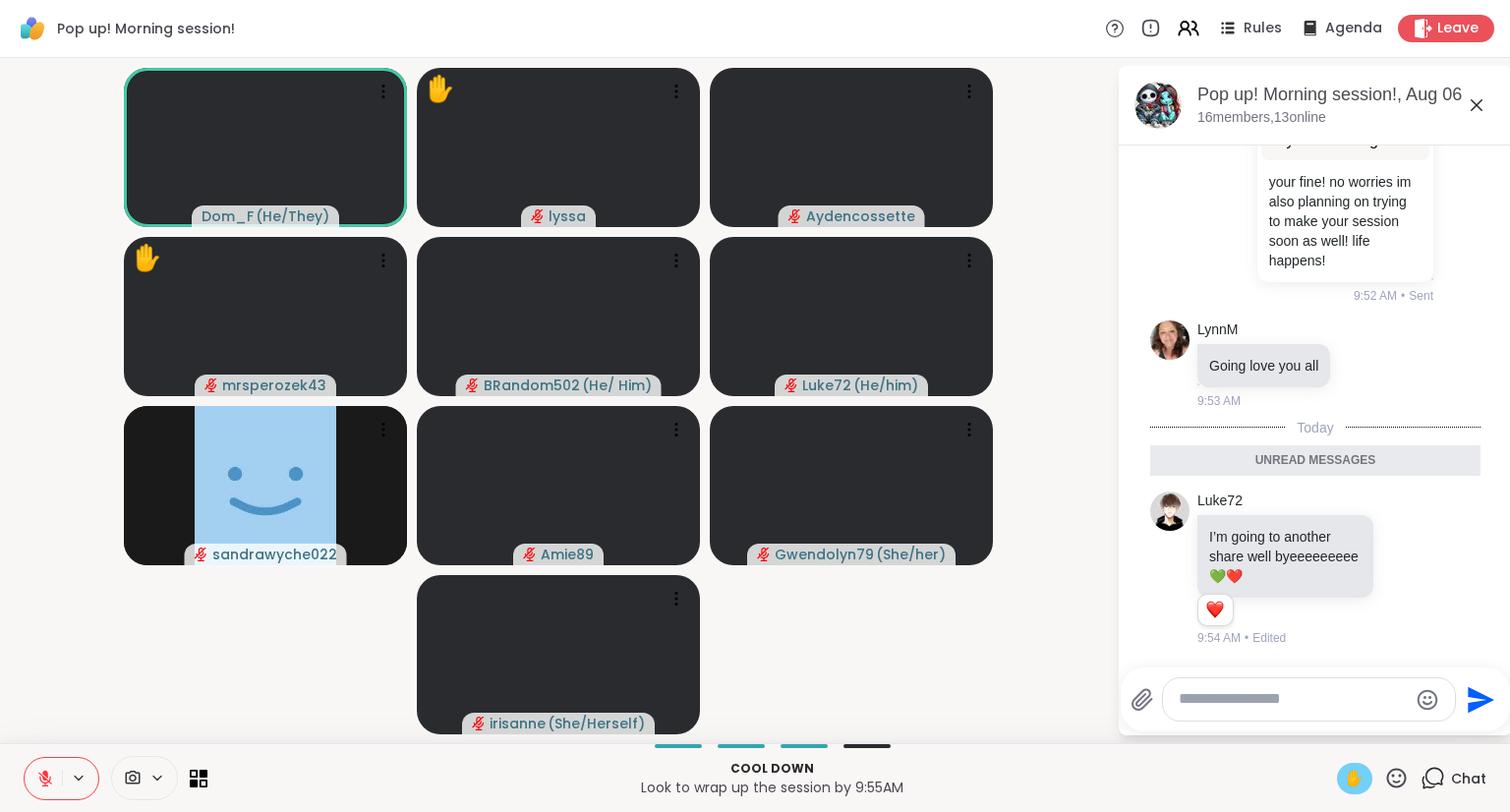 click 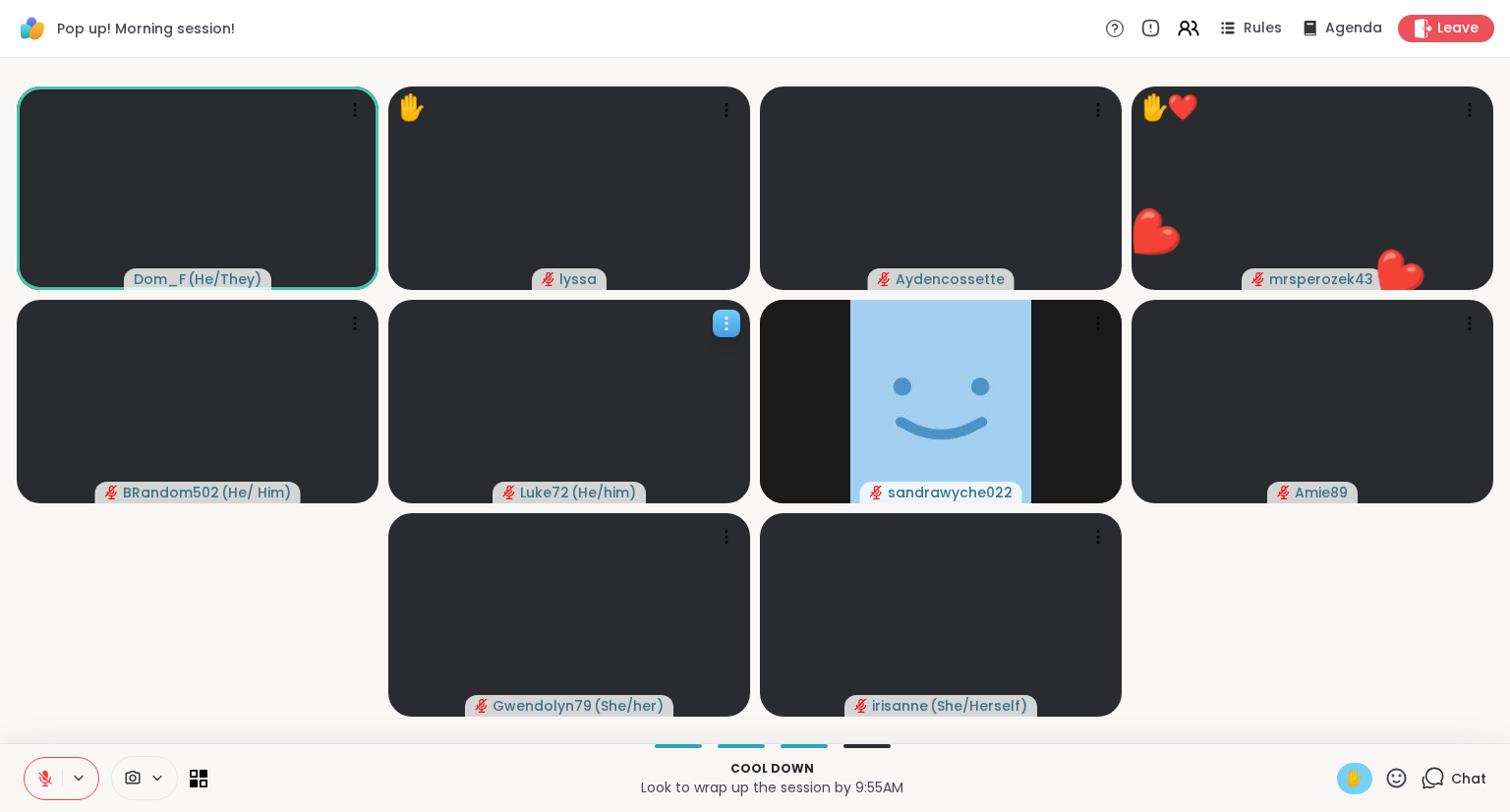 click at bounding box center [569, 401] 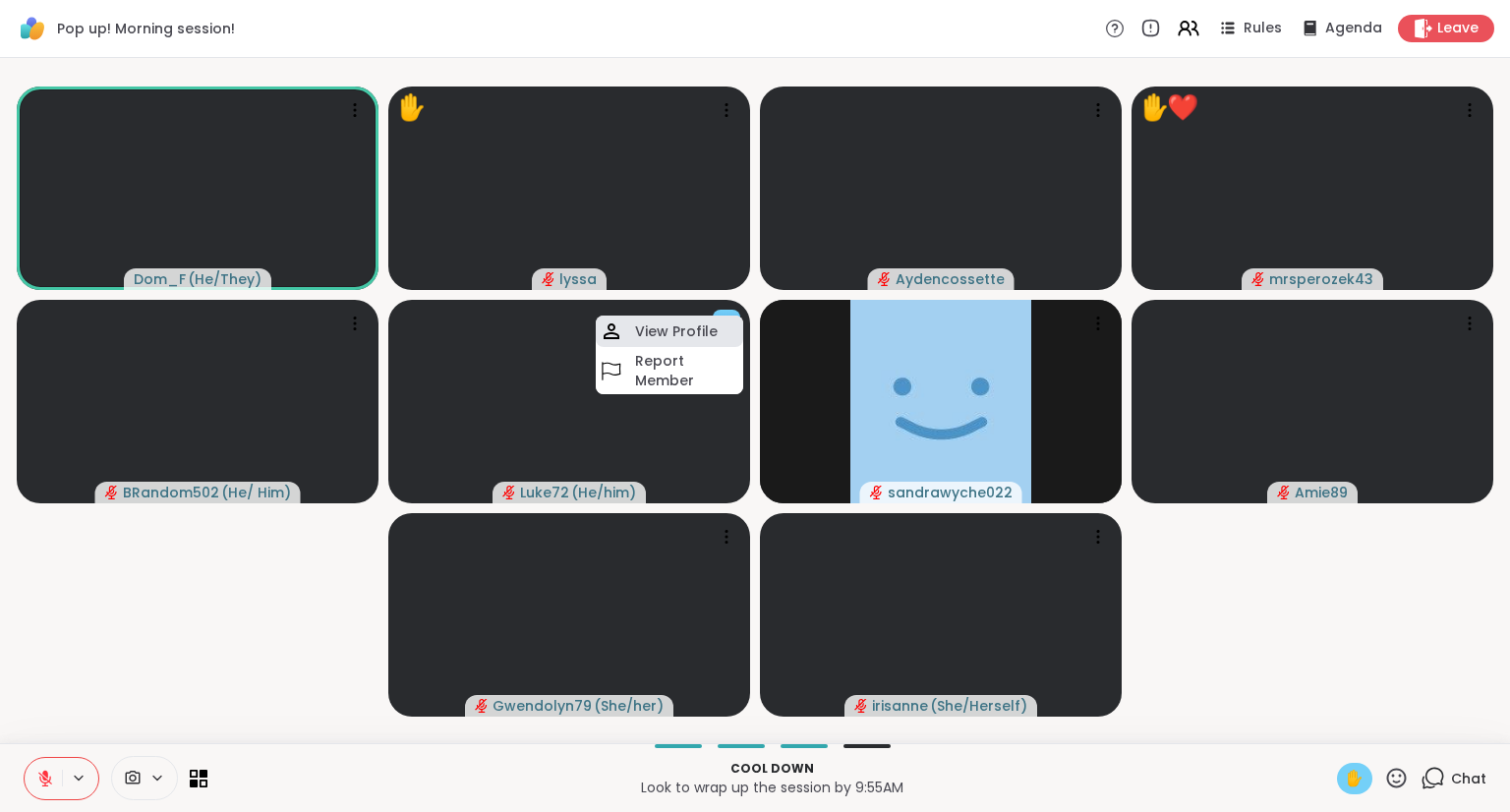 click on "View Profile" at bounding box center (669, 331) 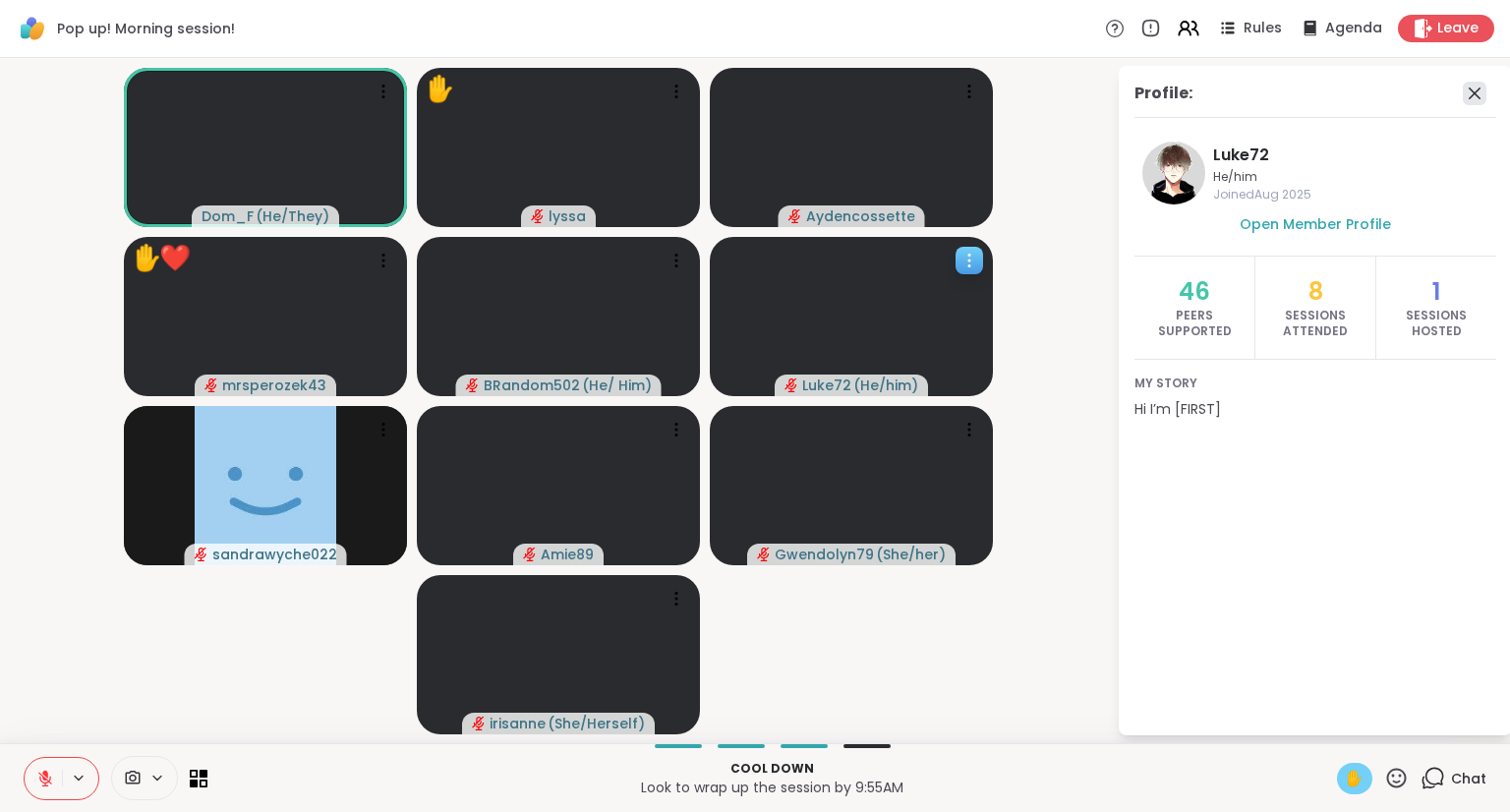 click 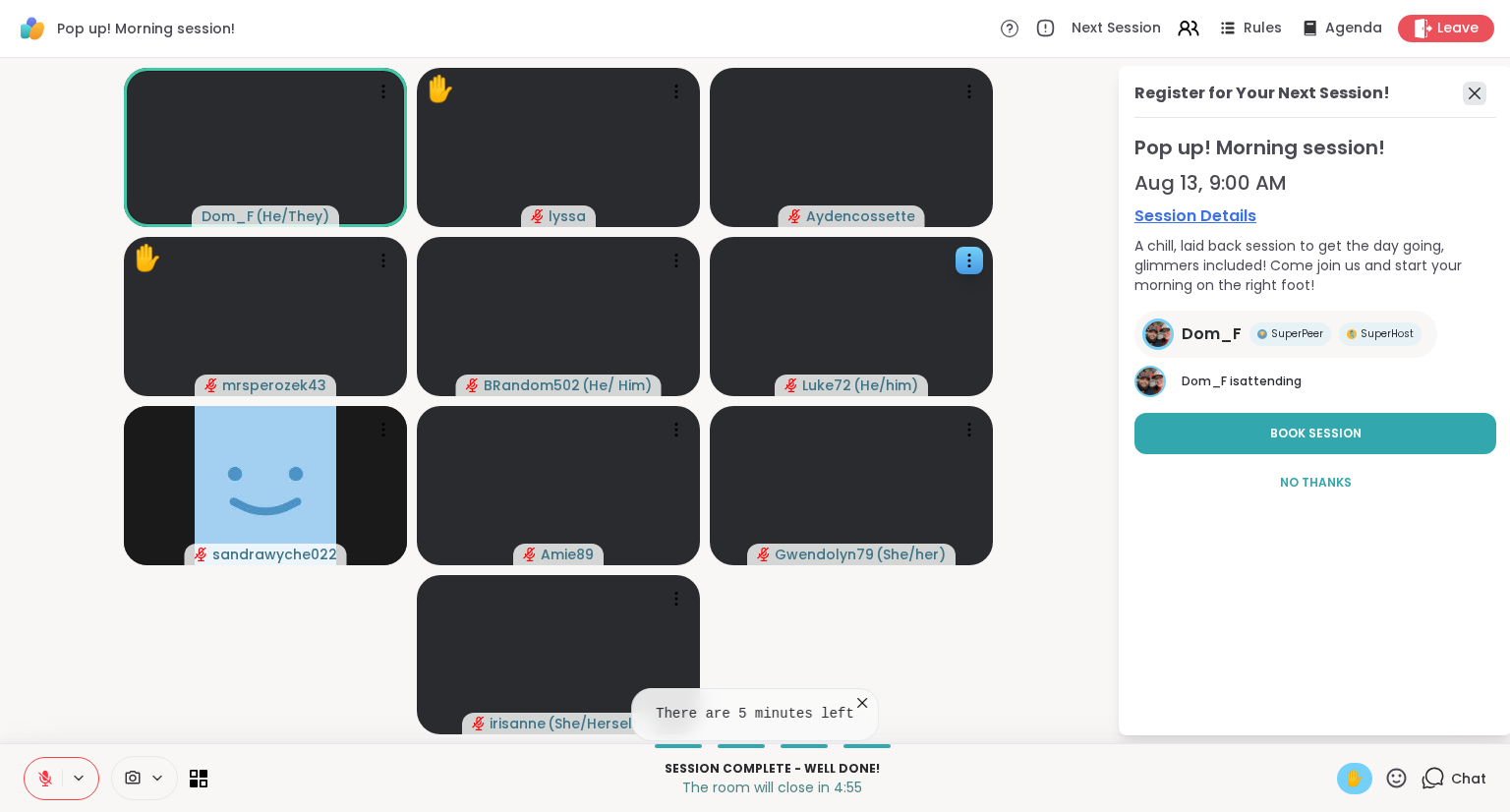 click 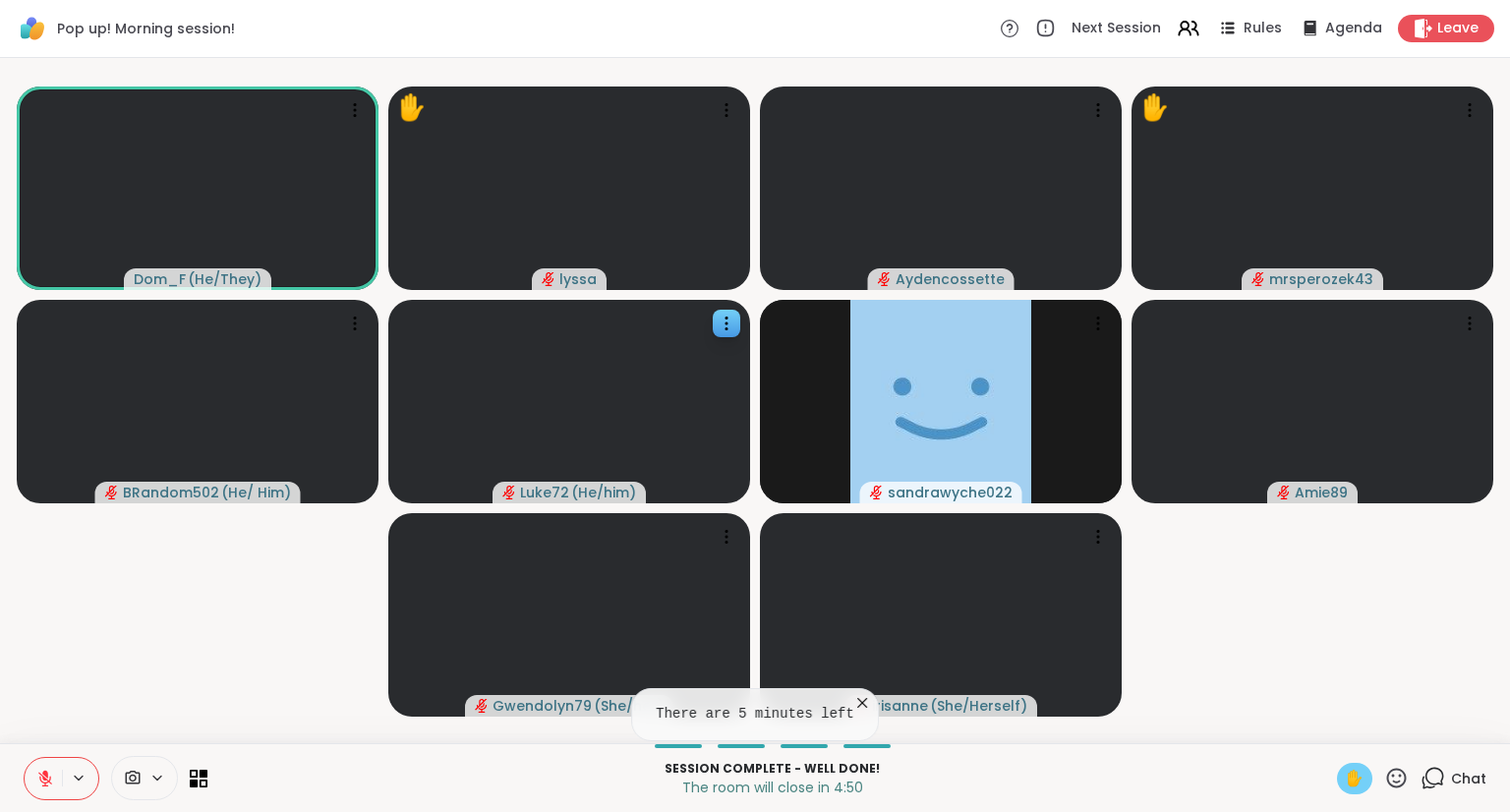 click on "✋" at bounding box center (1355, 779) 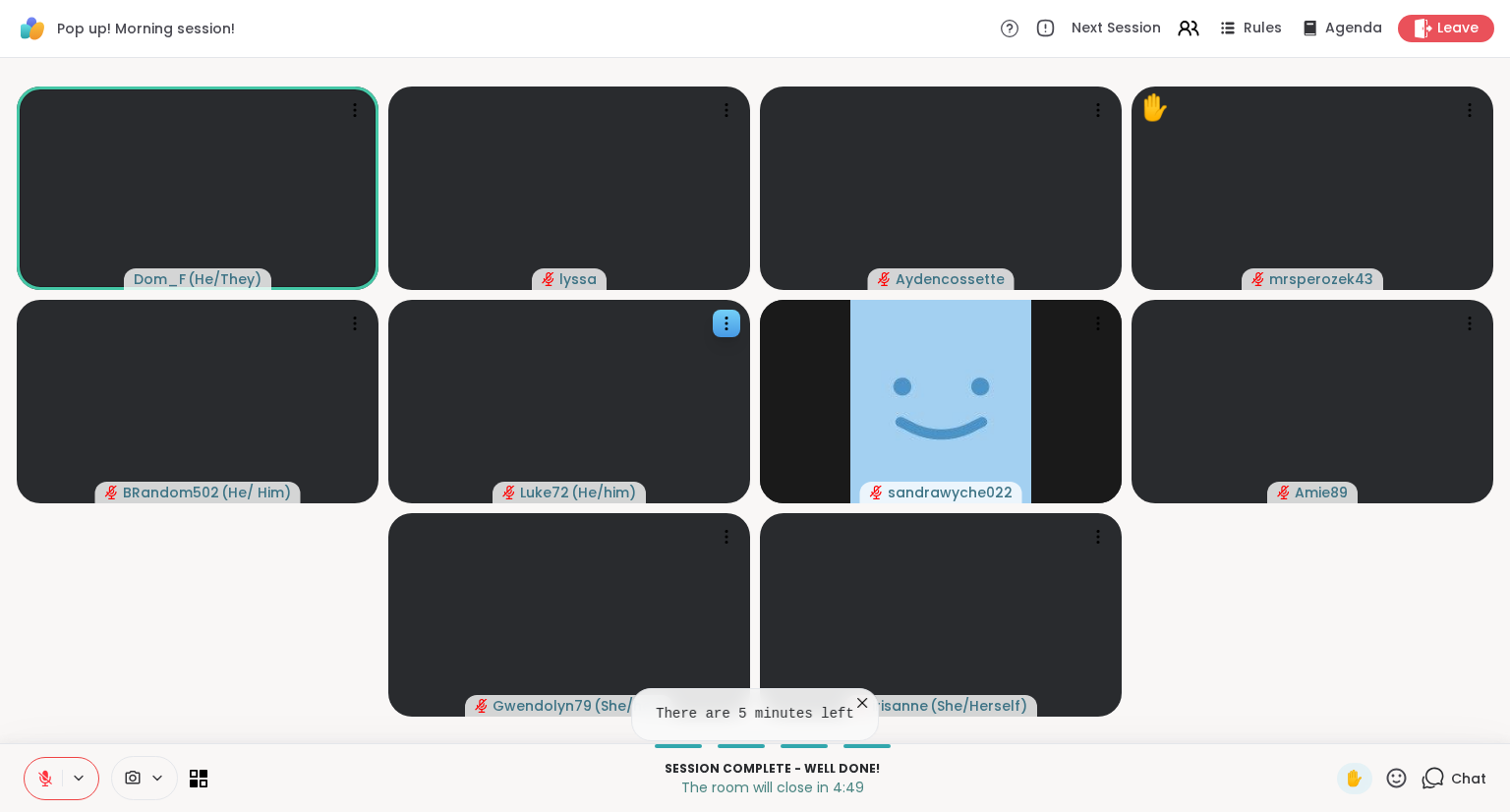 click at bounding box center [43, 779] 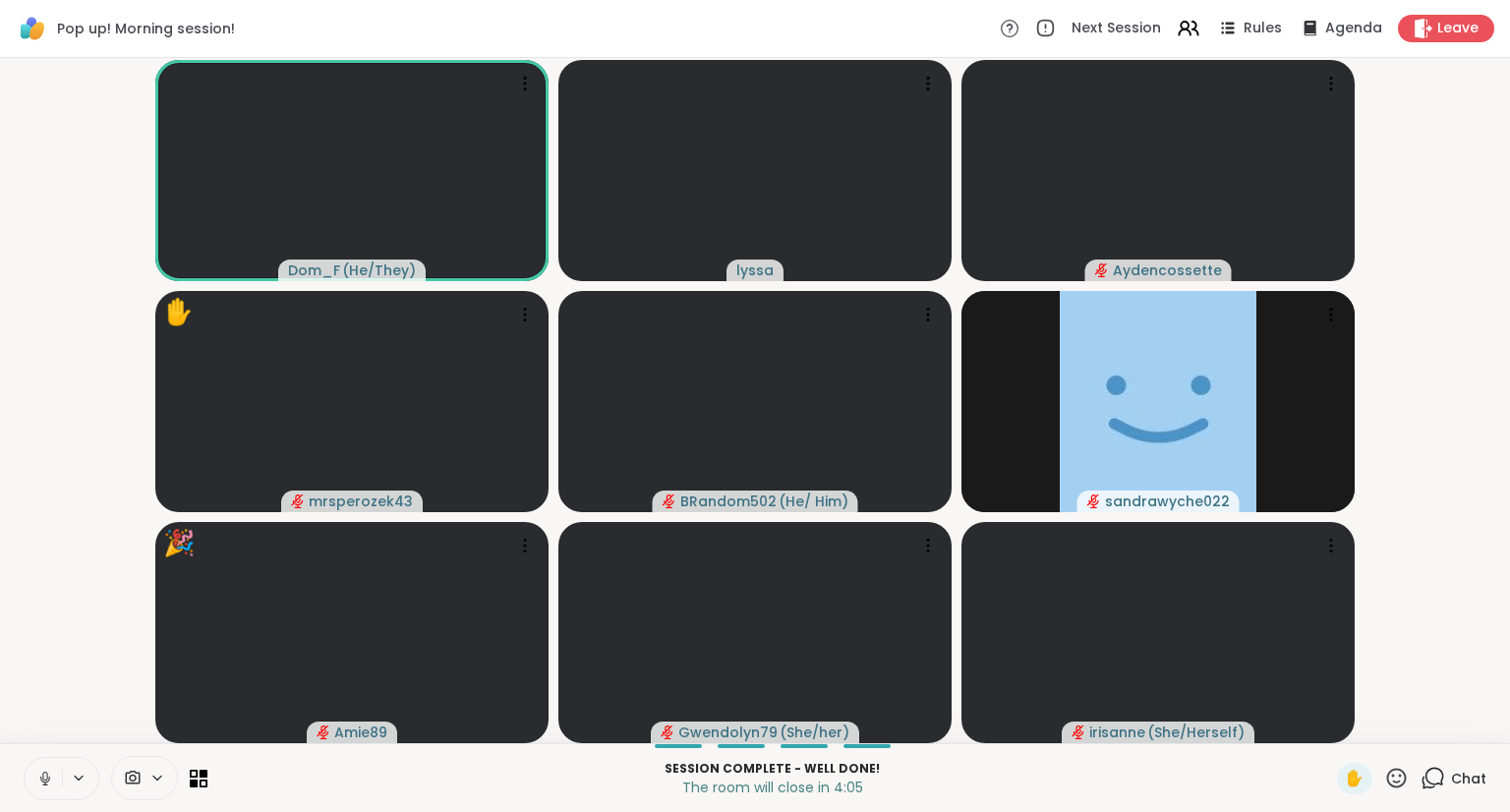 click 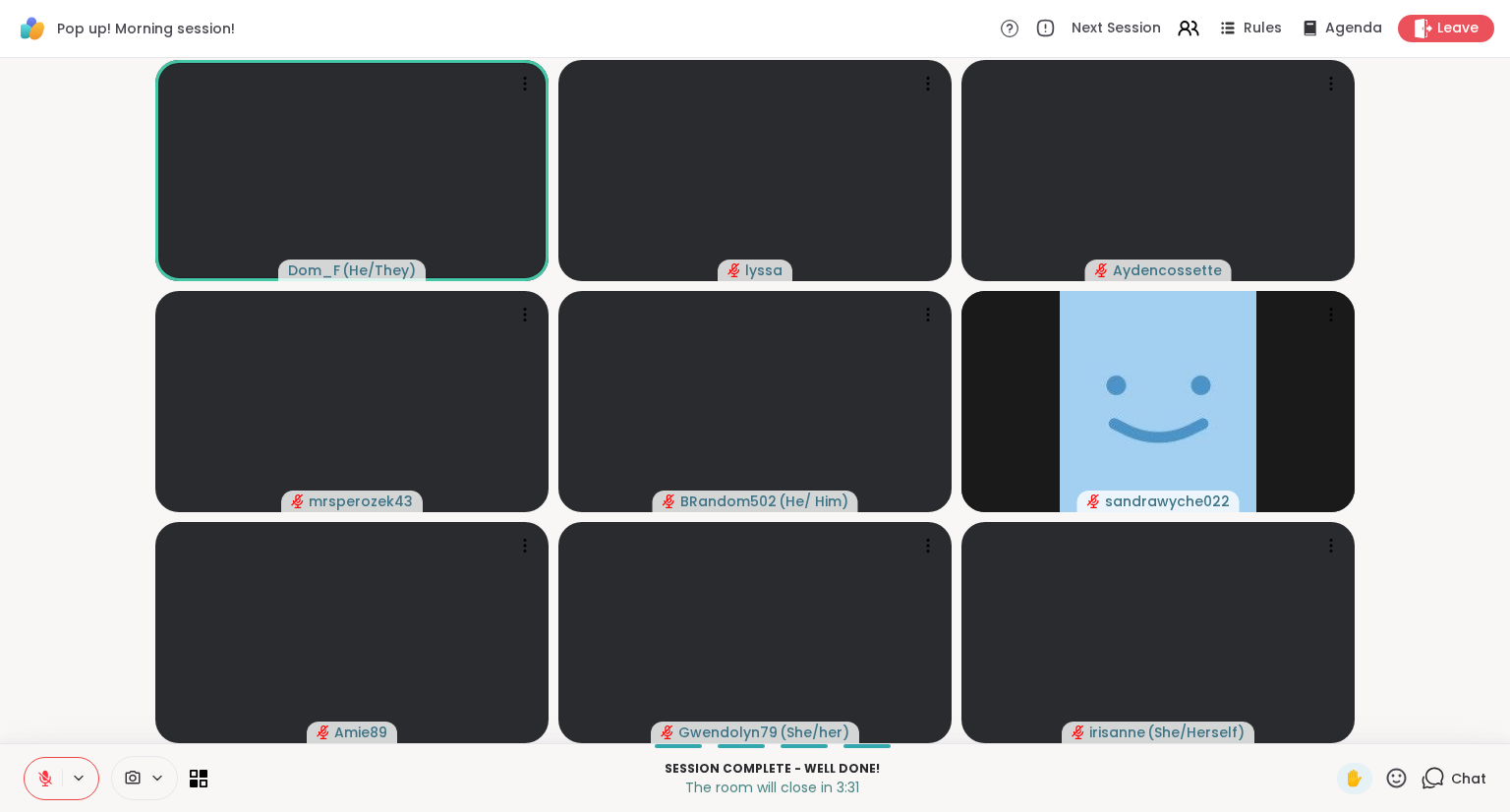 click on "Pop up! Morning session! Next Session Rules Agenda Leave" at bounding box center (755, 29) 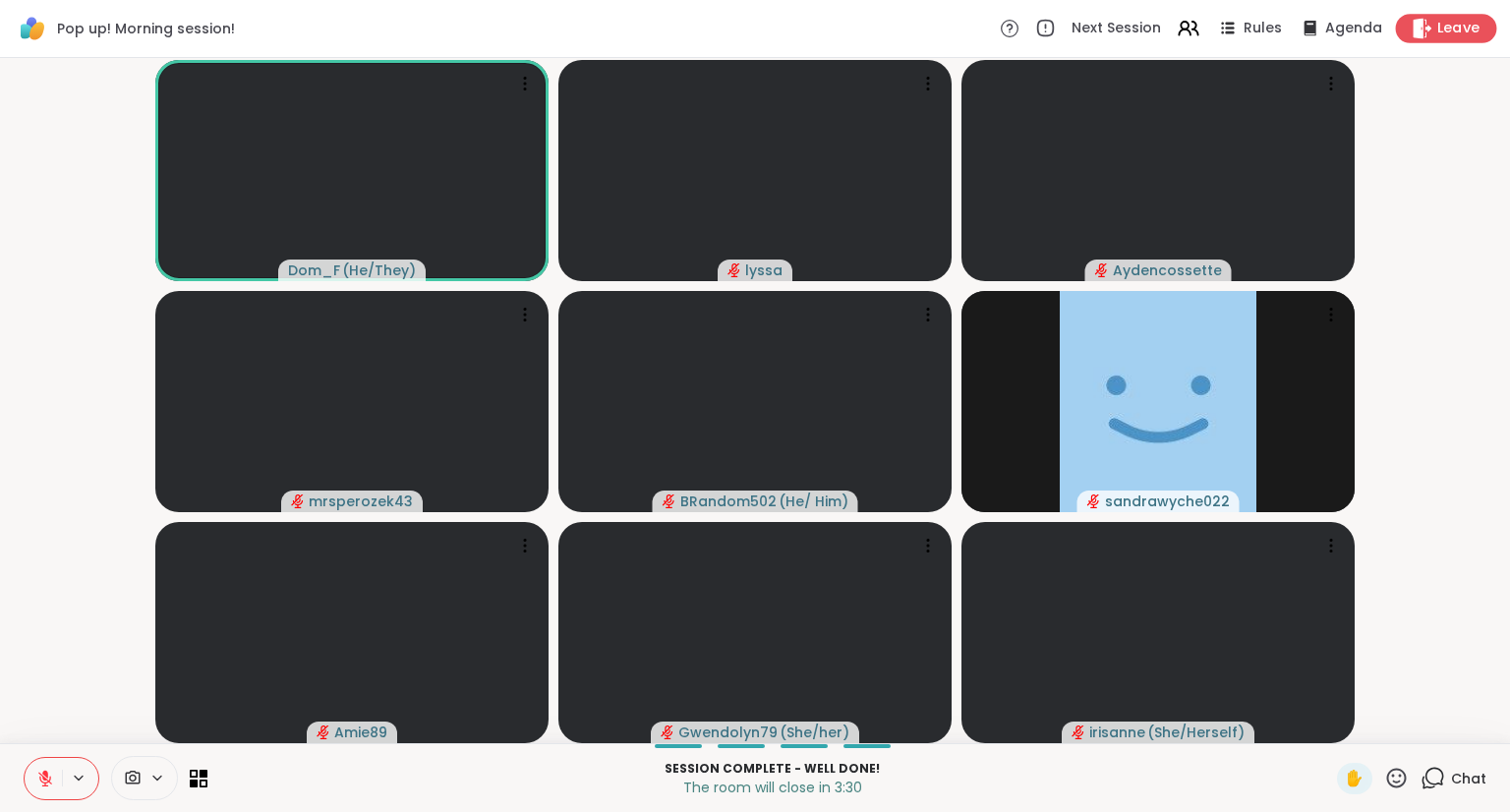 click on "Leave" at bounding box center [1446, 28] 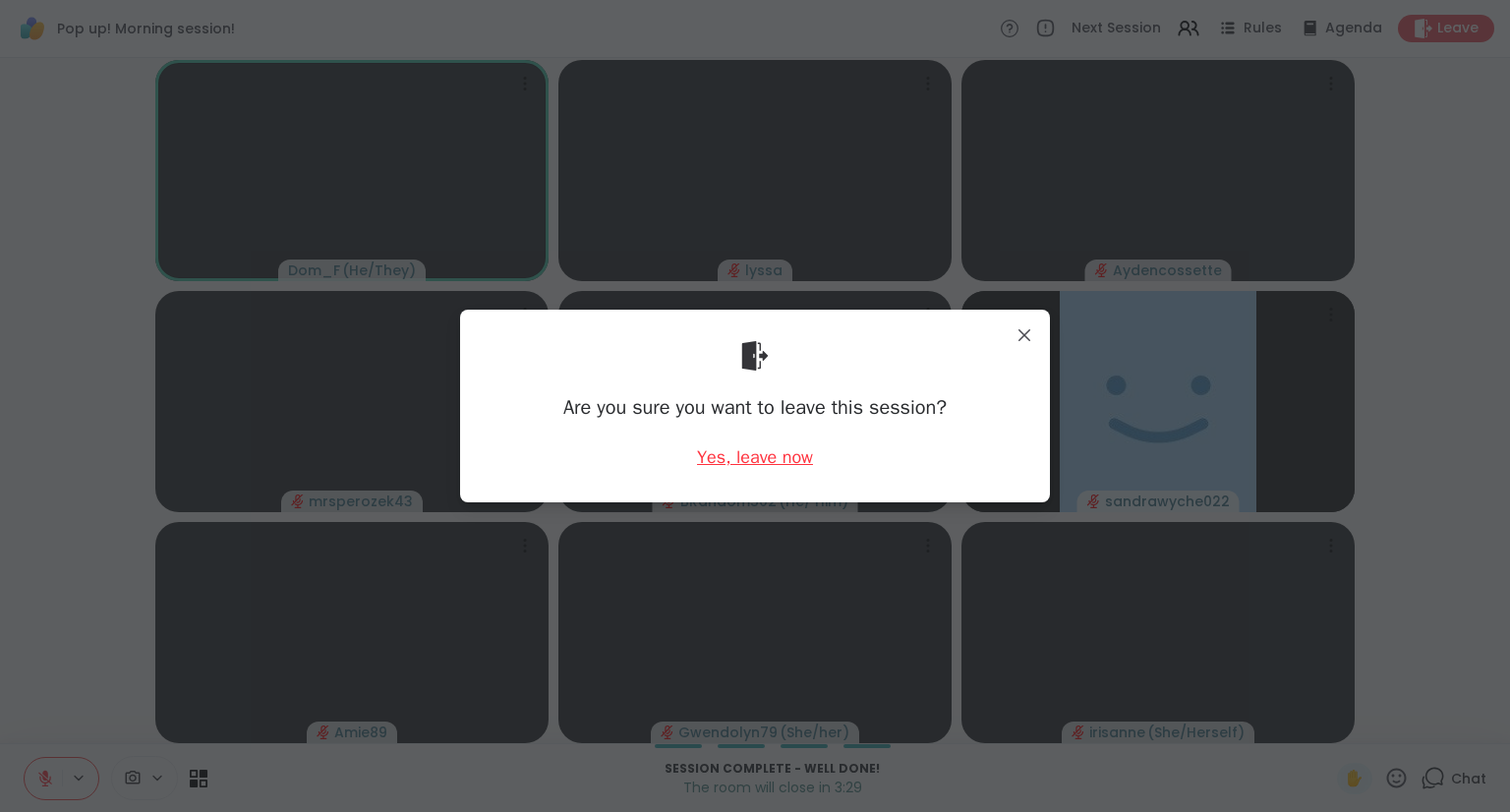 click on "Yes, leave now" at bounding box center [755, 457] 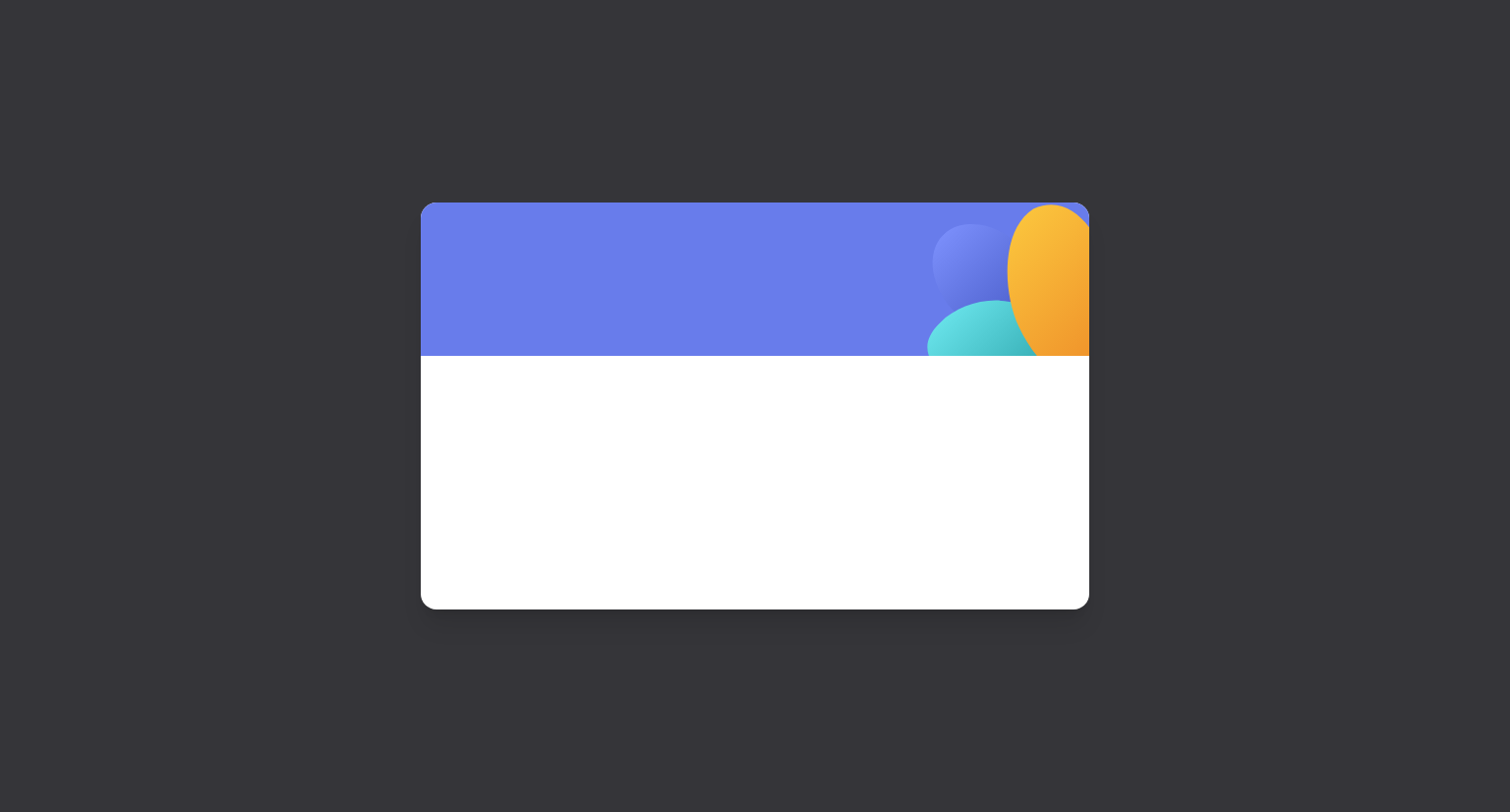 scroll, scrollTop: 0, scrollLeft: 0, axis: both 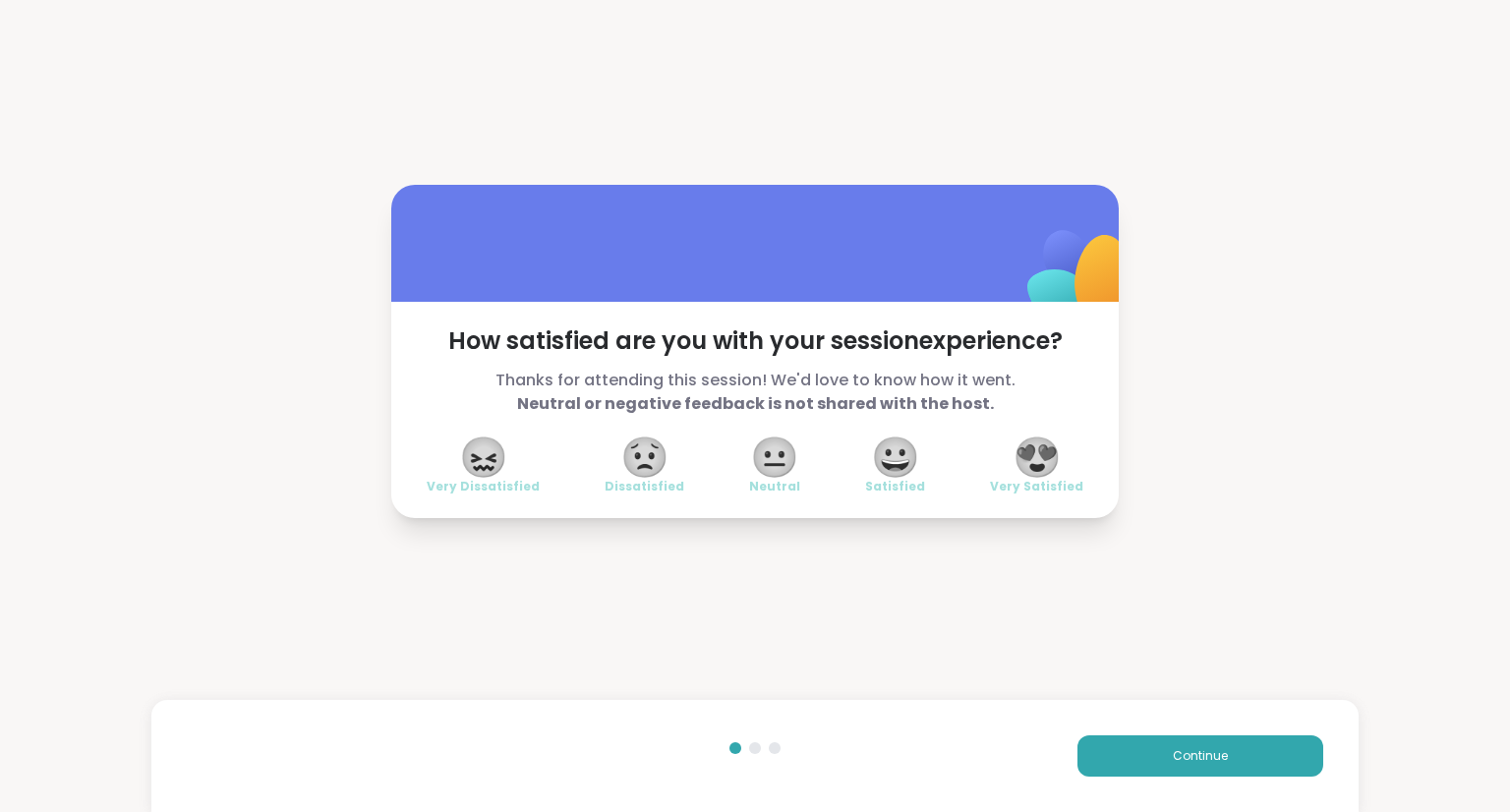 click on "😍" at bounding box center (1037, 457) 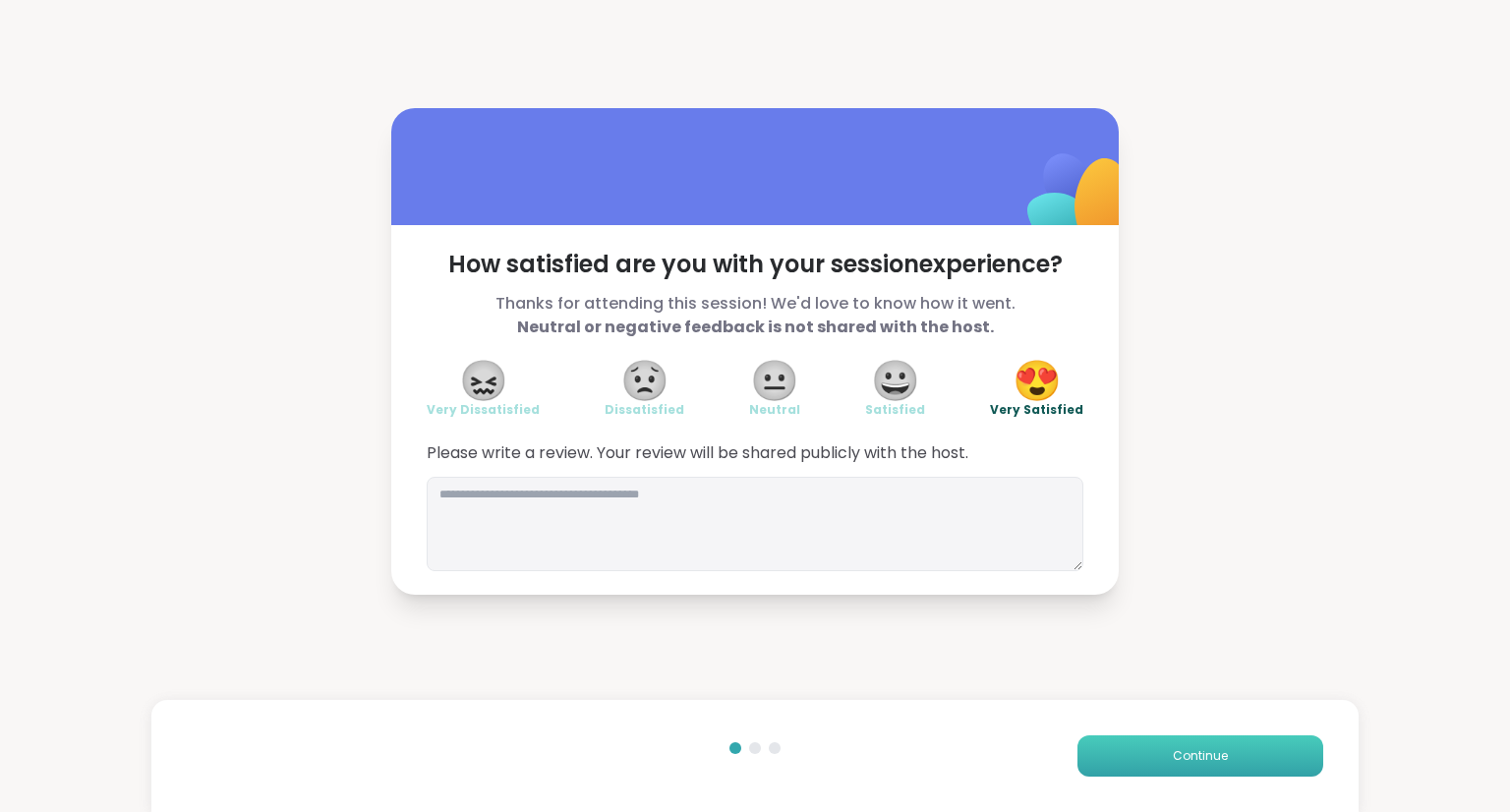 click on "Continue" at bounding box center (1200, 756) 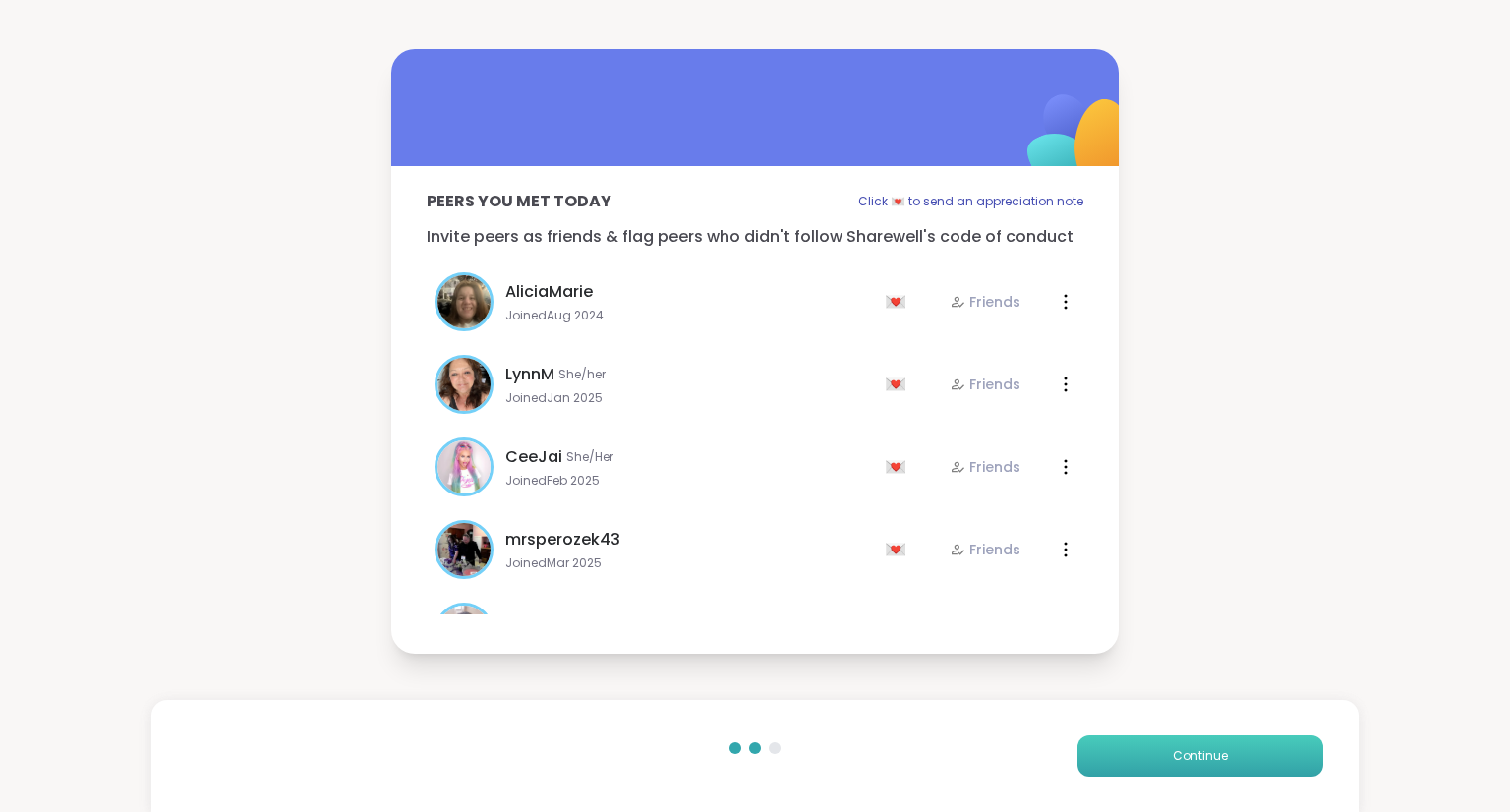 click on "Continue" at bounding box center [1200, 756] 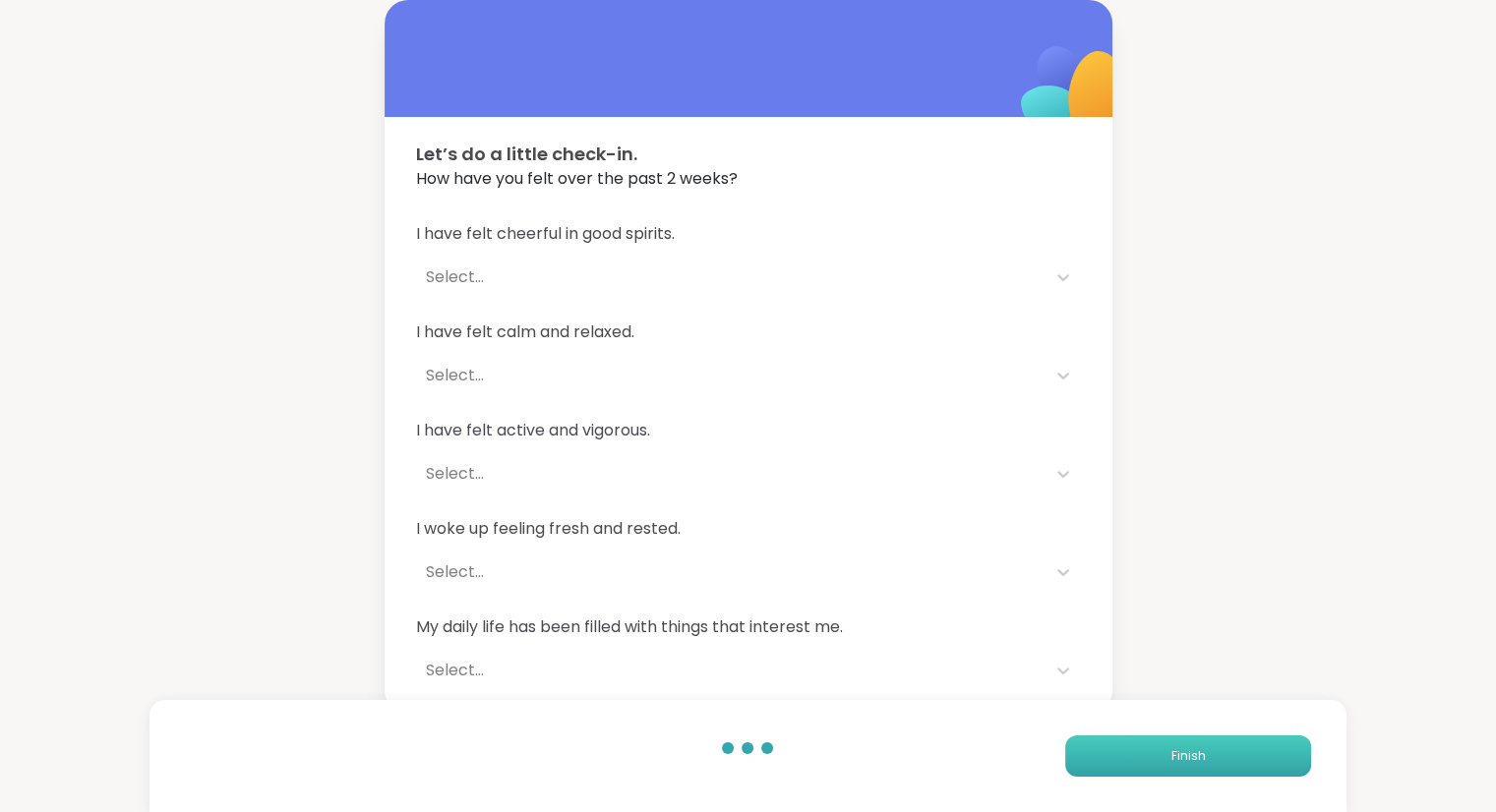 click on "Finish" at bounding box center [1188, 756] 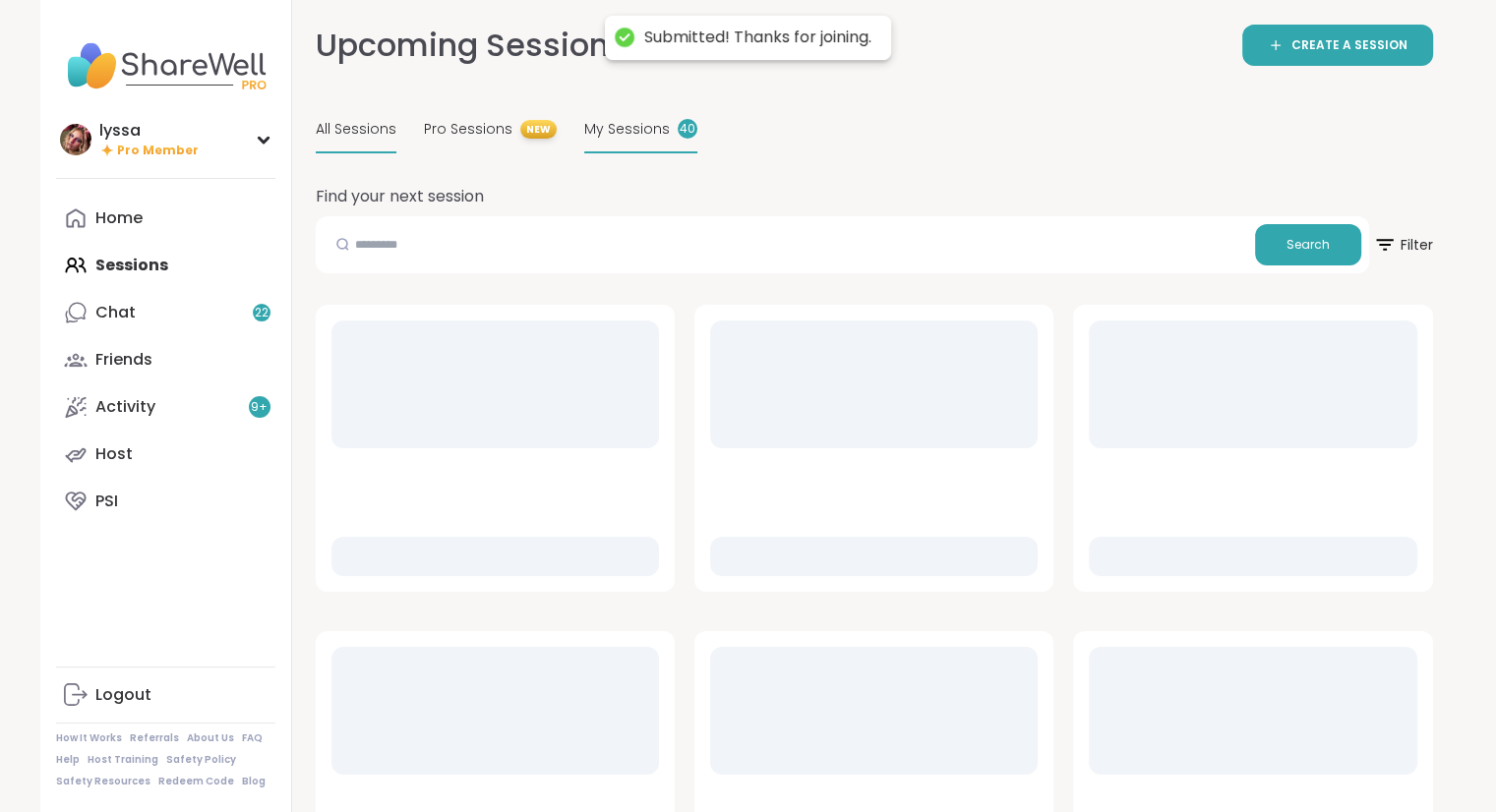 click on "My Sessions" at bounding box center [627, 129] 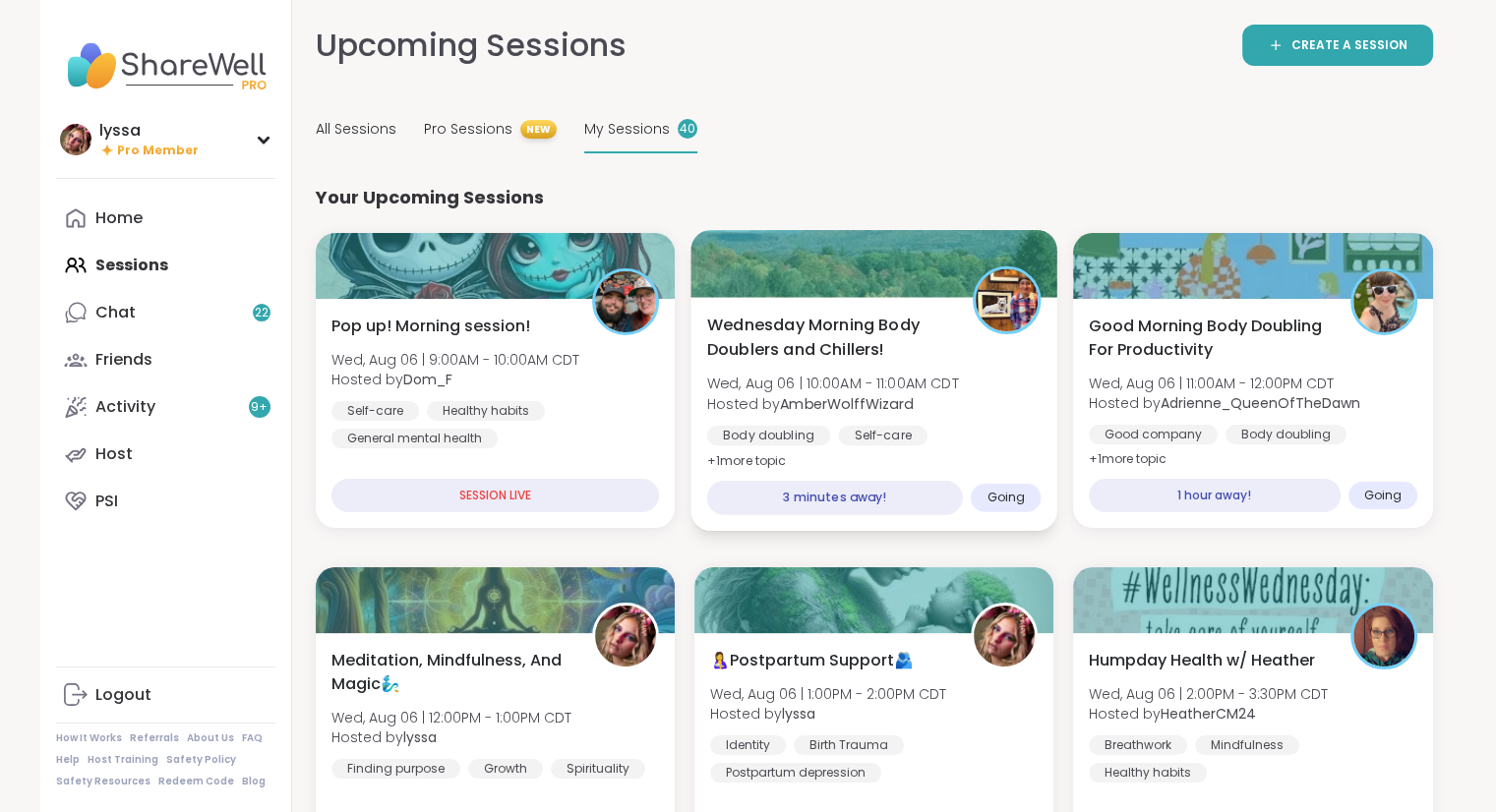 click on "Wednesday Morning Body Doublers and Chillers! Wed, Aug 06 | 10:00AM - 11:00AM CDT Hosted by  AmberWolffWizard Body doubling Self-care Good company + 1  more topic 3 minutes away! Going" at bounding box center [873, 414] 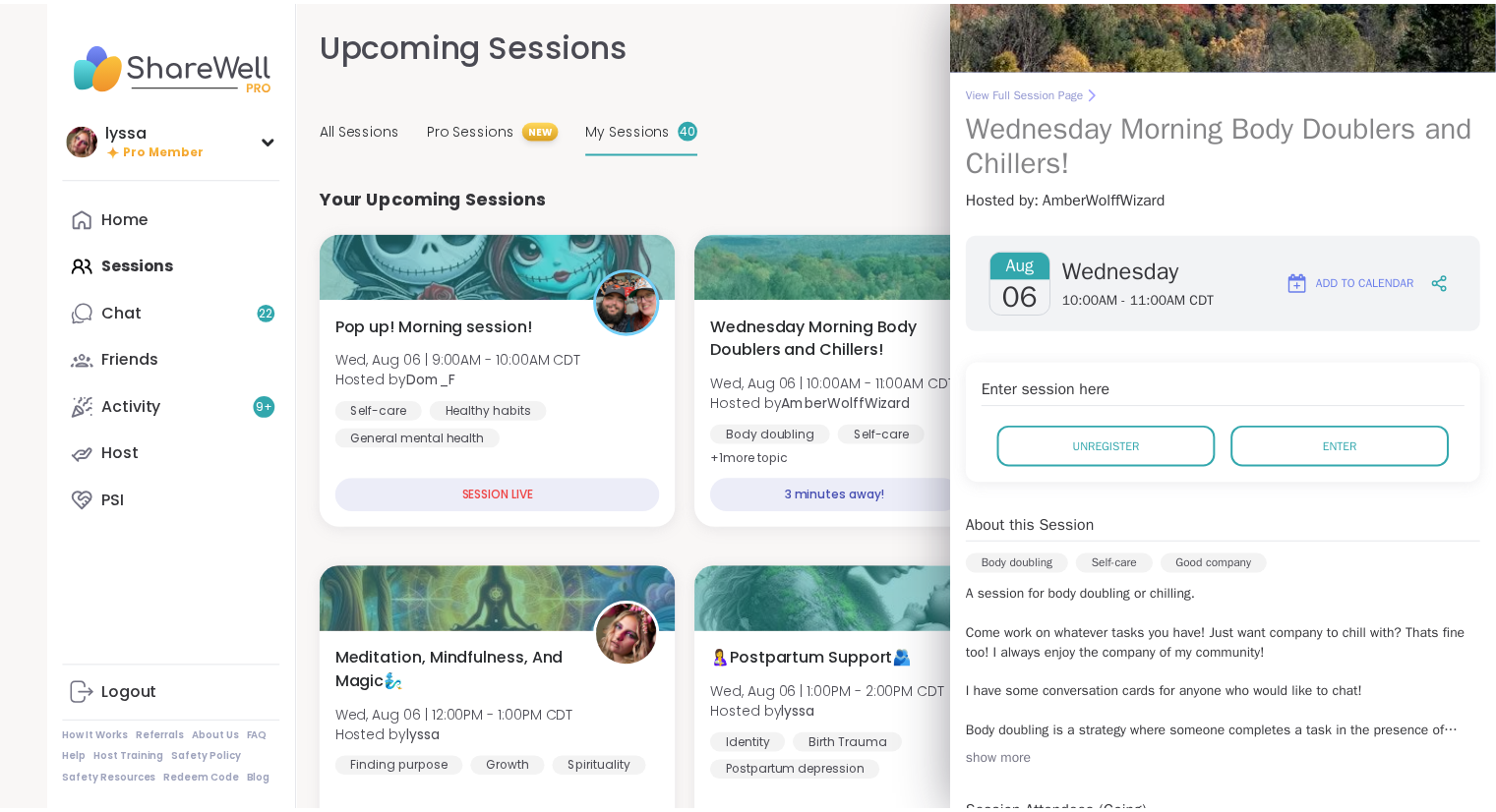 scroll, scrollTop: 79, scrollLeft: 0, axis: vertical 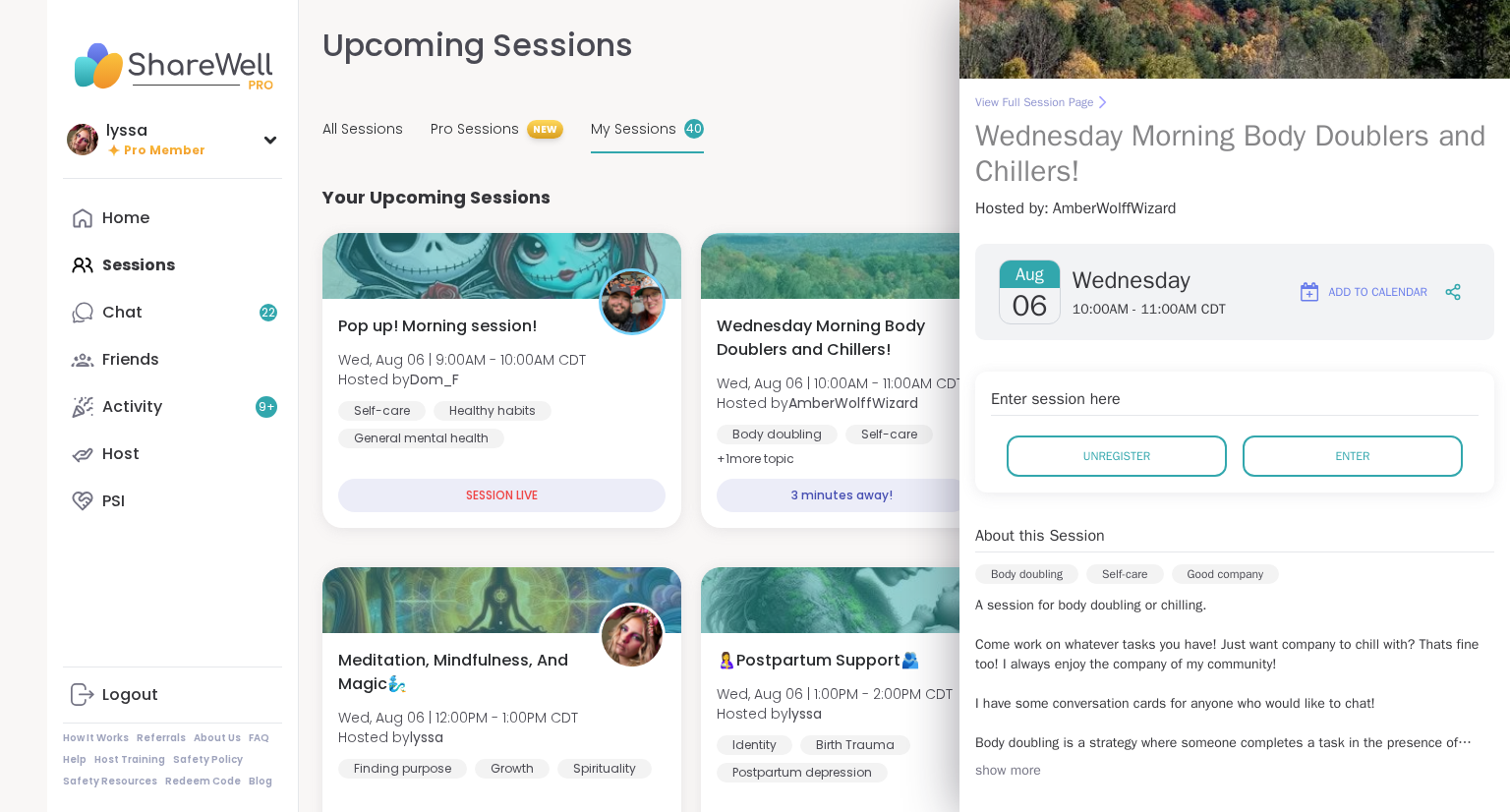 click on "View Full Session Page" at bounding box center [1235, 102] 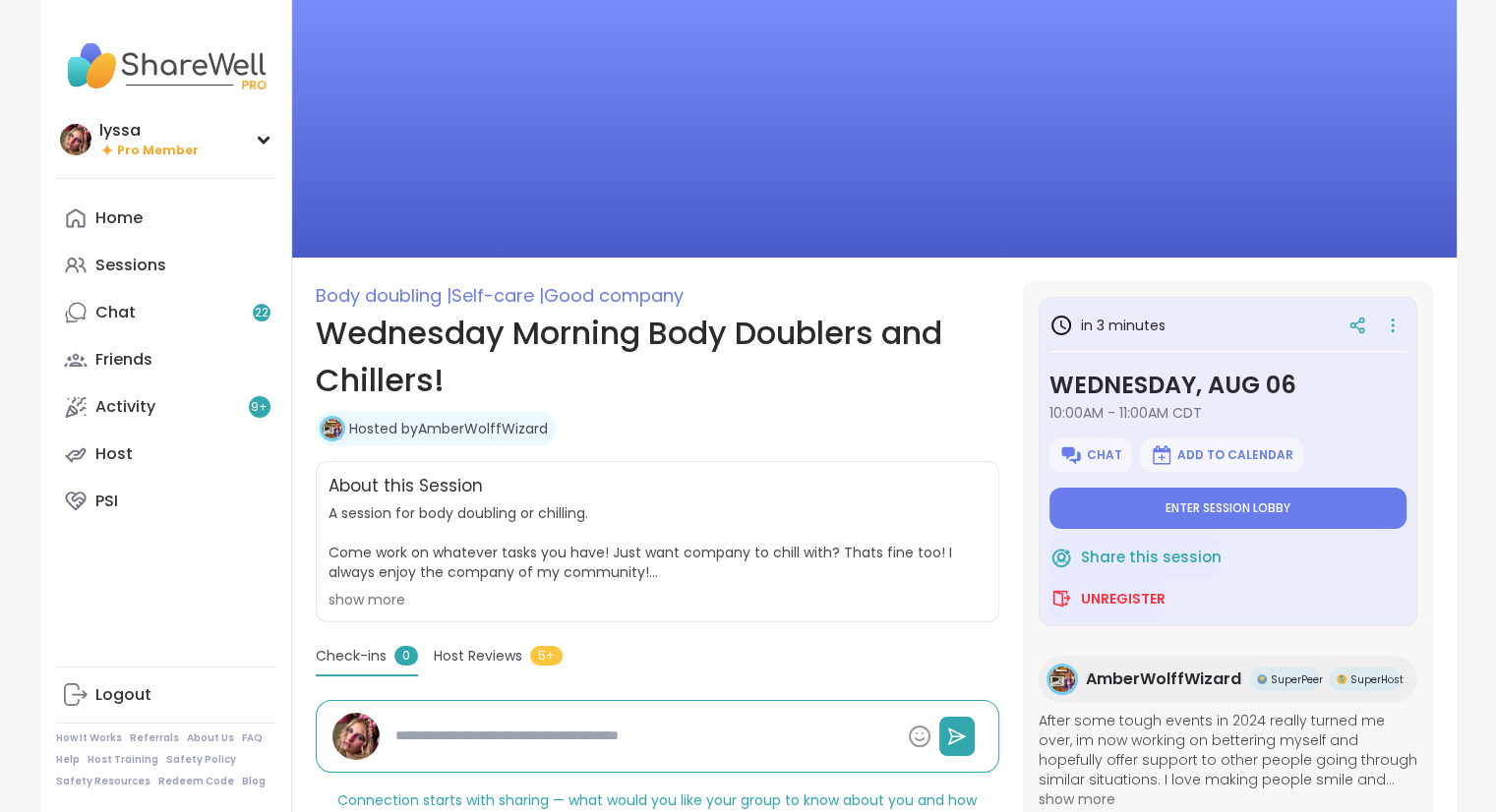 scroll, scrollTop: 63, scrollLeft: 0, axis: vertical 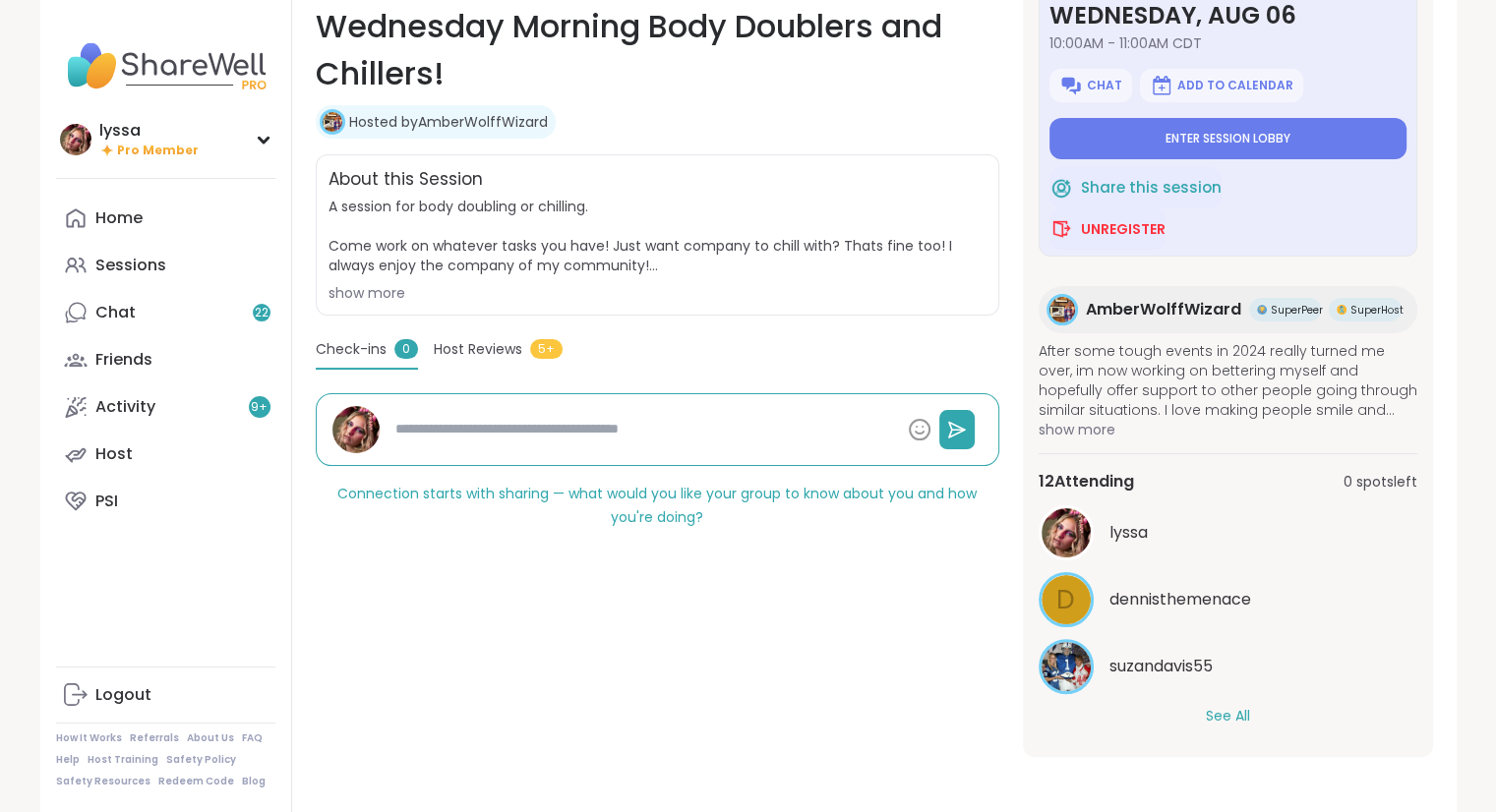 click on "See All" at bounding box center (1227, 716) 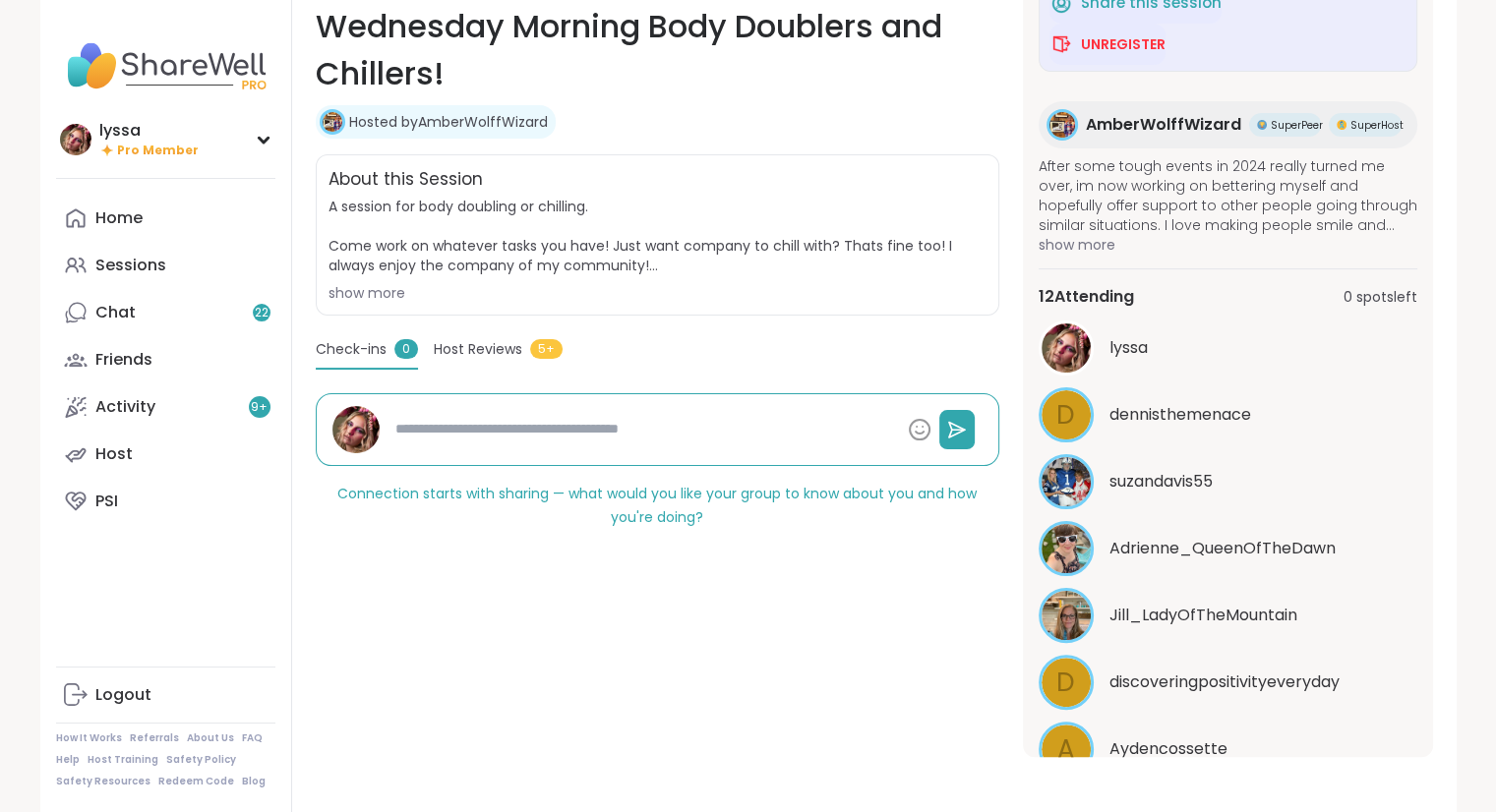 scroll, scrollTop: 0, scrollLeft: 0, axis: both 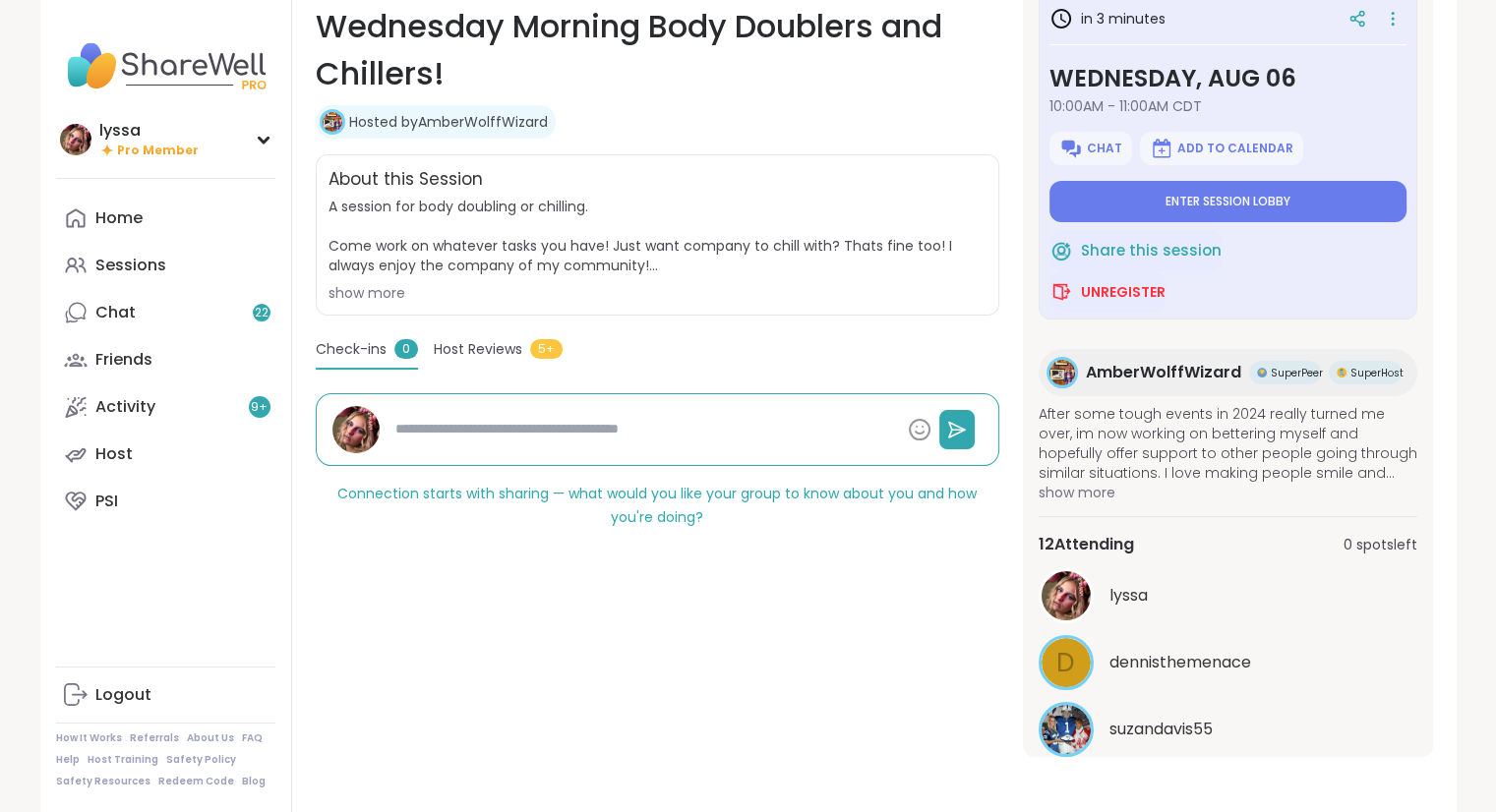 click on "lyssa Pro Member lyssa Pro Member Profile Membership Settings Help Home Sessions Chat 22 Friends Activity 9 + Host PSI Logout How It Works Referrals About Us FAQ Help Host Training Safety Policy Safety Resources Redeem Code Blog Body doubling   |  Self-care   |  Good company   Wednesday Morning Body Doublers and Chillers! Hosted by  AmberWolffWizard Share this session Unregister About this Session A session for body doubling or chilling.
Come work on whatever tasks you have! Just want company to chill with? Thats fine too! I always enjoy the company of my community!
I have some conversation cards for anyone who would like to chat!
Body doubling is a strategy where someone completes a task in the presence of another person, who serves as a silent support or accountability partner to help with focus and productivity.
show more in 3 minutes Wednesday, Aug 06 10:00AM - 11:00AM CDT Chat Add to Calendar Enter session lobby Share this session Unregister AmberWolffWizard SuperPeer SuperHost 12  Attending 0" at bounding box center [748, 253] 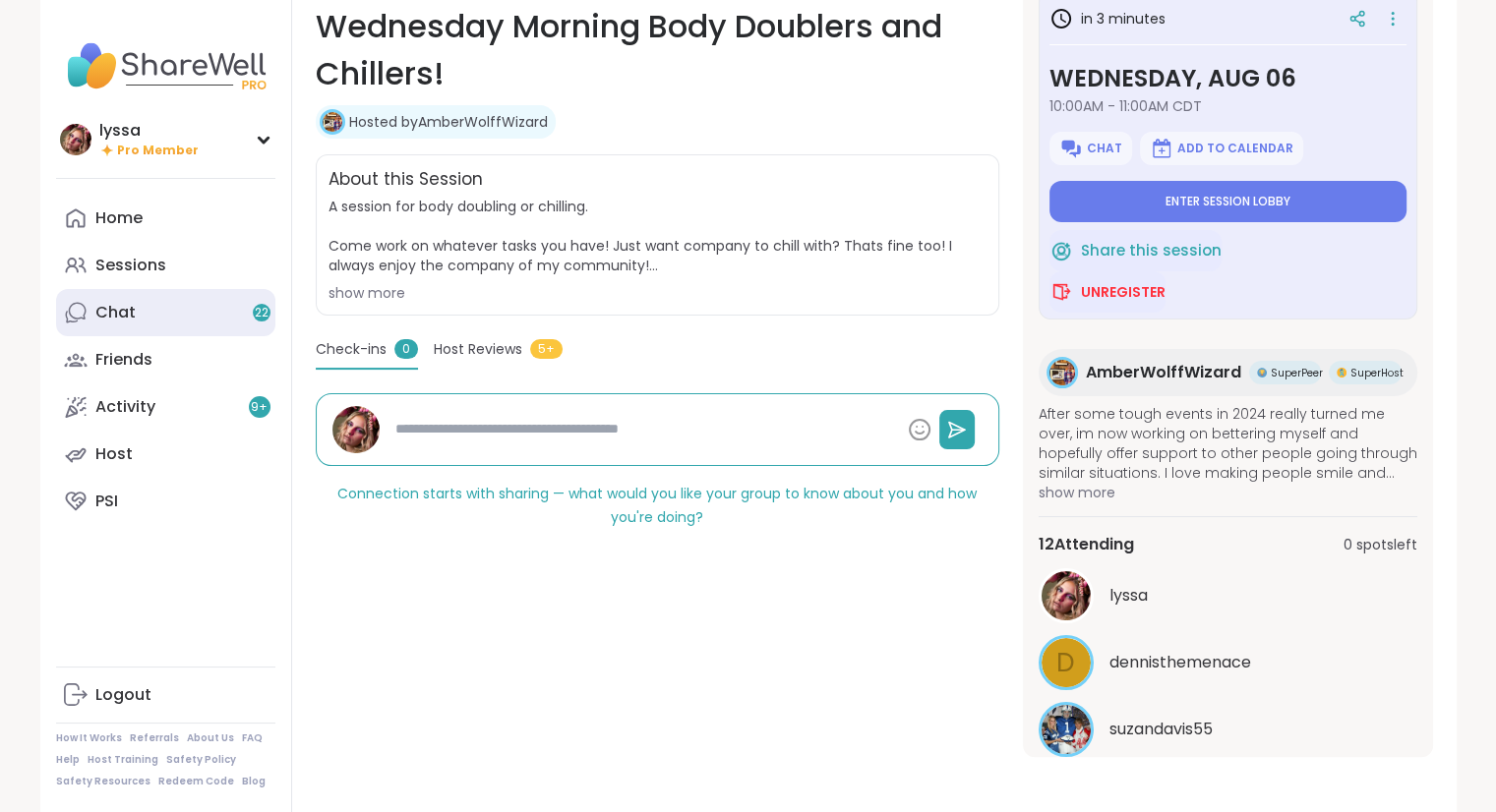 click on "Chat 22" at bounding box center [165, 313] 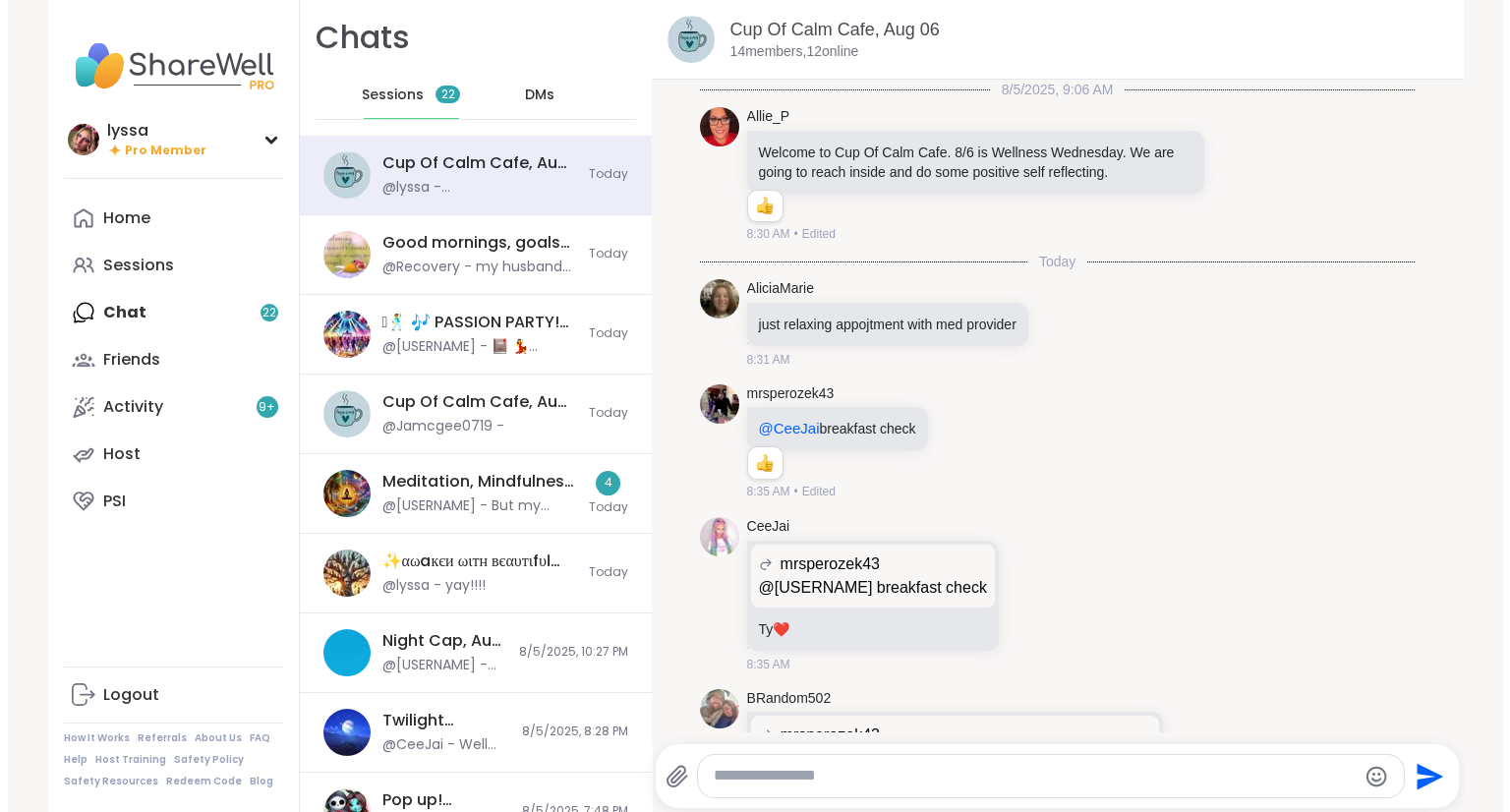 scroll, scrollTop: 0, scrollLeft: 0, axis: both 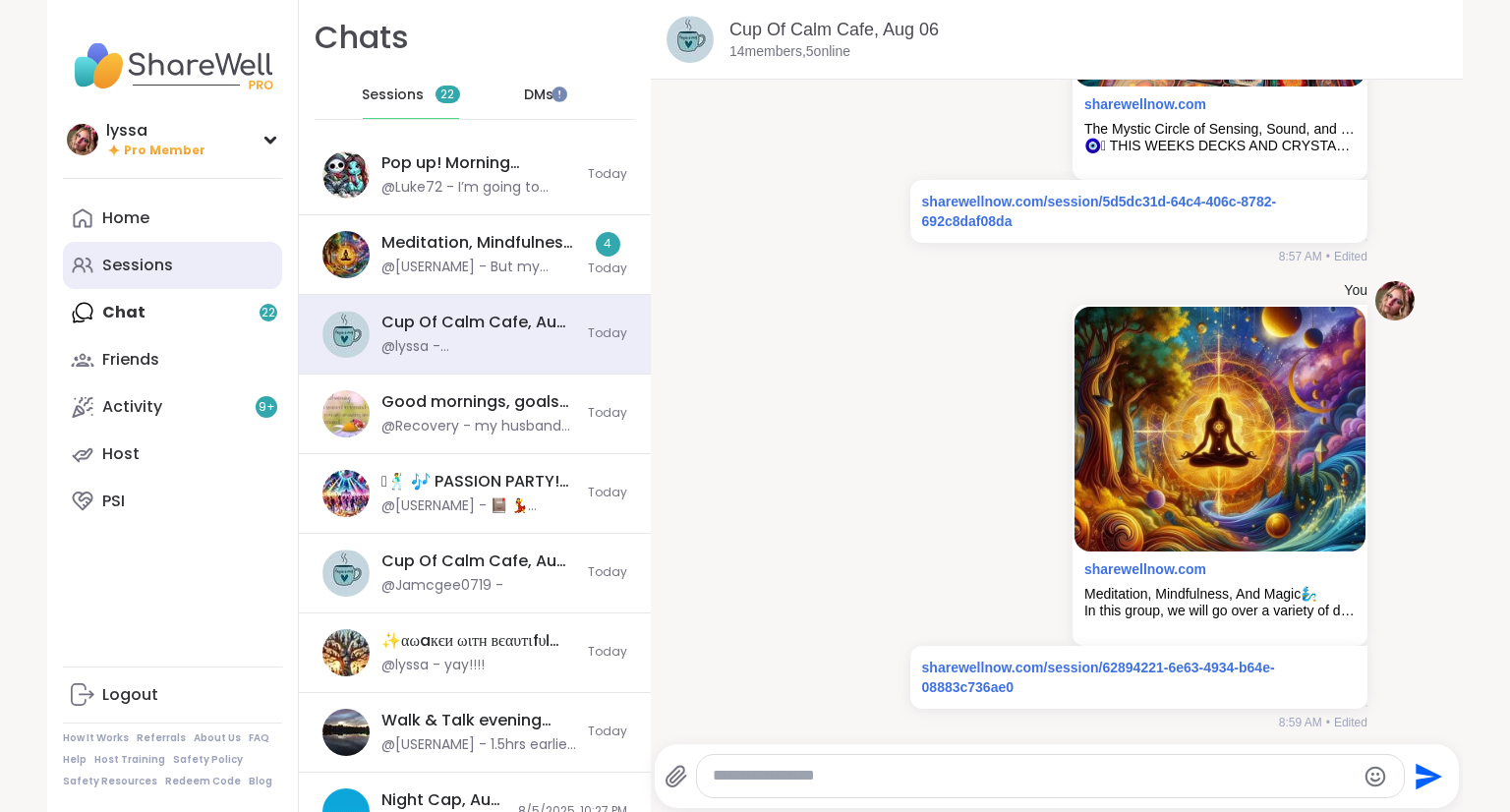click on "Sessions" at bounding box center [138, 265] 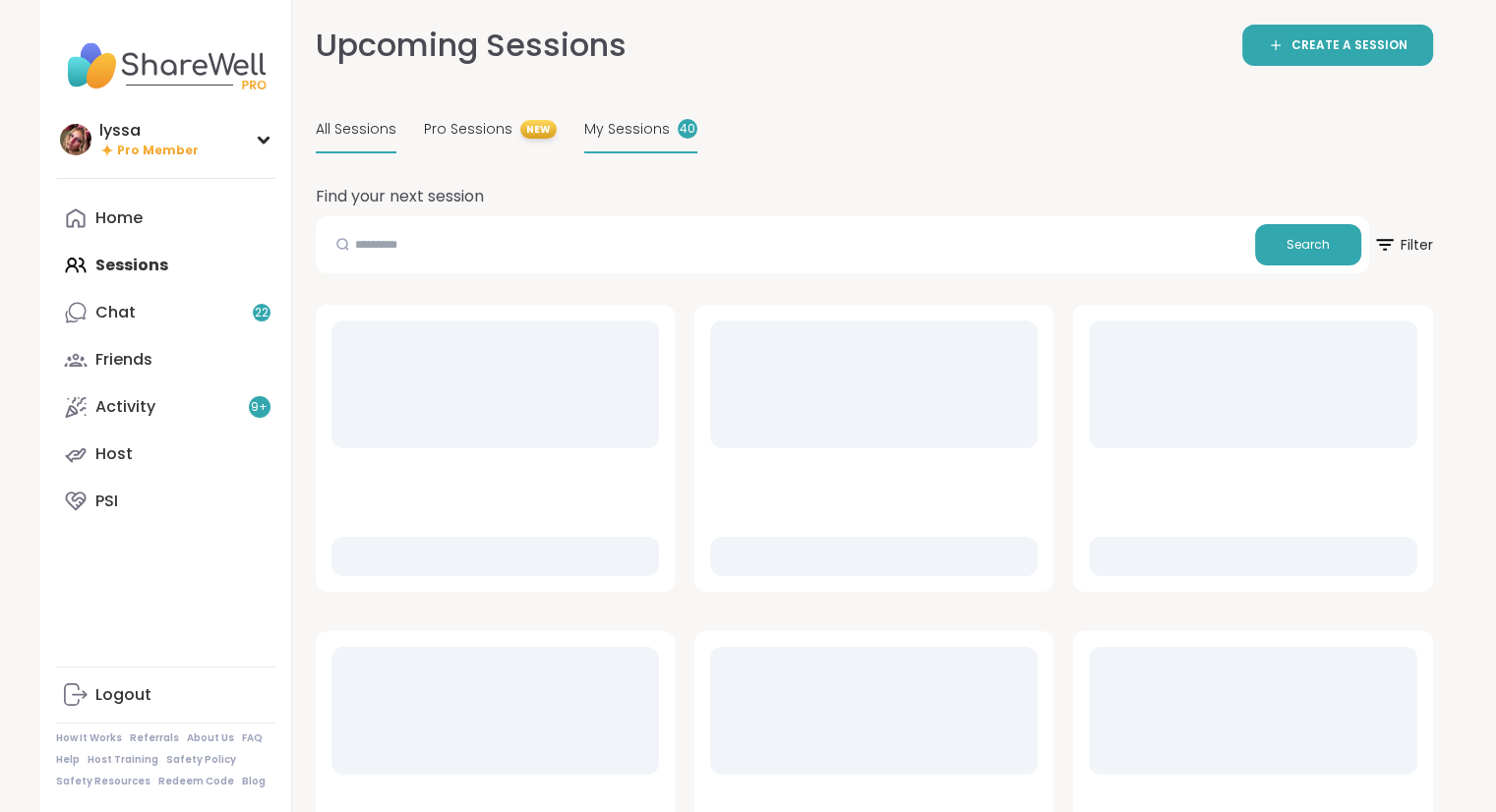 click on "My Sessions 40" at bounding box center (640, 130) 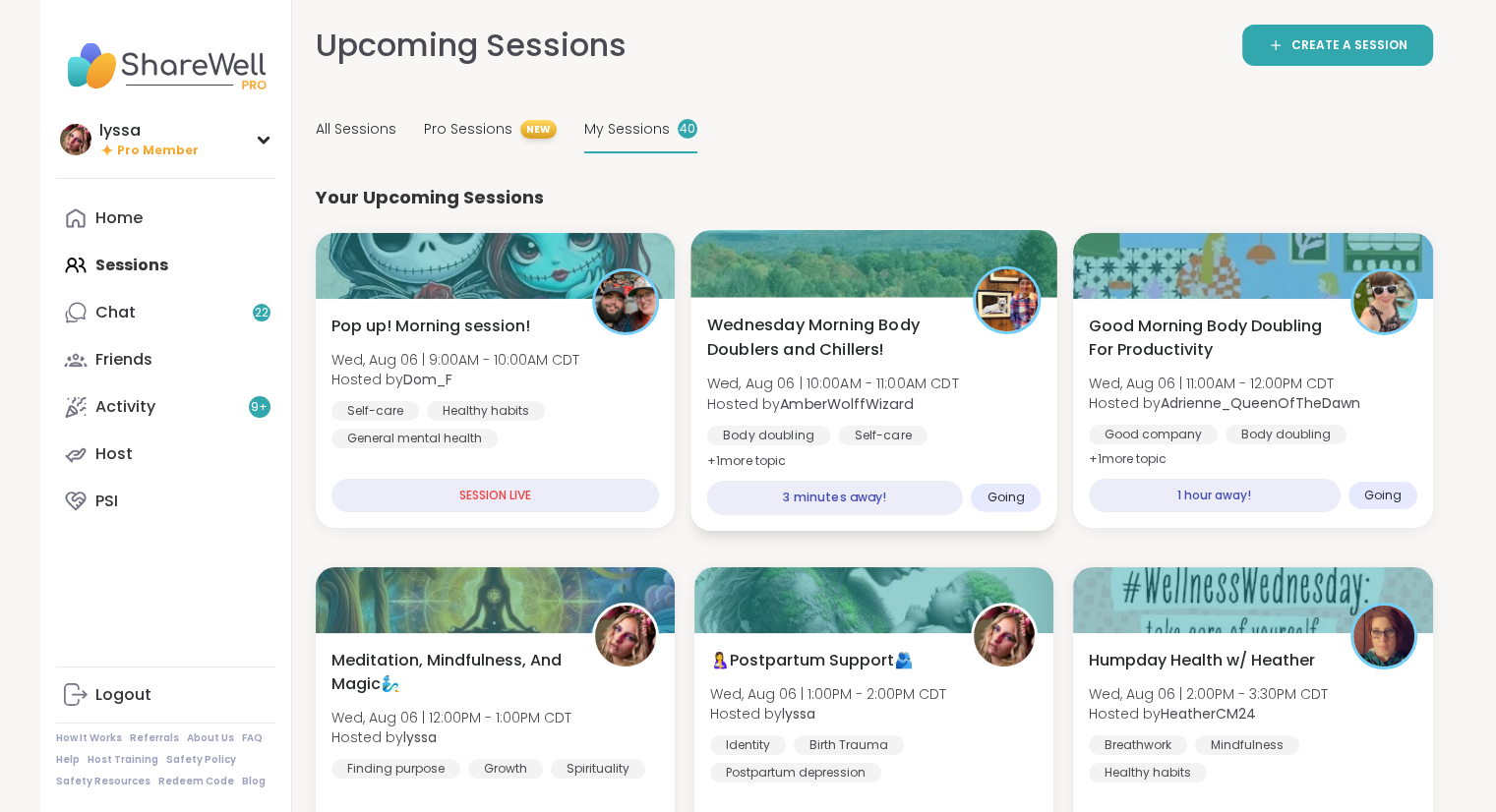 click at bounding box center (873, 263) 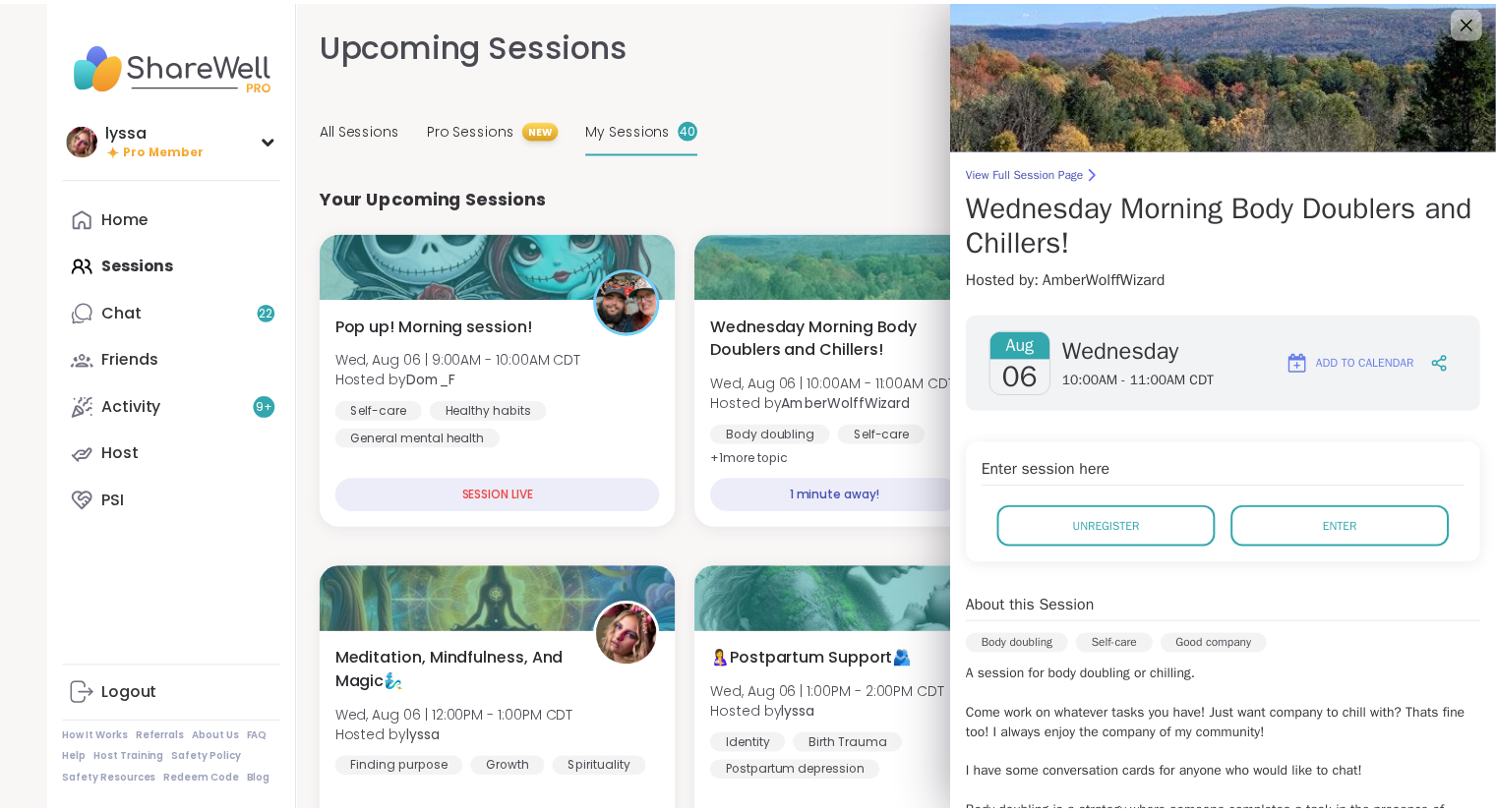 scroll, scrollTop: 0, scrollLeft: 0, axis: both 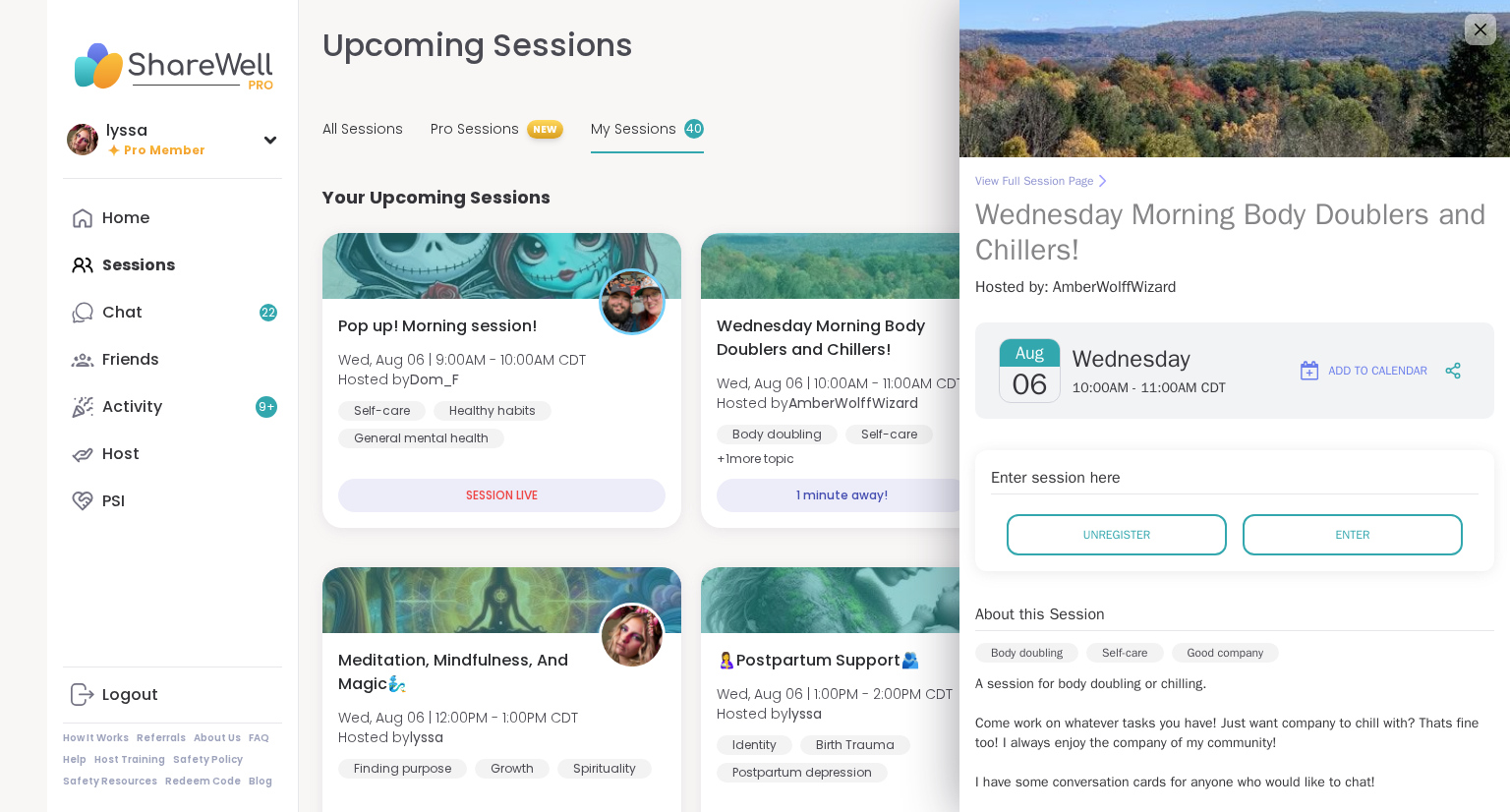 click on "View Full Session Page" at bounding box center (1235, 181) 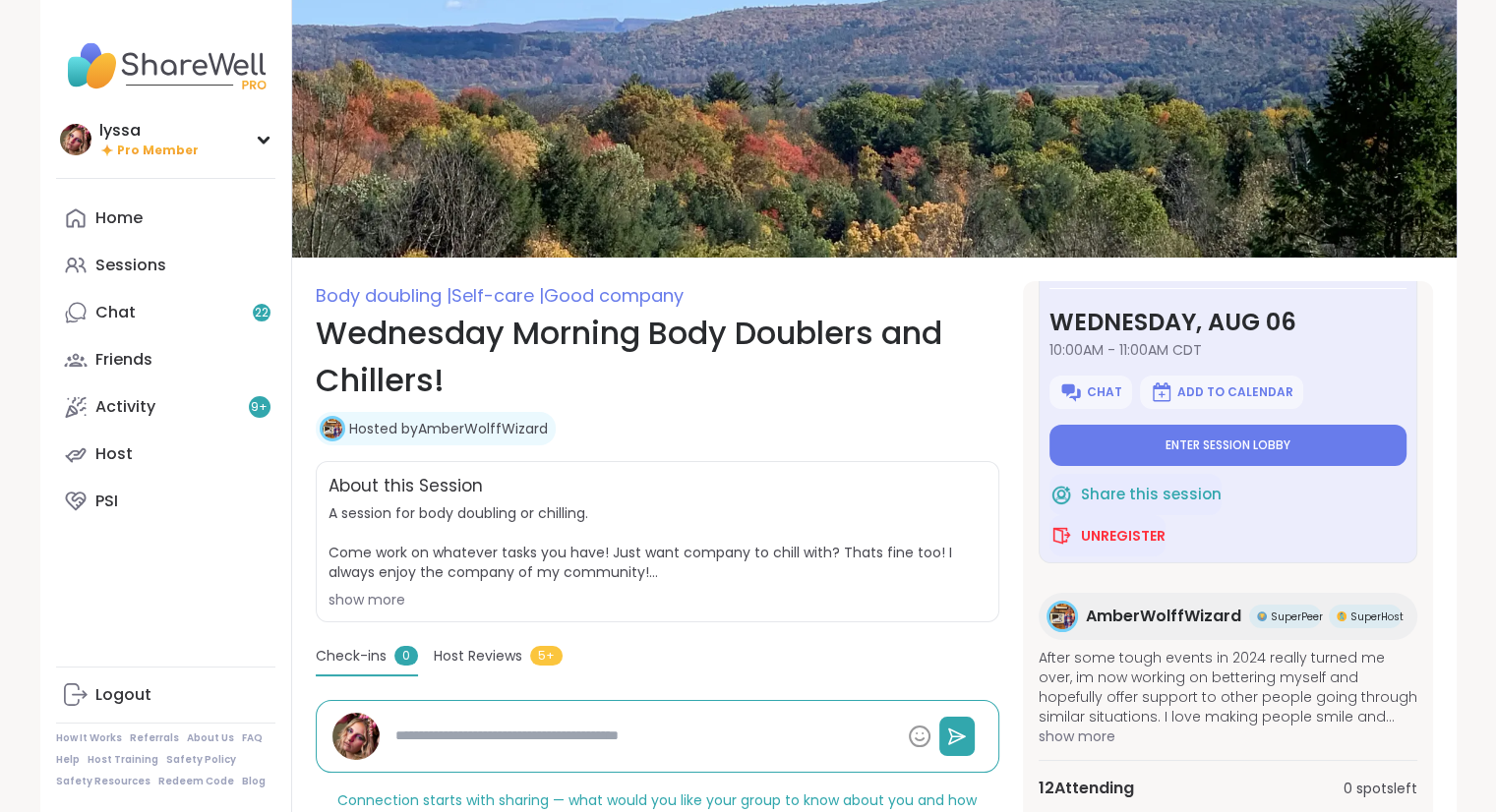 scroll, scrollTop: 63, scrollLeft: 0, axis: vertical 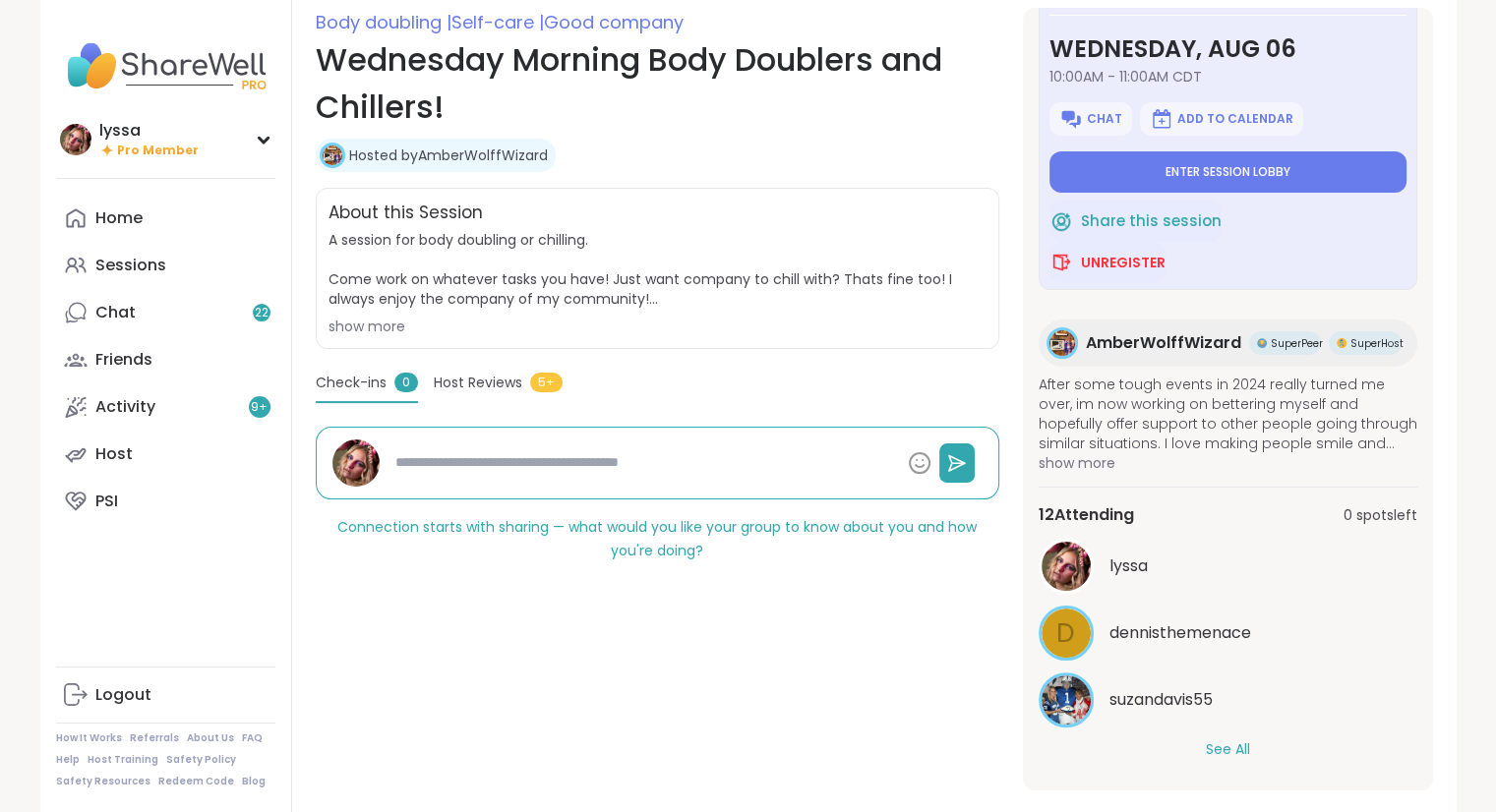 click on "lyssa d dennisthemenace suzandavis55 See All" at bounding box center [1227, 649] 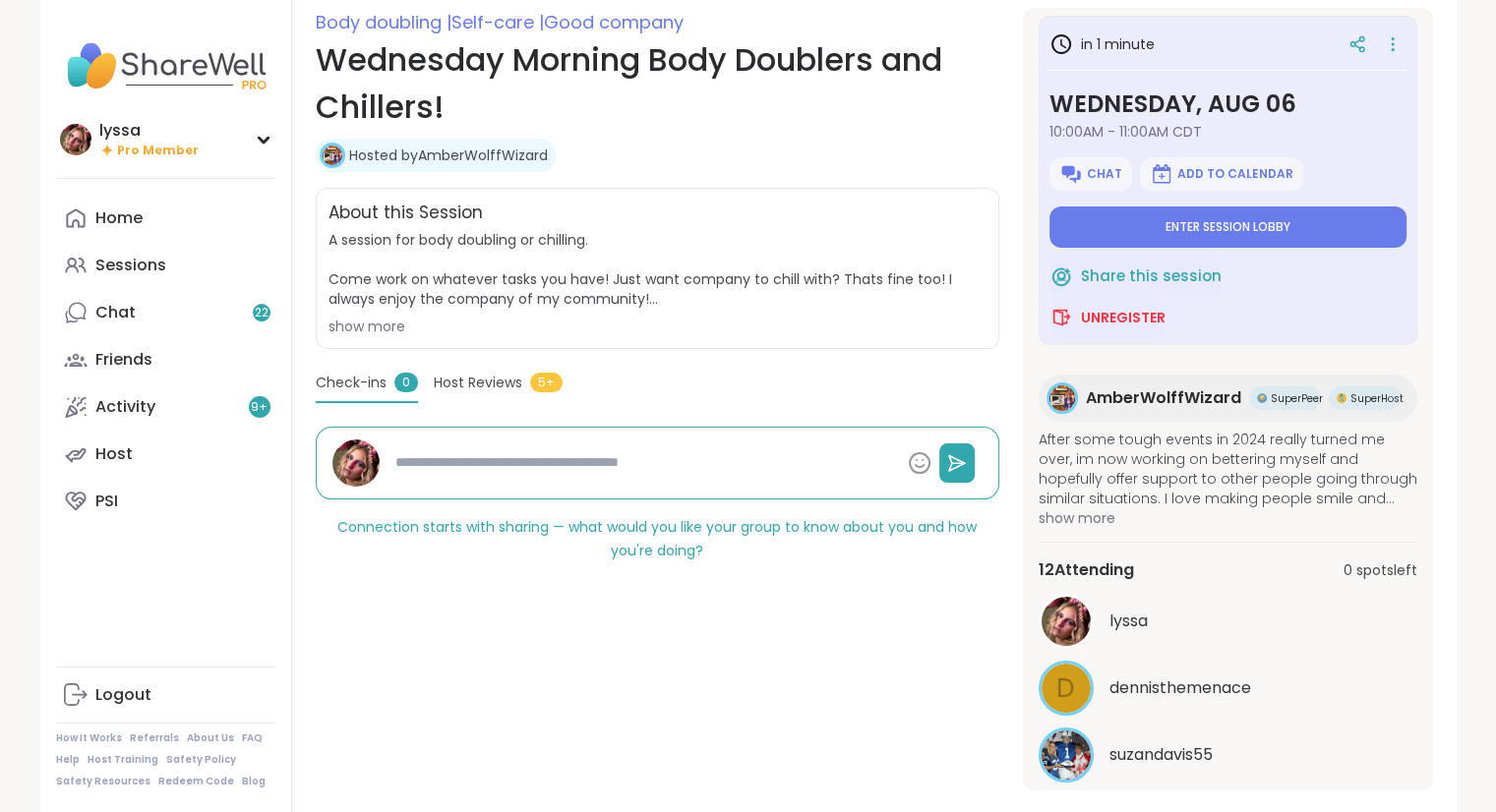 scroll, scrollTop: 0, scrollLeft: 0, axis: both 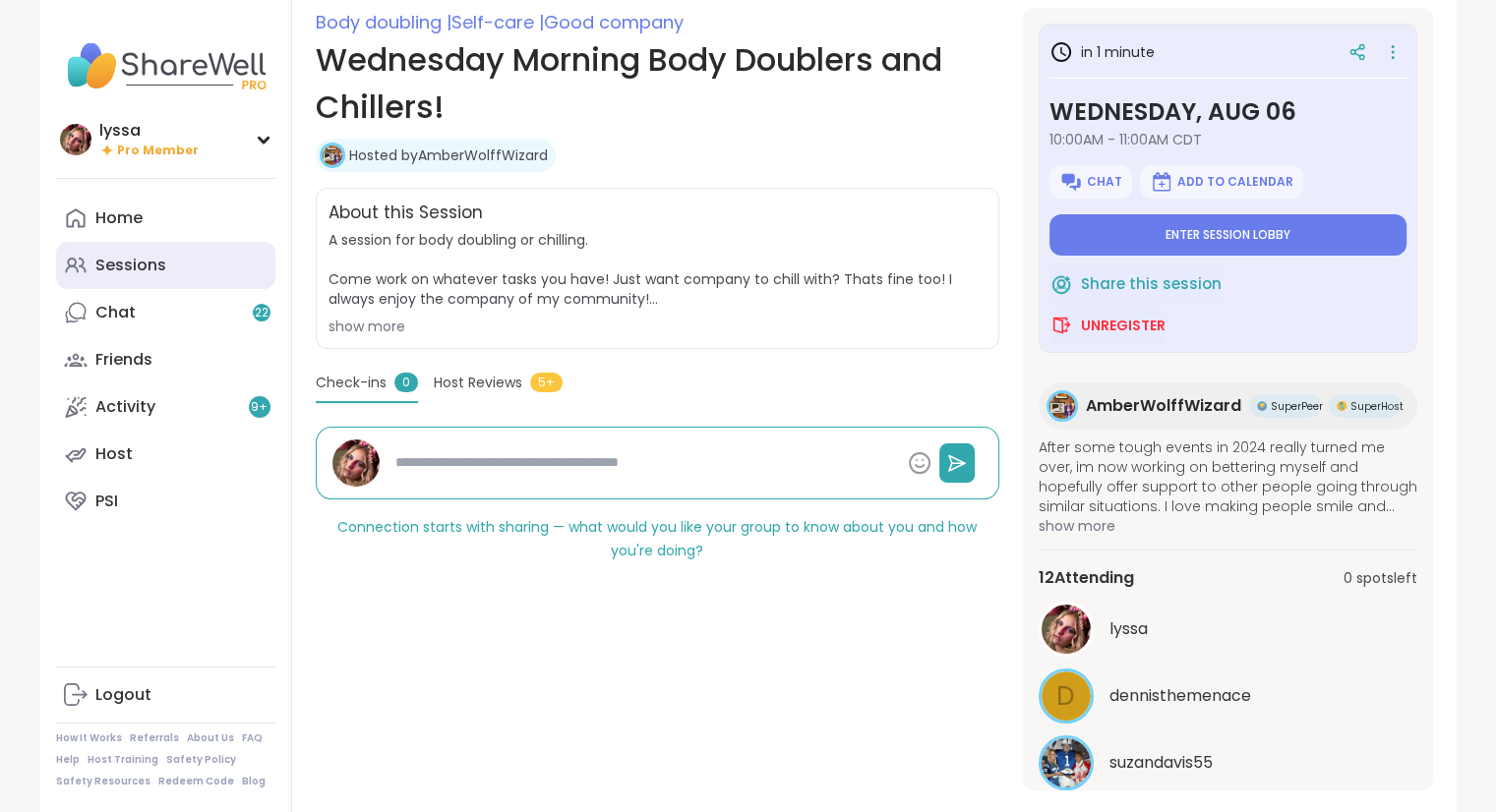 click on "Sessions" at bounding box center (165, 265) 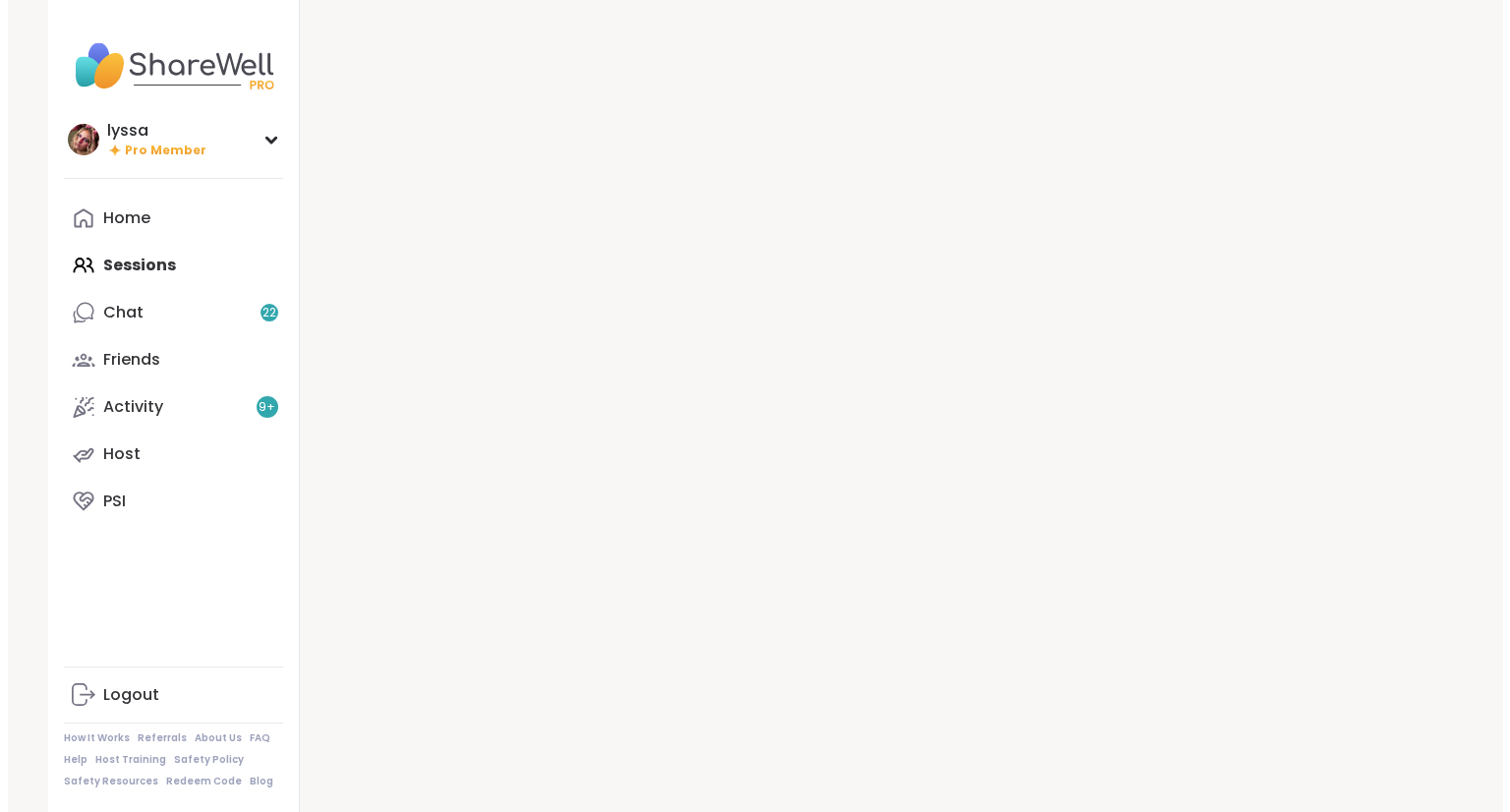 scroll, scrollTop: 0, scrollLeft: 0, axis: both 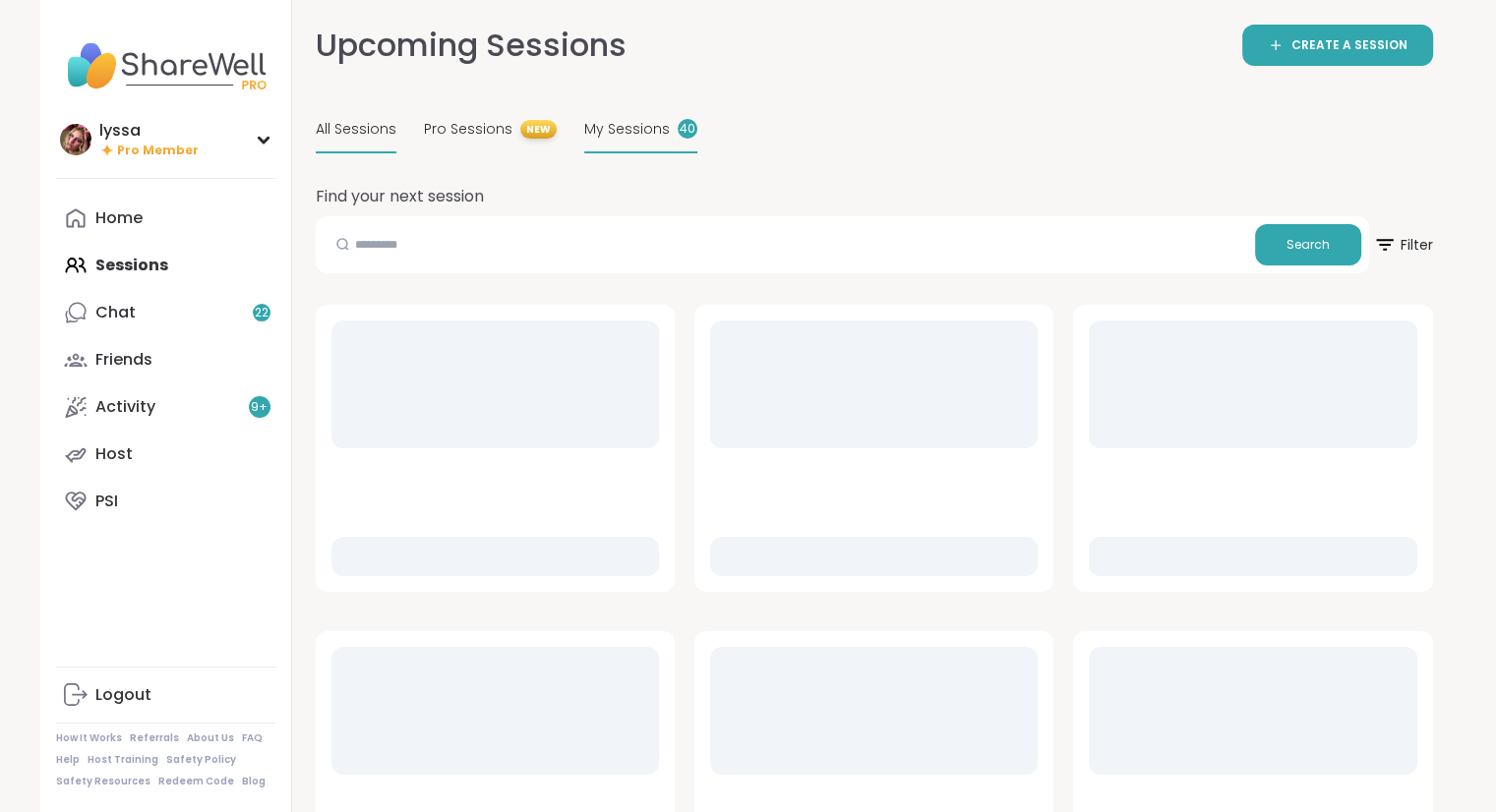 click on "40" at bounding box center (688, 129) 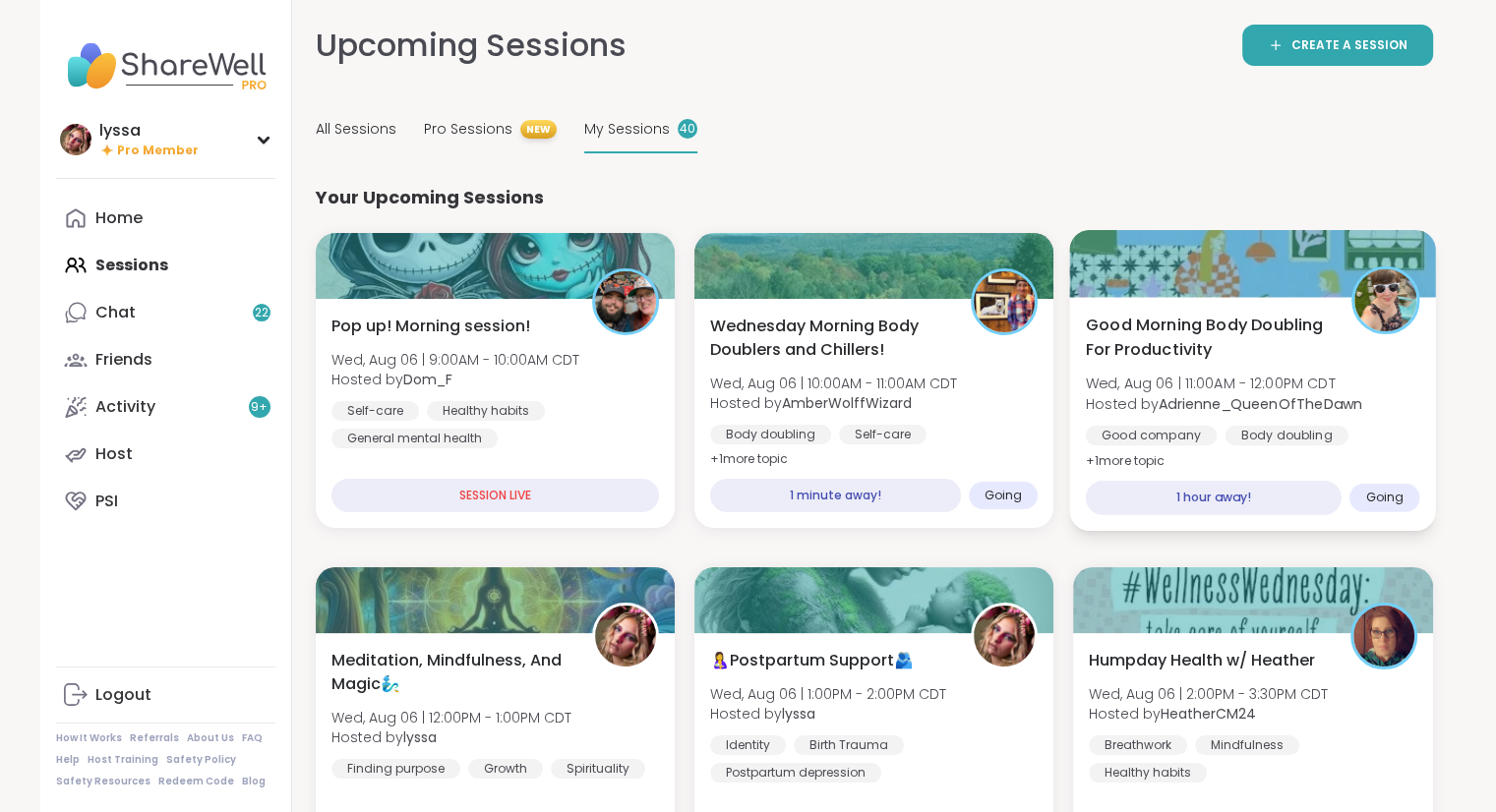 click on "Good Morning Body Doubling For Productivity Wed, Aug 06 | 11:00AM - 12:00PM CDT Hosted by  Adrienne_QueenOfTheDawn Good company Body doubling Goal-setting + 1  more topic" at bounding box center [1253, 393] 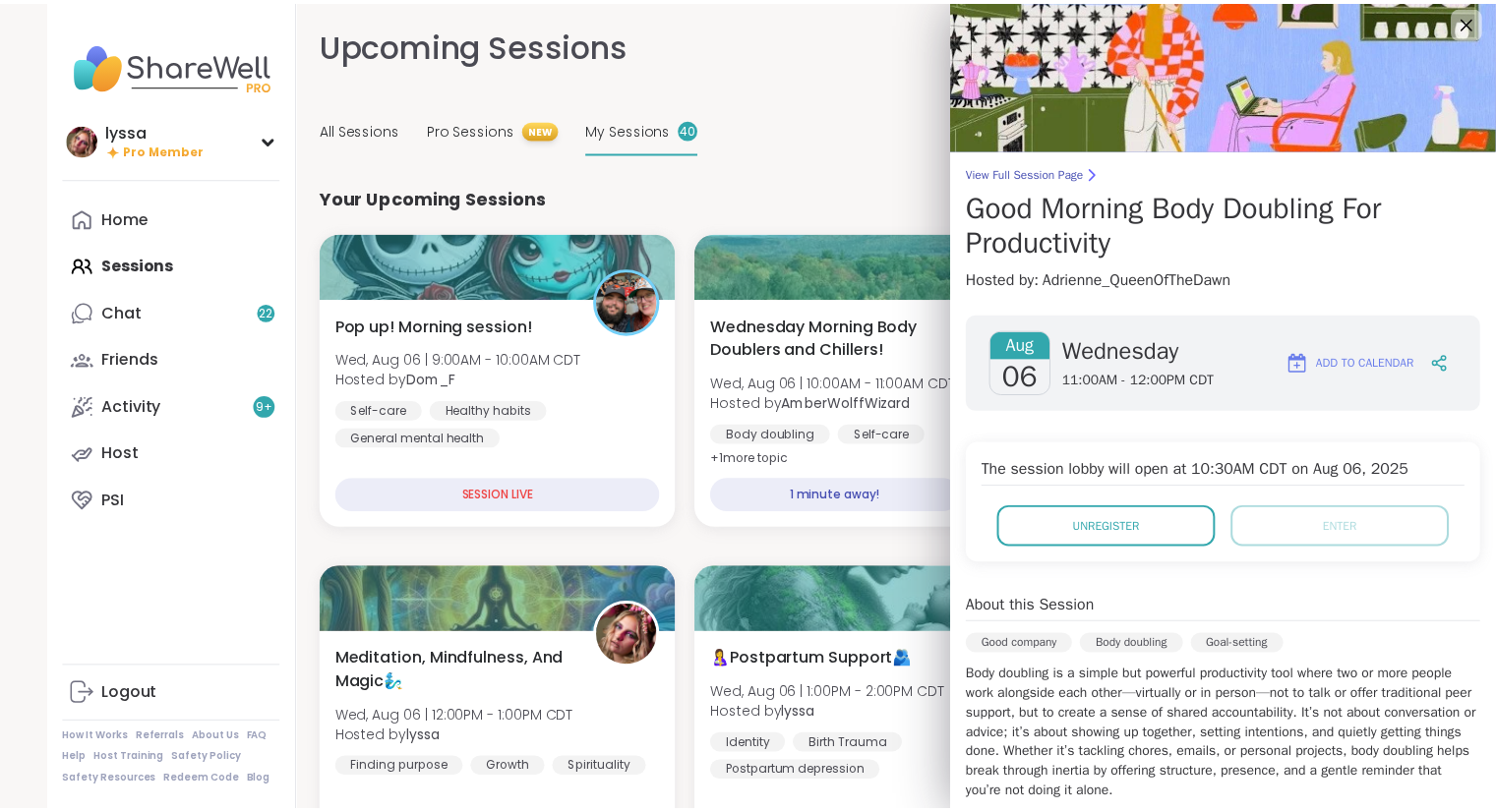 scroll, scrollTop: 0, scrollLeft: 0, axis: both 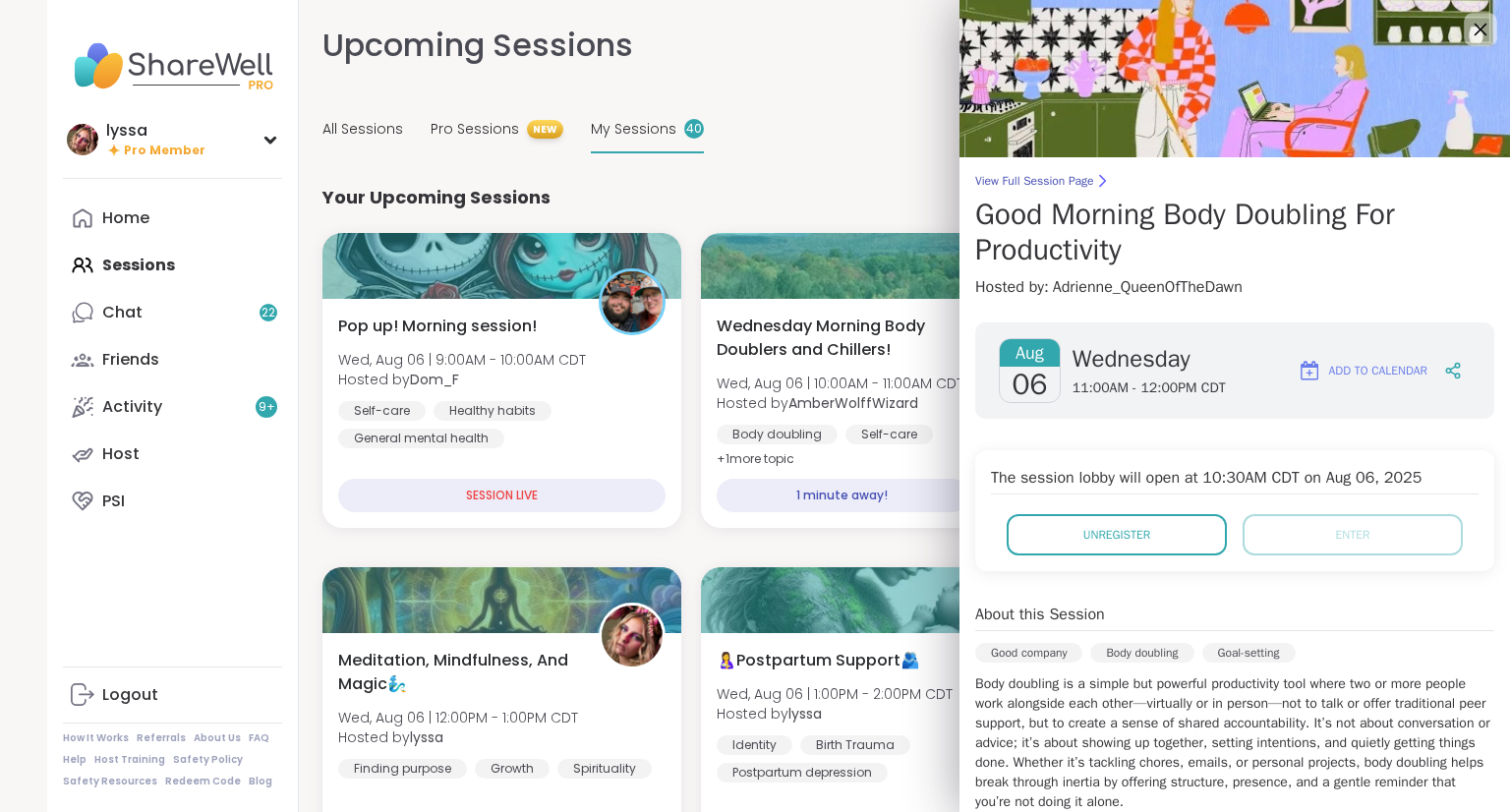 click 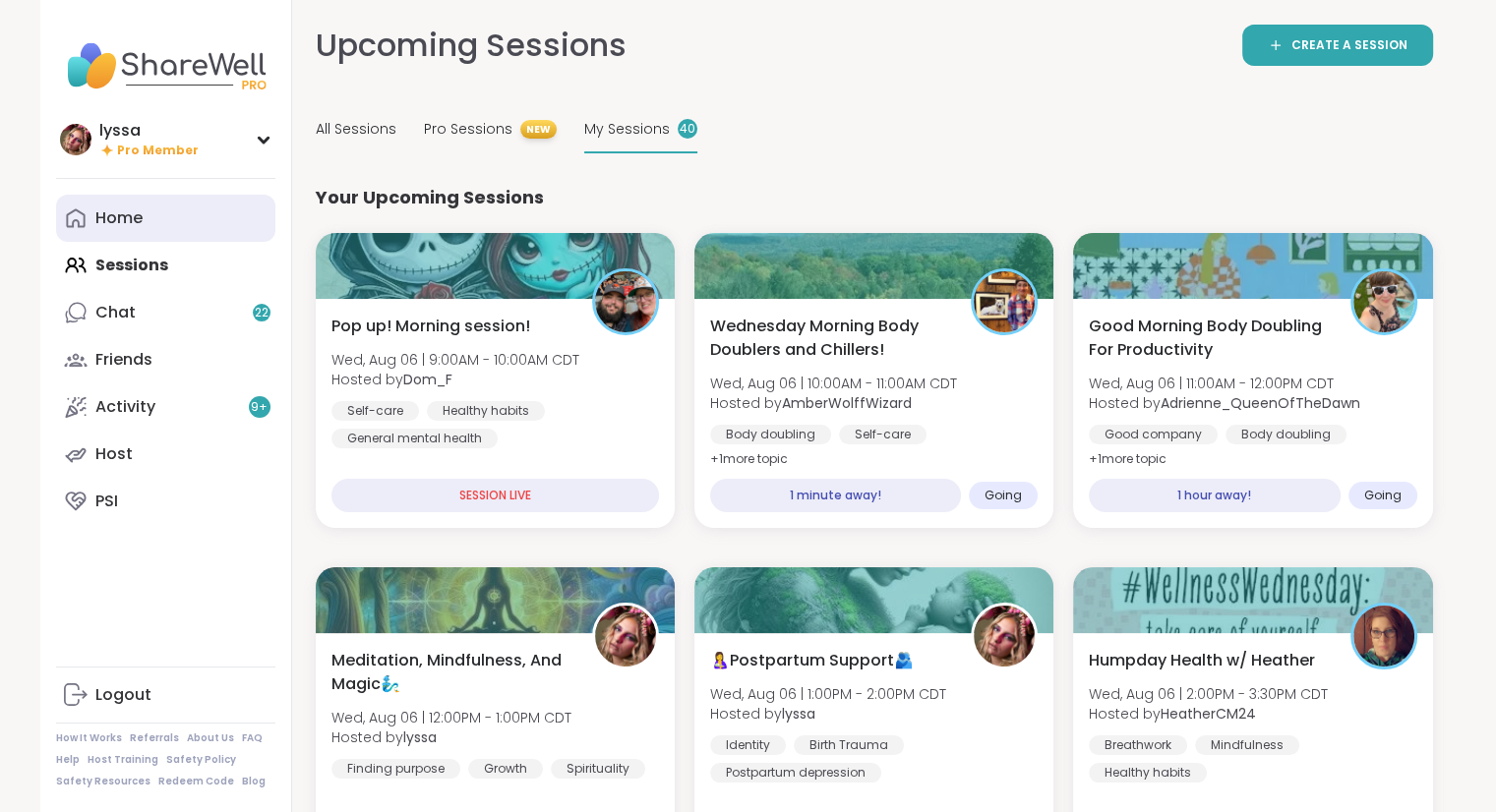 click on "Home" at bounding box center [119, 218] 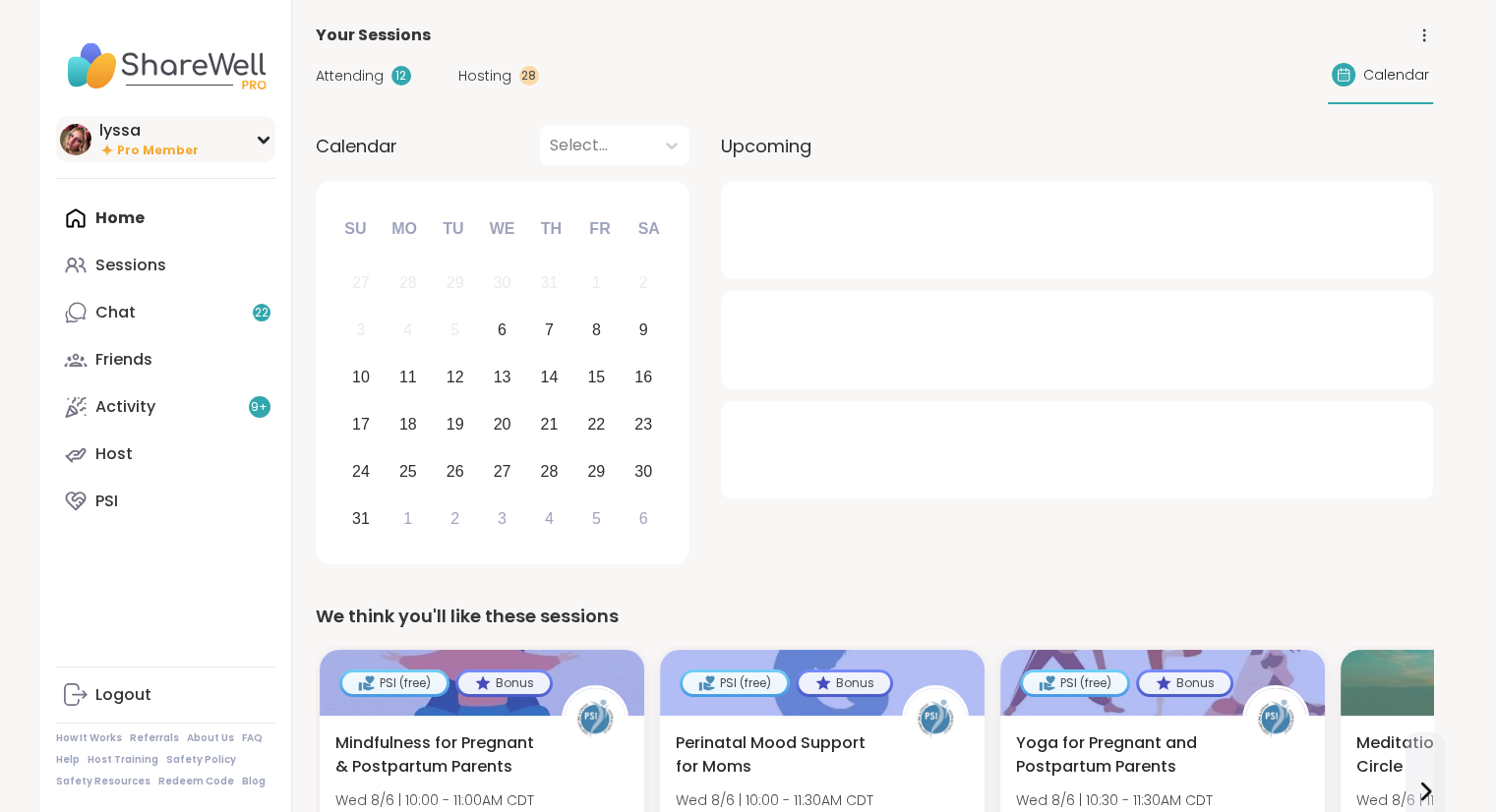 click at bounding box center (76, 140) 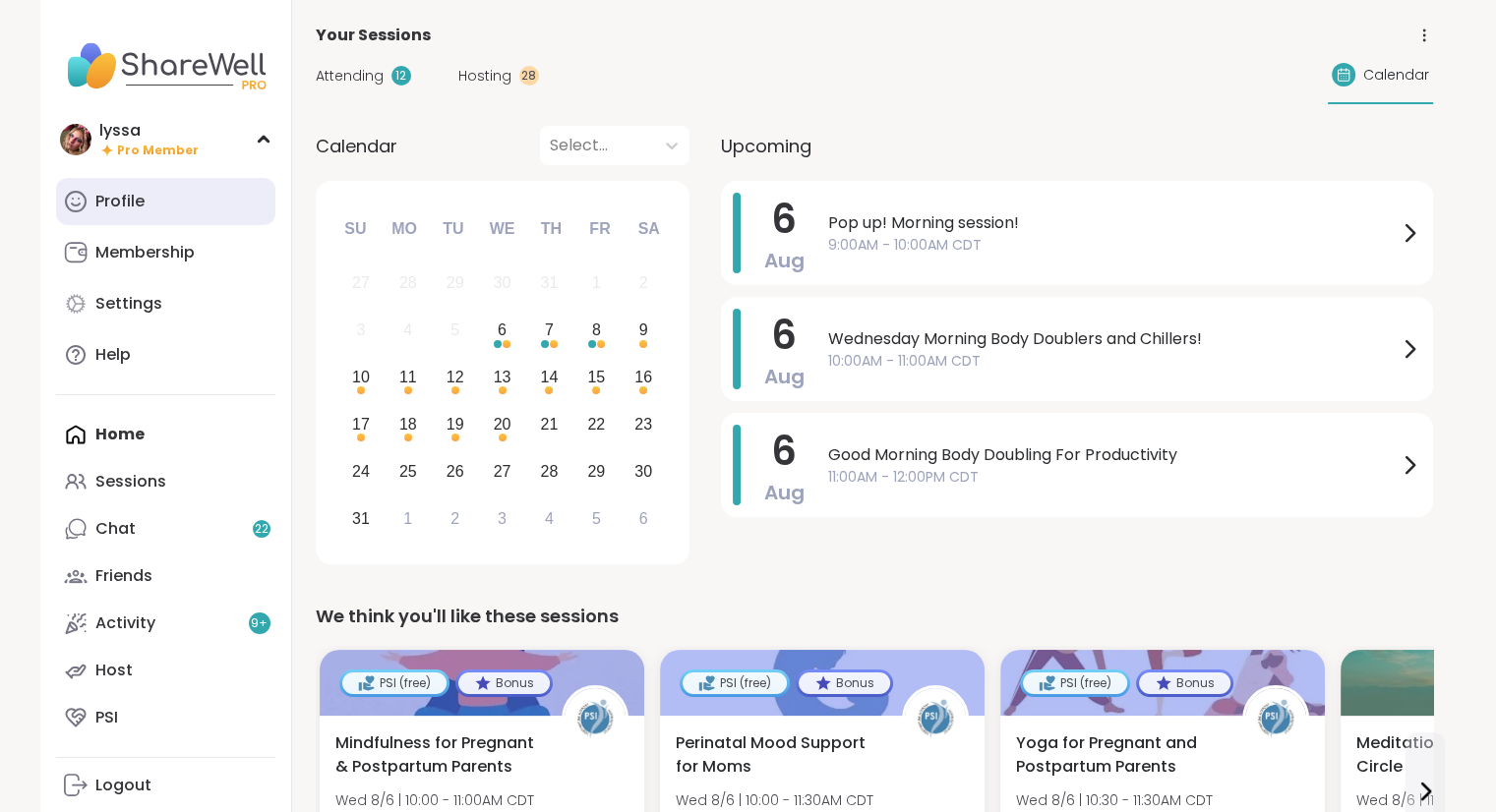 click on "Profile" at bounding box center (165, 202) 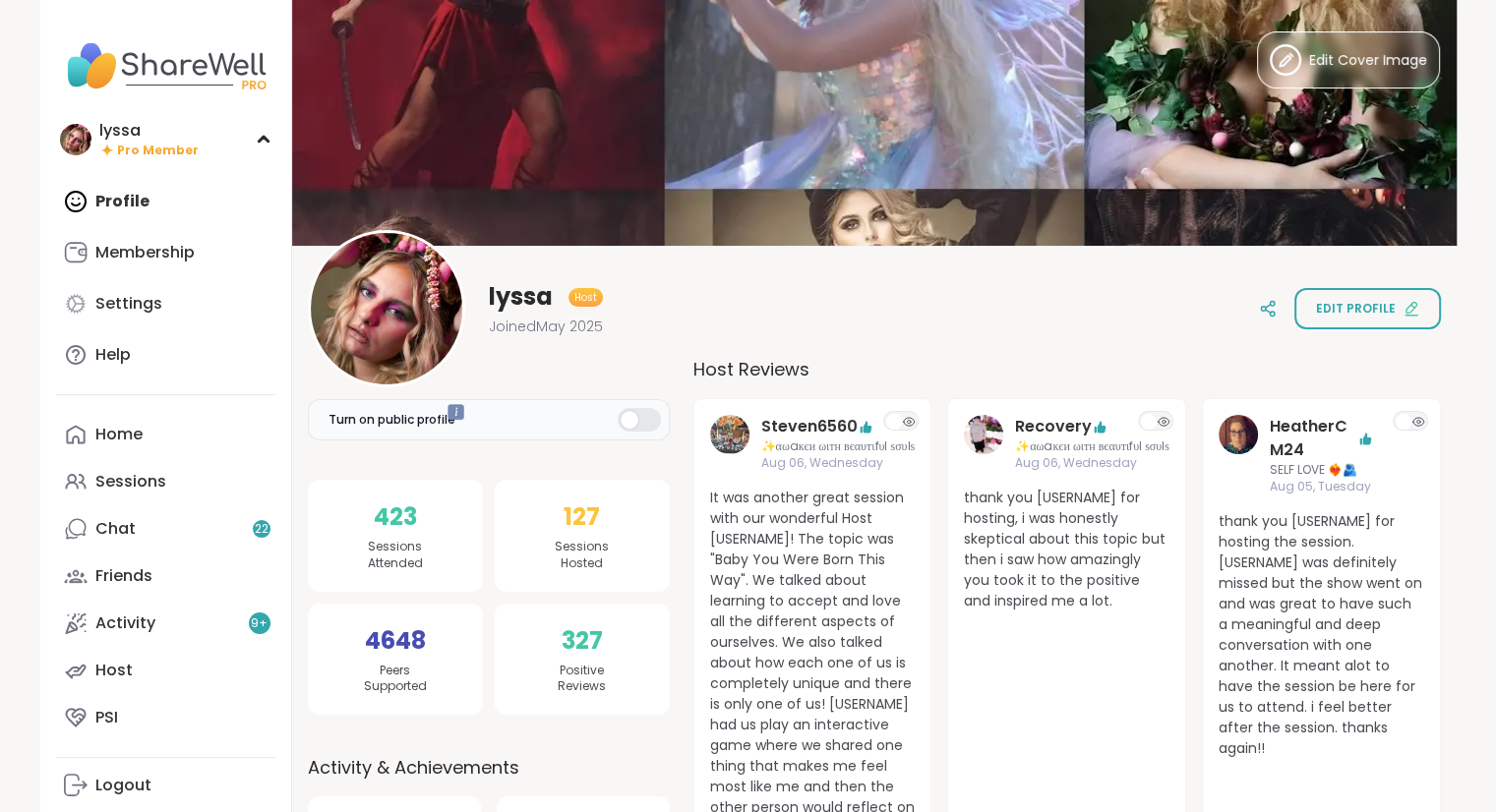 scroll, scrollTop: 0, scrollLeft: 0, axis: both 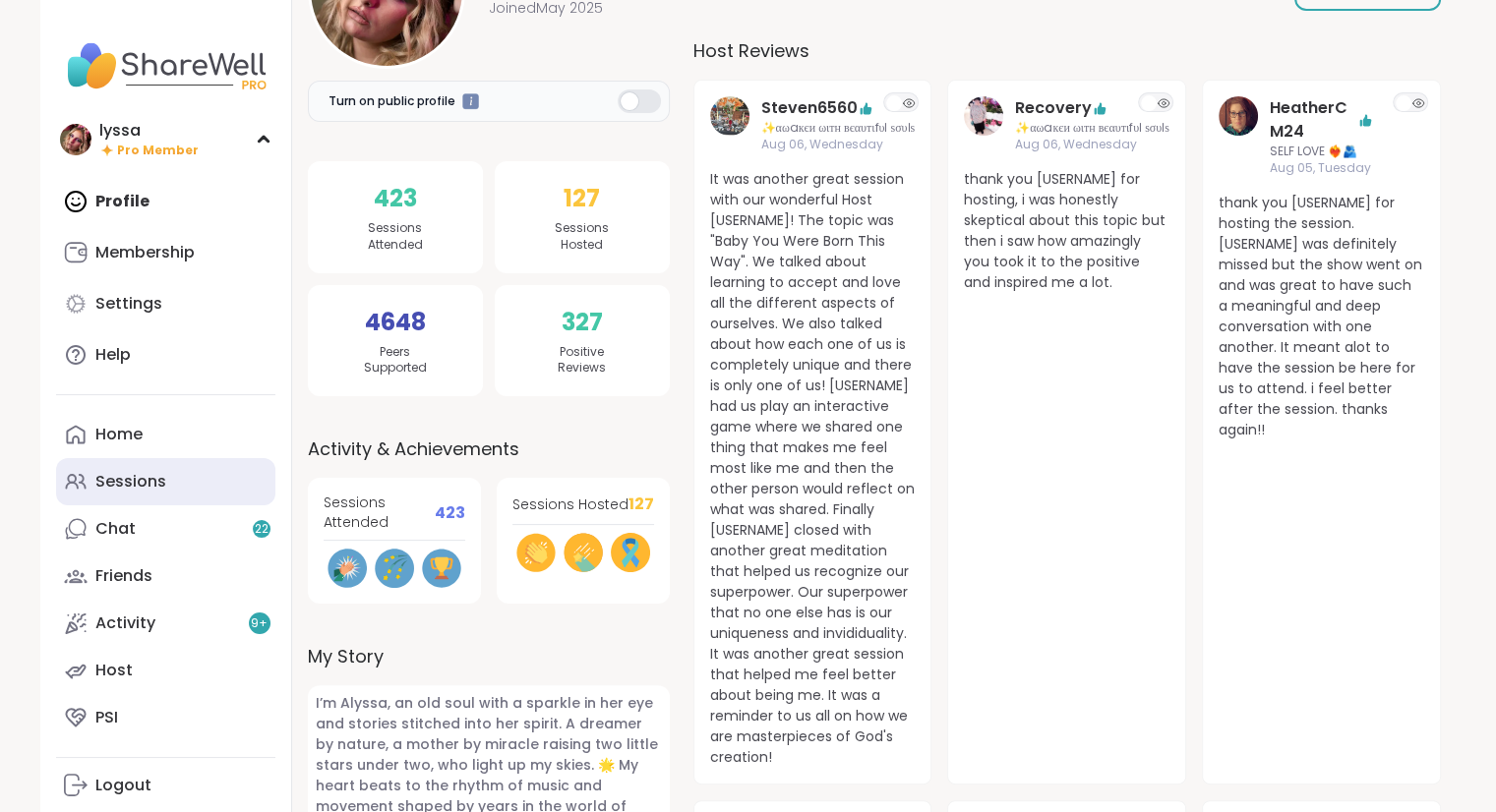 click on "Sessions" at bounding box center [165, 482] 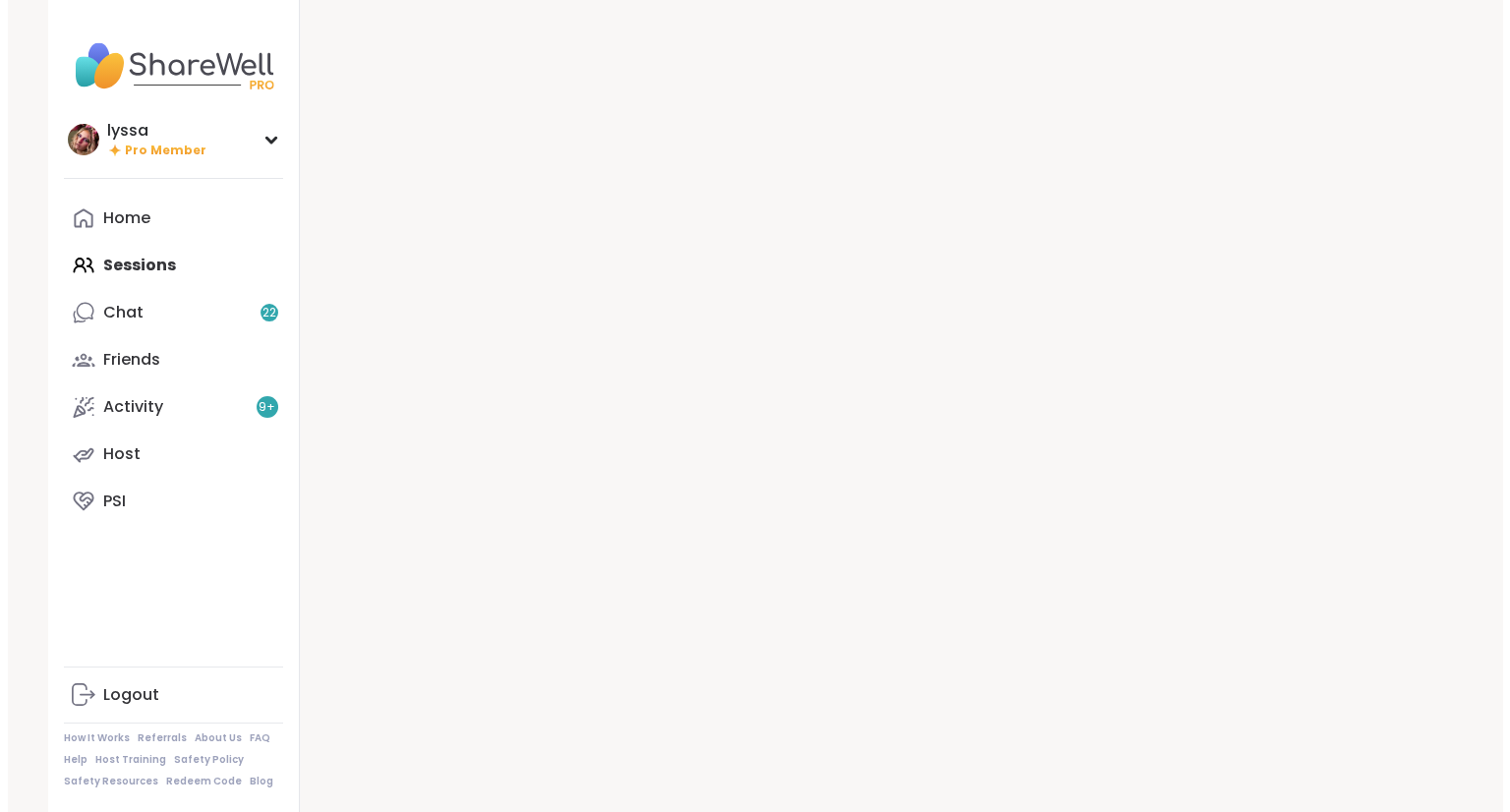 scroll, scrollTop: 0, scrollLeft: 0, axis: both 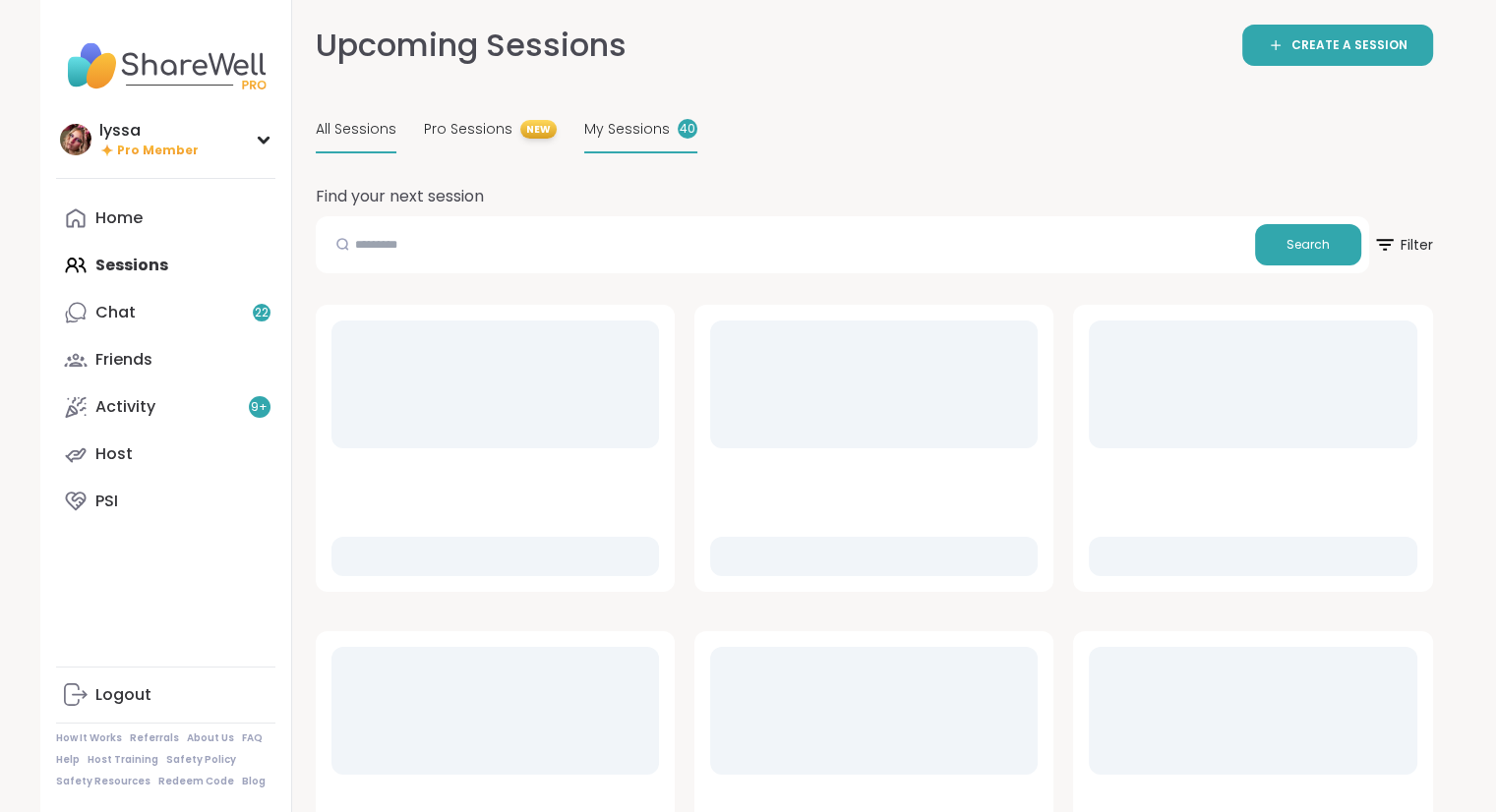 click on "My Sessions 40" at bounding box center (640, 130) 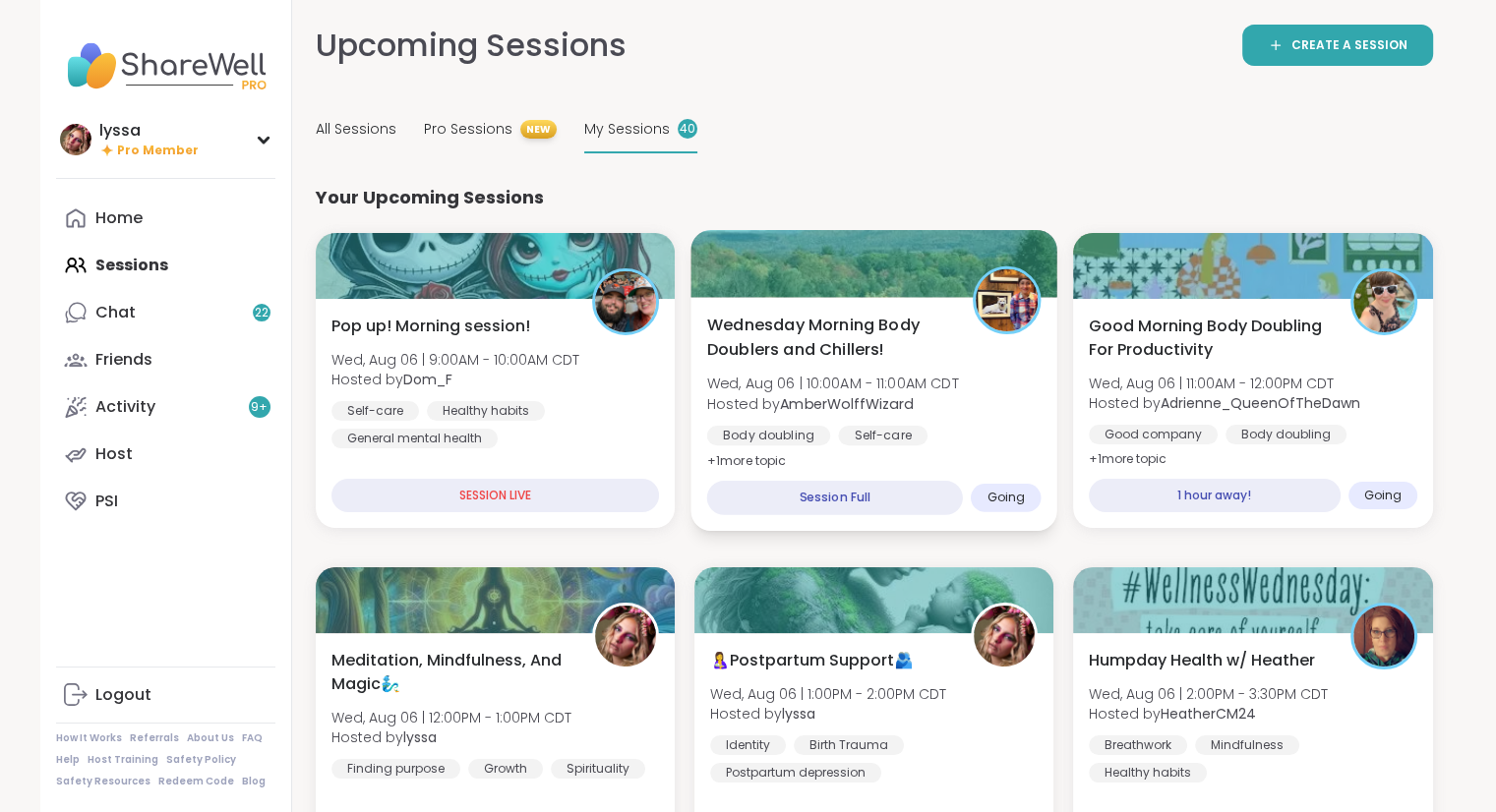 click on "Wednesday Morning Body Doublers and Chillers!" at bounding box center (828, 337) 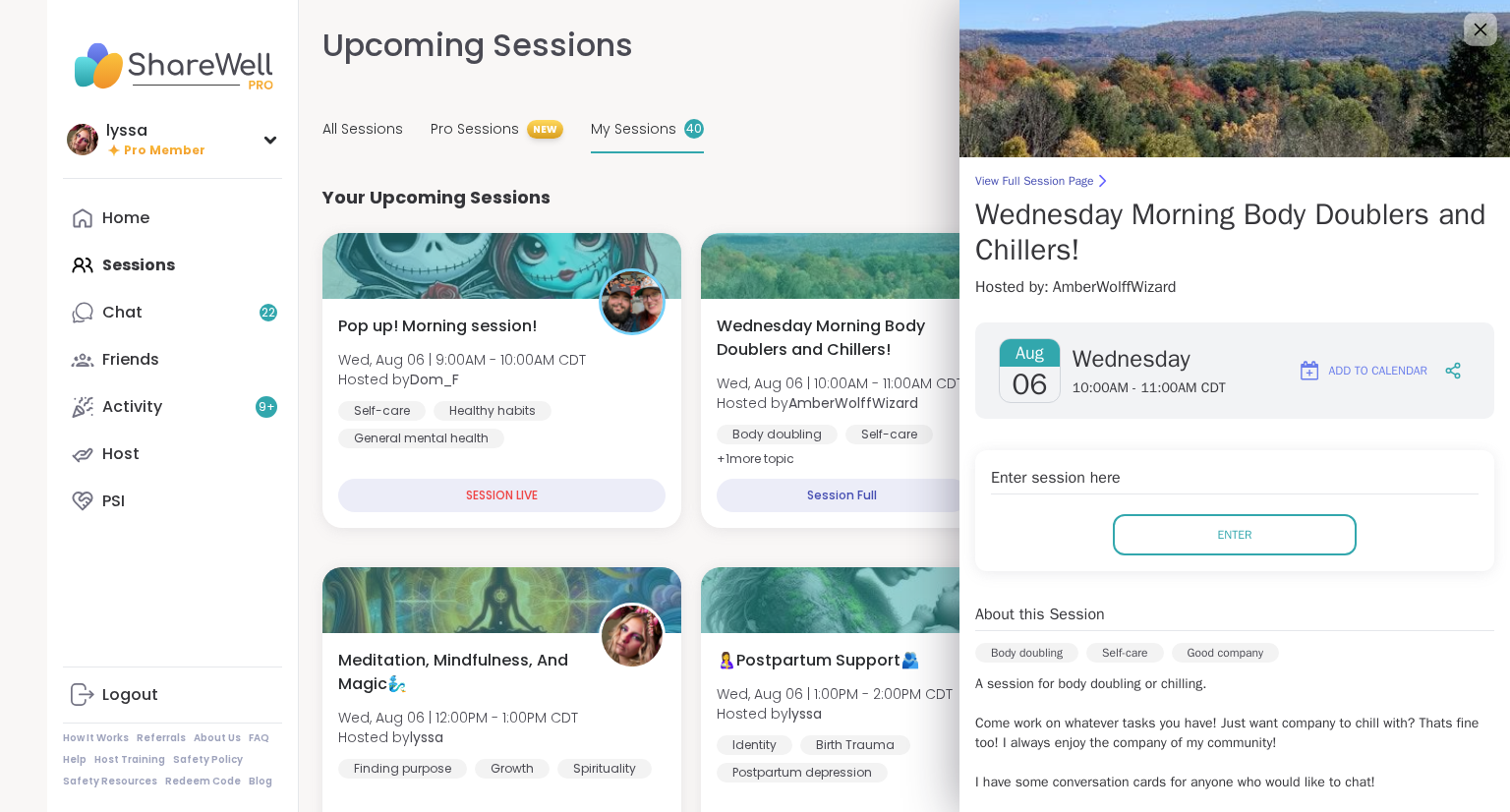 click 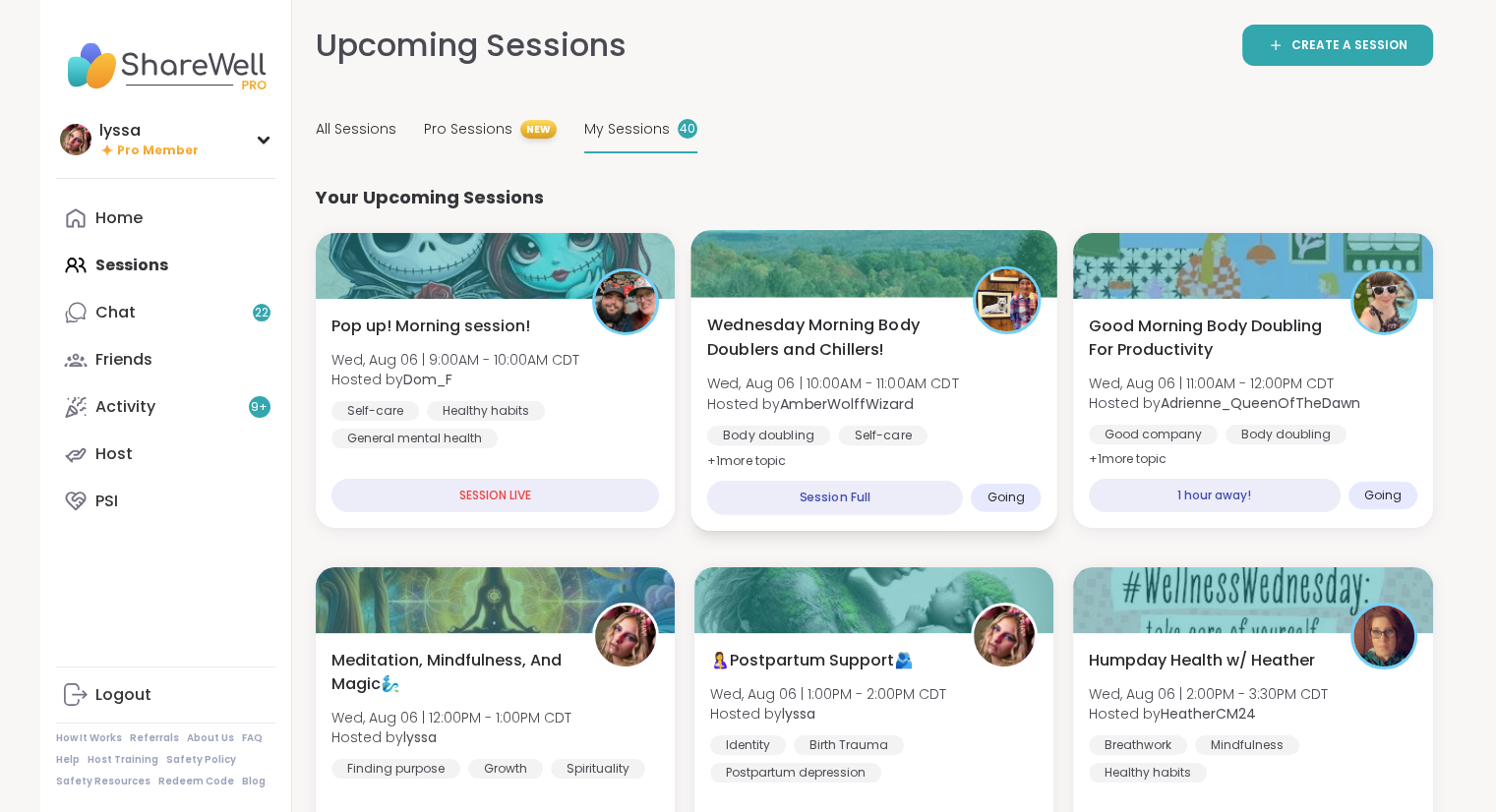 click at bounding box center (873, 263) 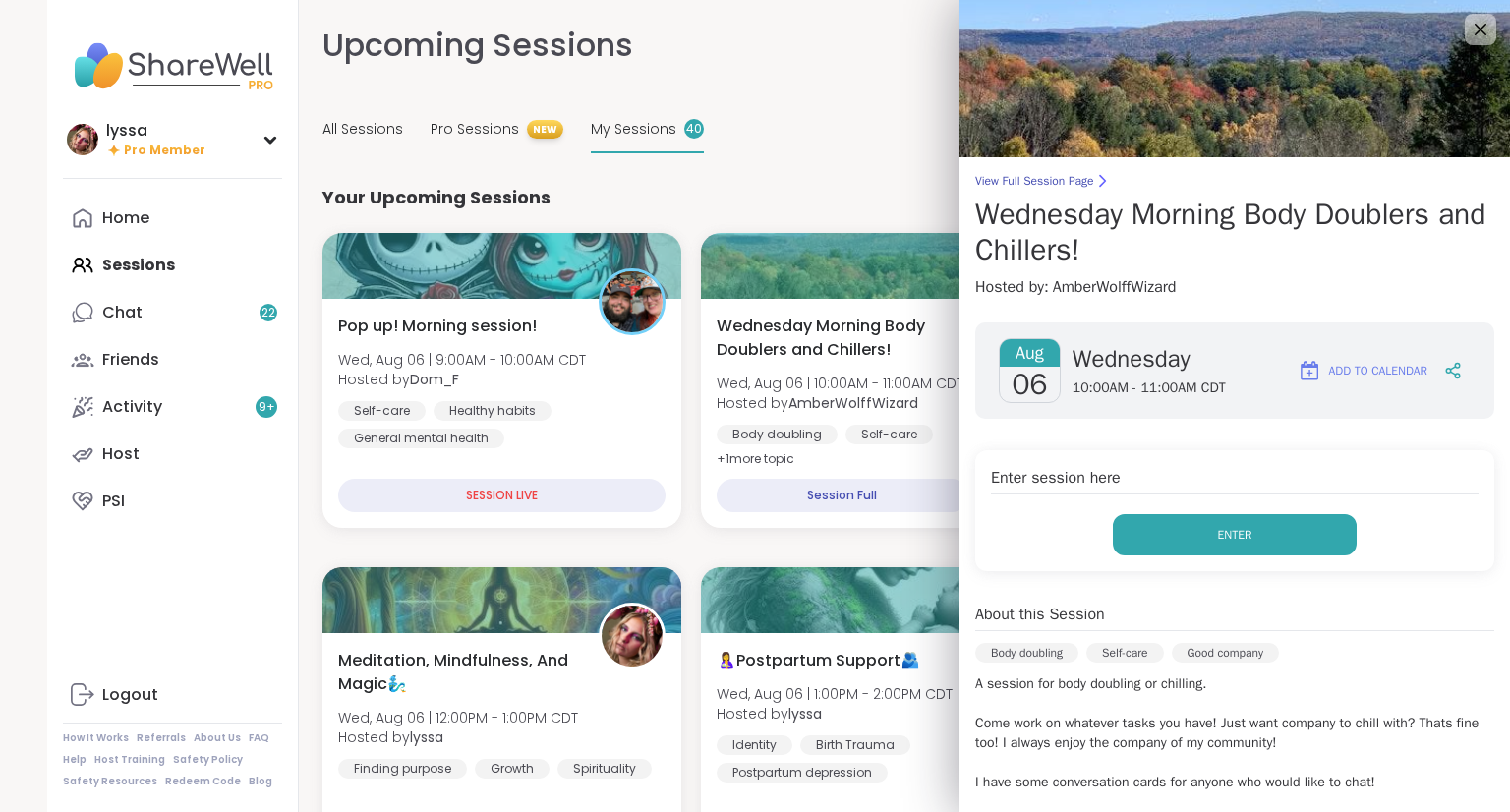 click on "Enter" at bounding box center (1235, 535) 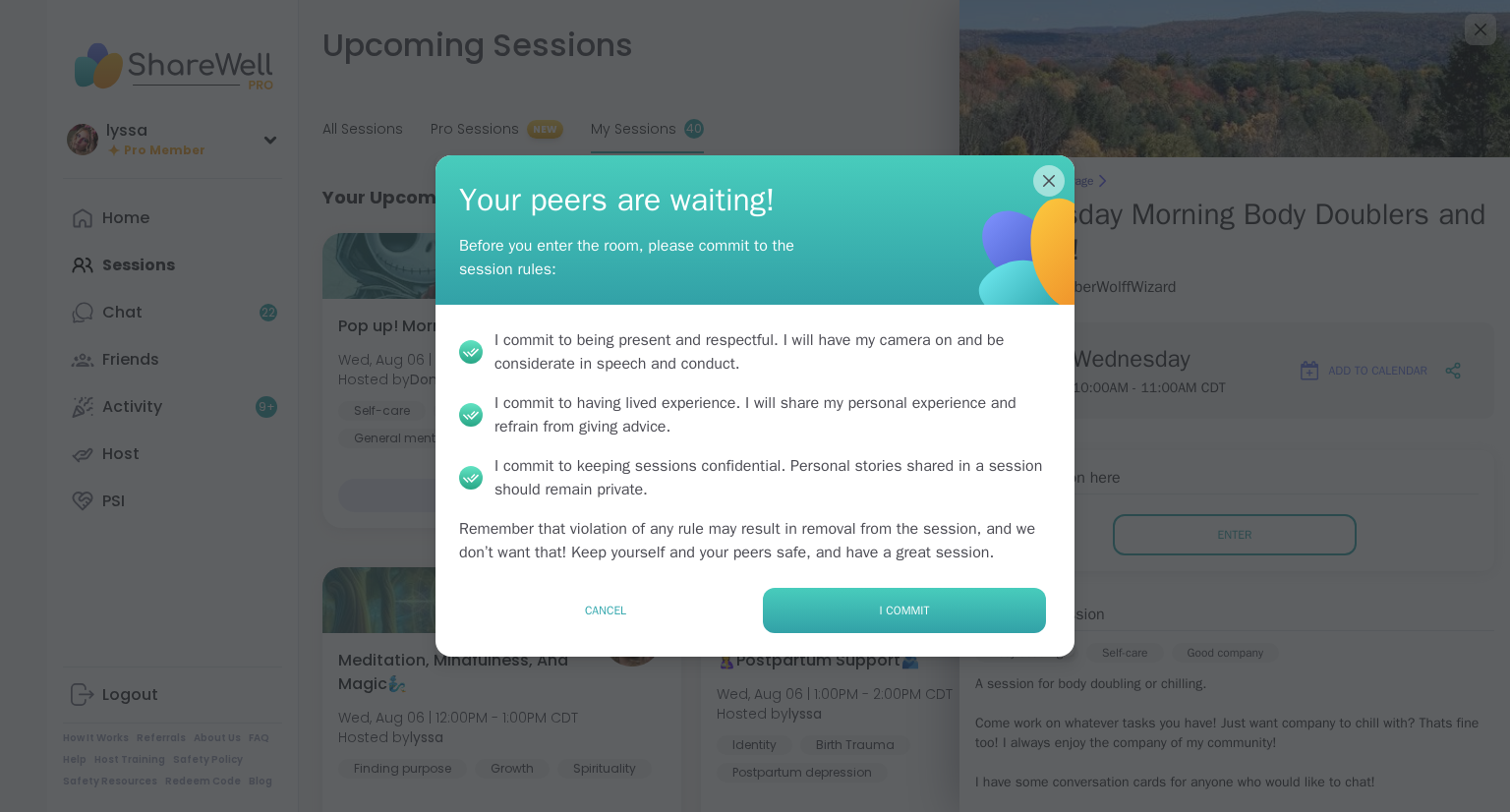 click on "I commit" at bounding box center (904, 610) 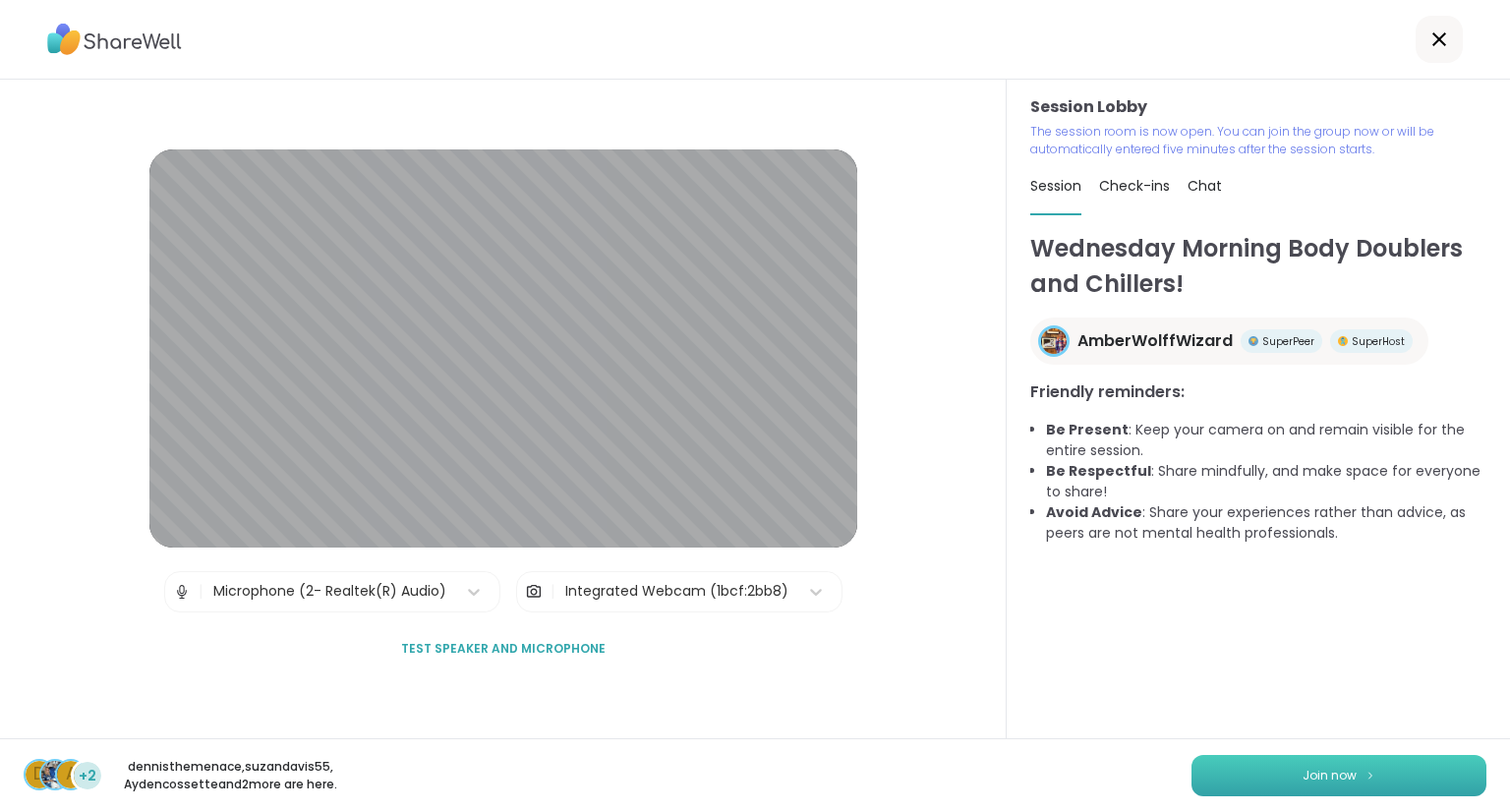 click on "Join now" at bounding box center (1339, 776) 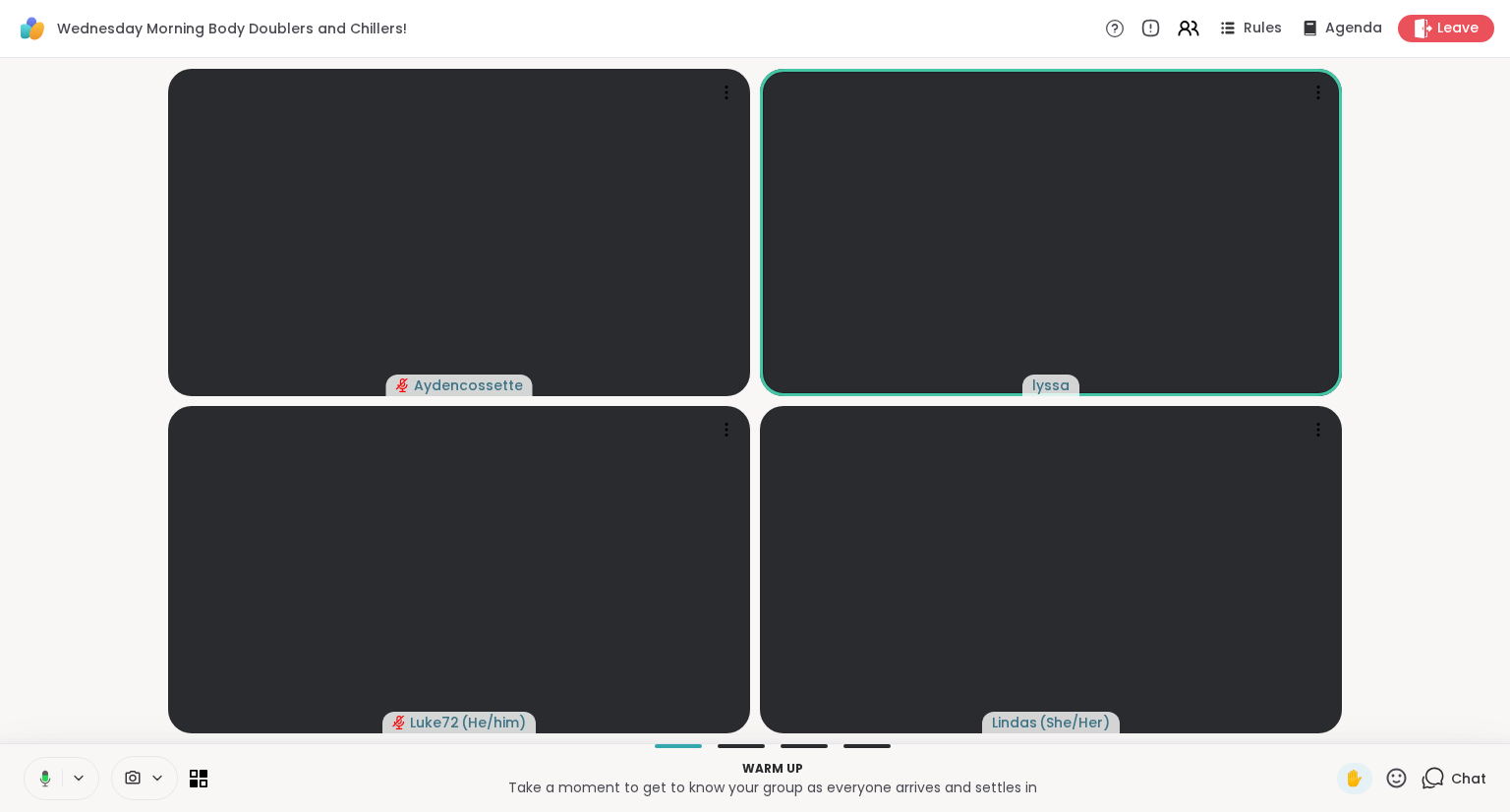click at bounding box center (41, 779) 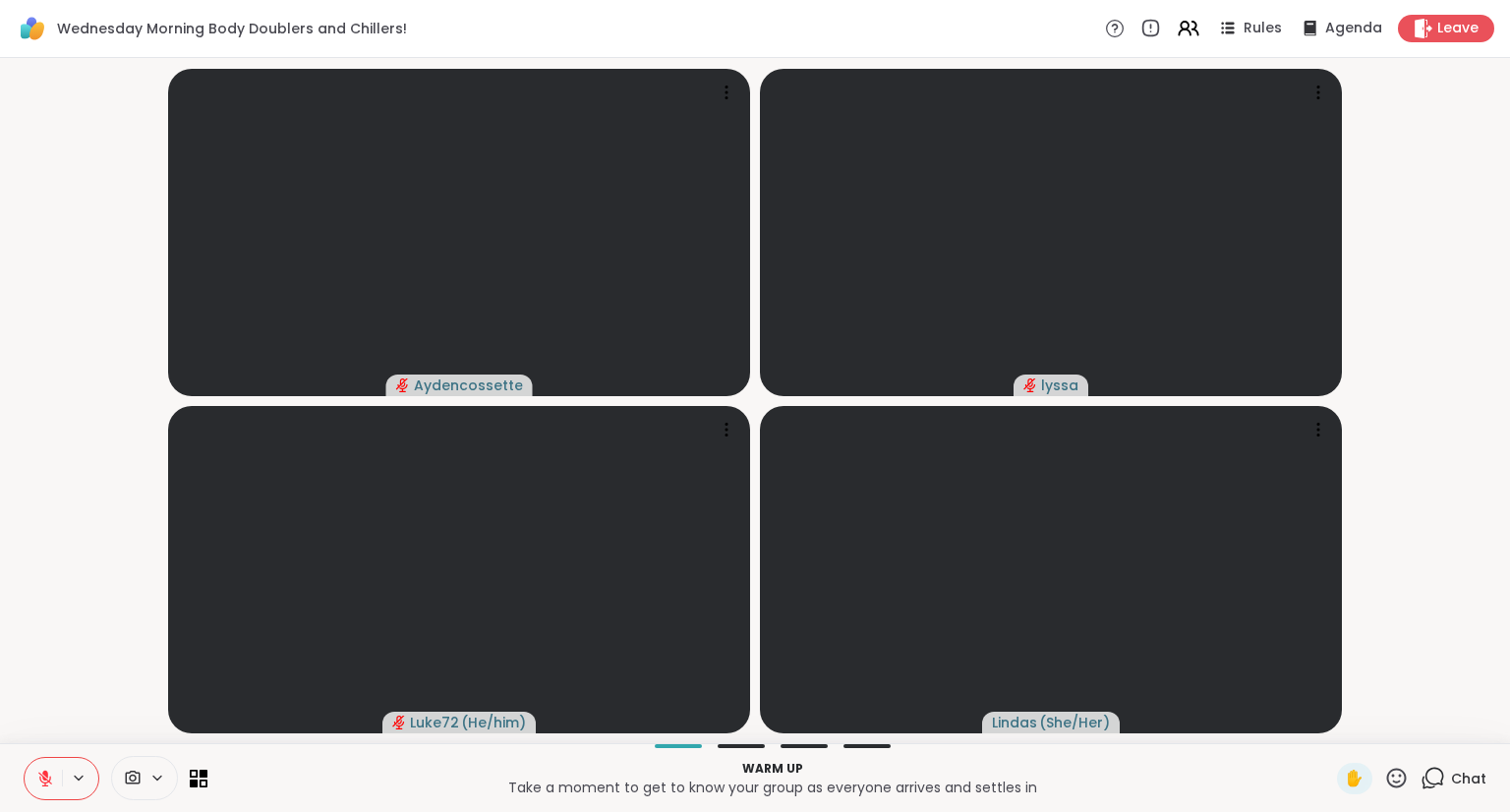 click at bounding box center (43, 779) 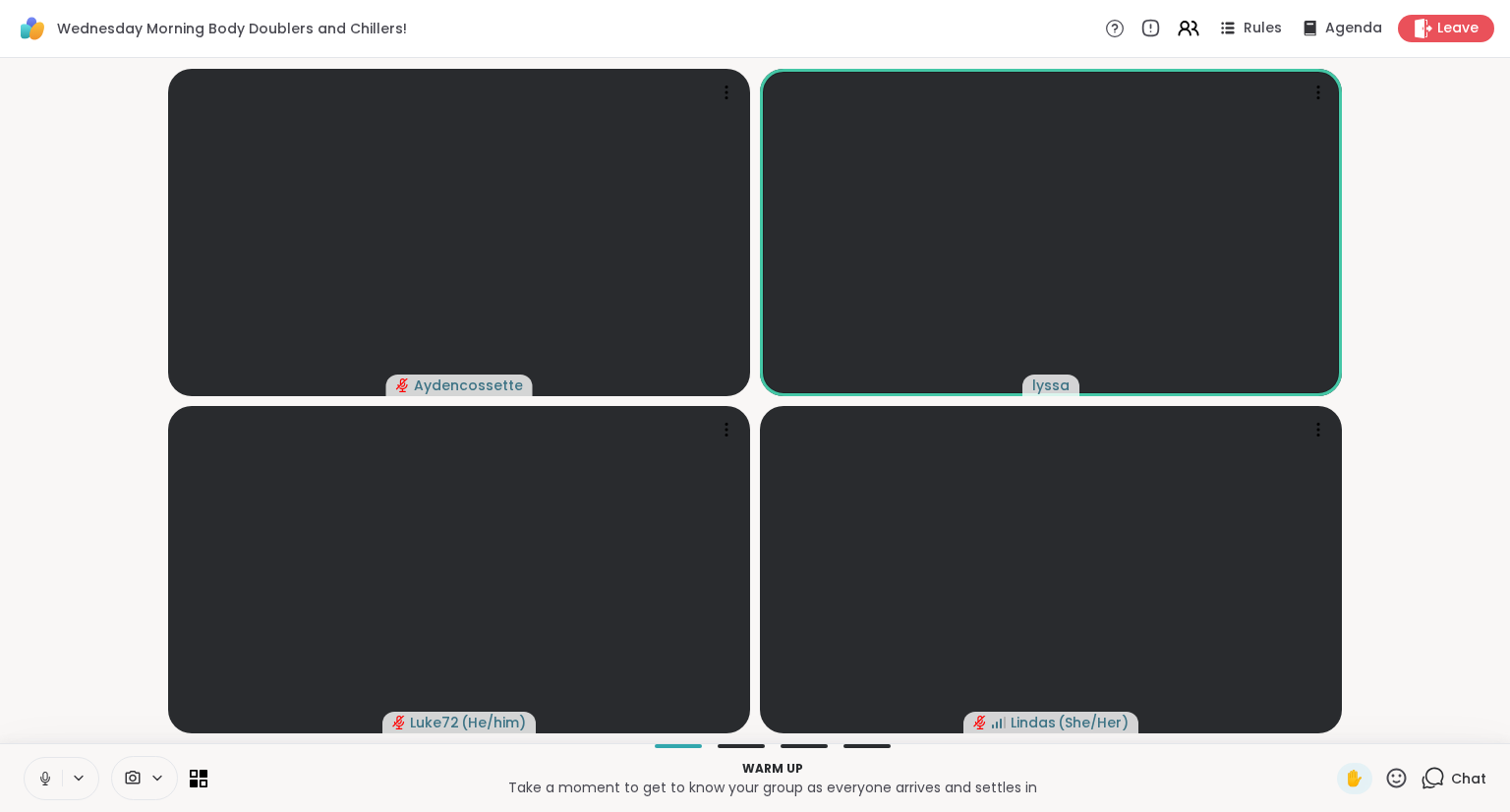 click 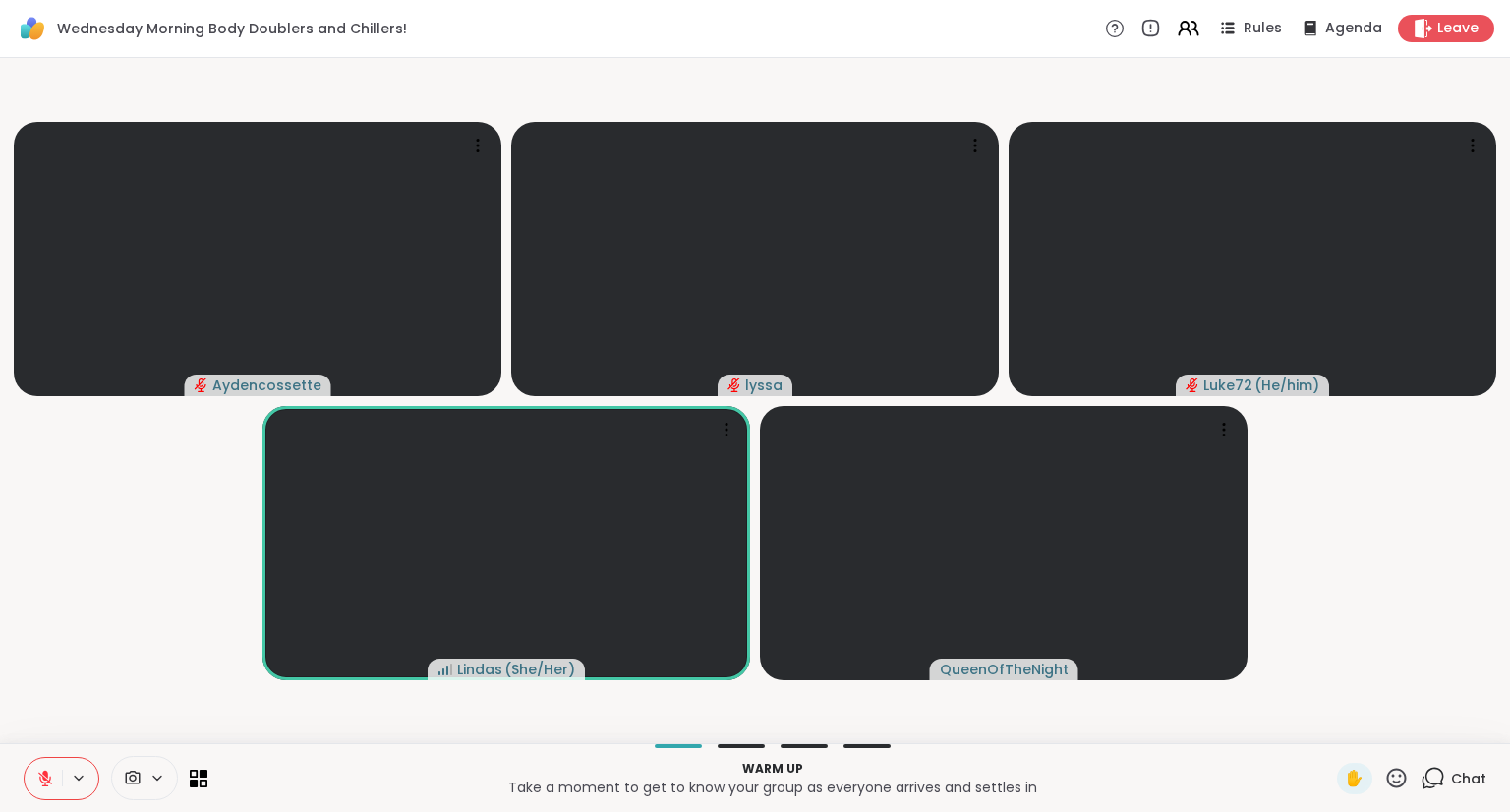 type 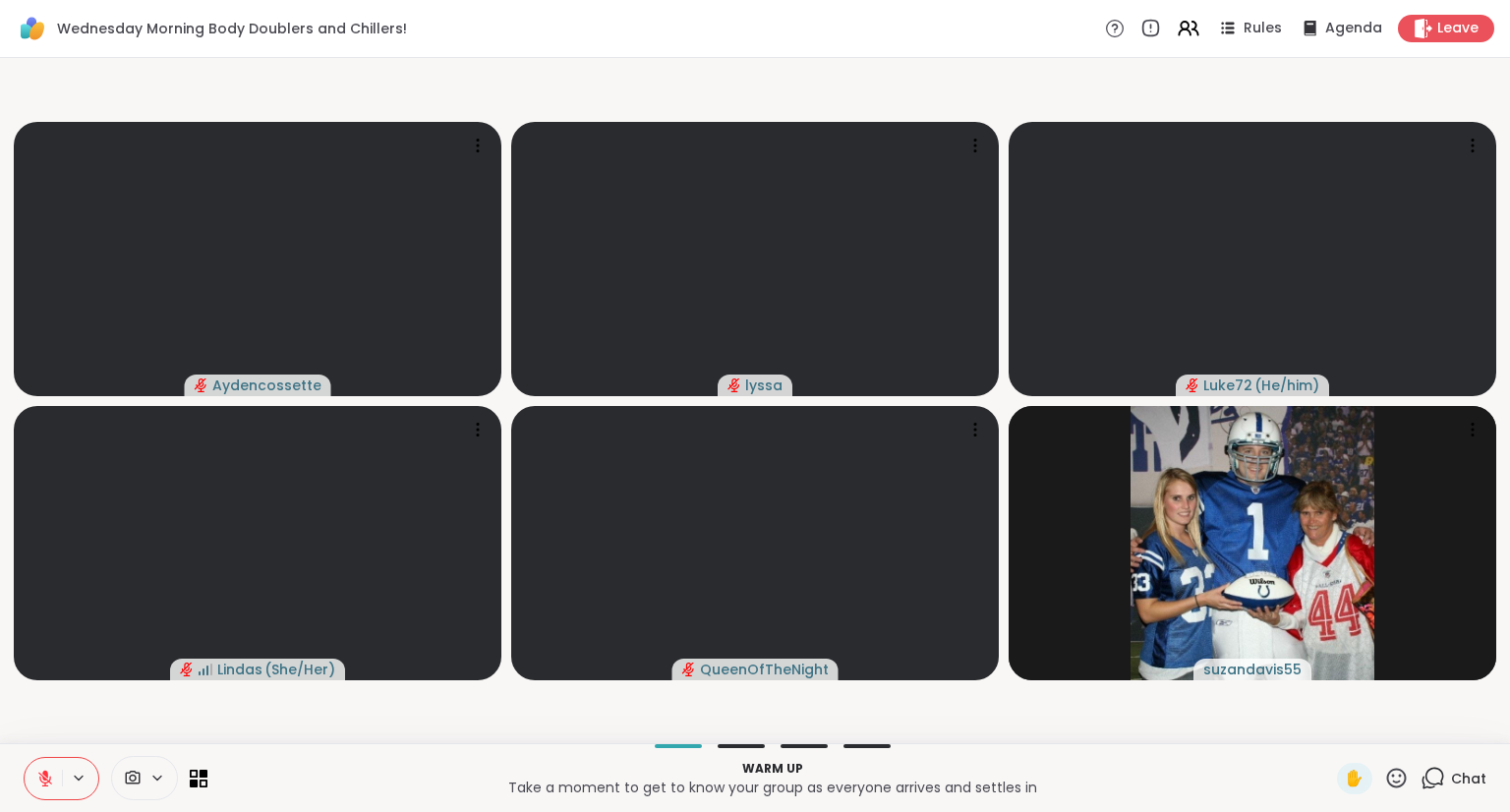 click 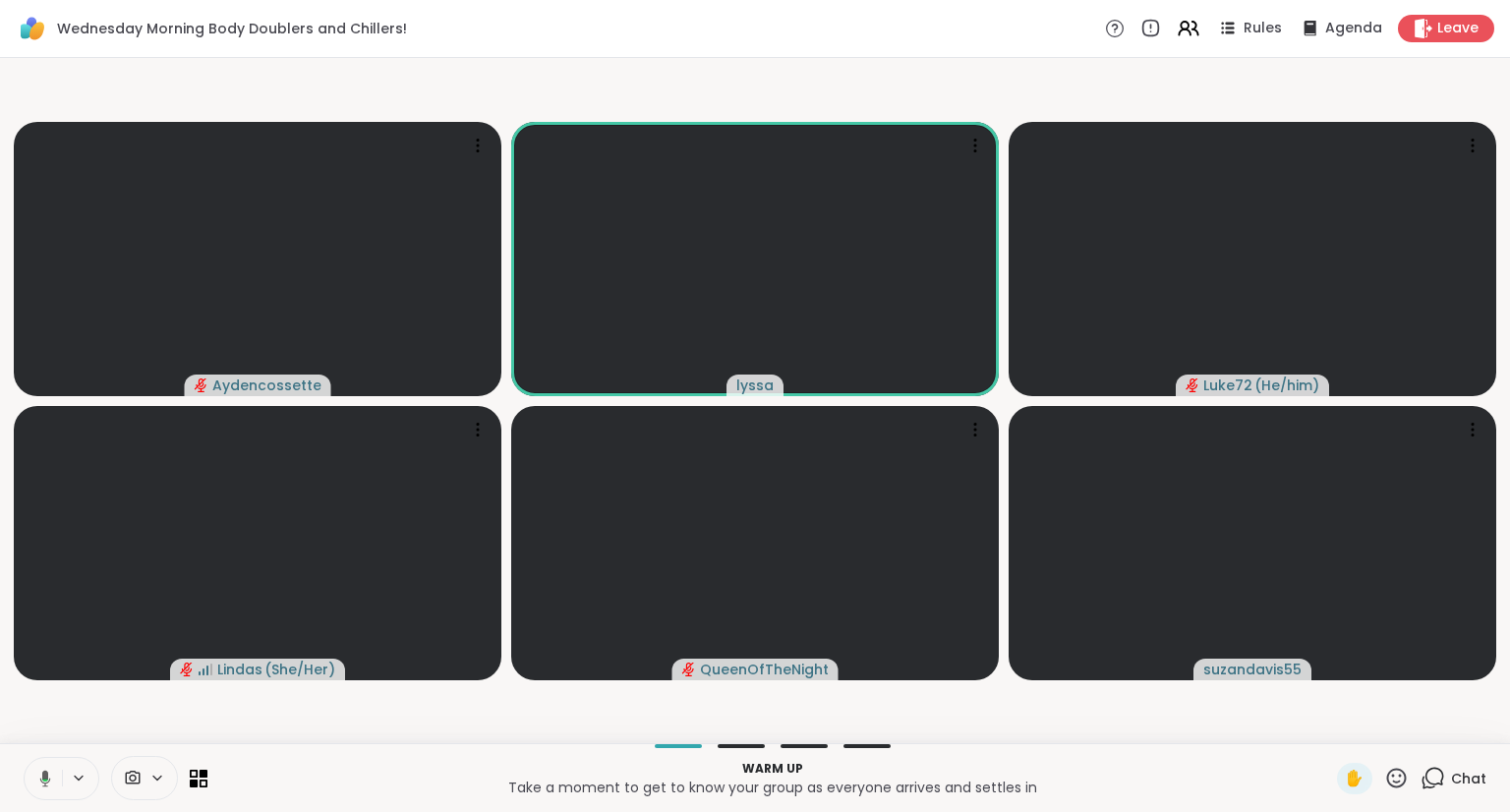 click 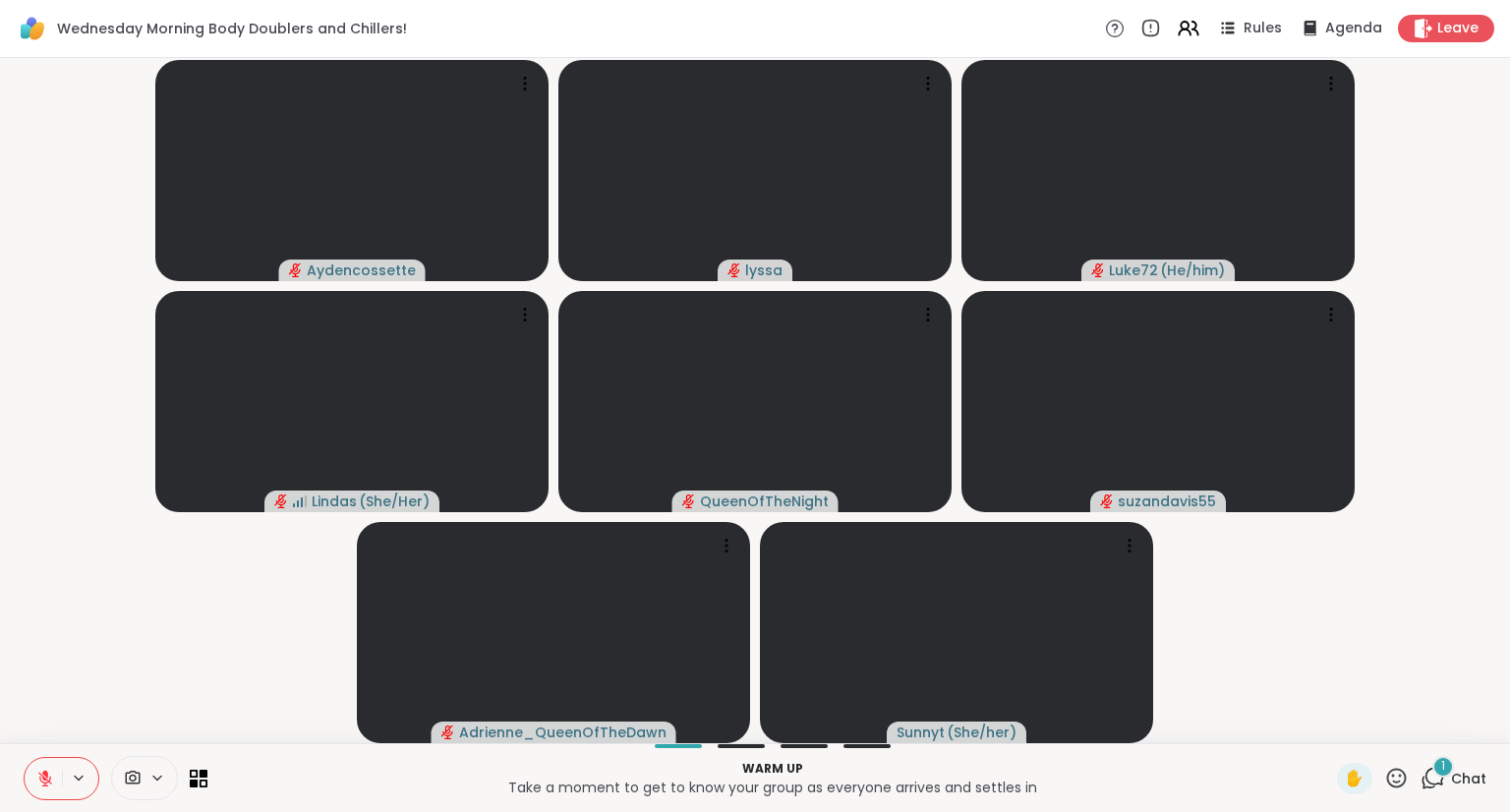 click on "Warm up Take a moment to get to know your group as everyone arrives and settles in ✋ 1 Chat" at bounding box center [755, 778] 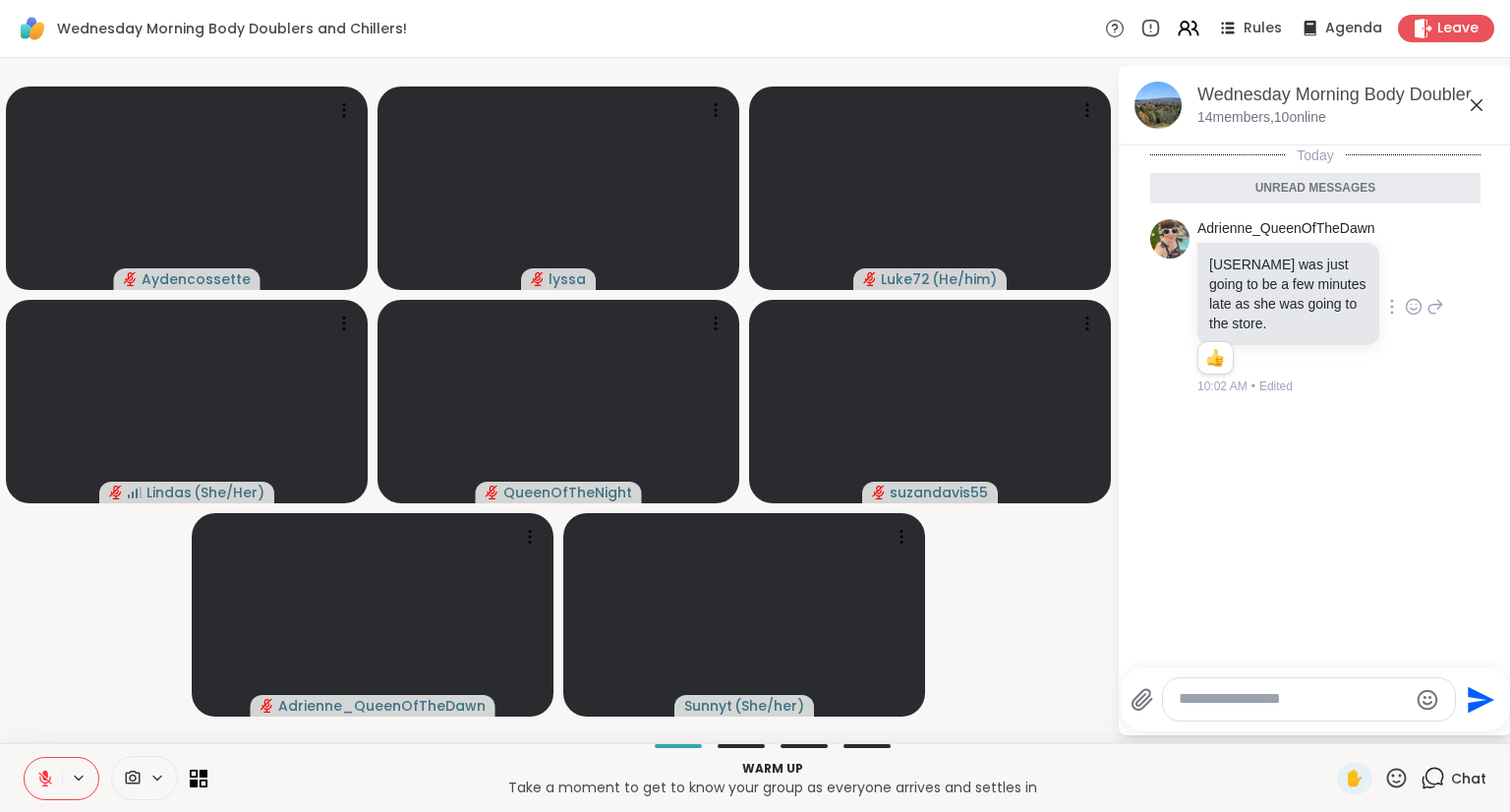 click 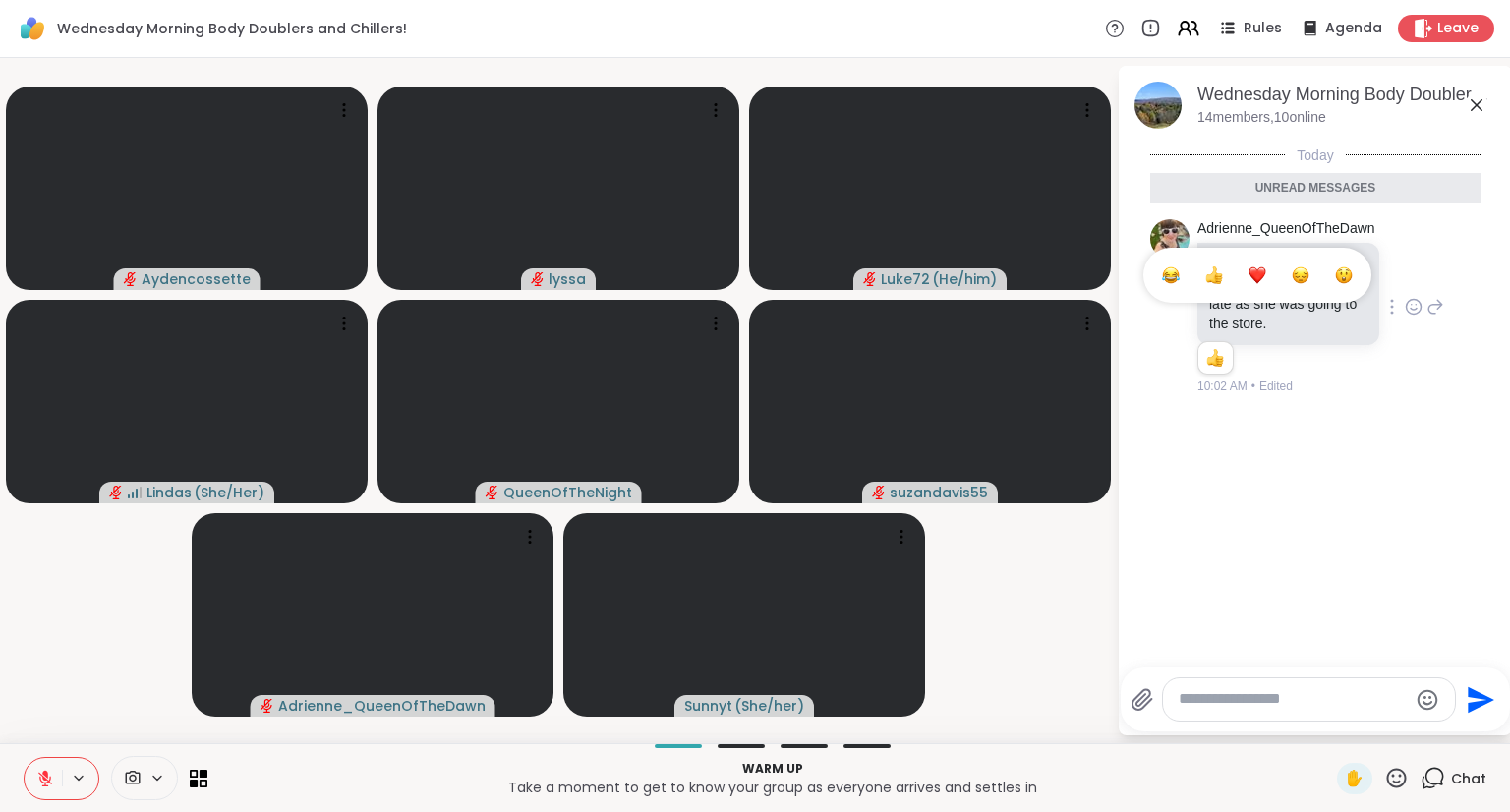 click at bounding box center [1257, 275] 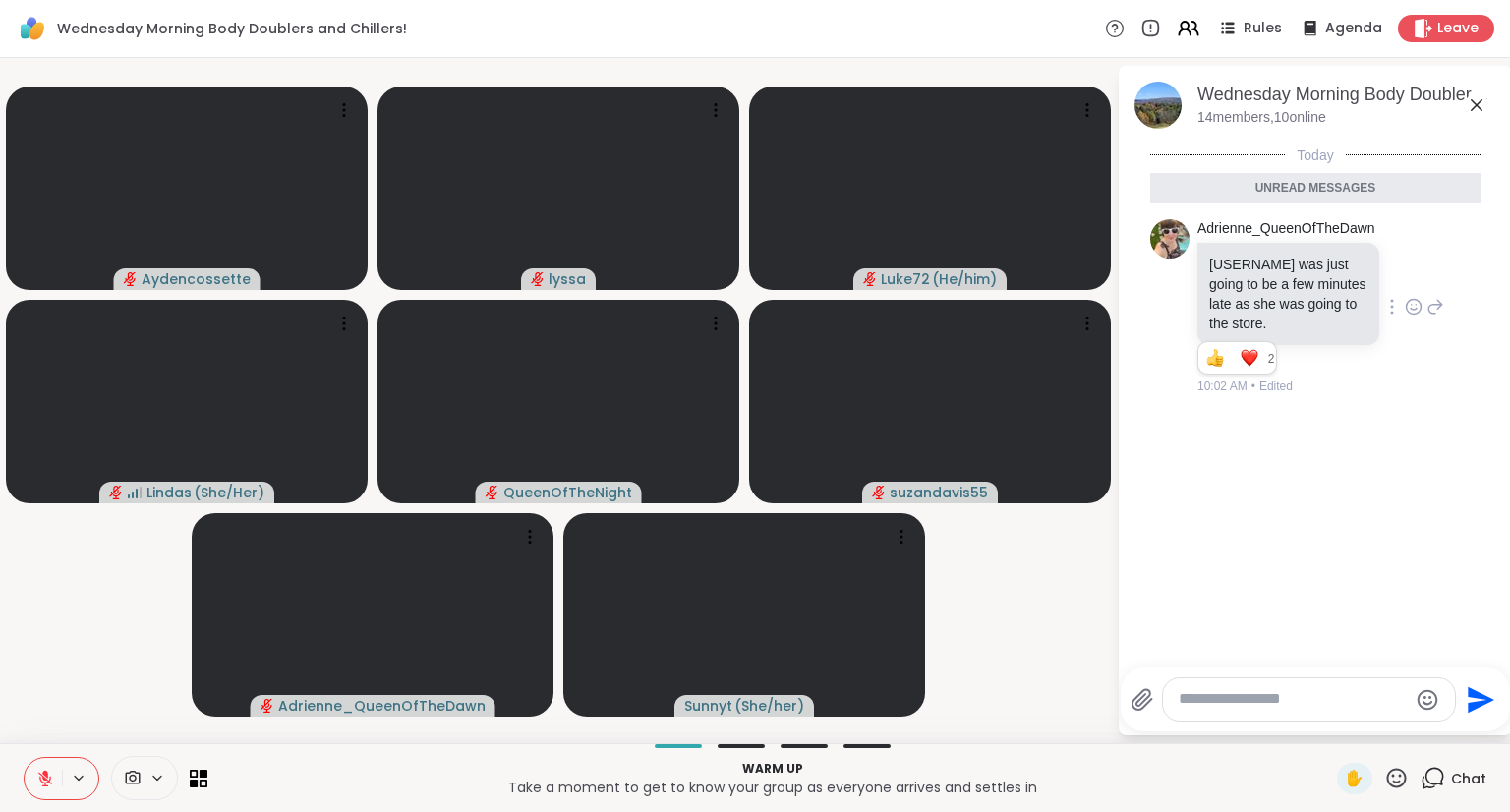 click 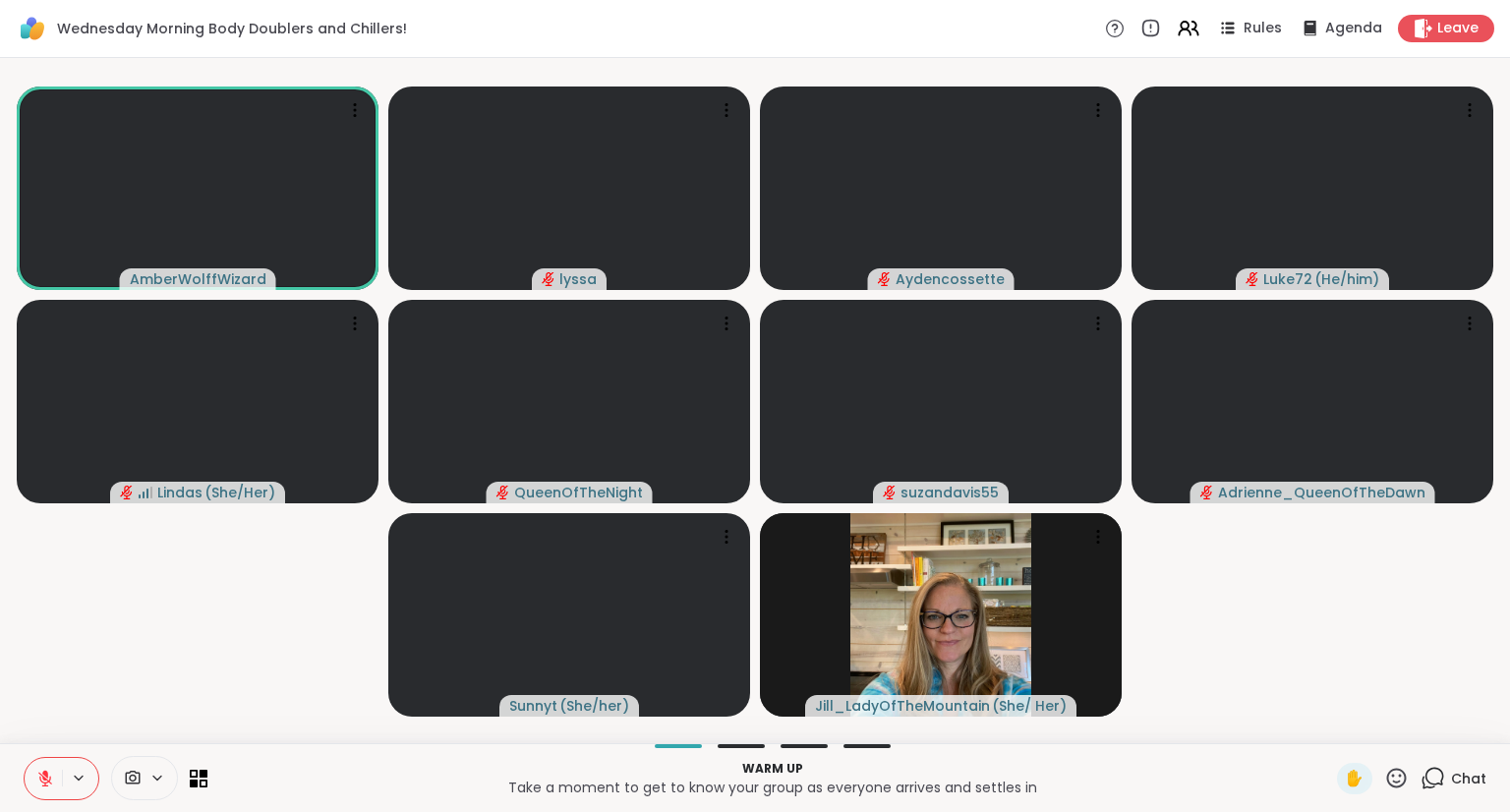 click at bounding box center [43, 779] 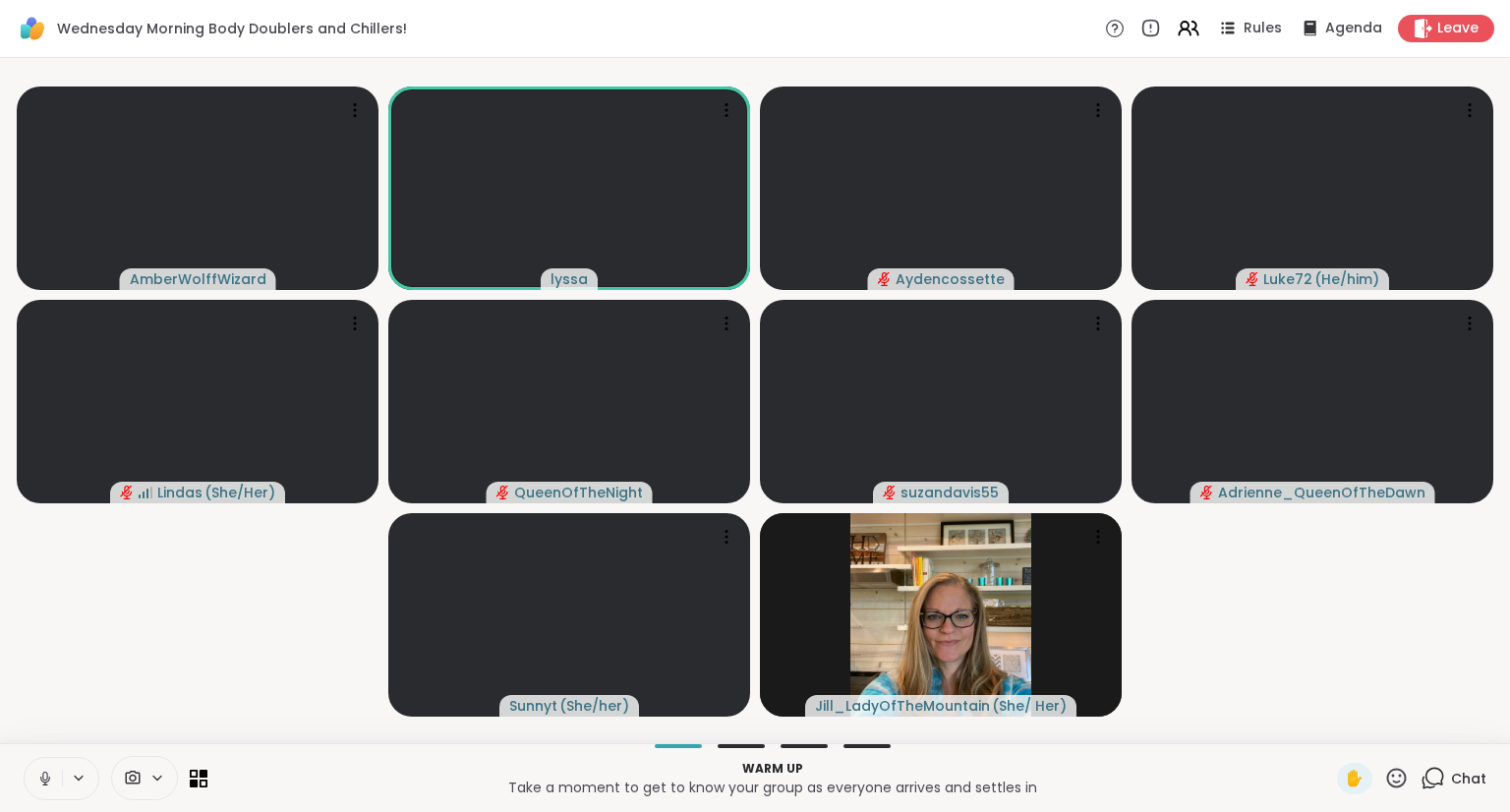 click 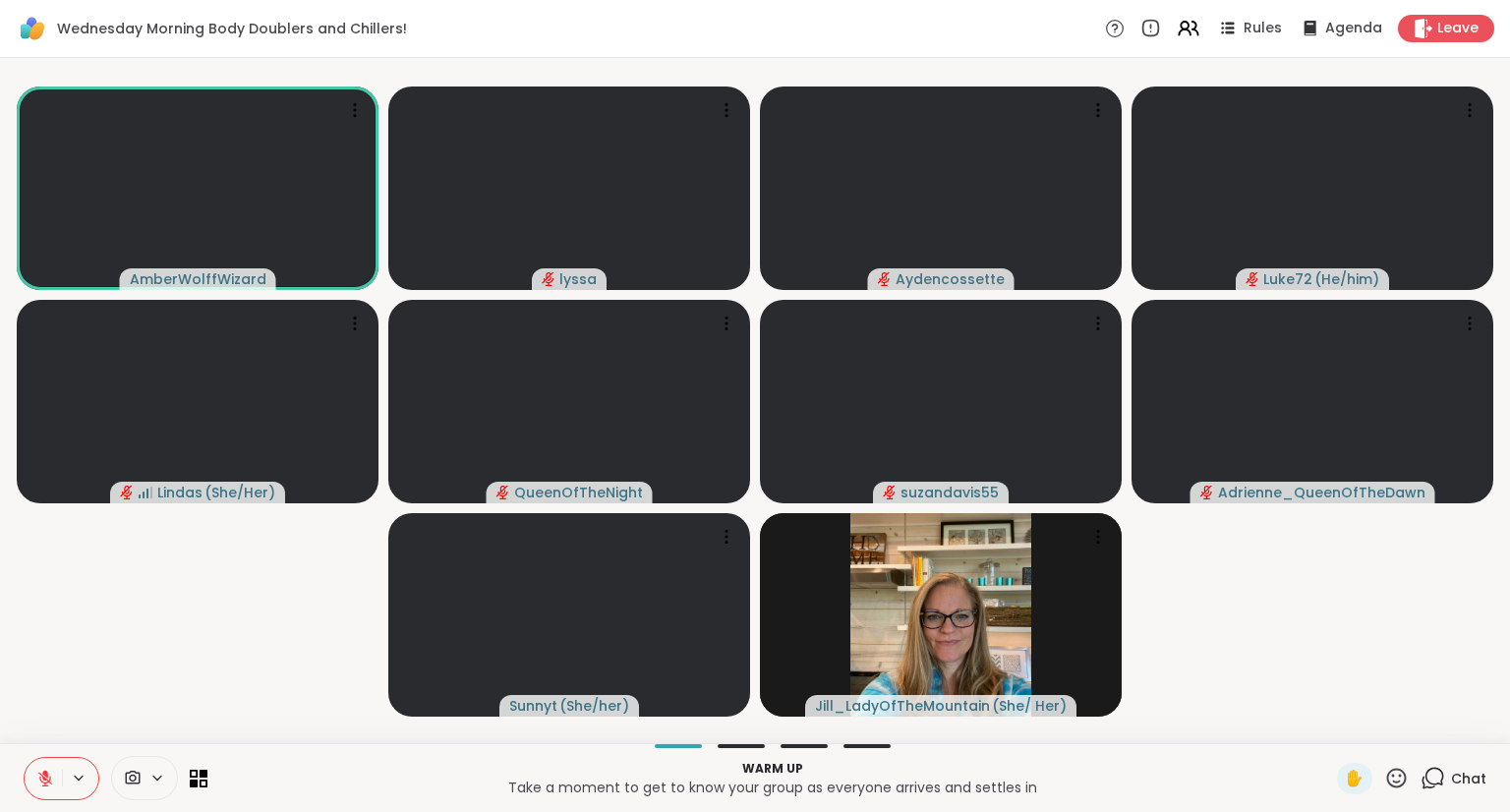 click 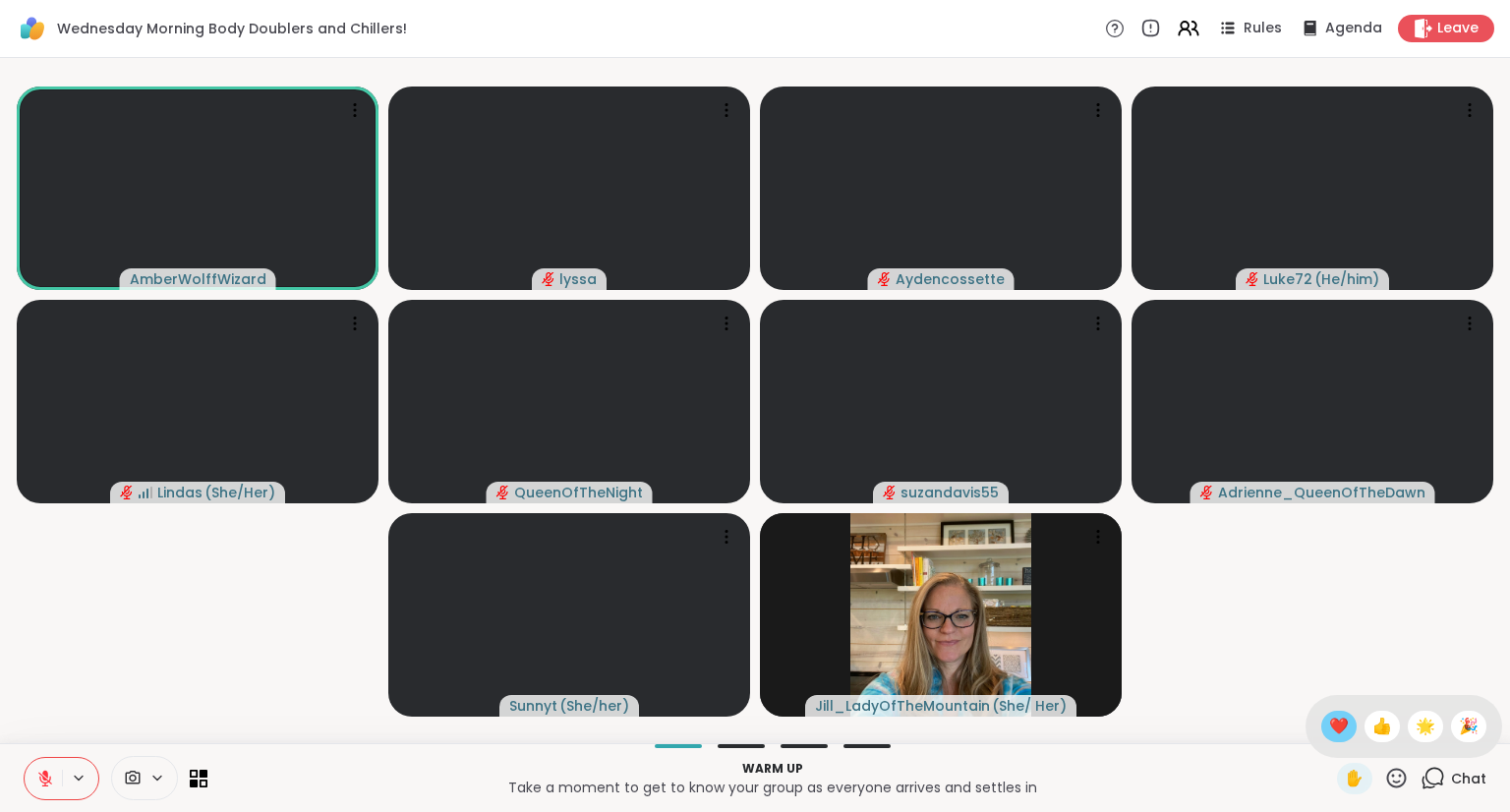 click on "❤️" at bounding box center (1339, 726) 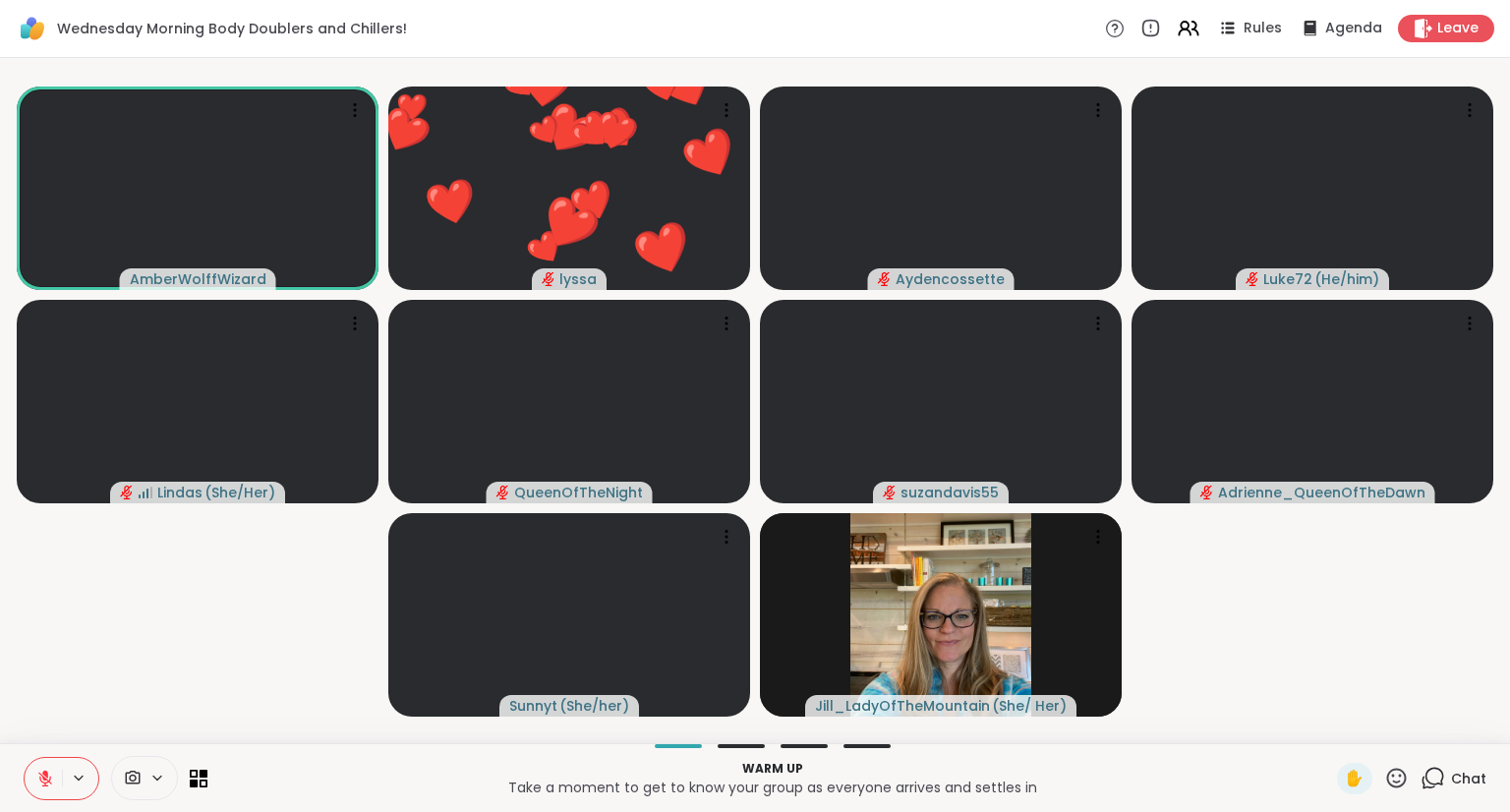 click 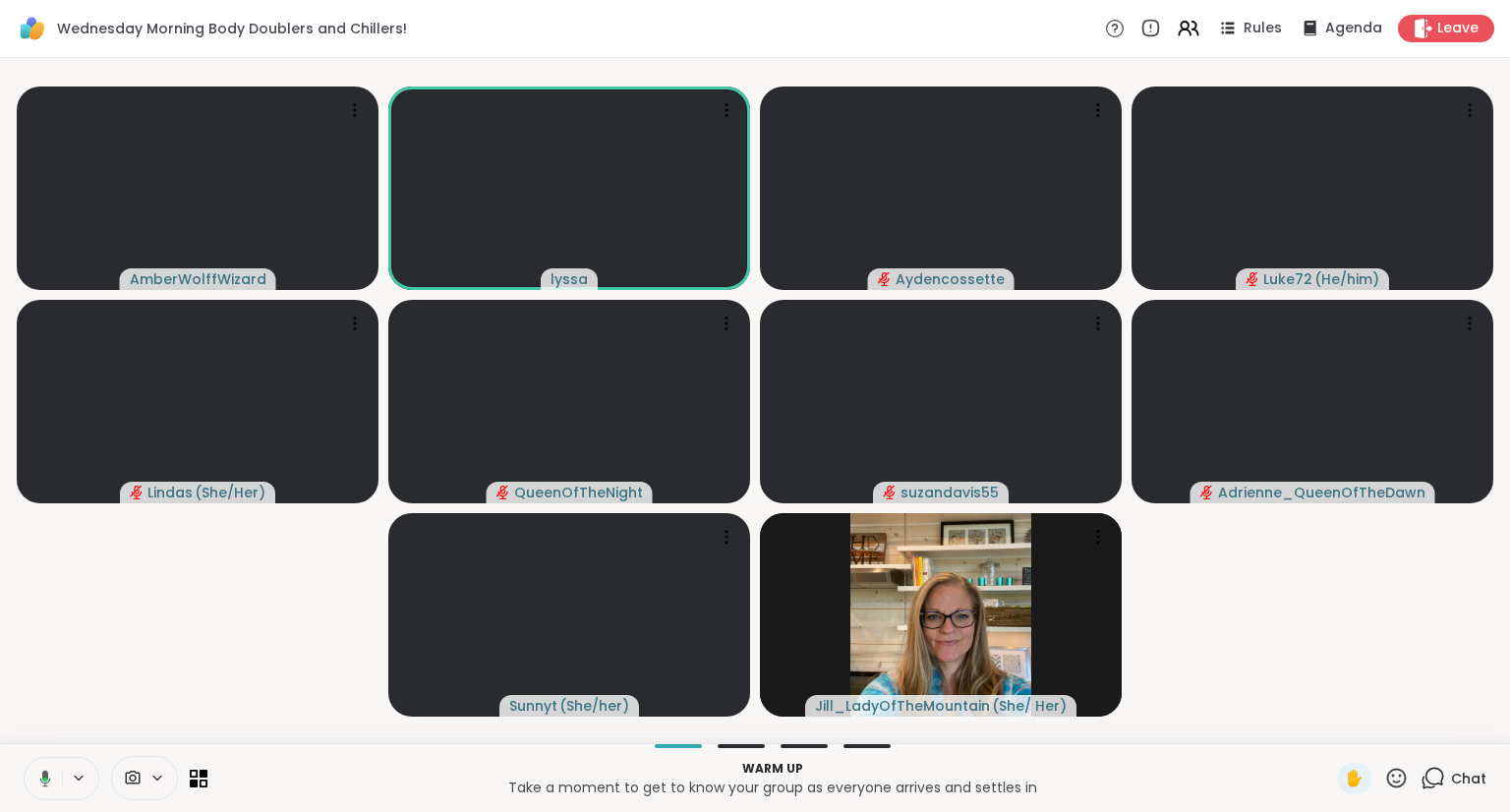 click at bounding box center [41, 779] 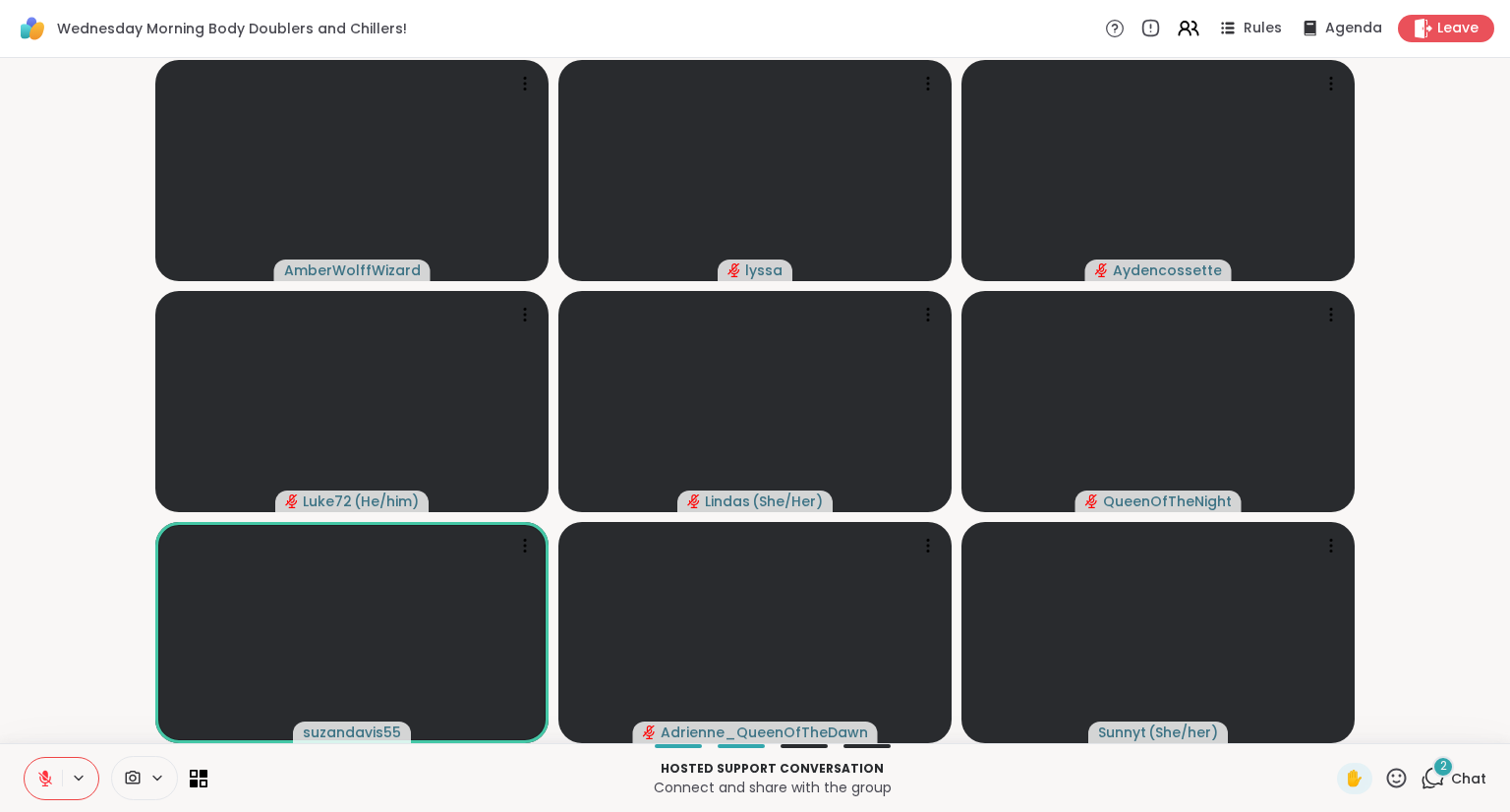 click 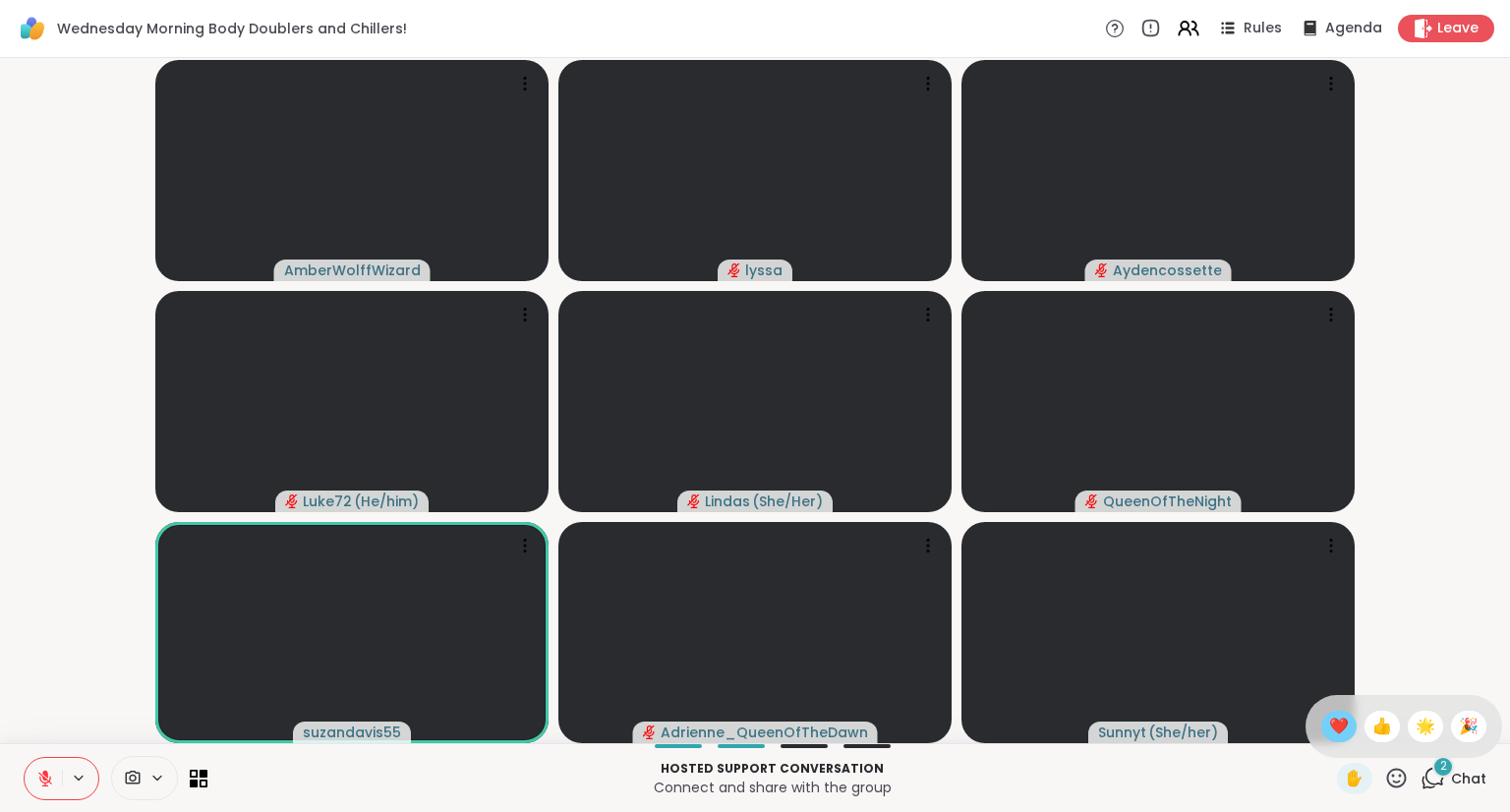 click on "❤️" at bounding box center (1339, 726) 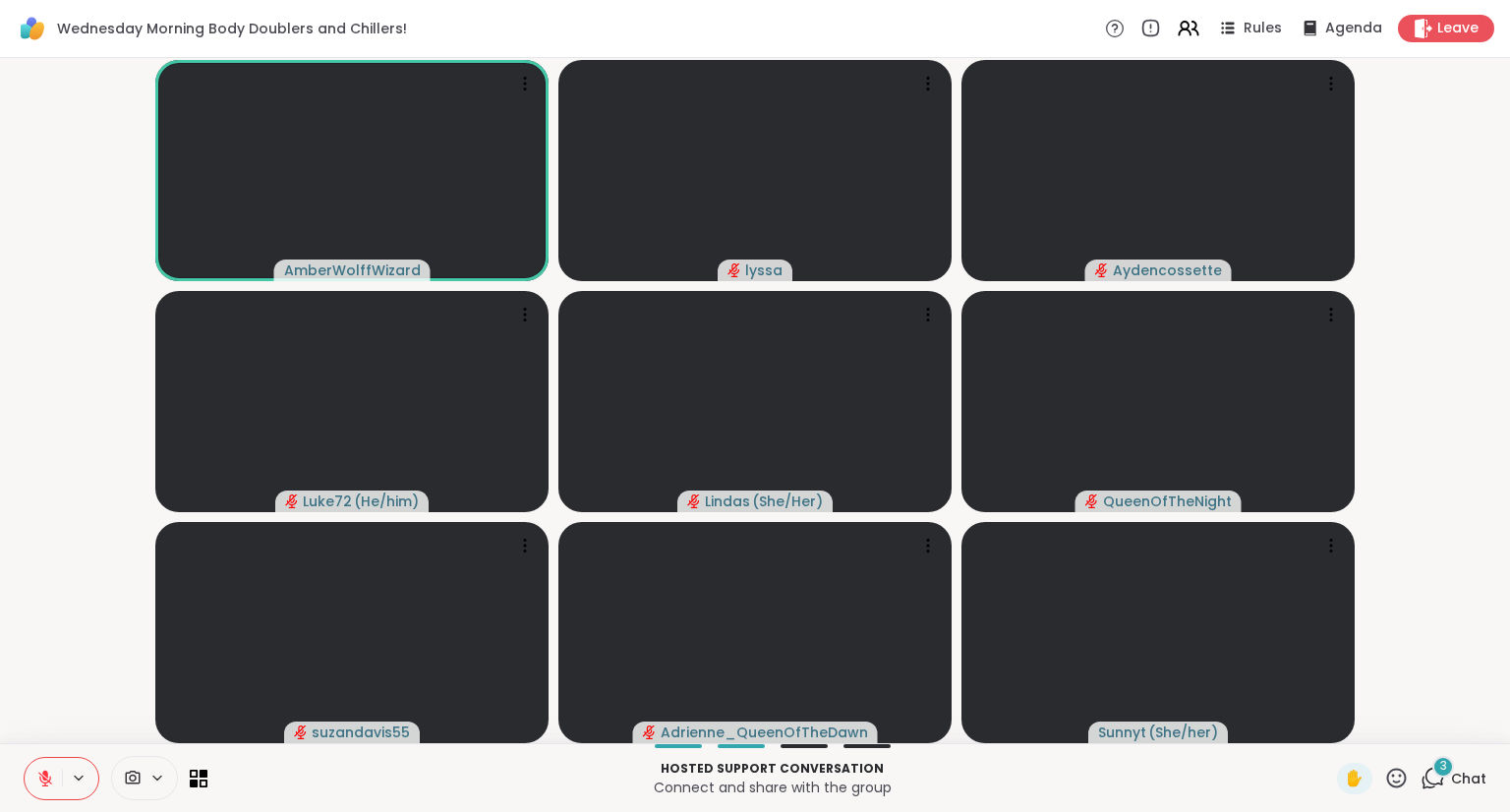 click at bounding box center (43, 779) 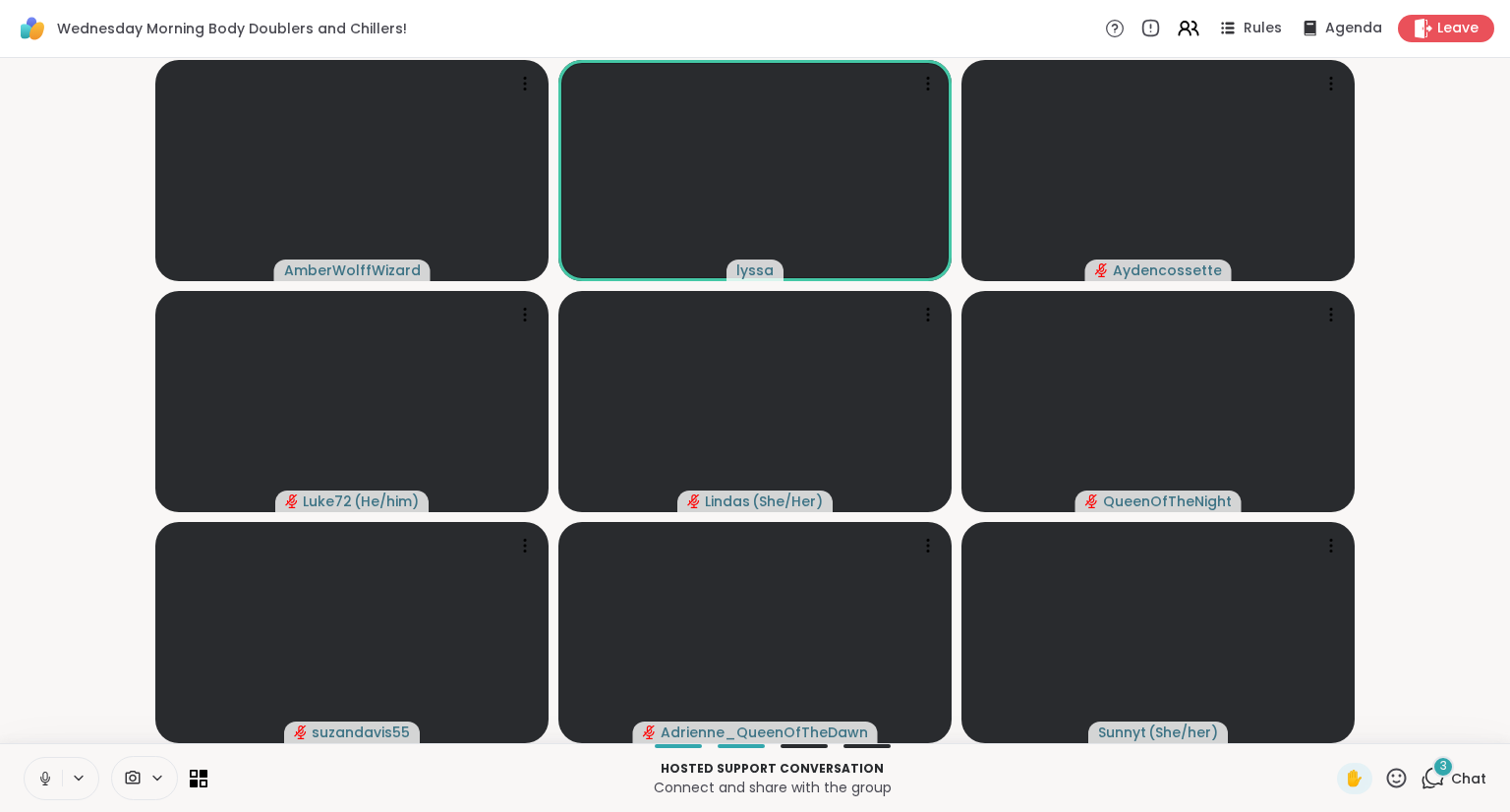 click 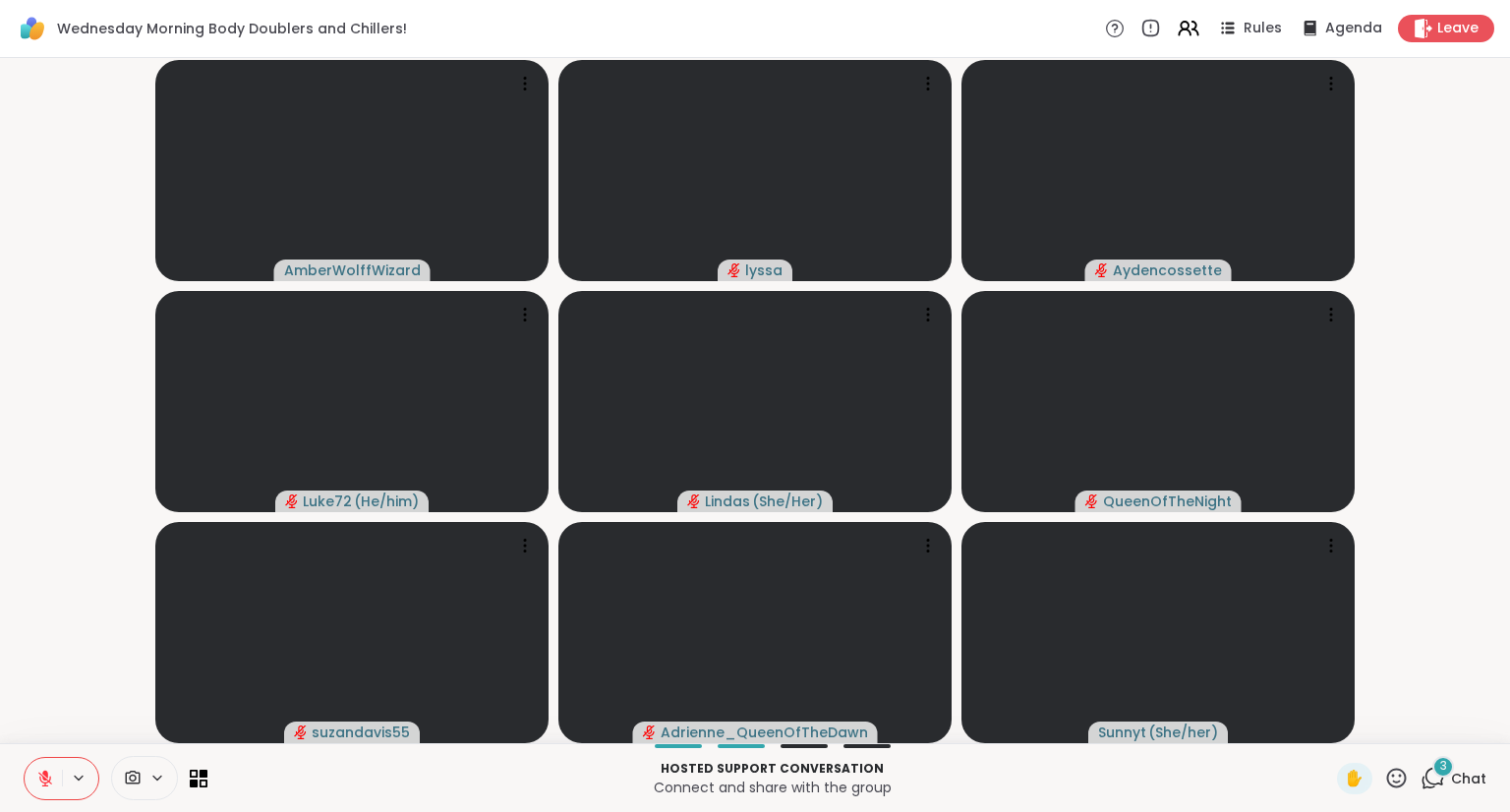 click 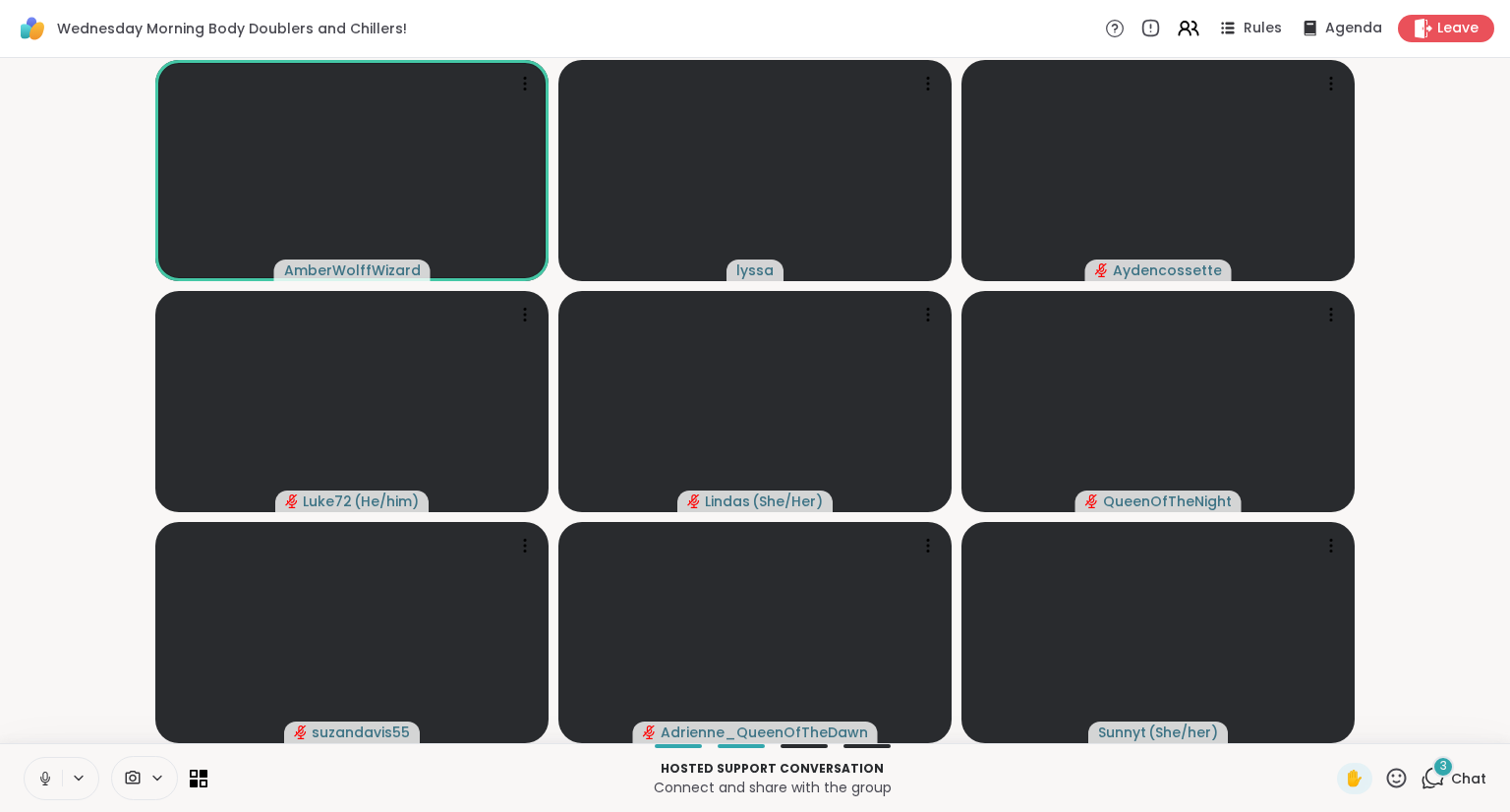 click 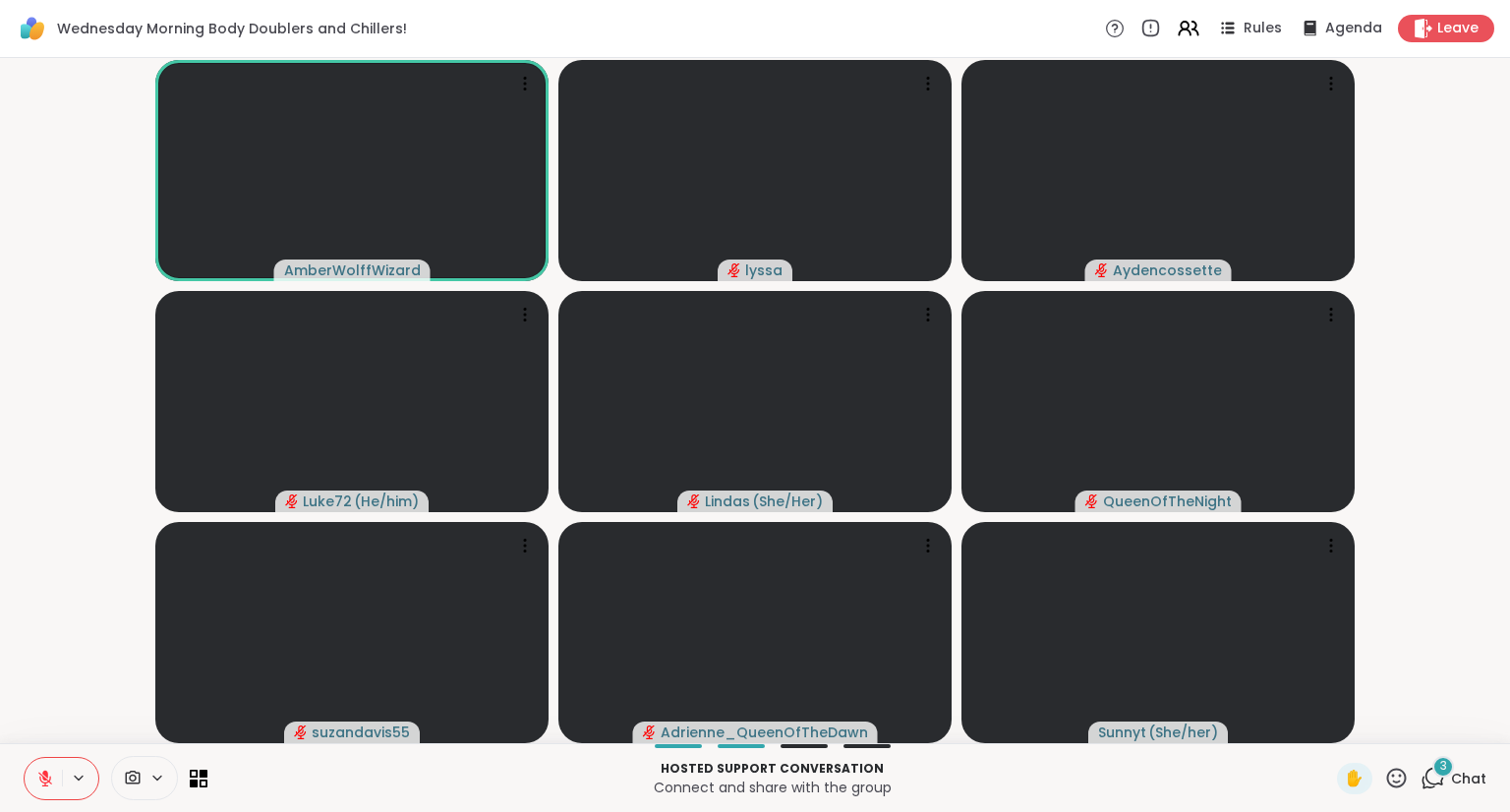 click 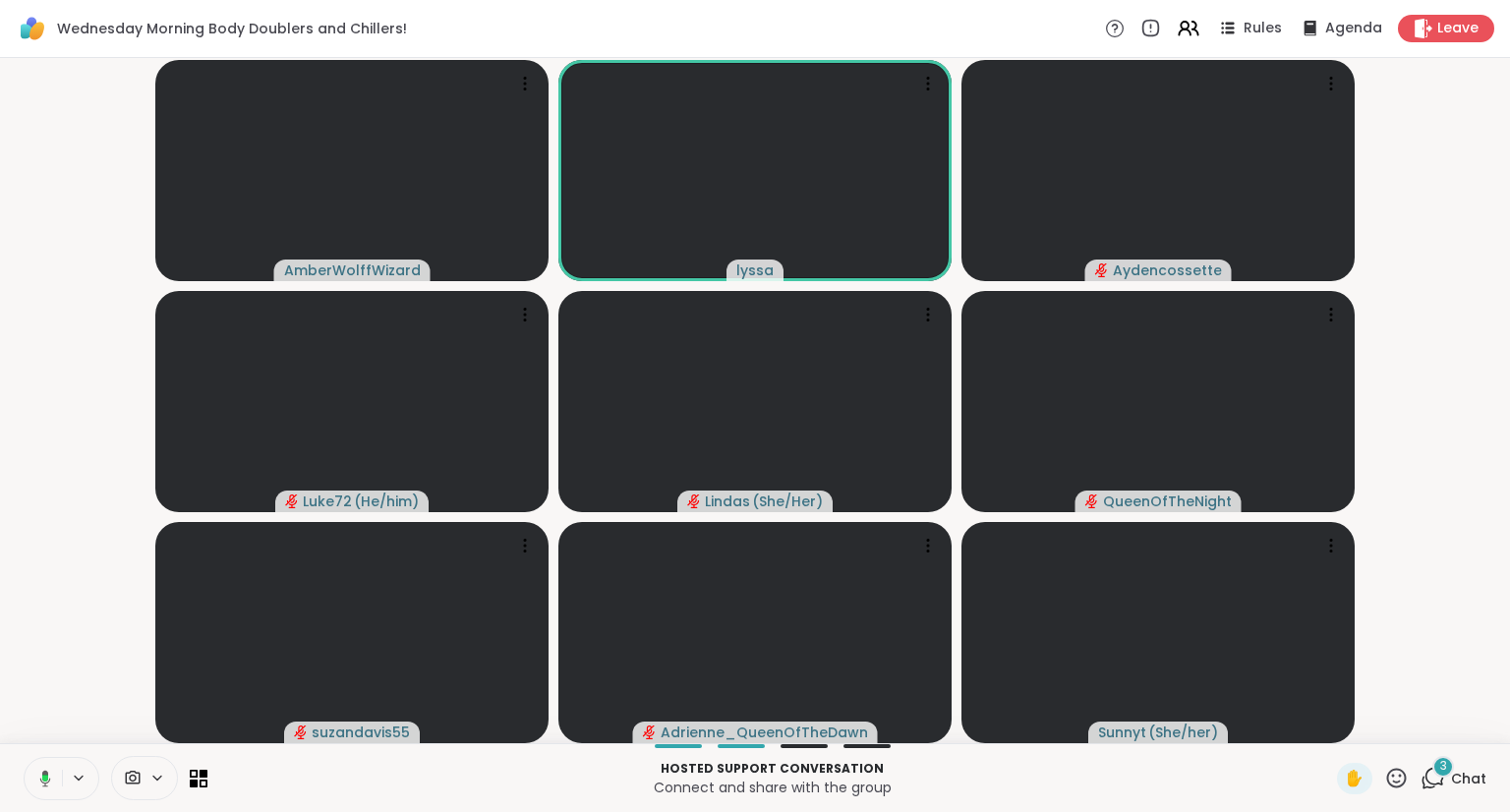 click at bounding box center (41, 779) 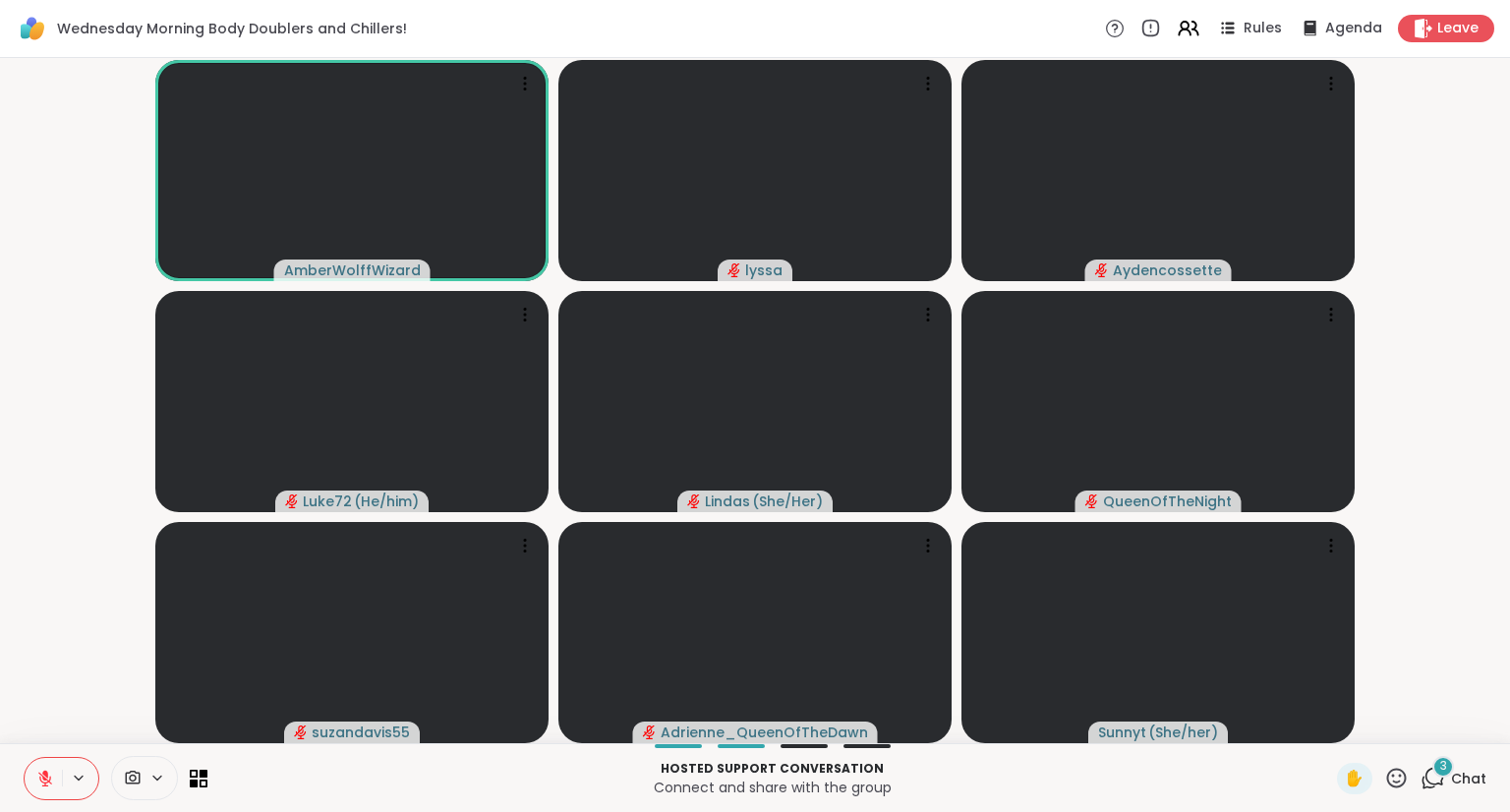 click 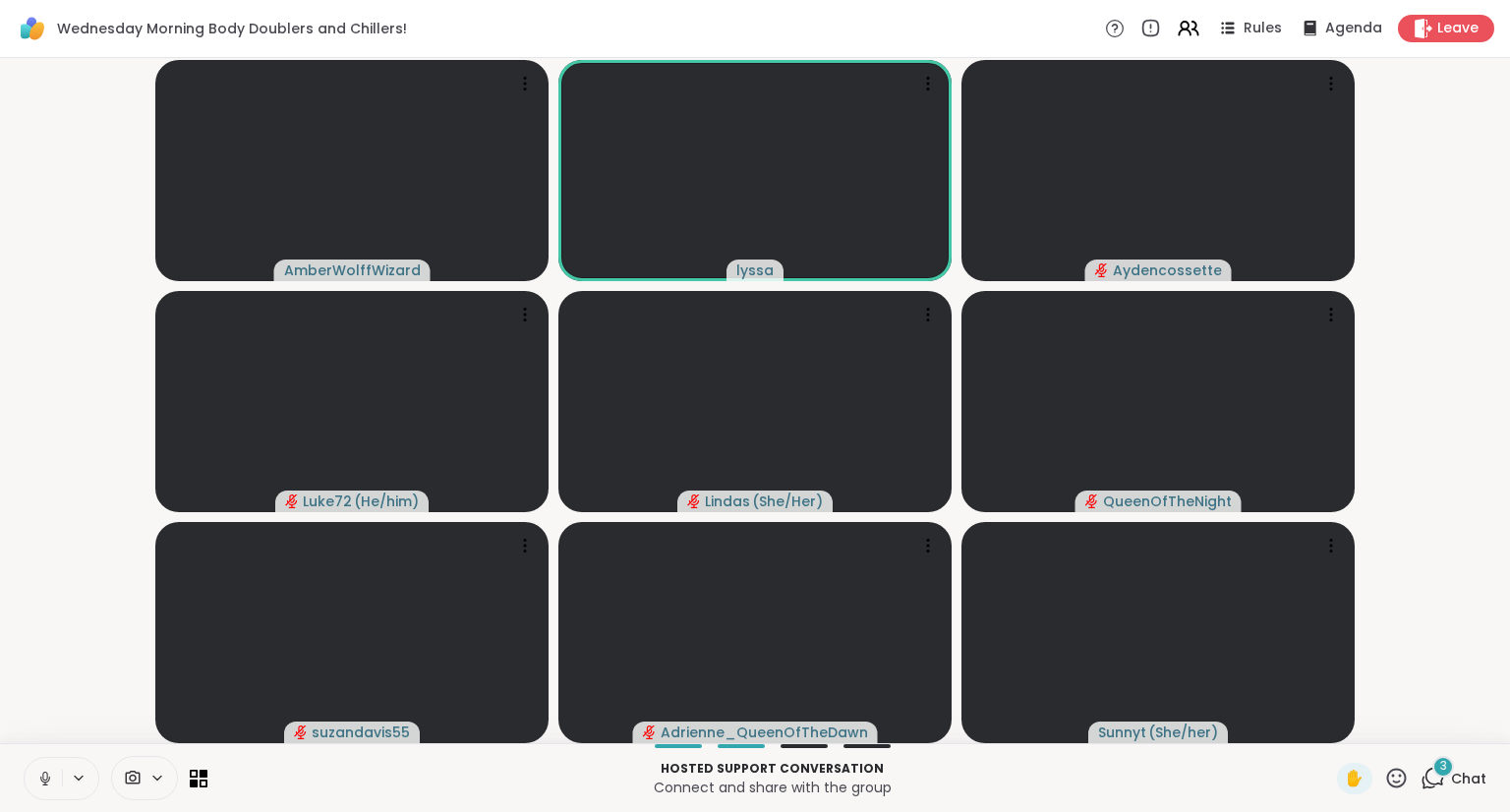 click 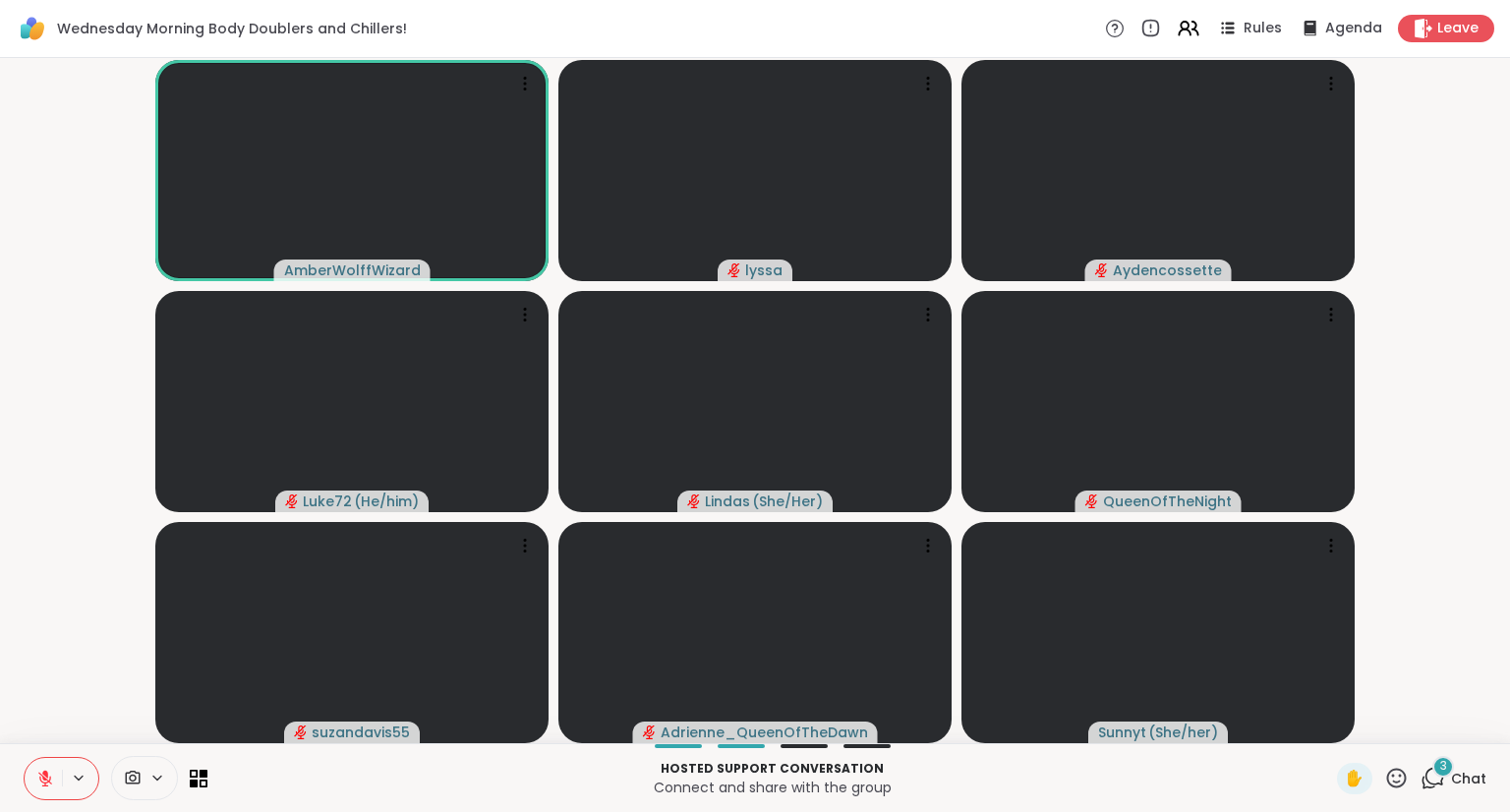 click 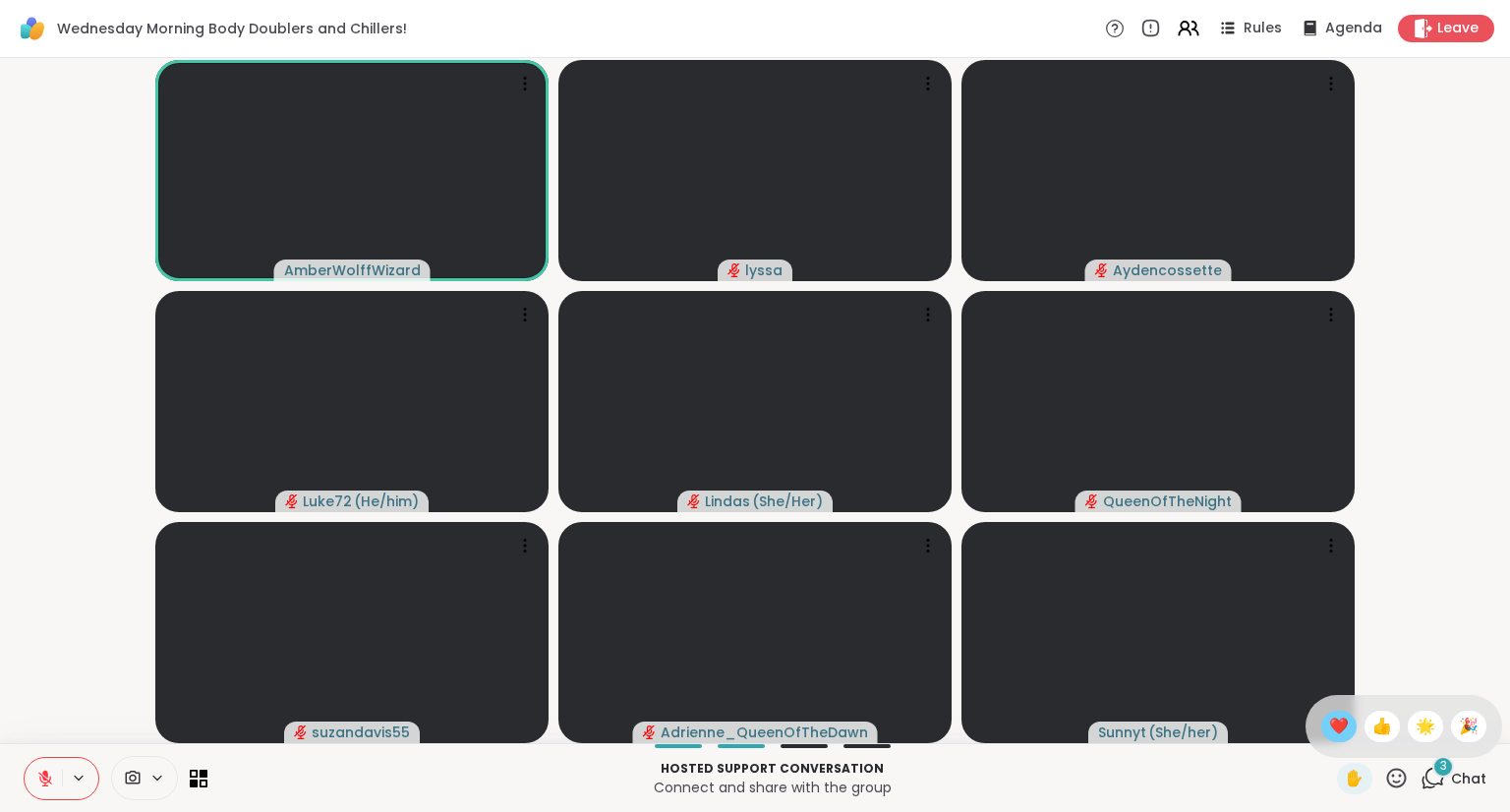 click on "❤️" at bounding box center (1339, 726) 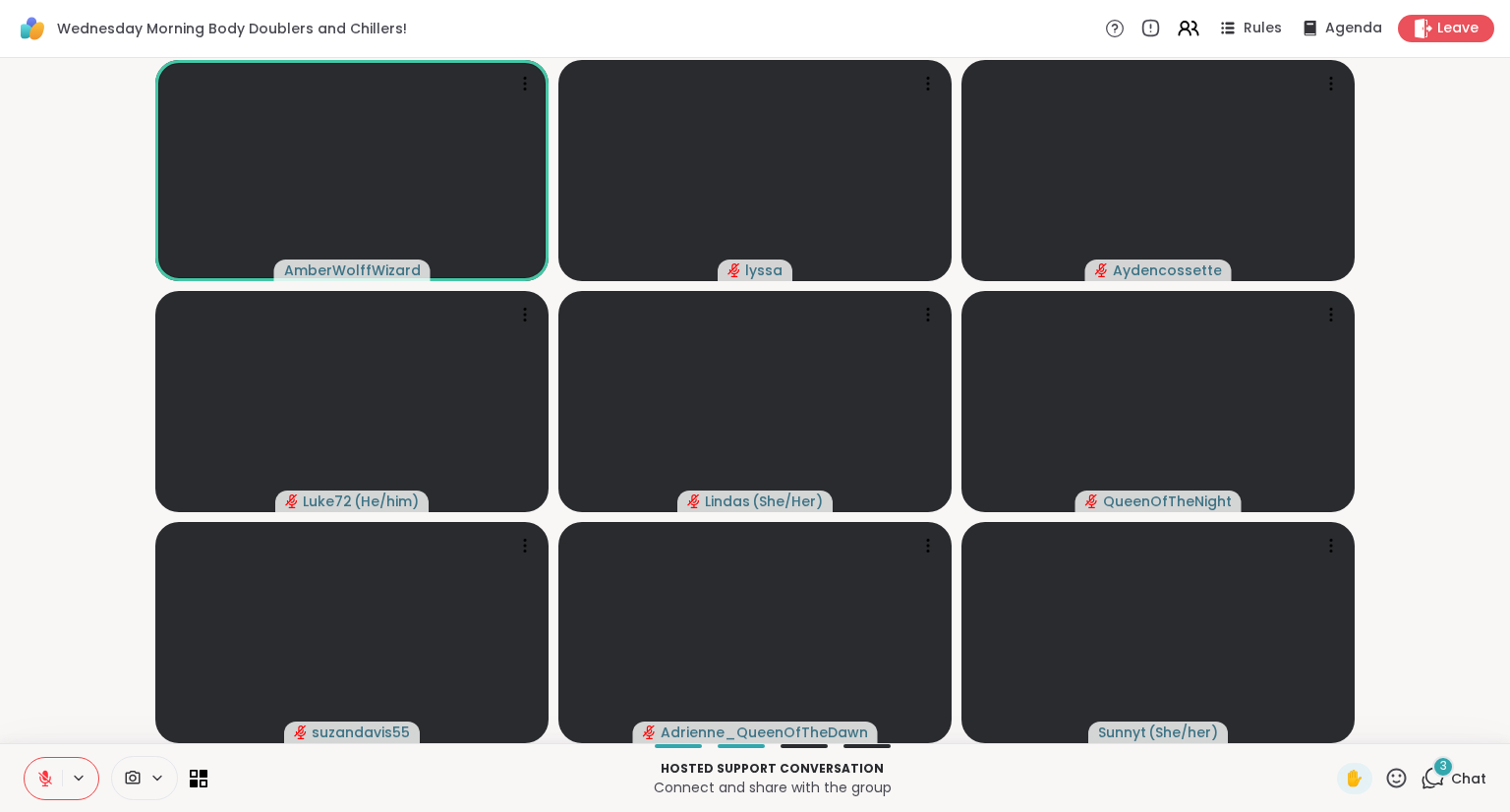 click 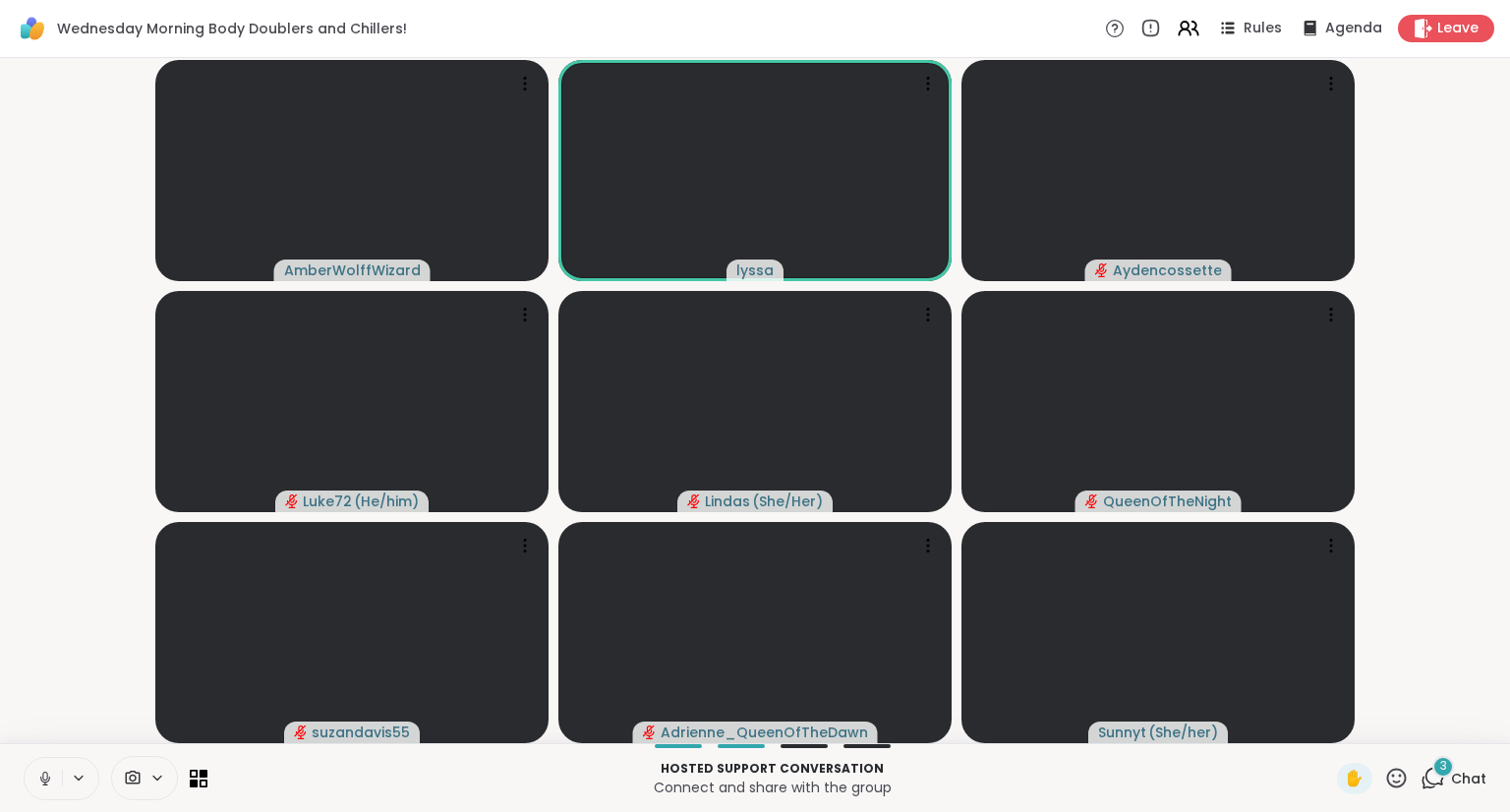 click 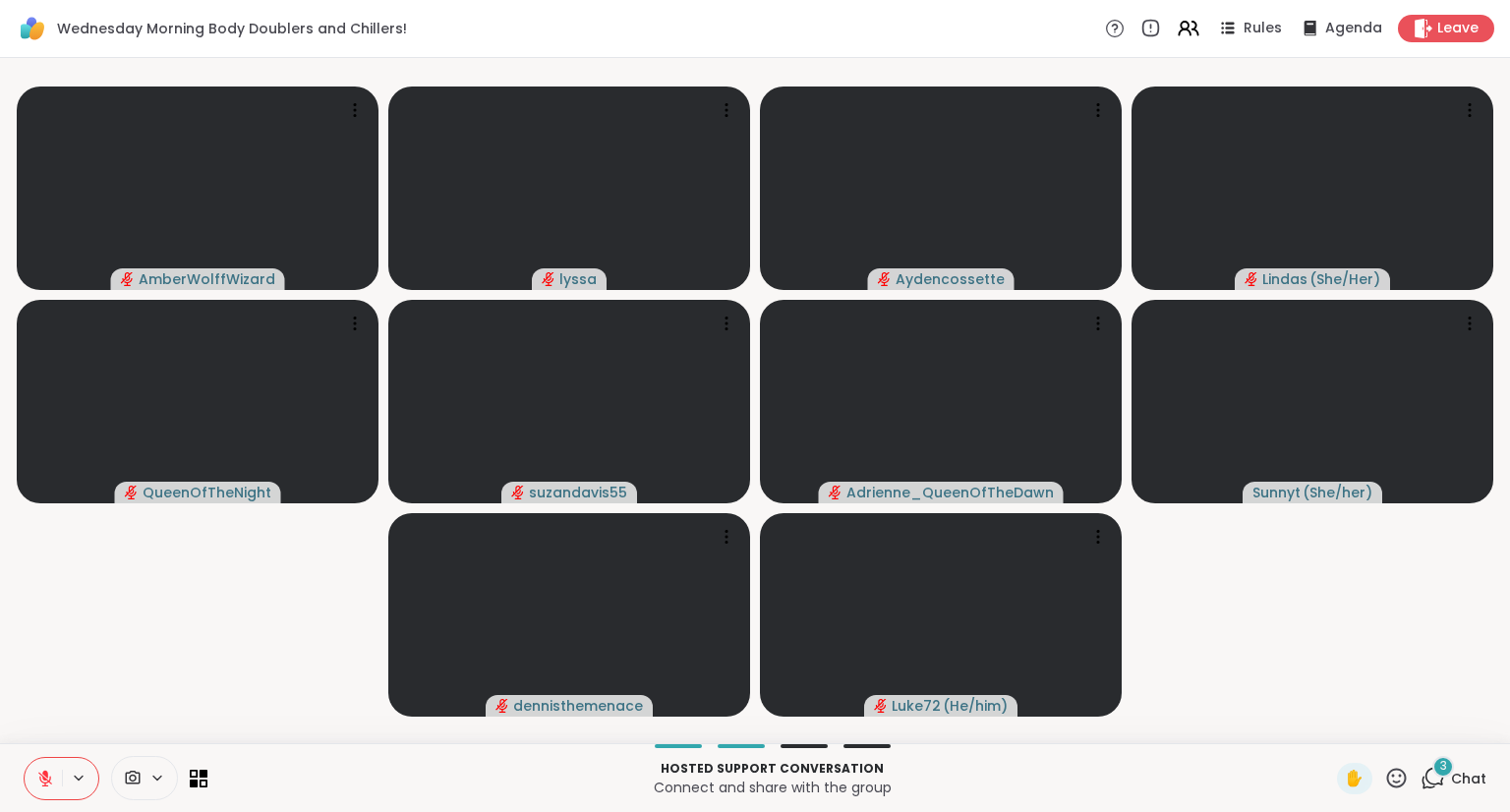 click 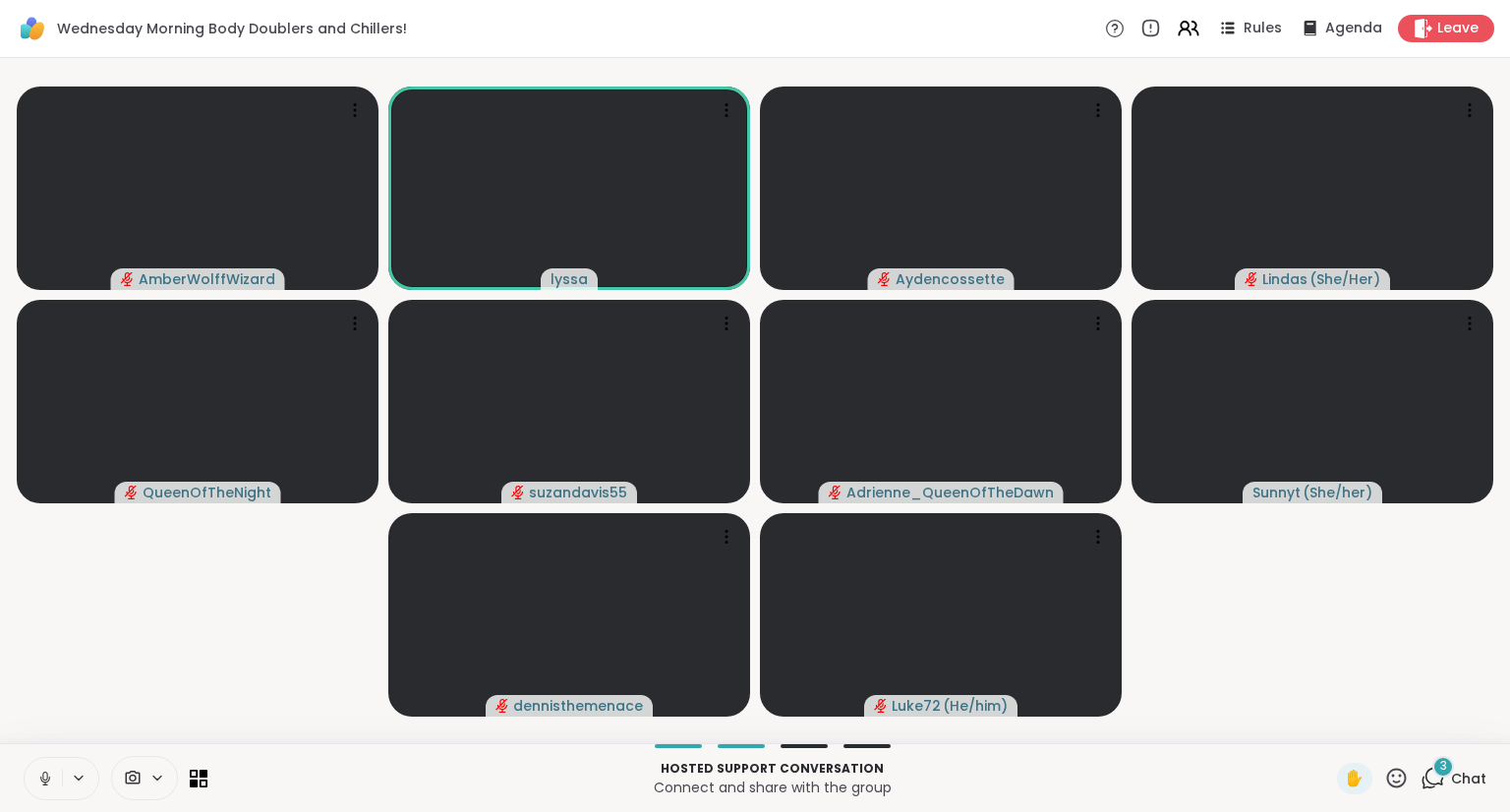 click 